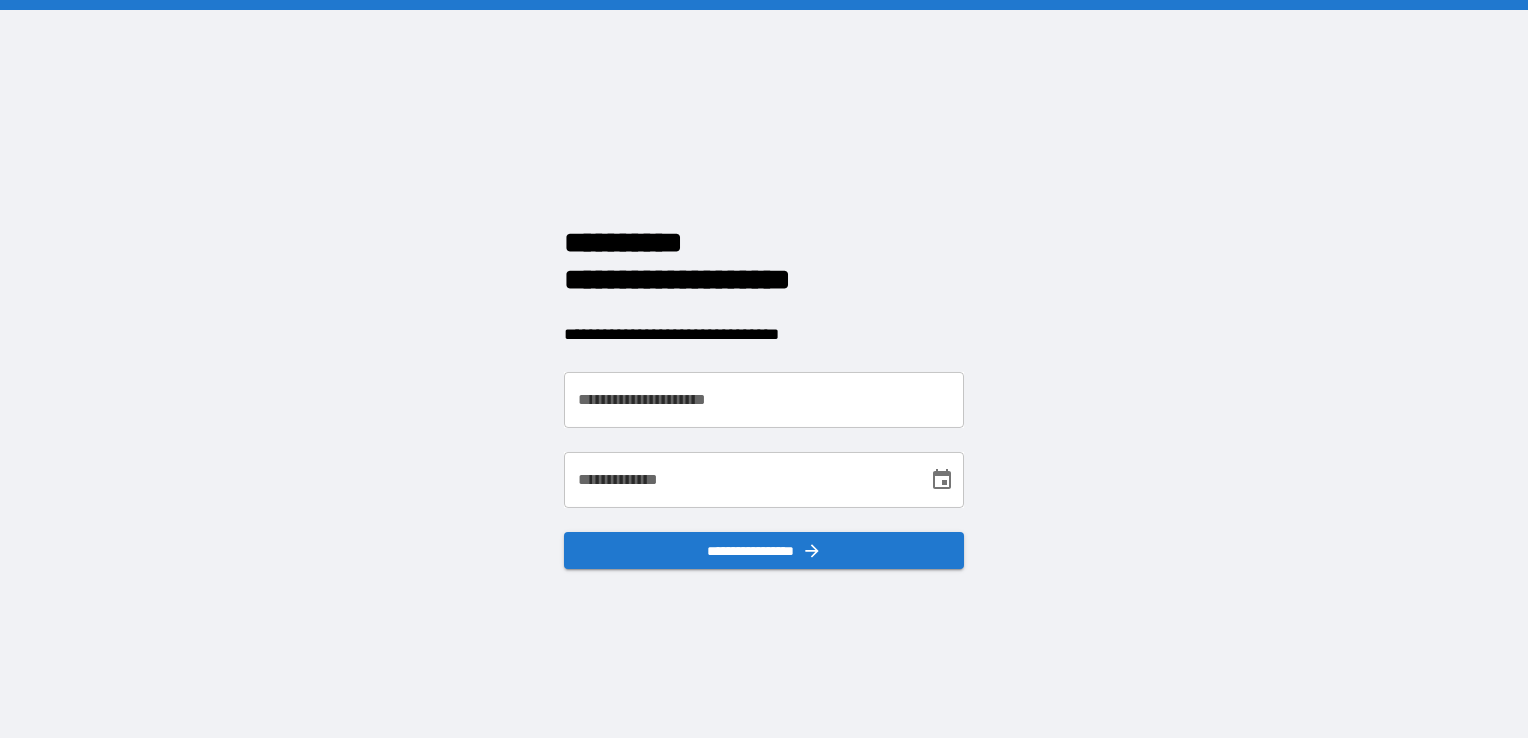 scroll, scrollTop: 0, scrollLeft: 0, axis: both 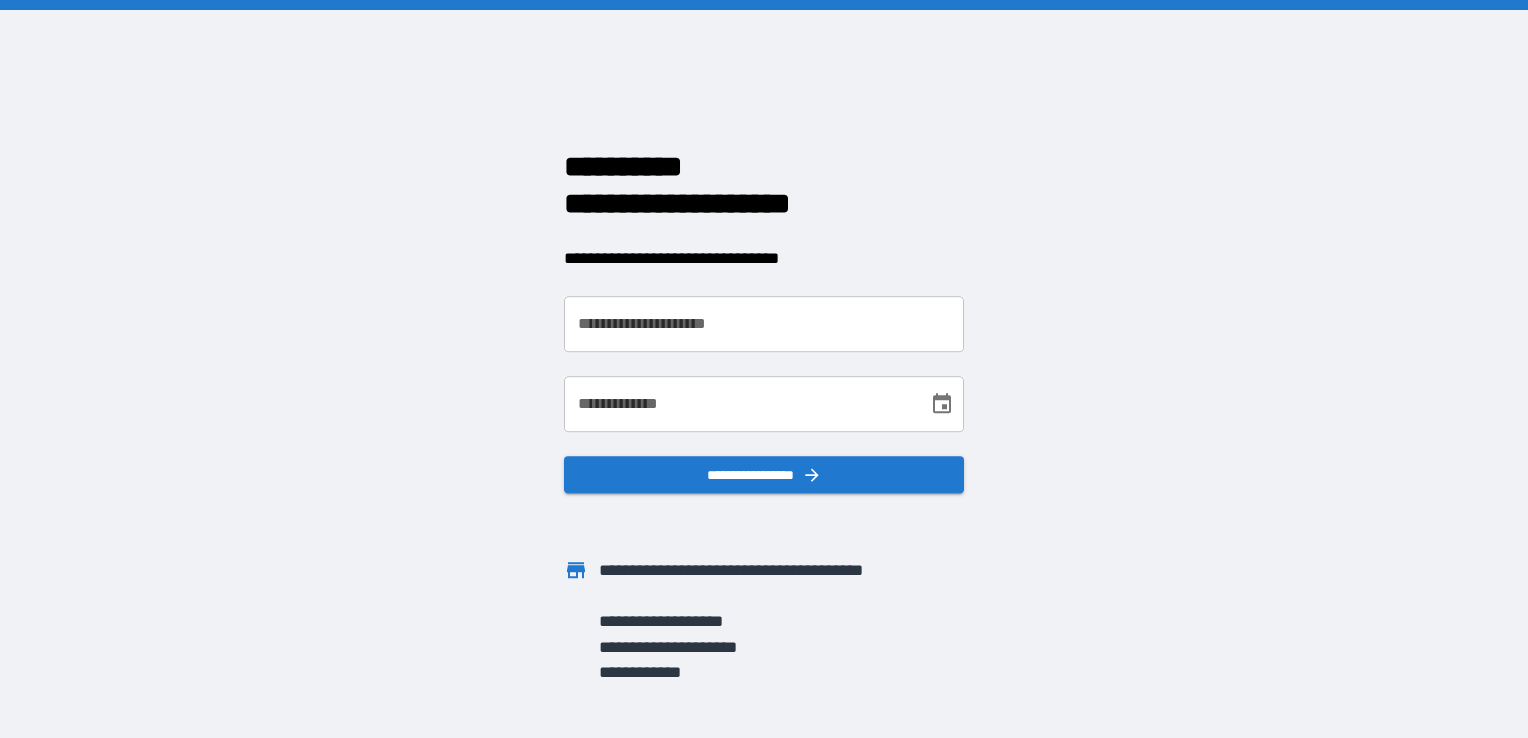 click on "**********" at bounding box center (764, 324) 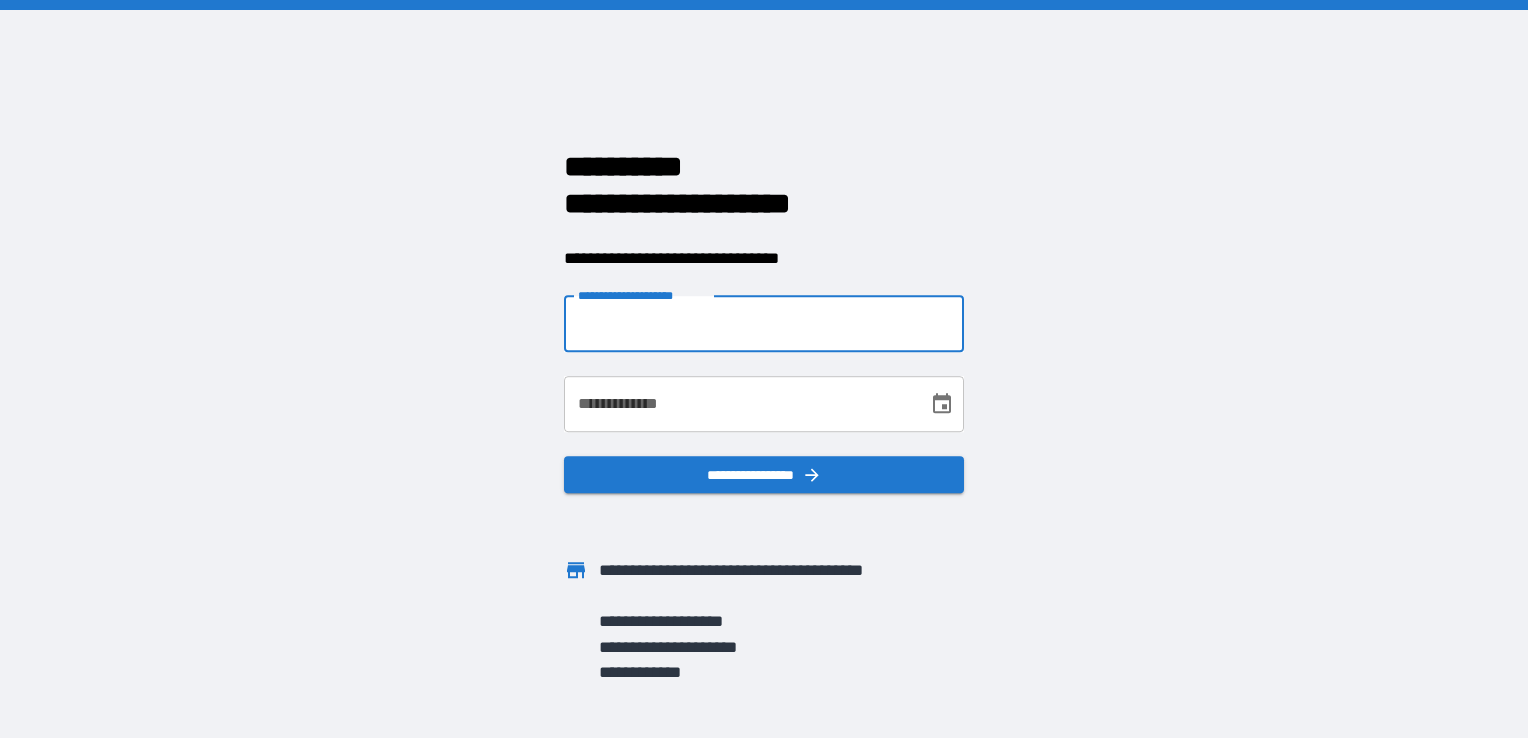 type on "**********" 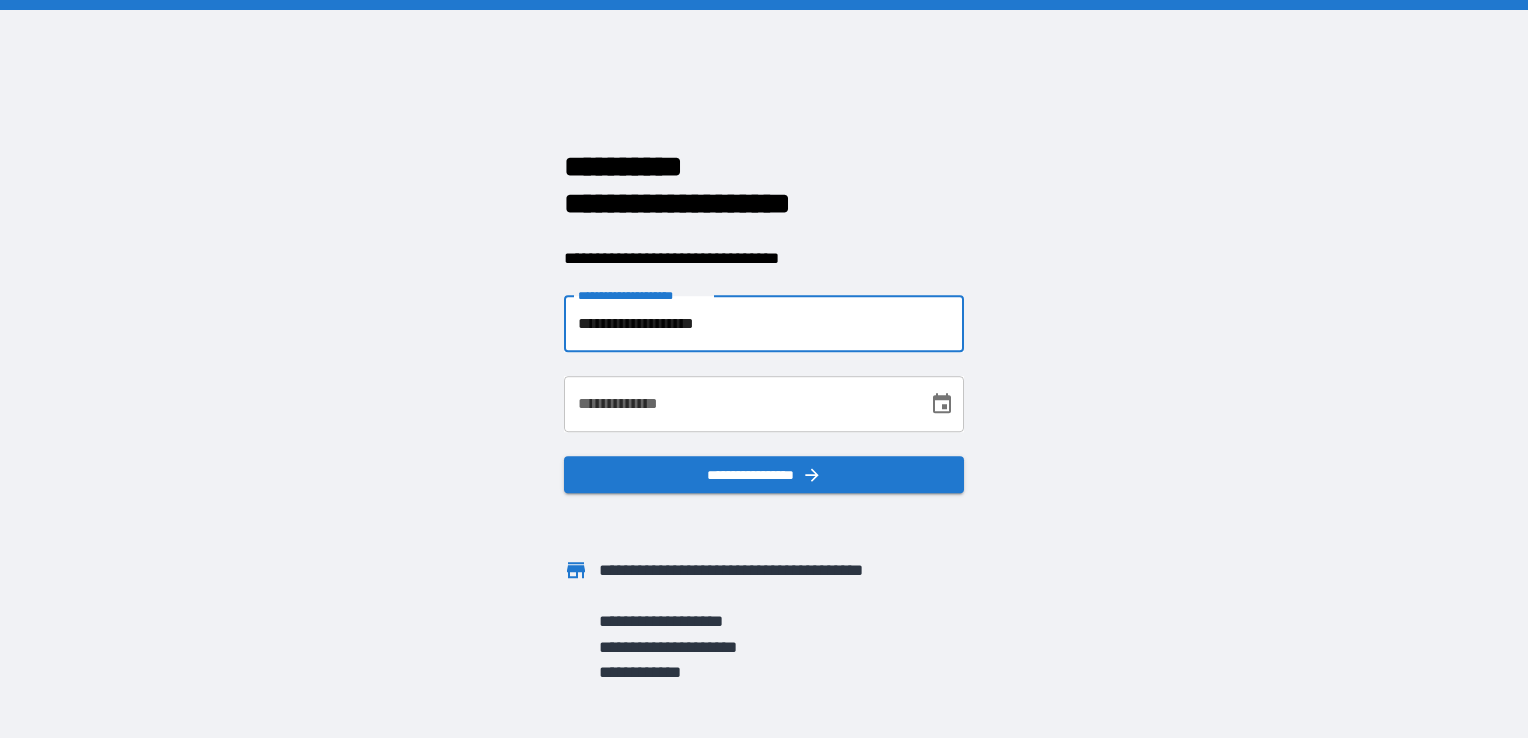 type on "**********" 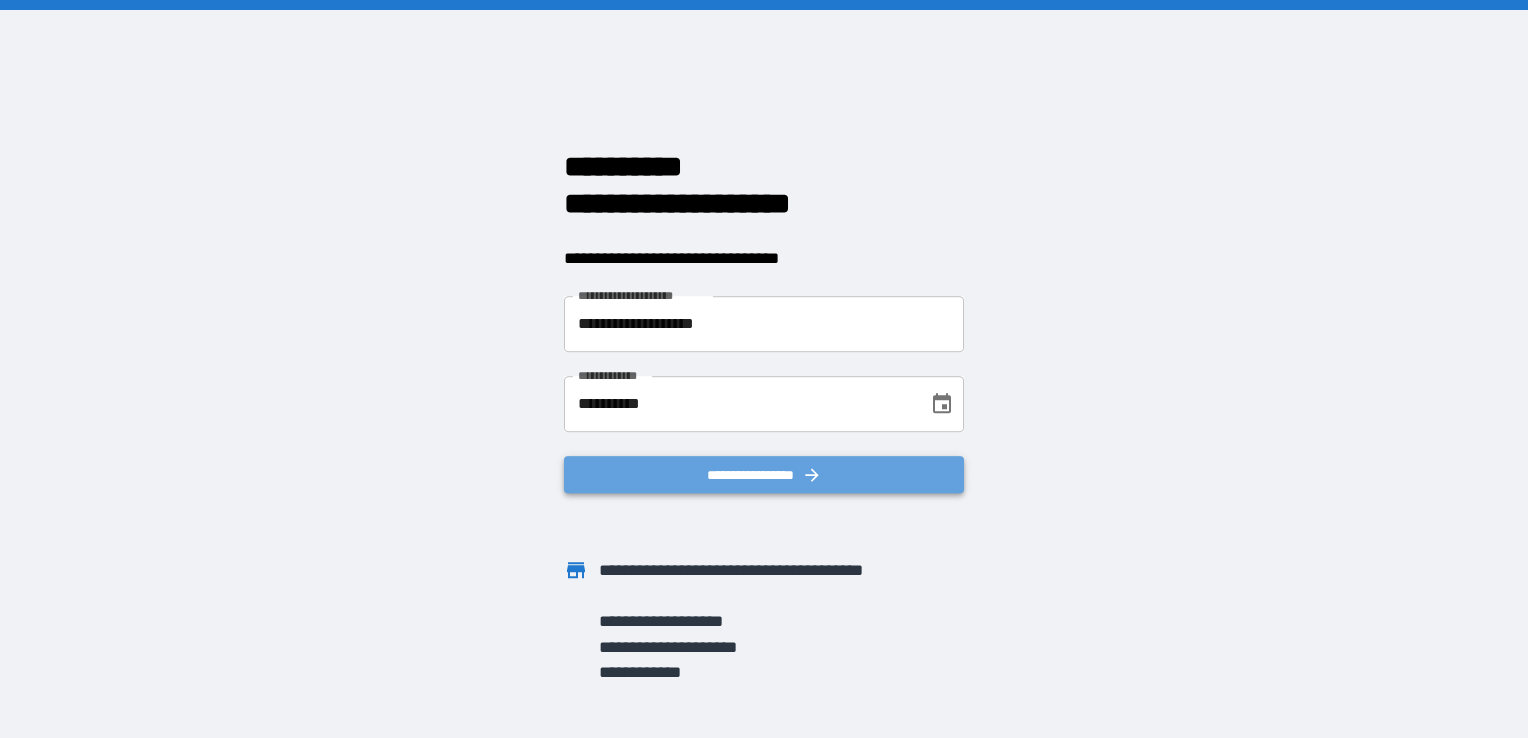 click on "**********" at bounding box center [764, 475] 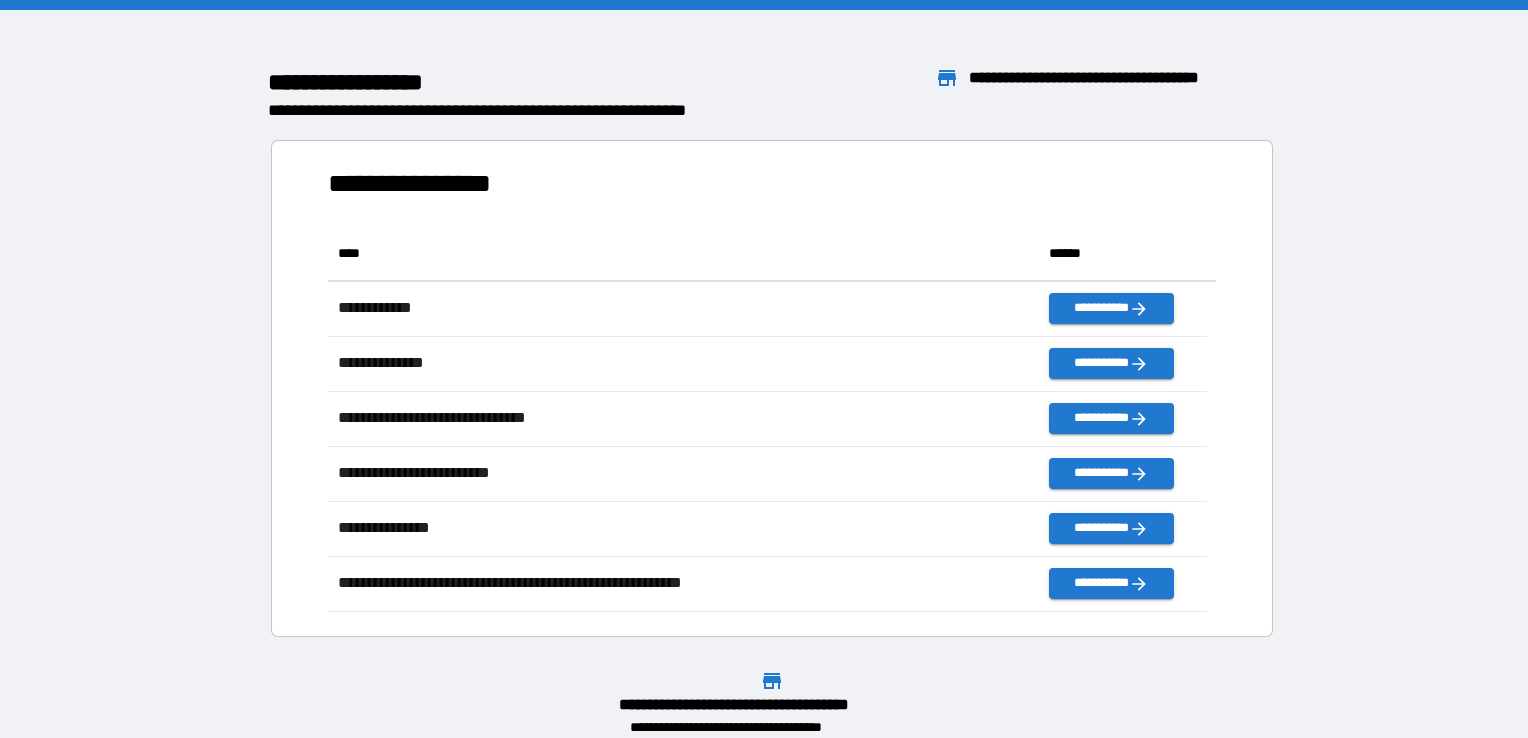 scroll, scrollTop: 370, scrollLeft: 863, axis: both 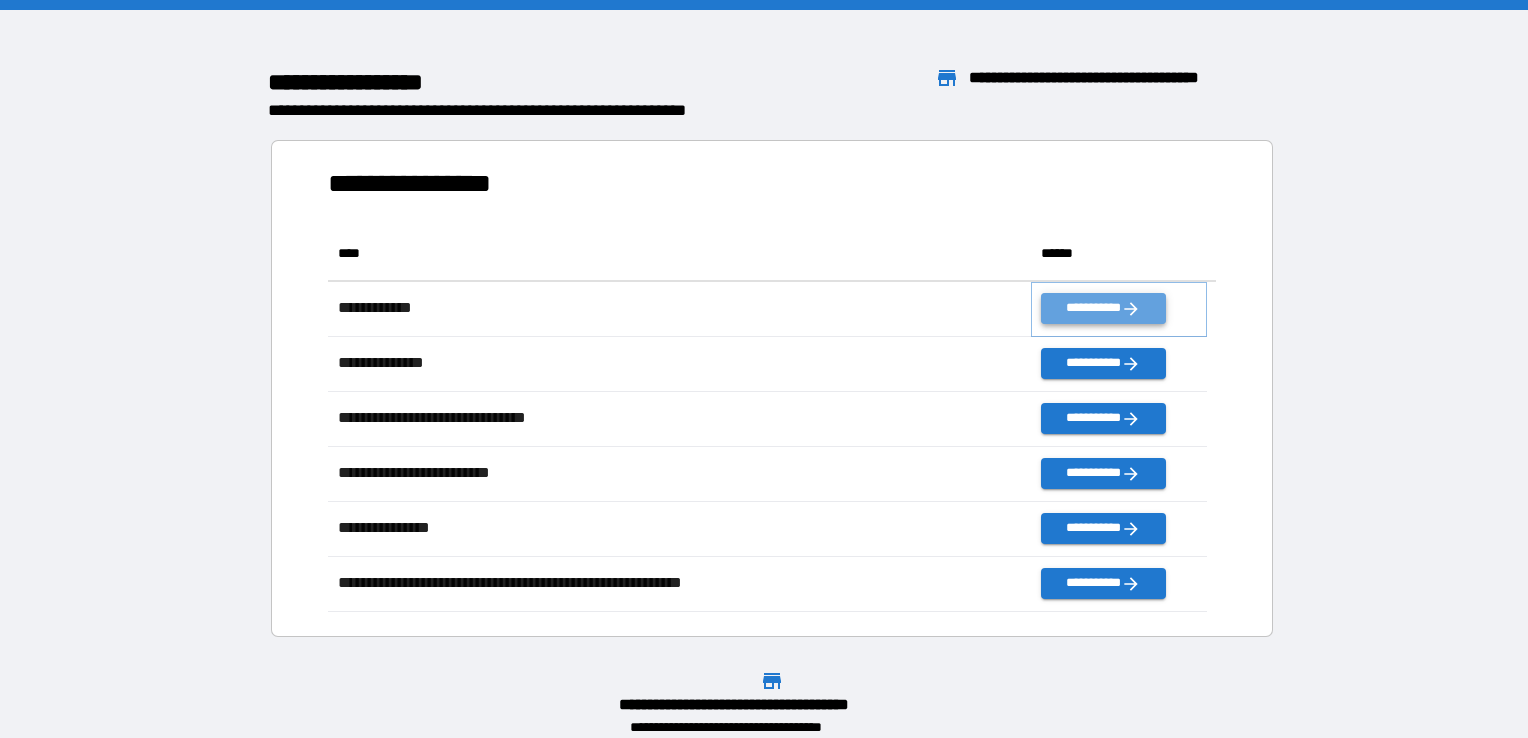 click on "**********" at bounding box center (1103, 308) 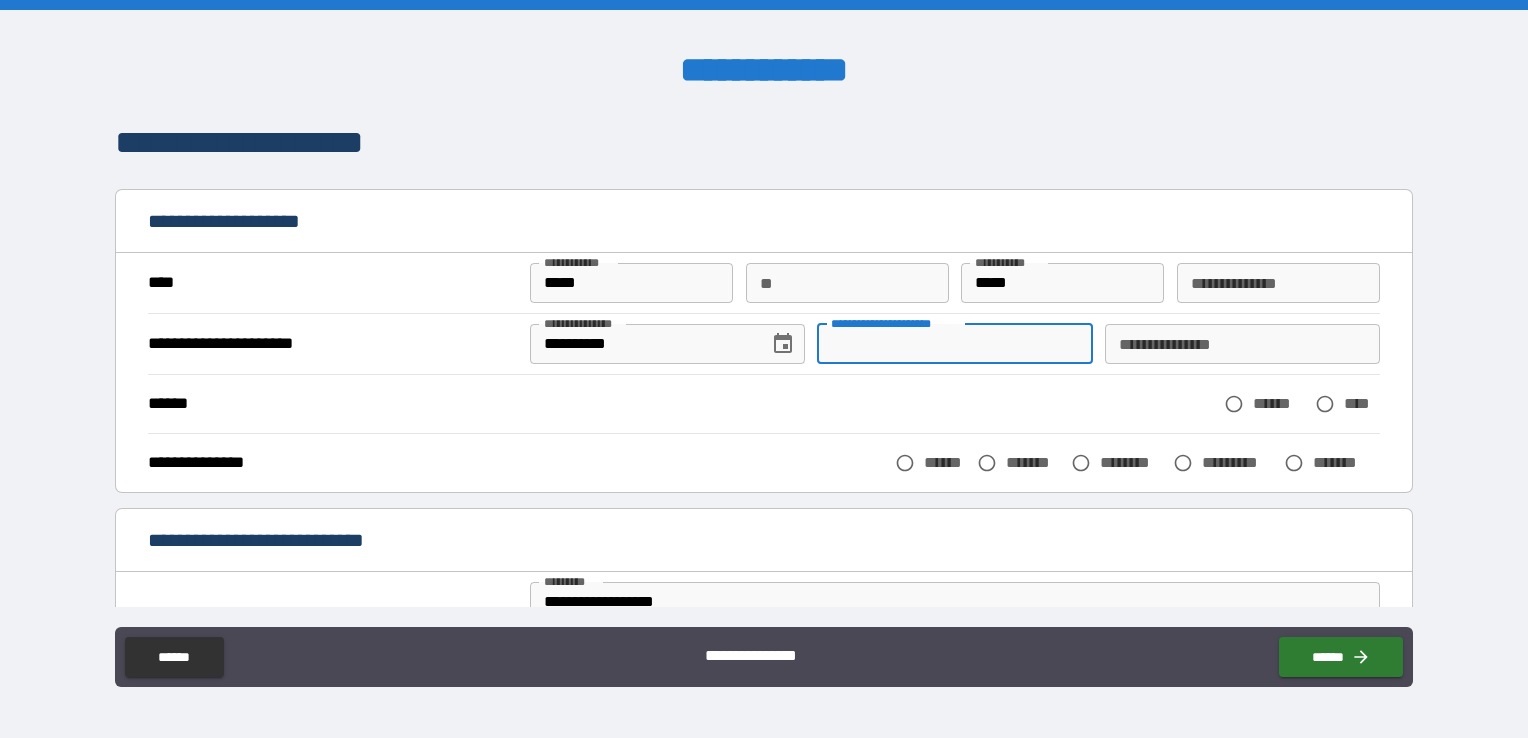 click on "**********" at bounding box center (954, 344) 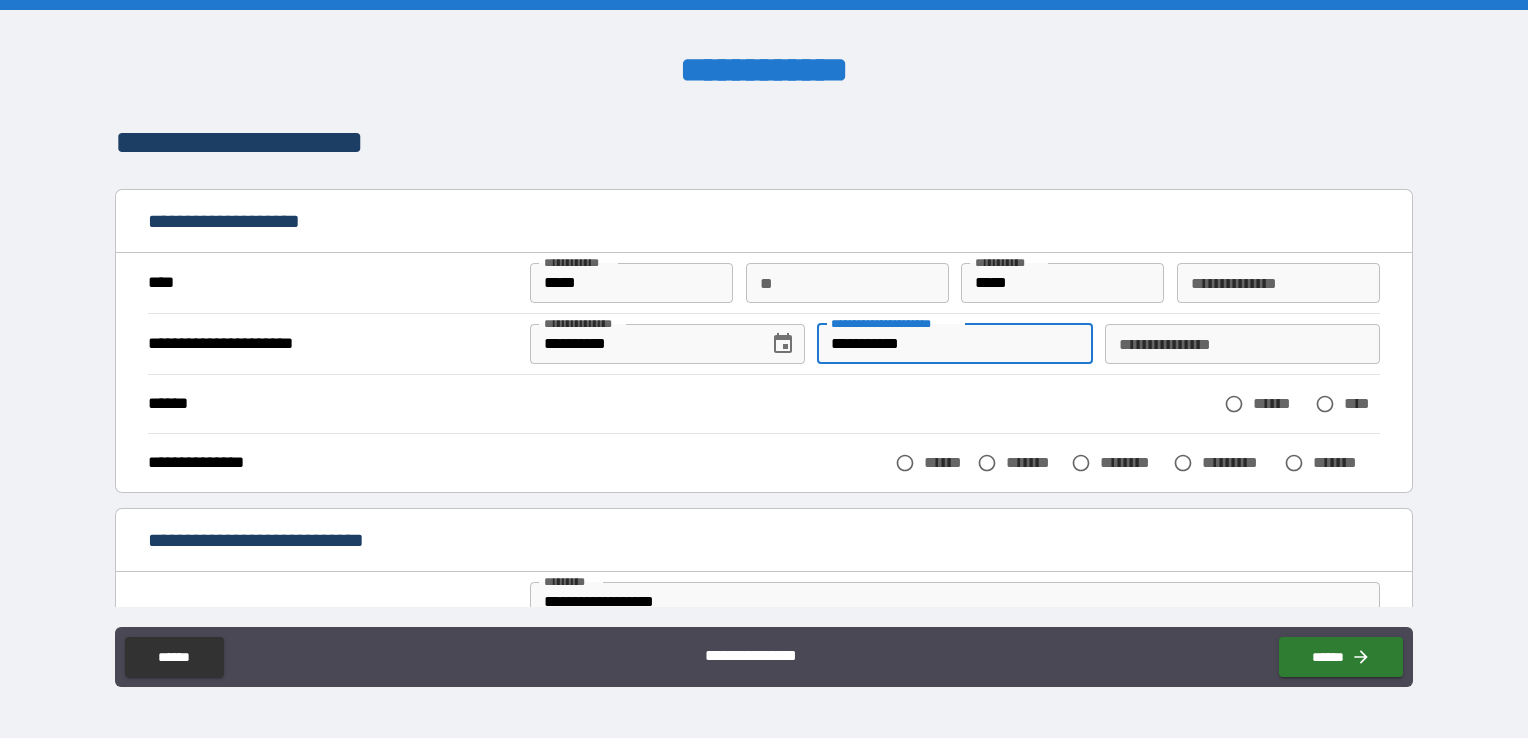 type on "**********" 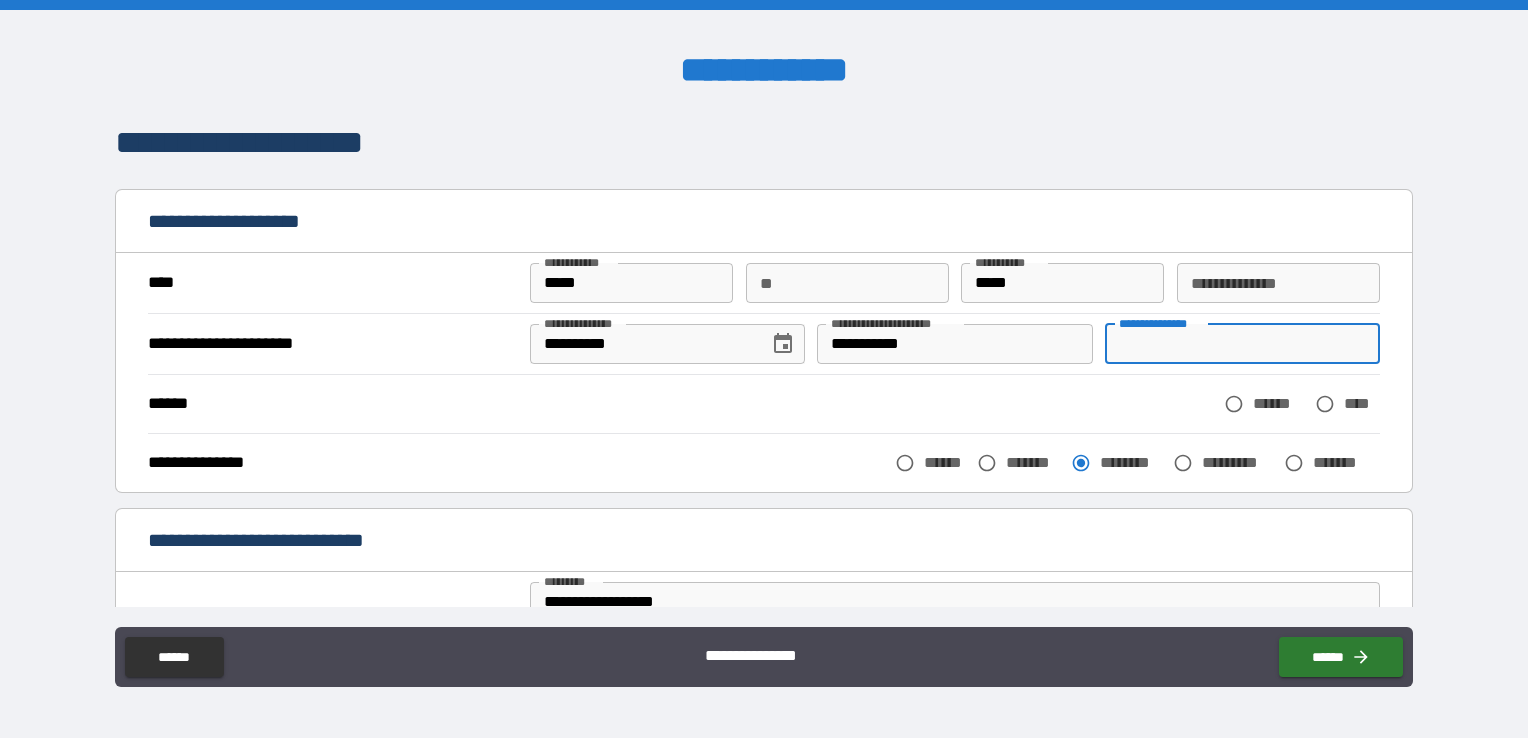 click on "**********" at bounding box center [1242, 344] 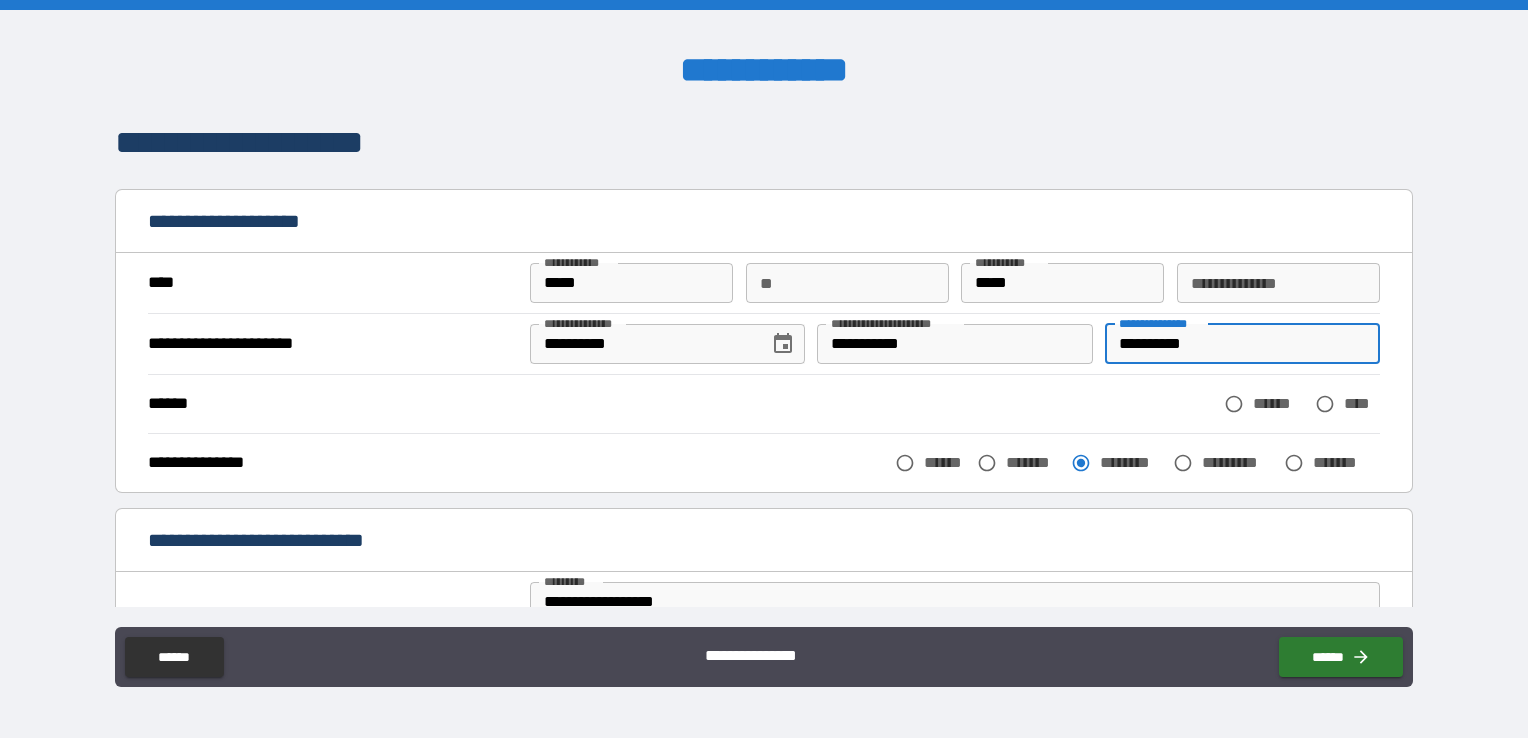 type on "**********" 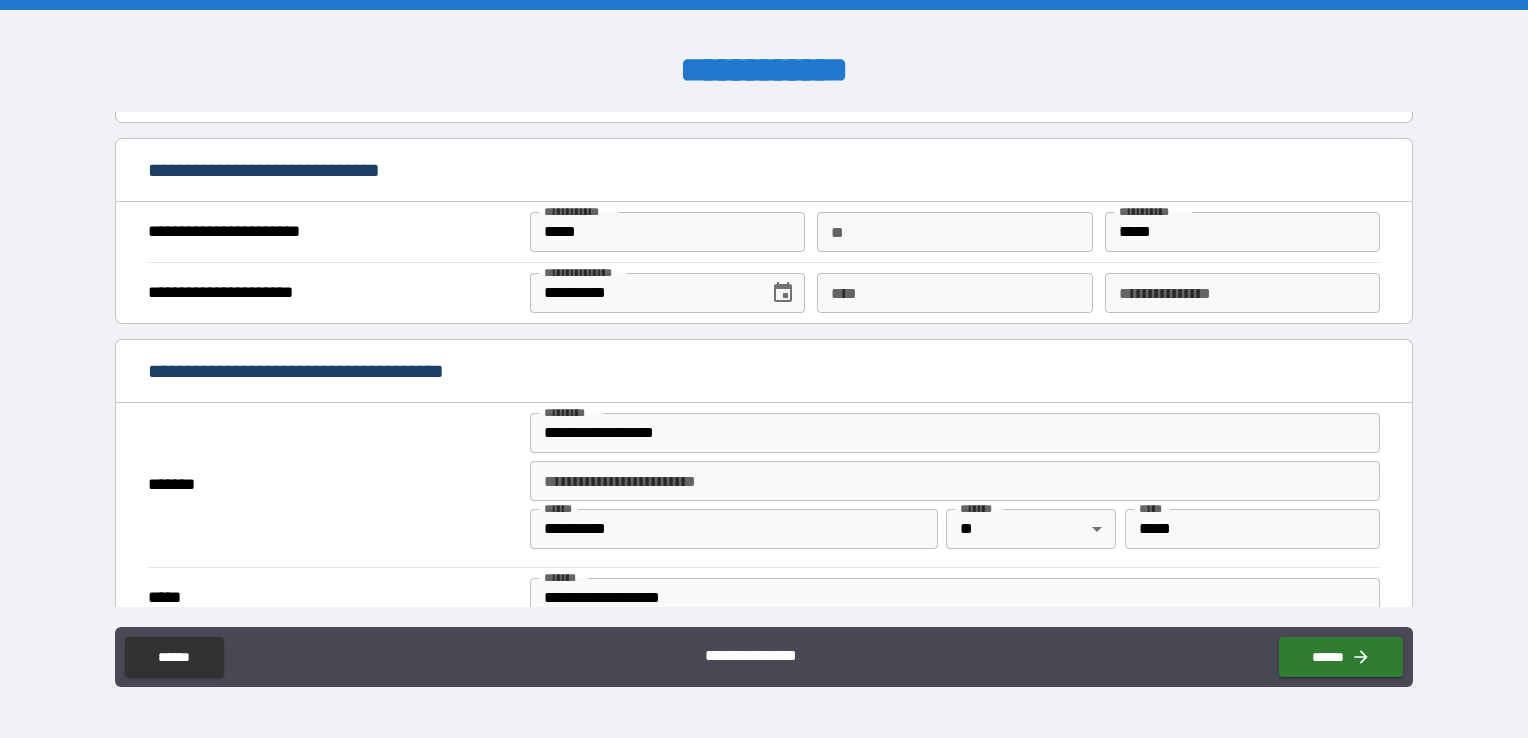 scroll, scrollTop: 1000, scrollLeft: 0, axis: vertical 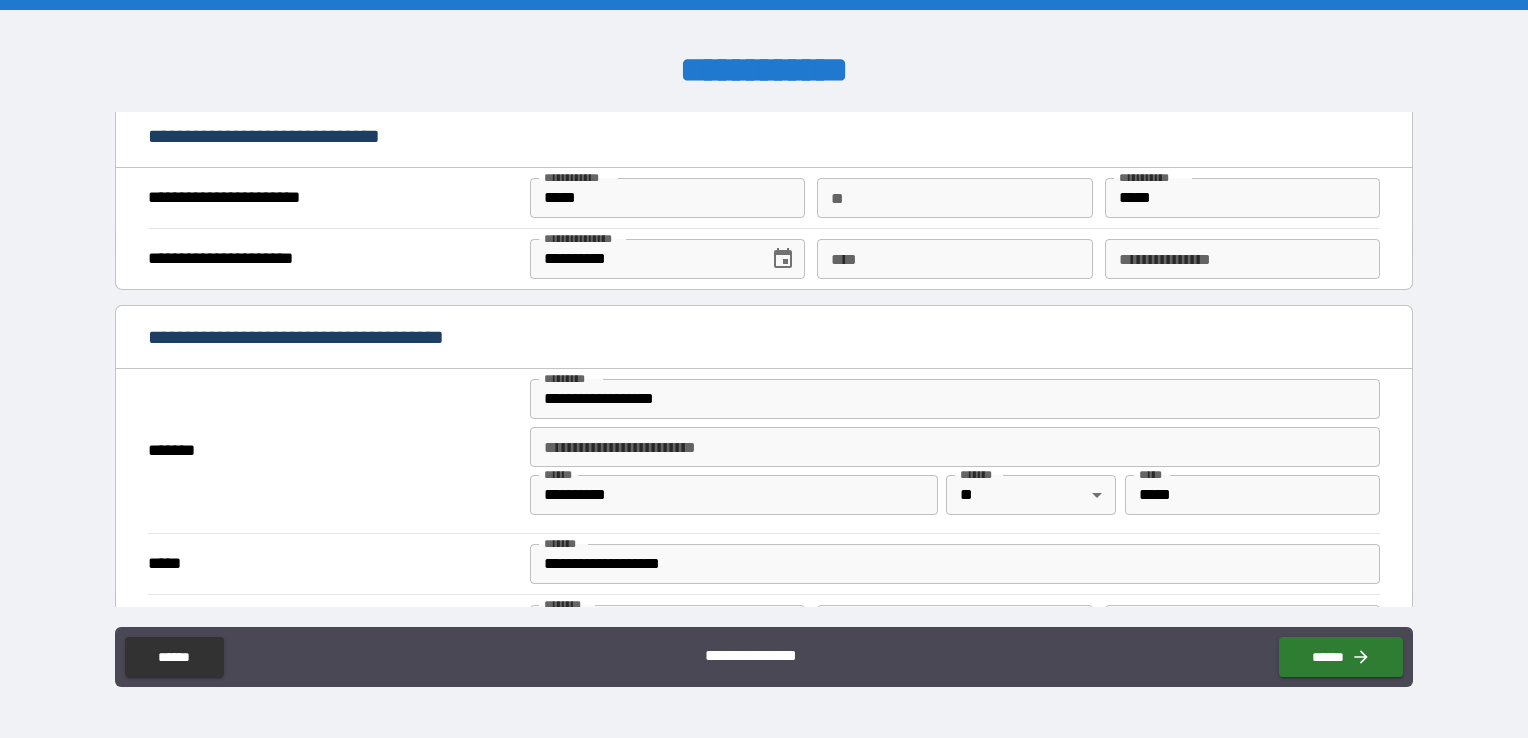 type on "*****" 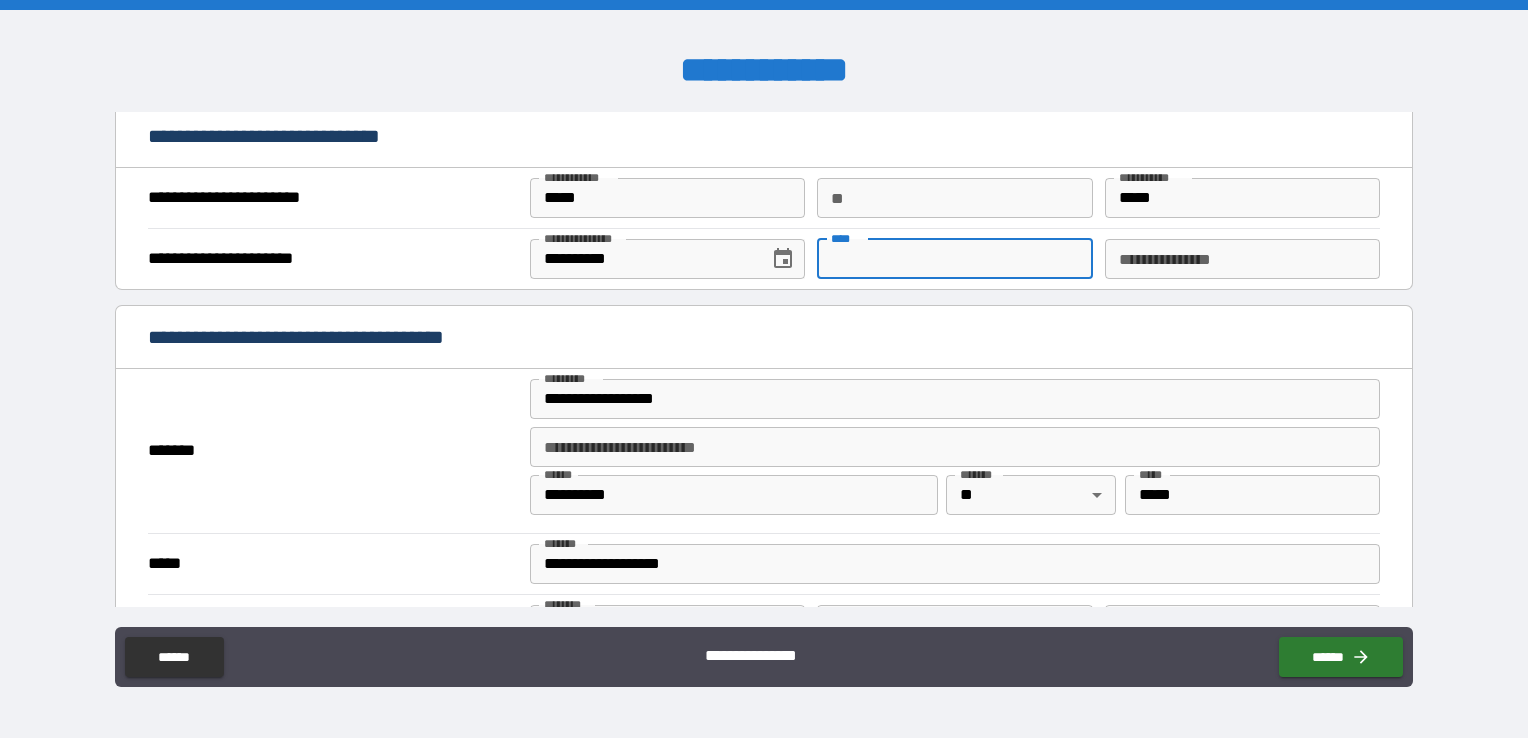 click on "****" at bounding box center [954, 259] 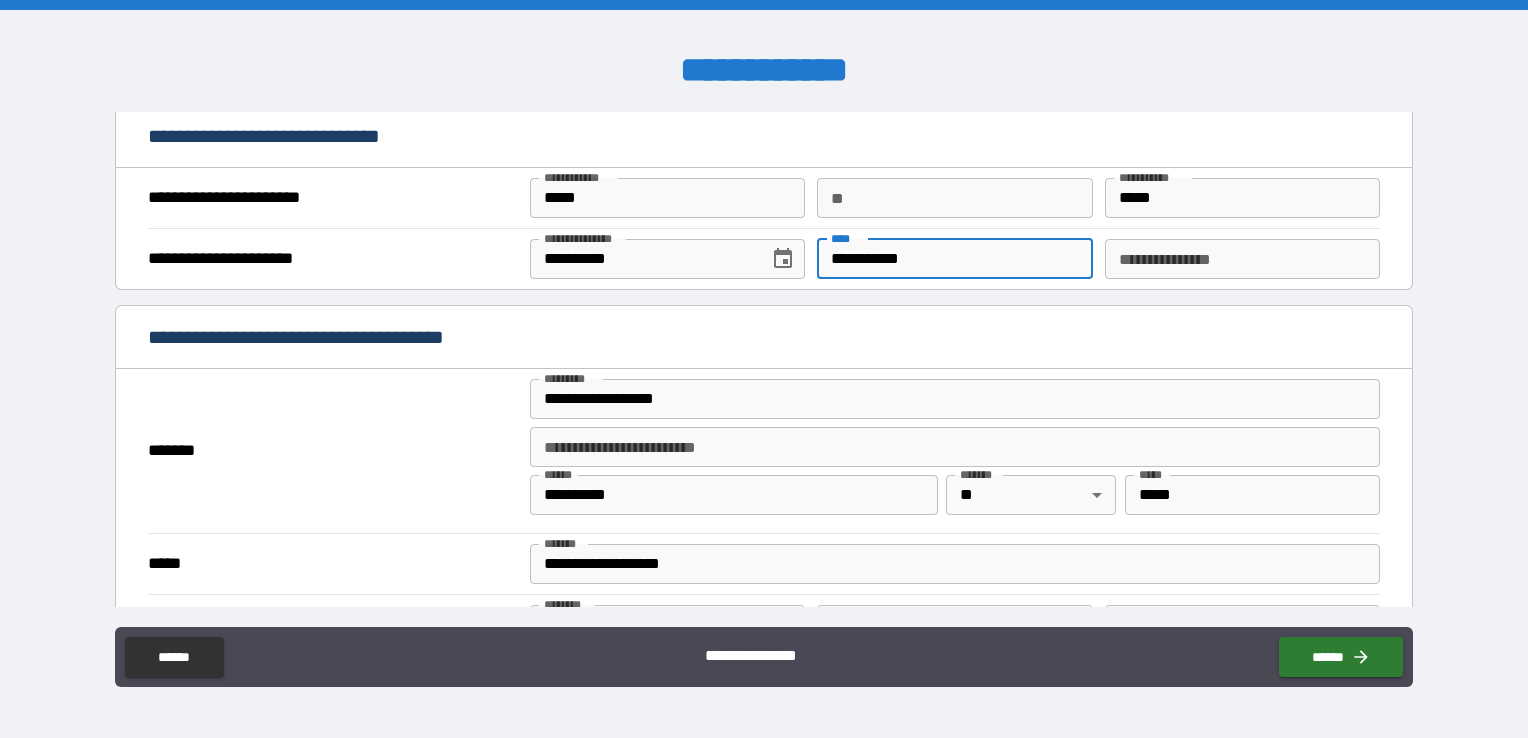 type on "**********" 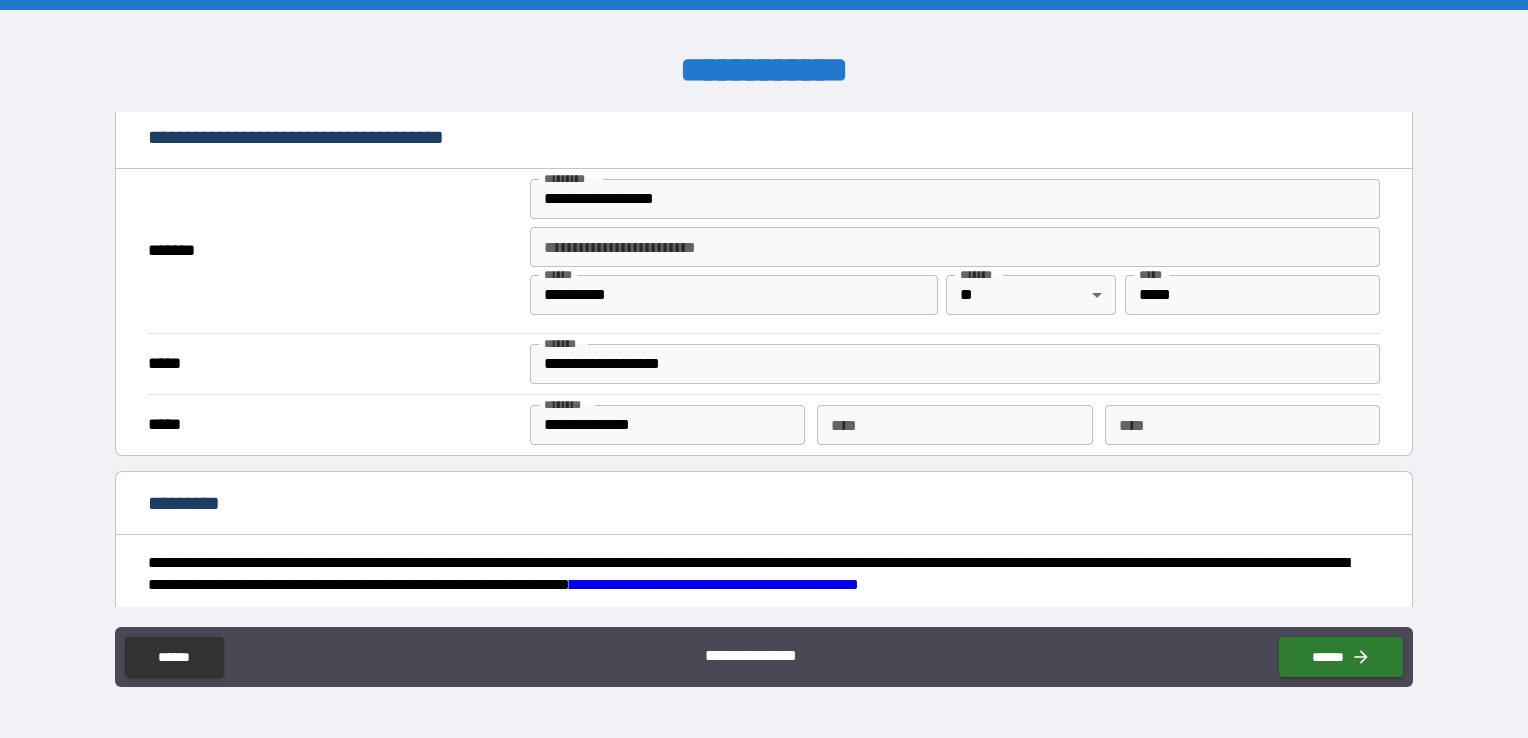 scroll, scrollTop: 1379, scrollLeft: 0, axis: vertical 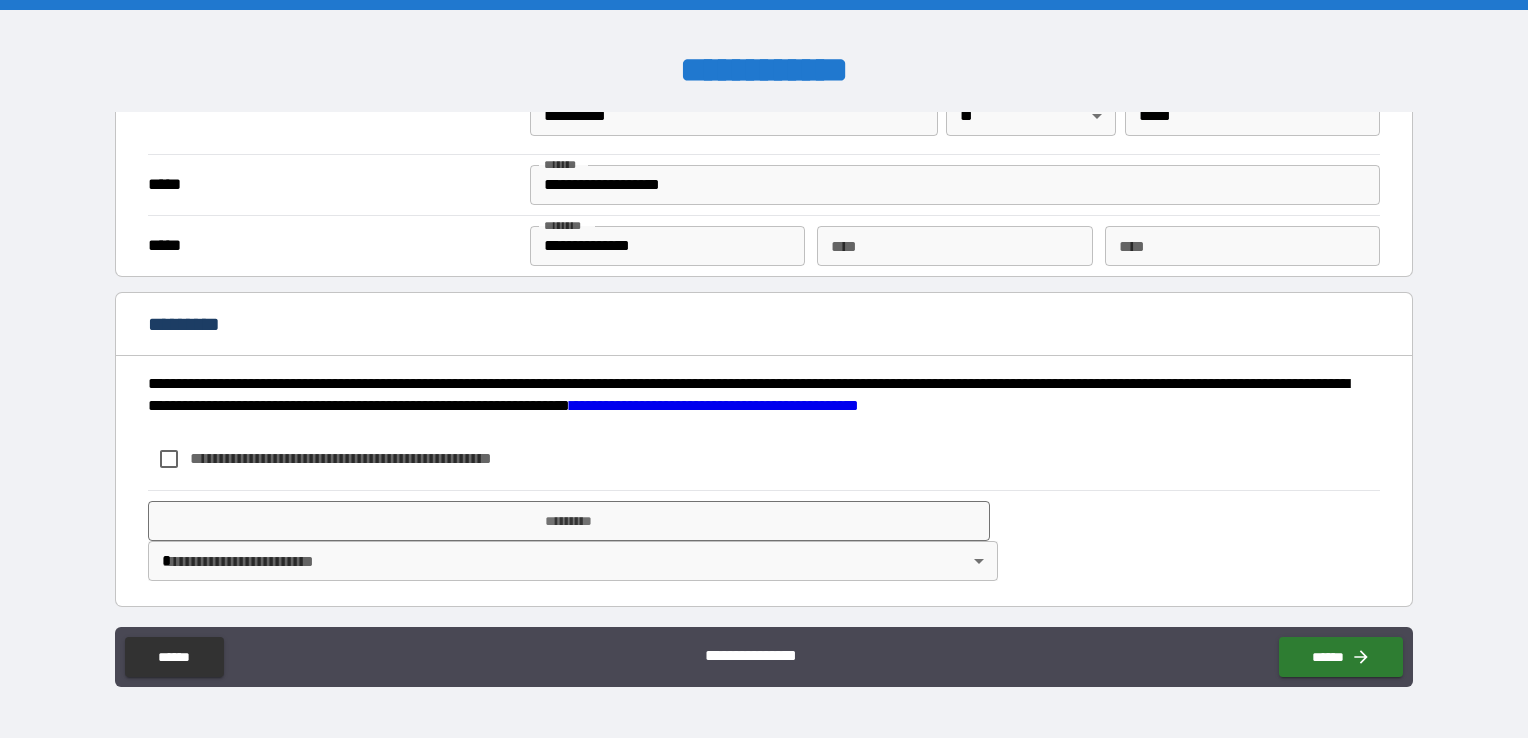 type on "**********" 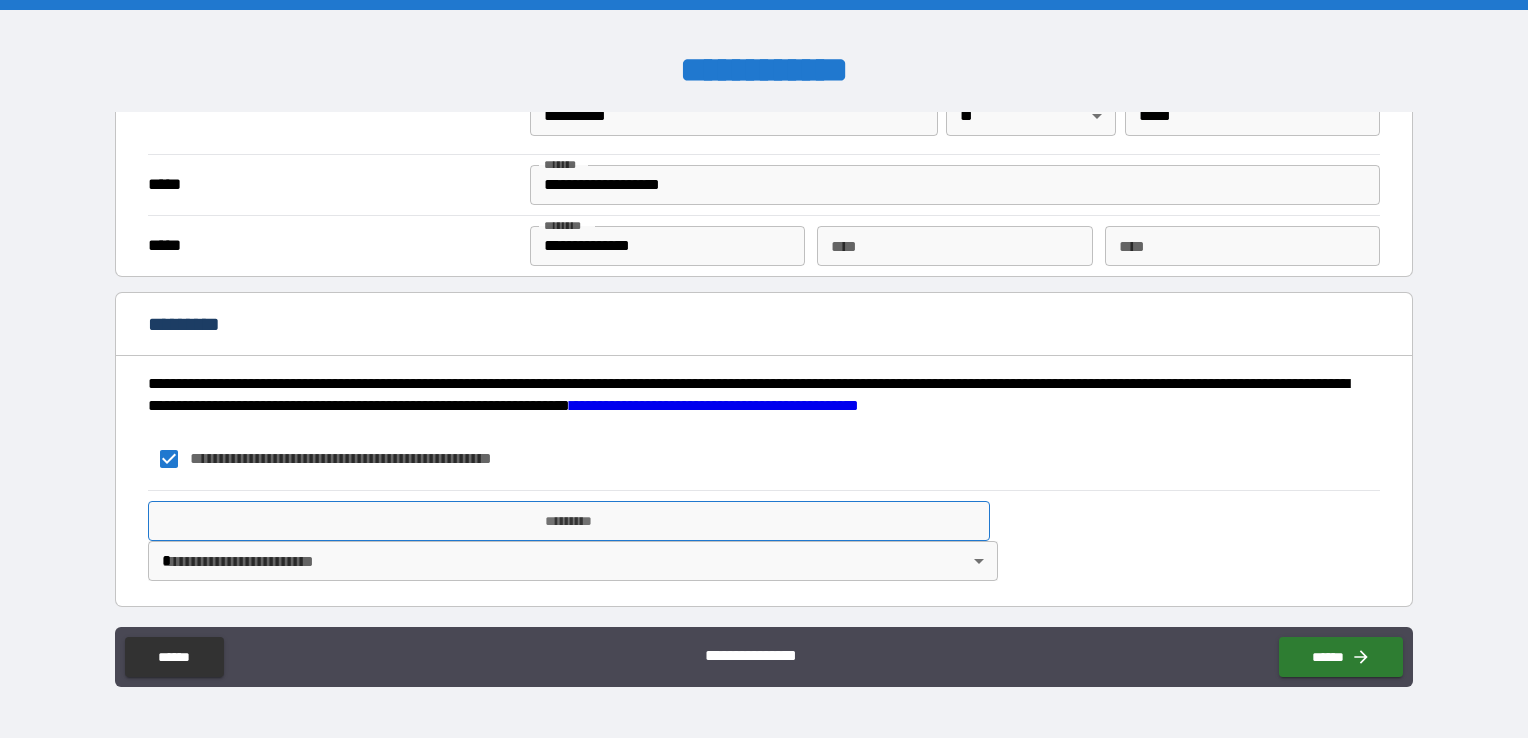 click on "*********" at bounding box center [569, 521] 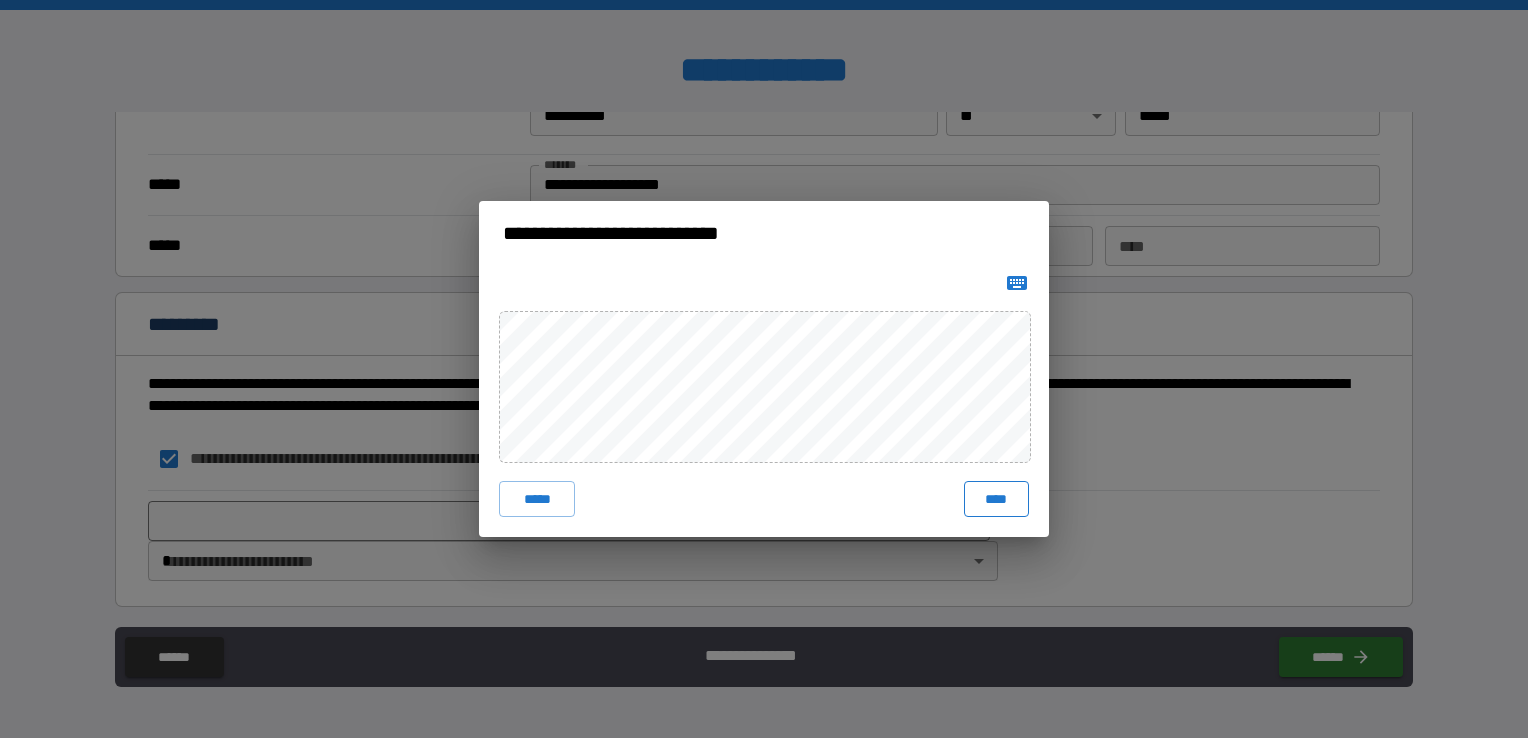 click on "****" at bounding box center (996, 499) 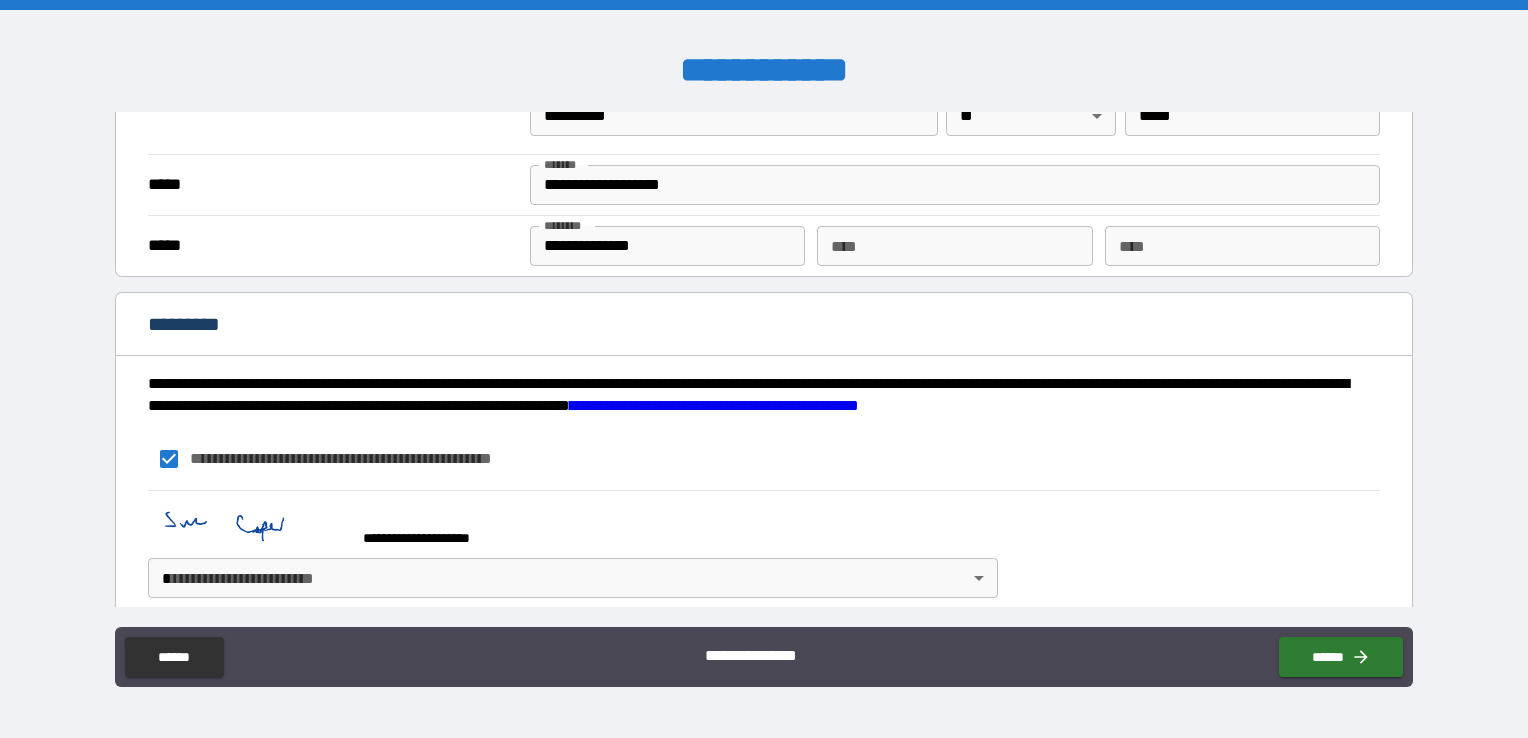 scroll, scrollTop: 1396, scrollLeft: 0, axis: vertical 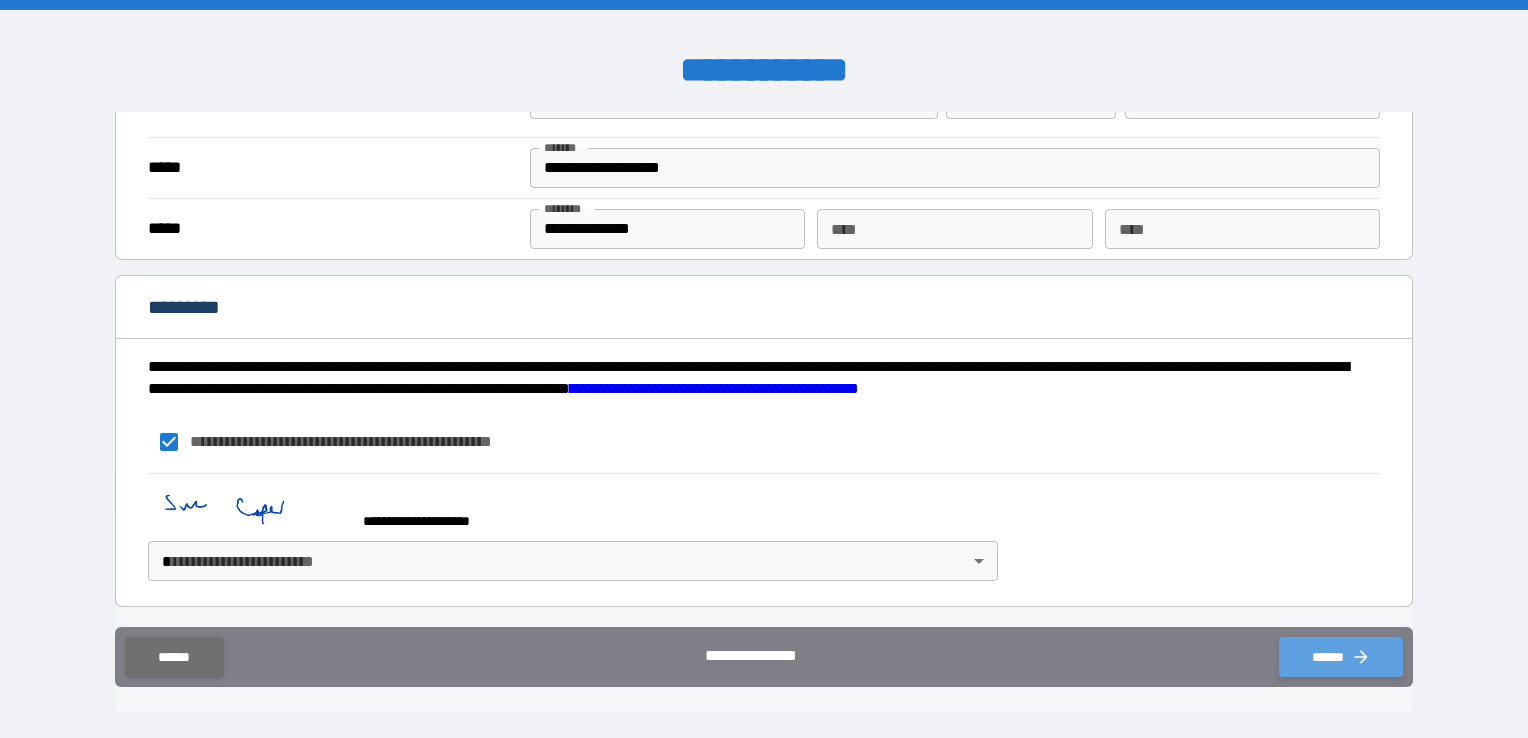 click on "******" at bounding box center (1341, 657) 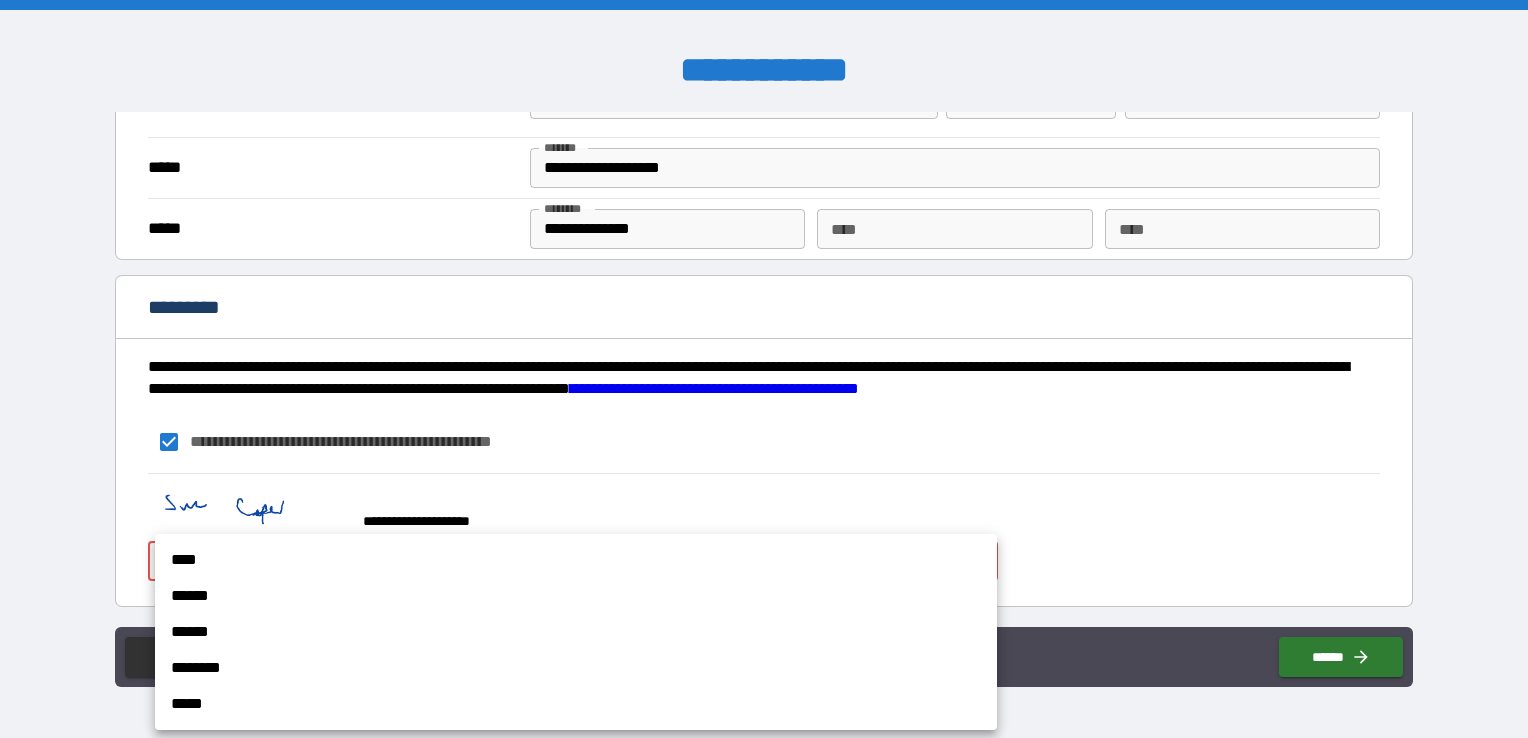 click on "**********" at bounding box center (764, 369) 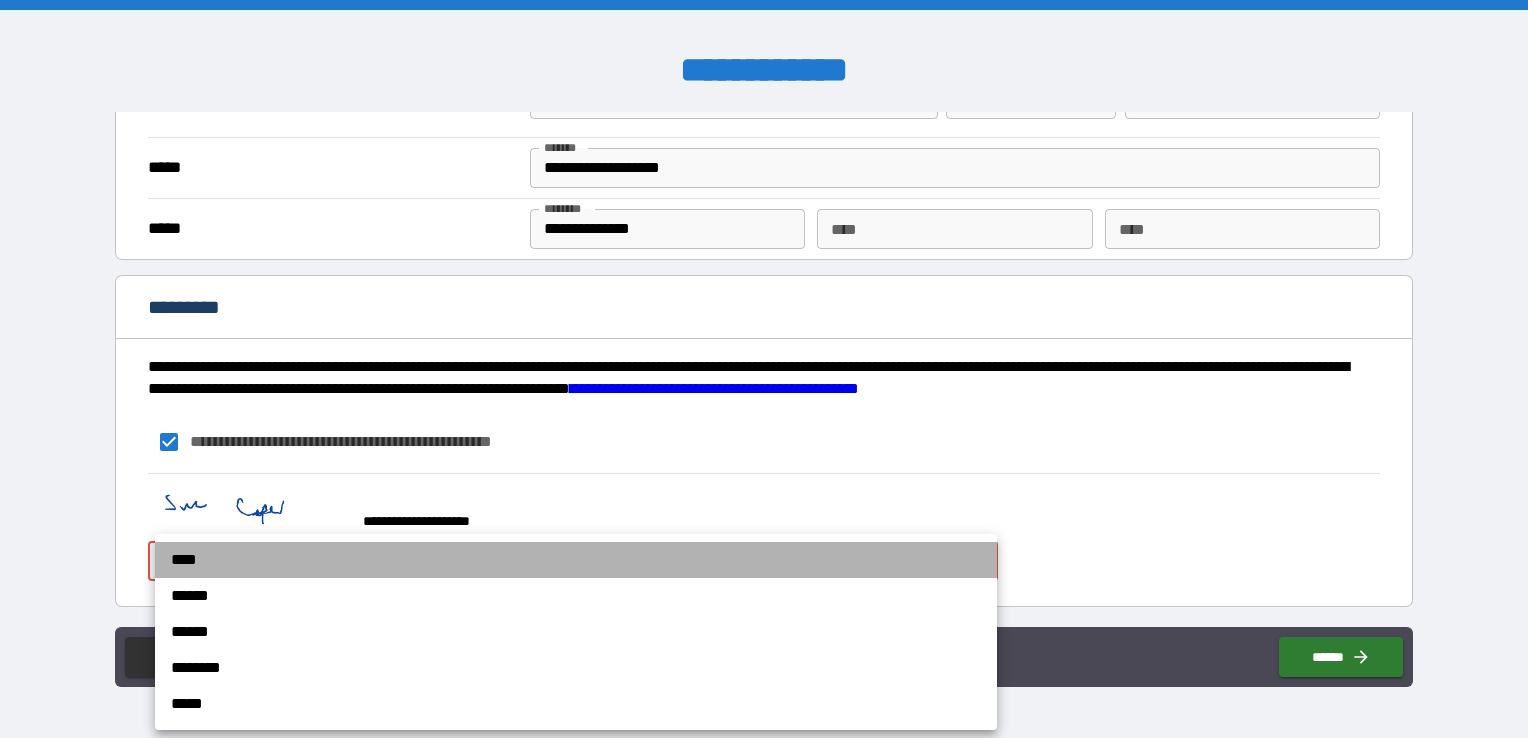 click on "****" at bounding box center (576, 560) 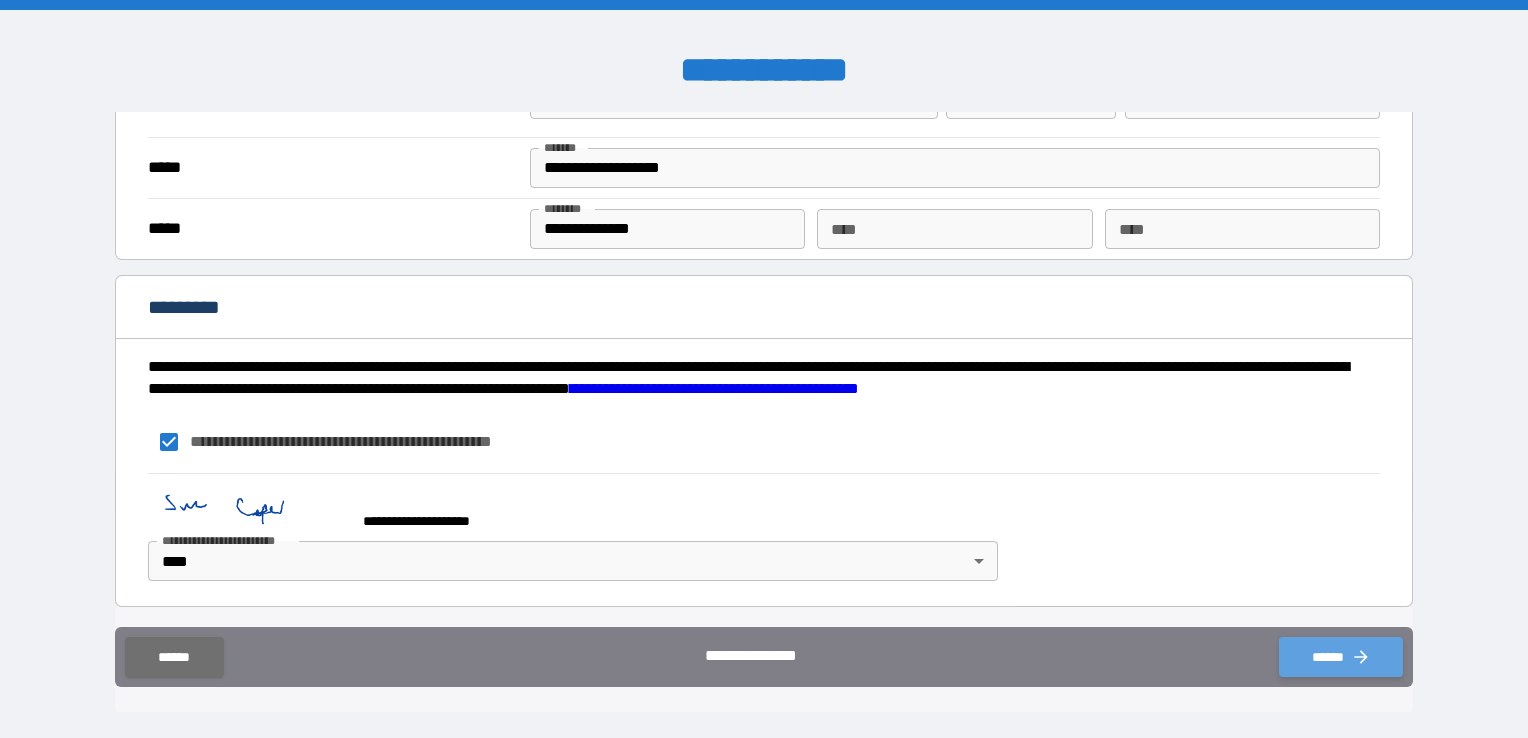 click on "******" at bounding box center [1341, 657] 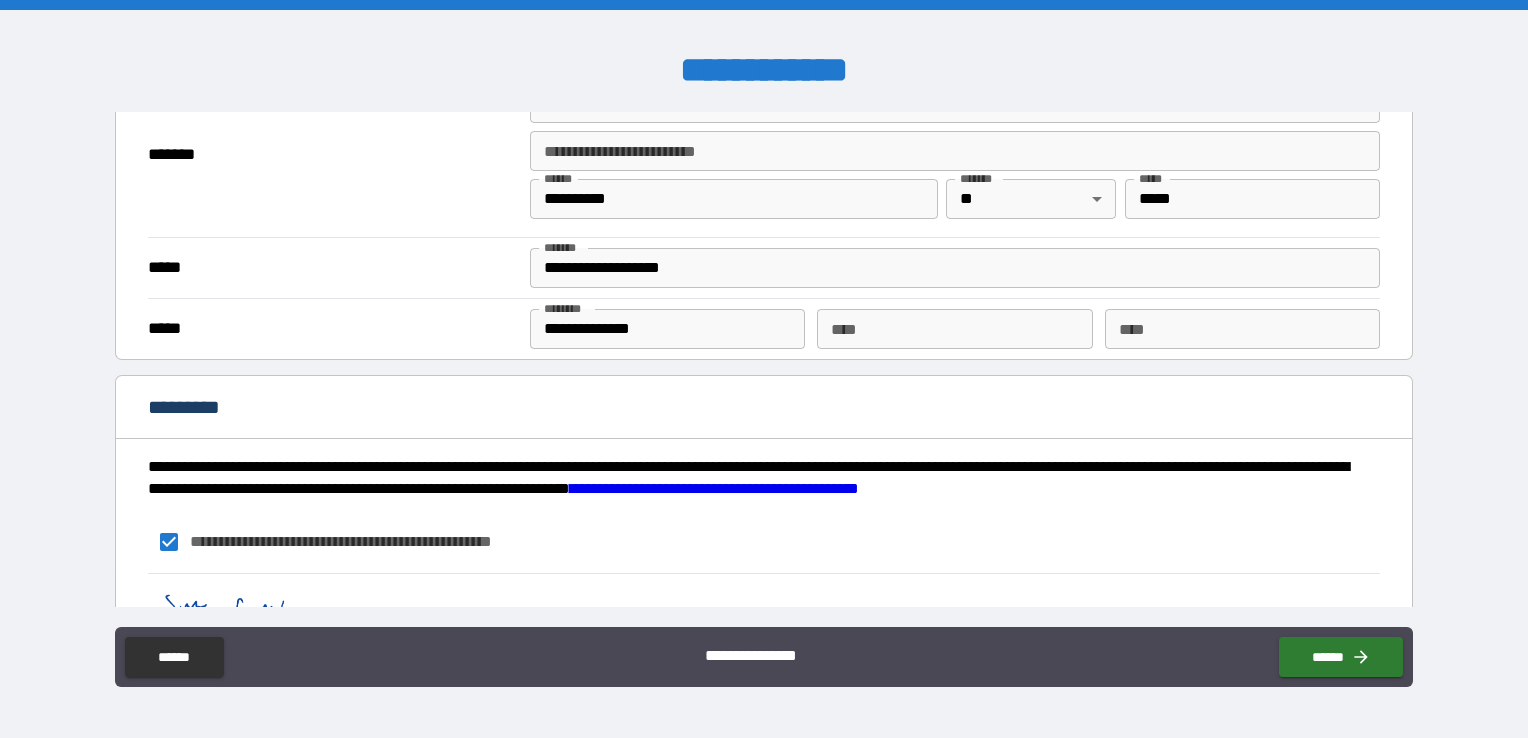 scroll, scrollTop: 1396, scrollLeft: 0, axis: vertical 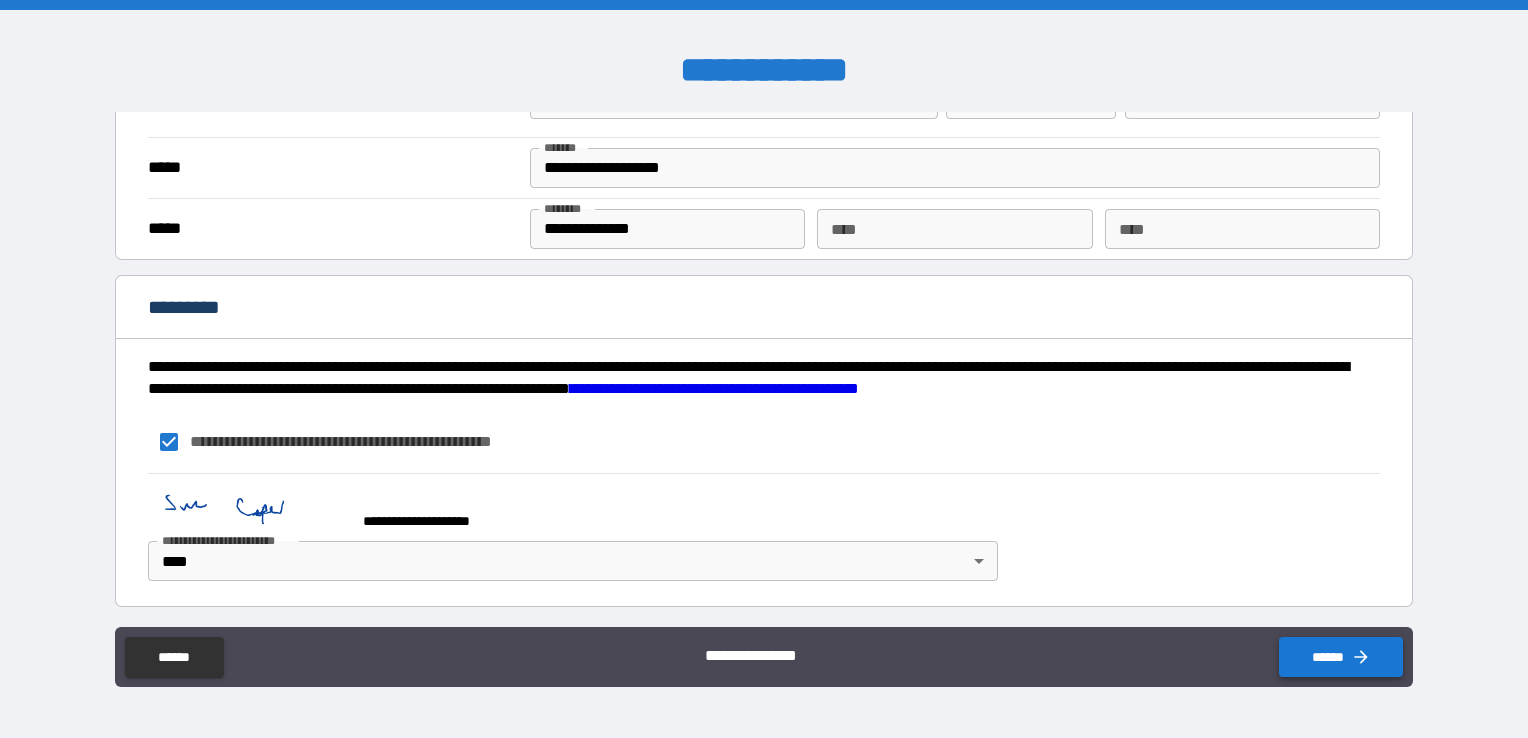 click on "******" at bounding box center (1341, 657) 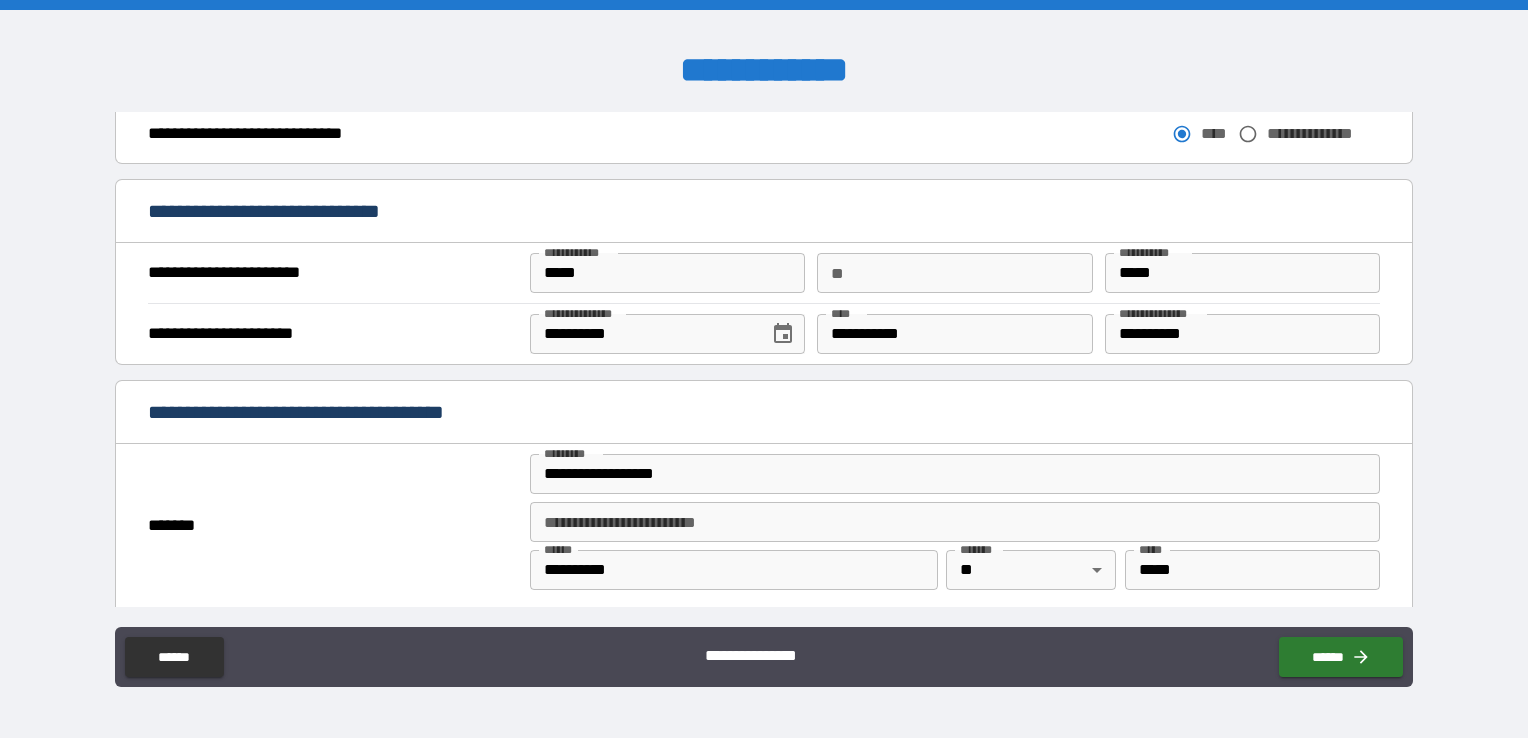 scroll, scrollTop: 896, scrollLeft: 0, axis: vertical 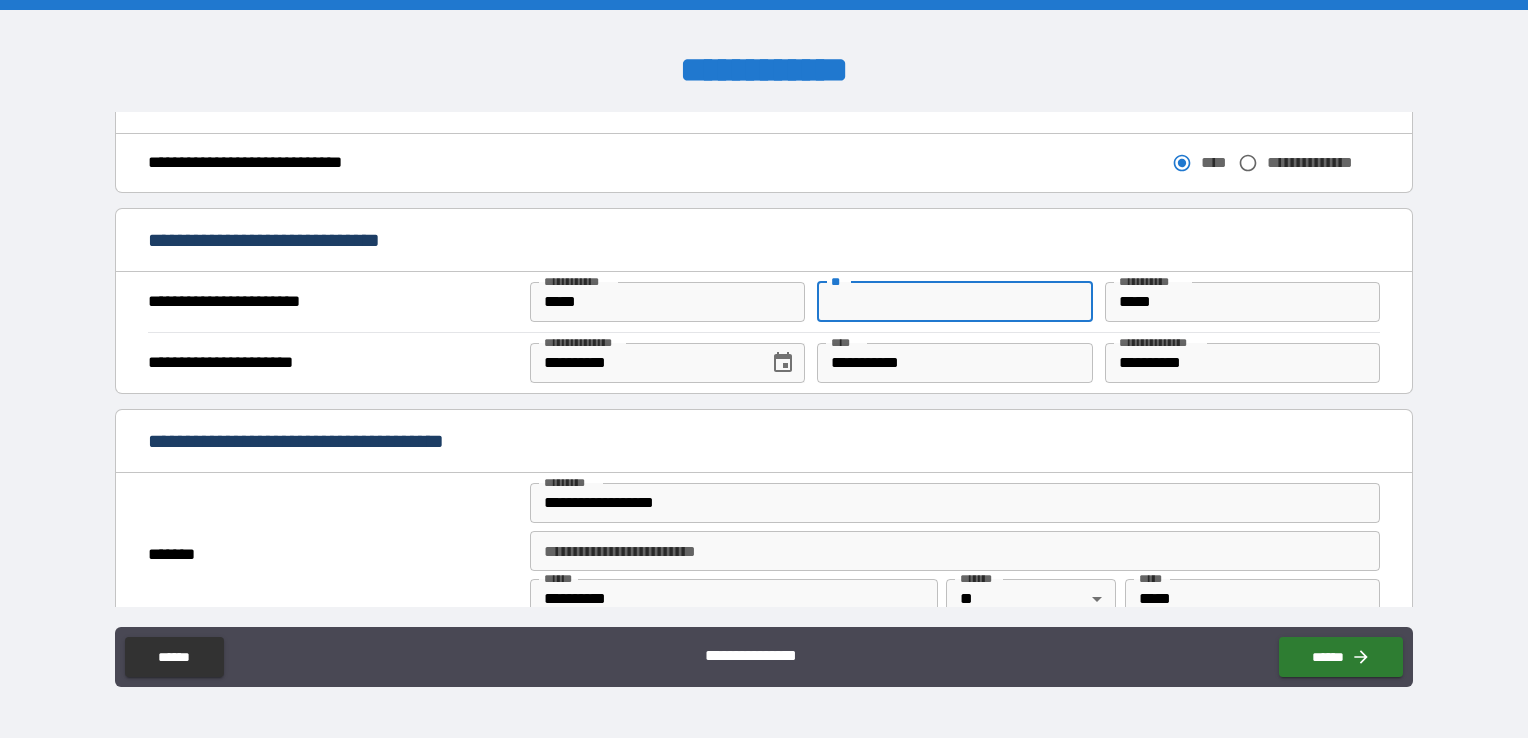 click on "**" at bounding box center [954, 302] 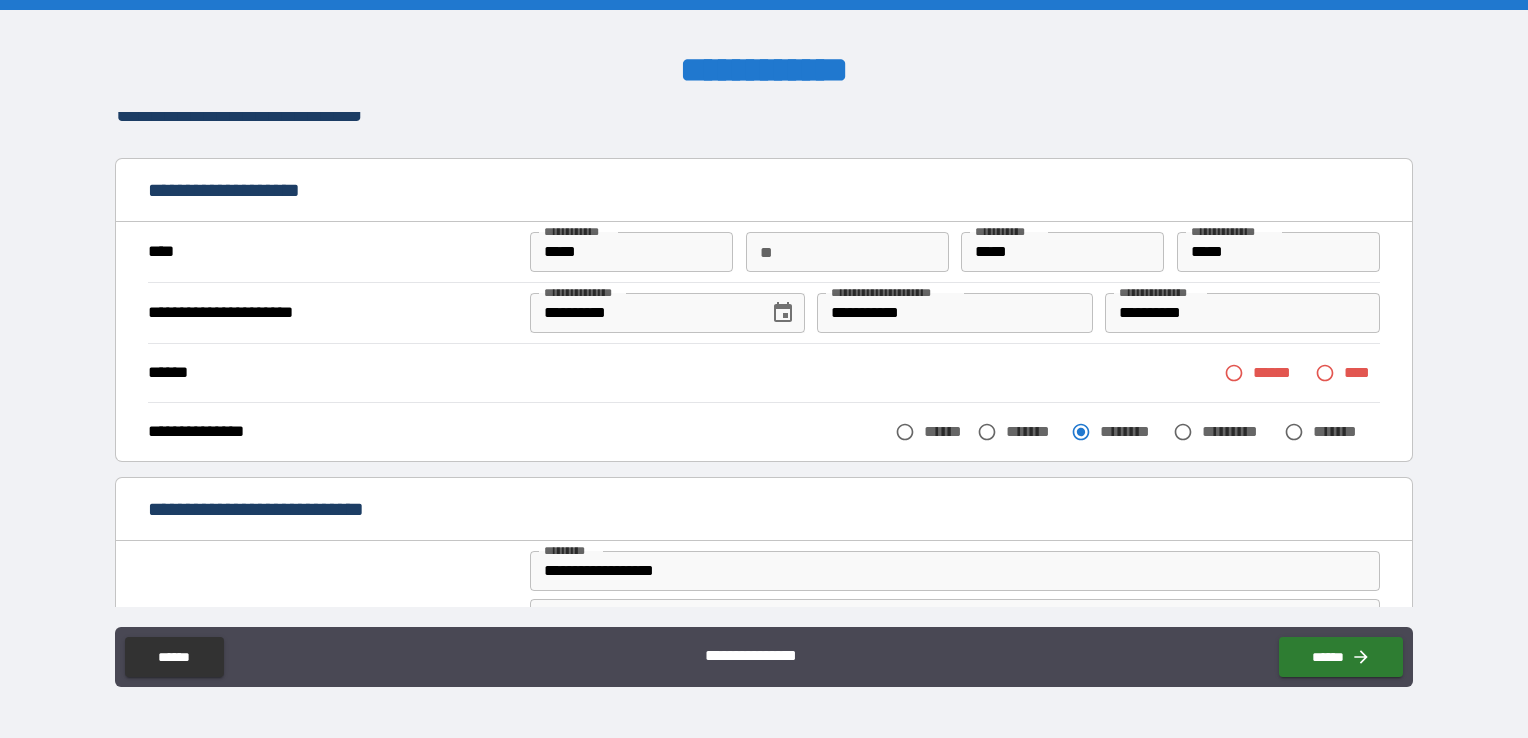 scroll, scrollTop: 0, scrollLeft: 0, axis: both 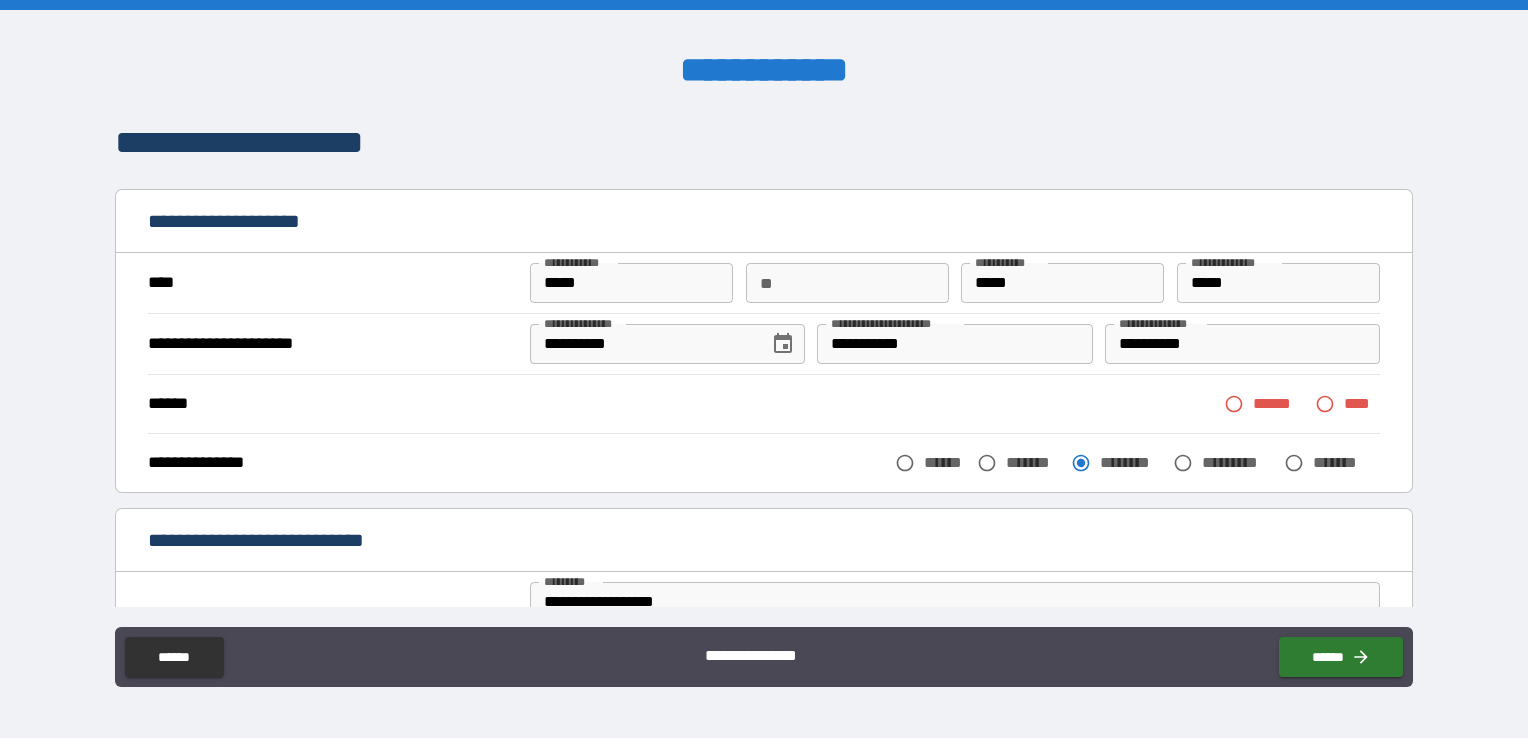 type on "*" 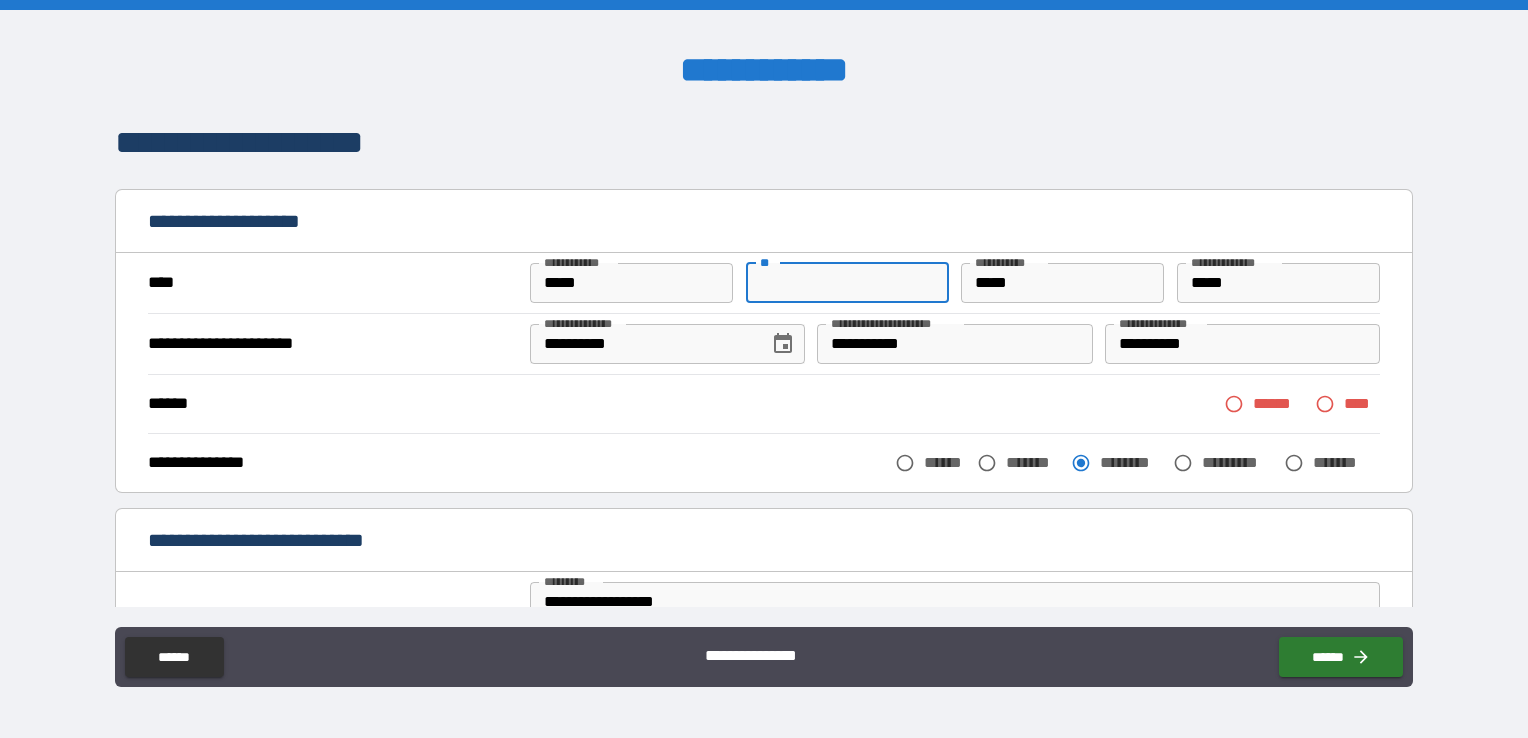 click on "**" at bounding box center (847, 283) 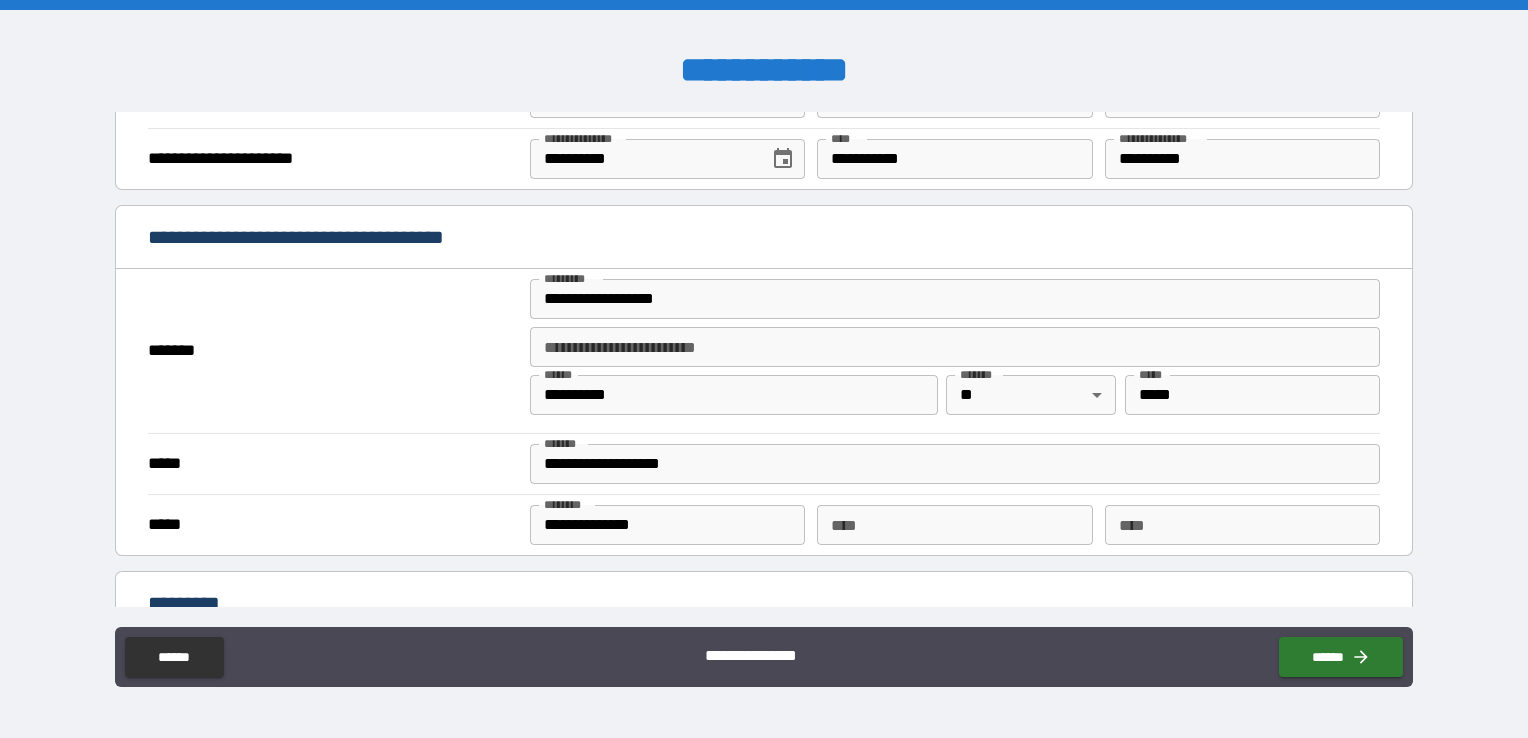 scroll, scrollTop: 1396, scrollLeft: 0, axis: vertical 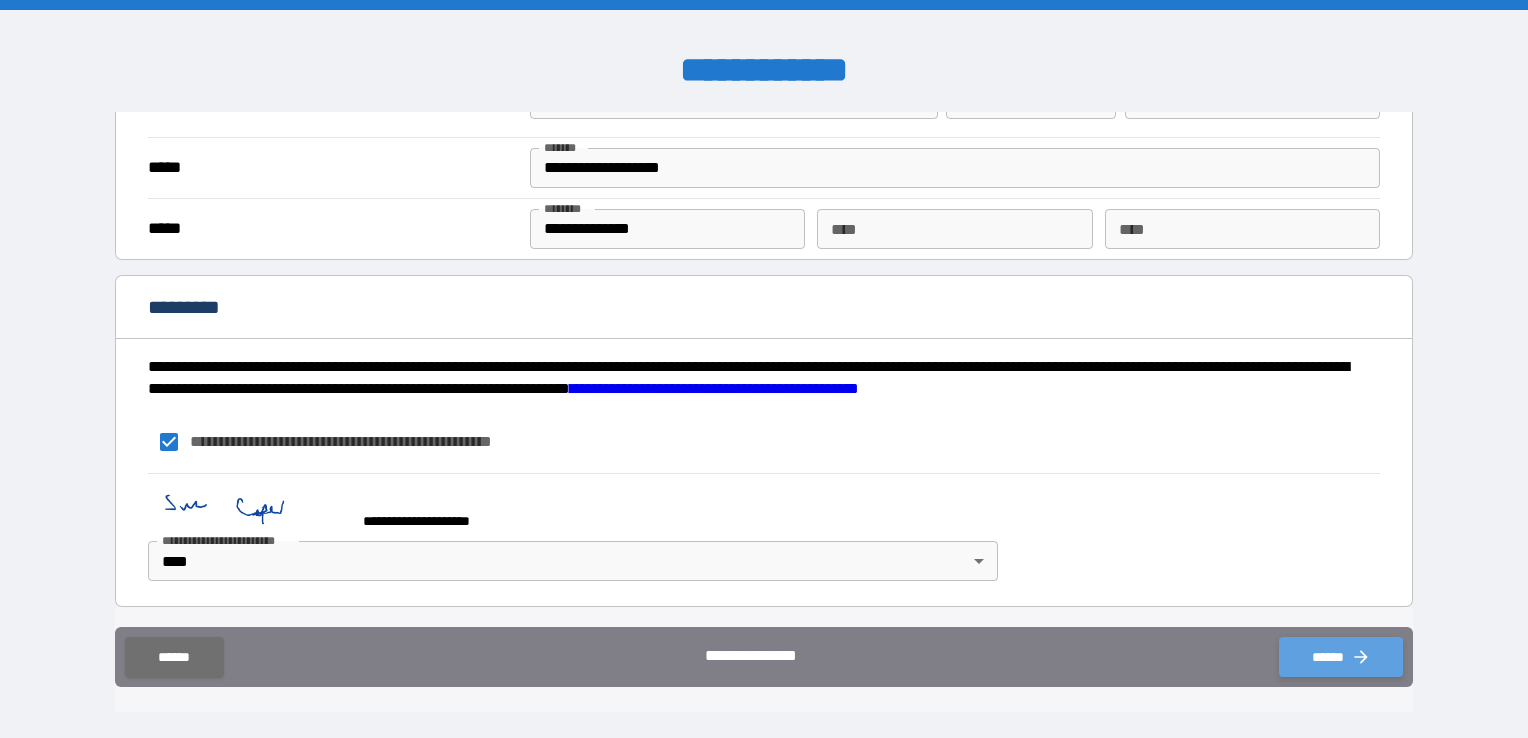 click on "******" at bounding box center [1341, 657] 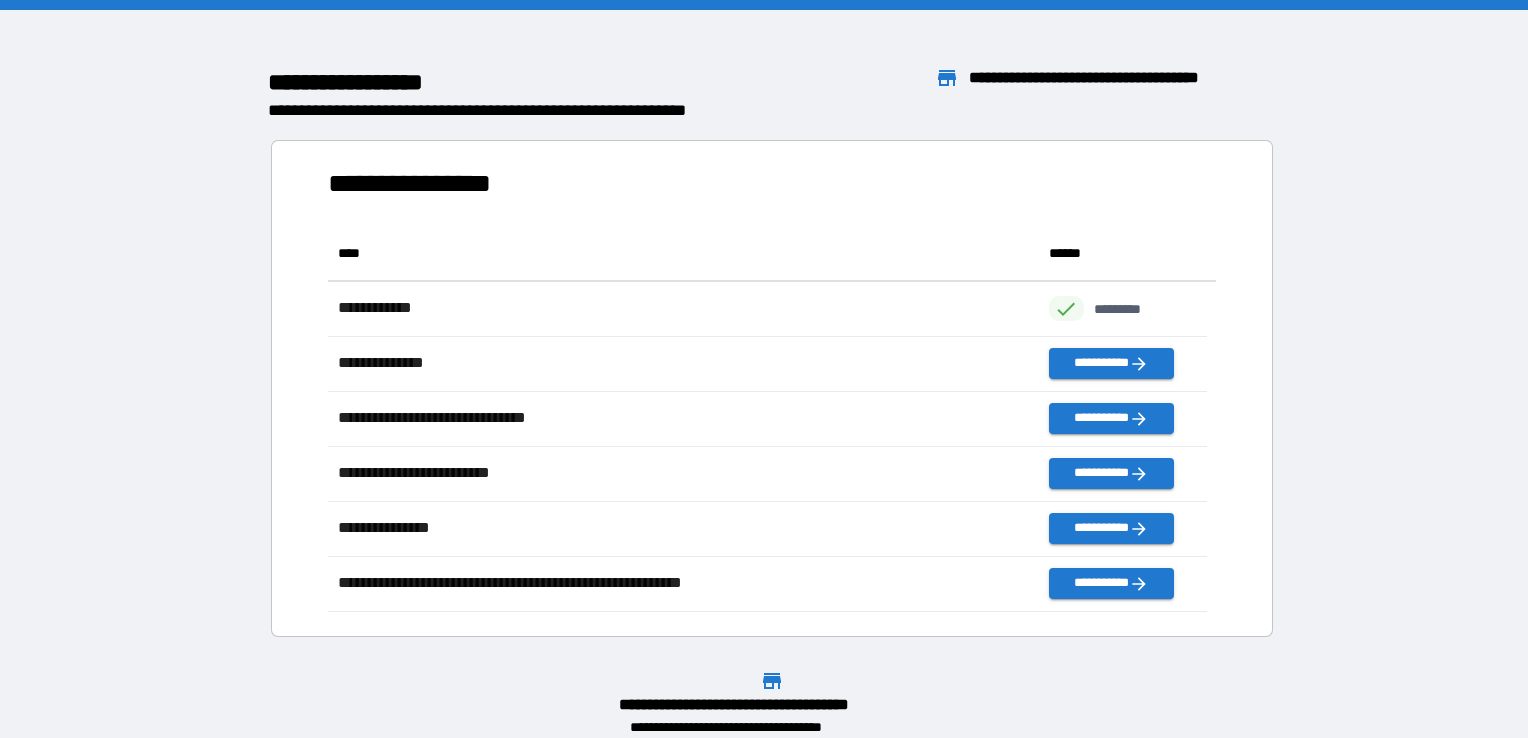 scroll, scrollTop: 16, scrollLeft: 16, axis: both 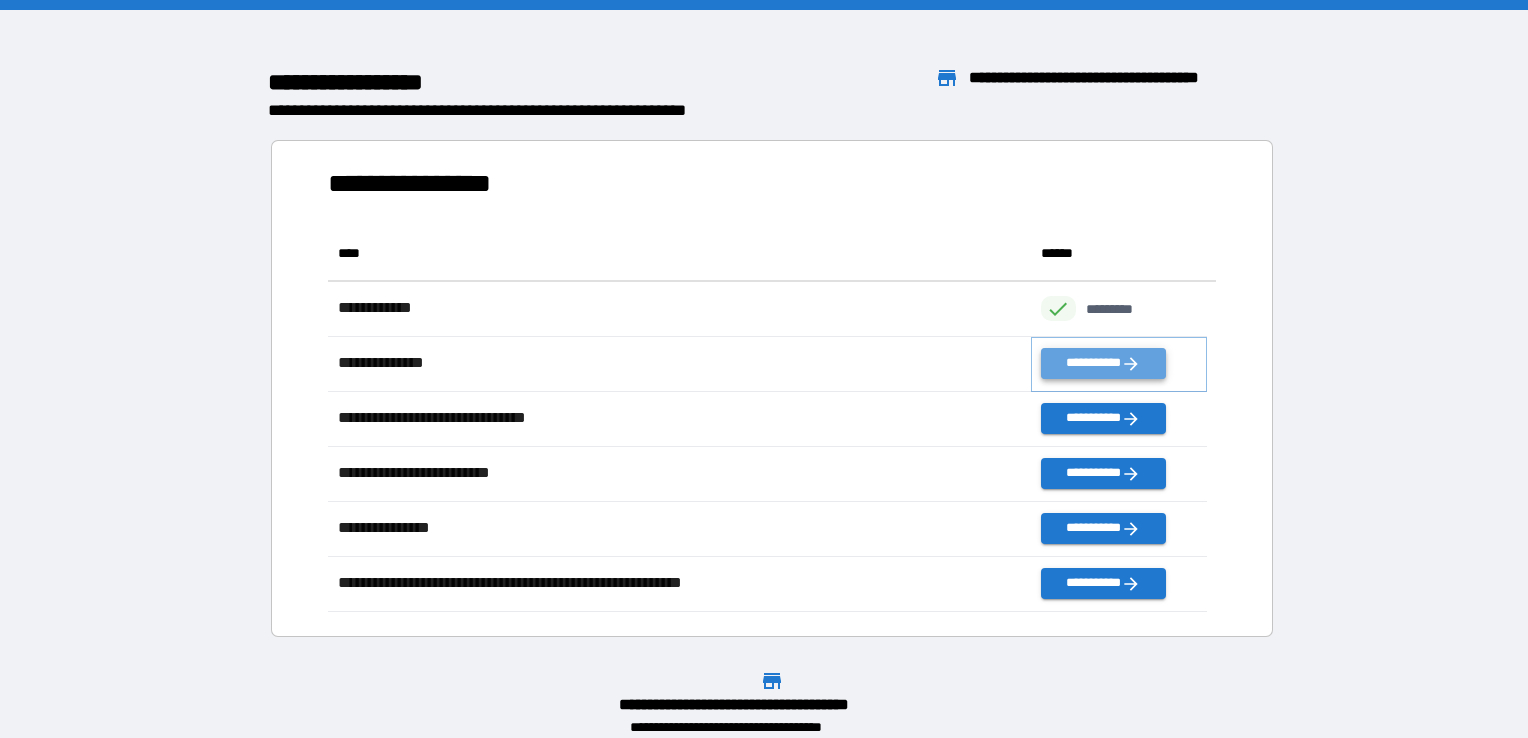 click on "**********" at bounding box center (1103, 363) 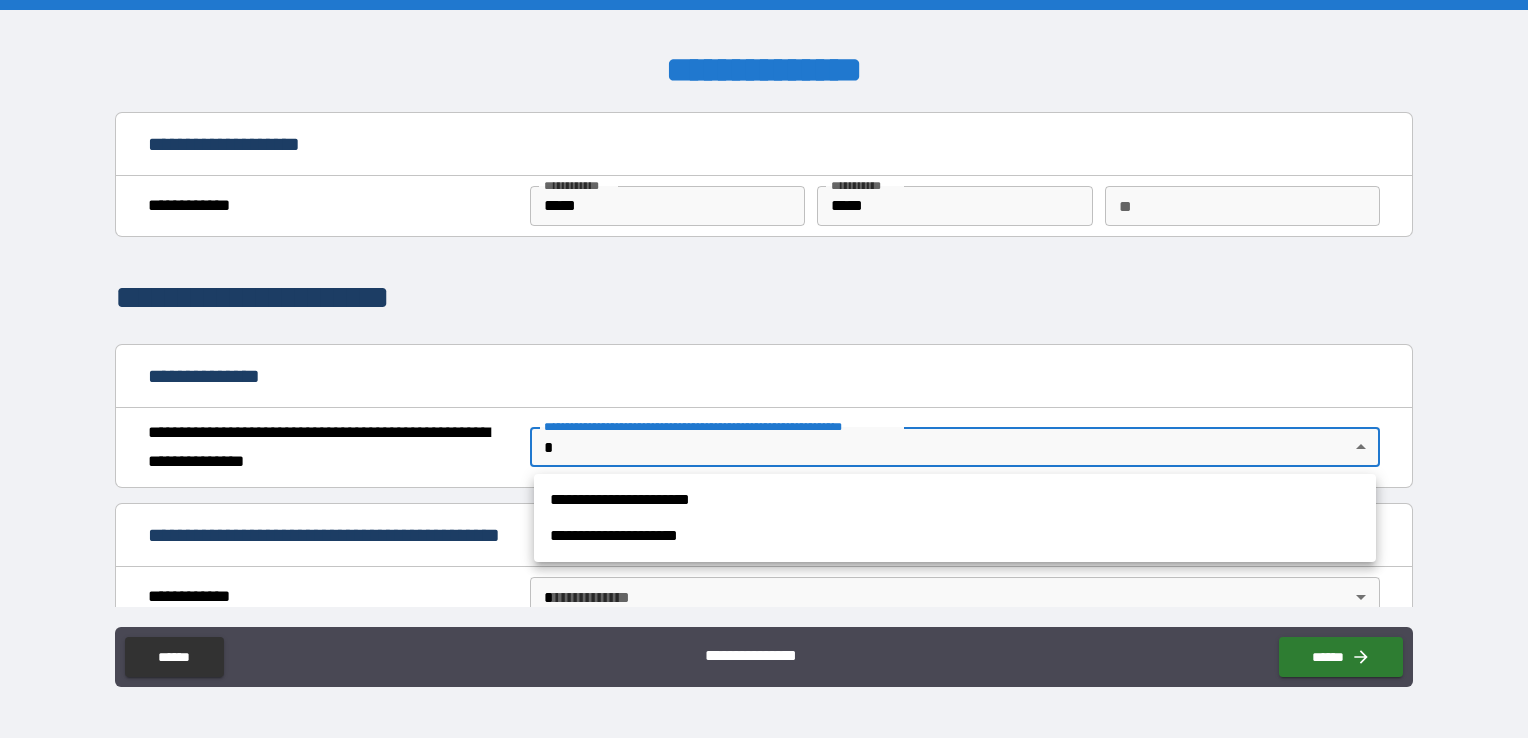 click on "**********" at bounding box center [764, 369] 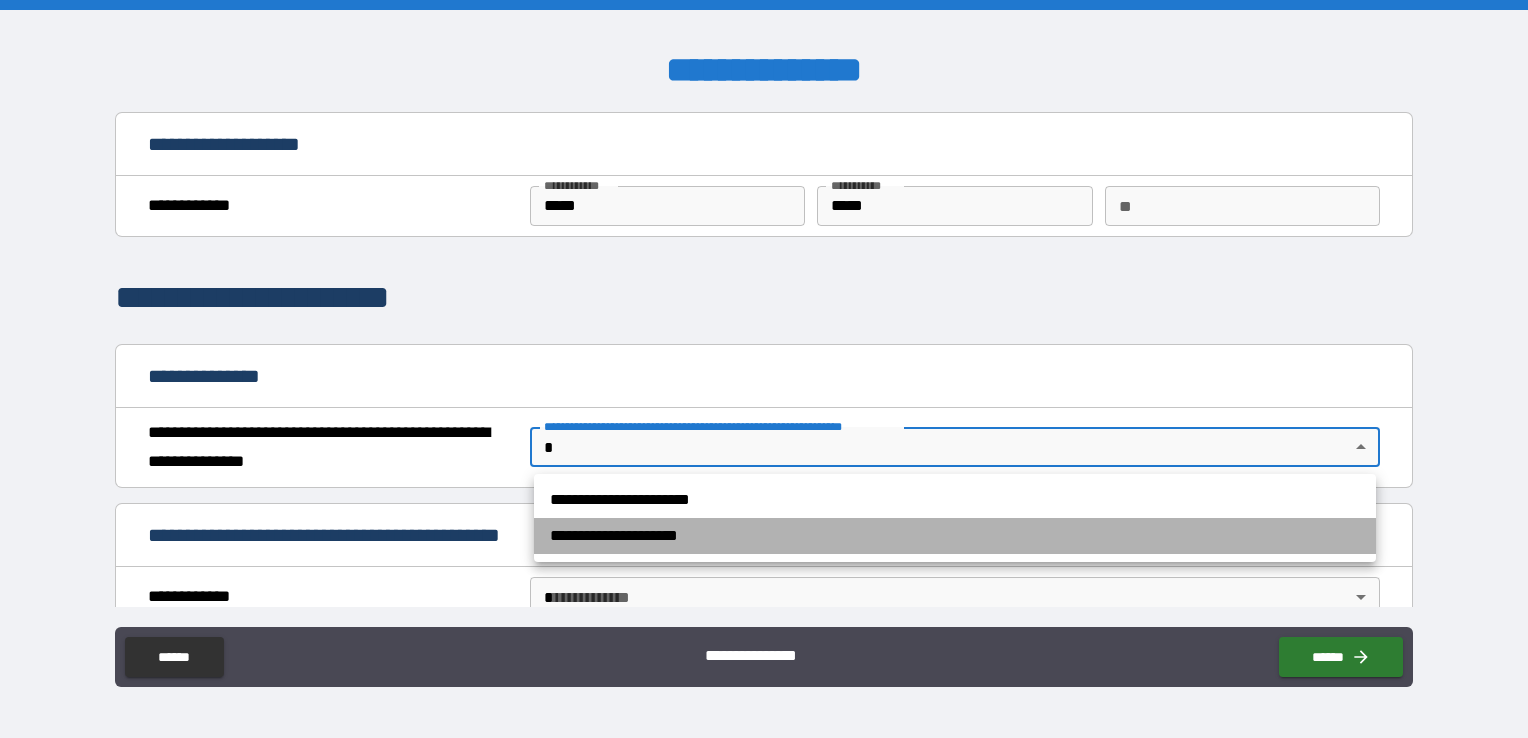 click on "**********" at bounding box center [955, 536] 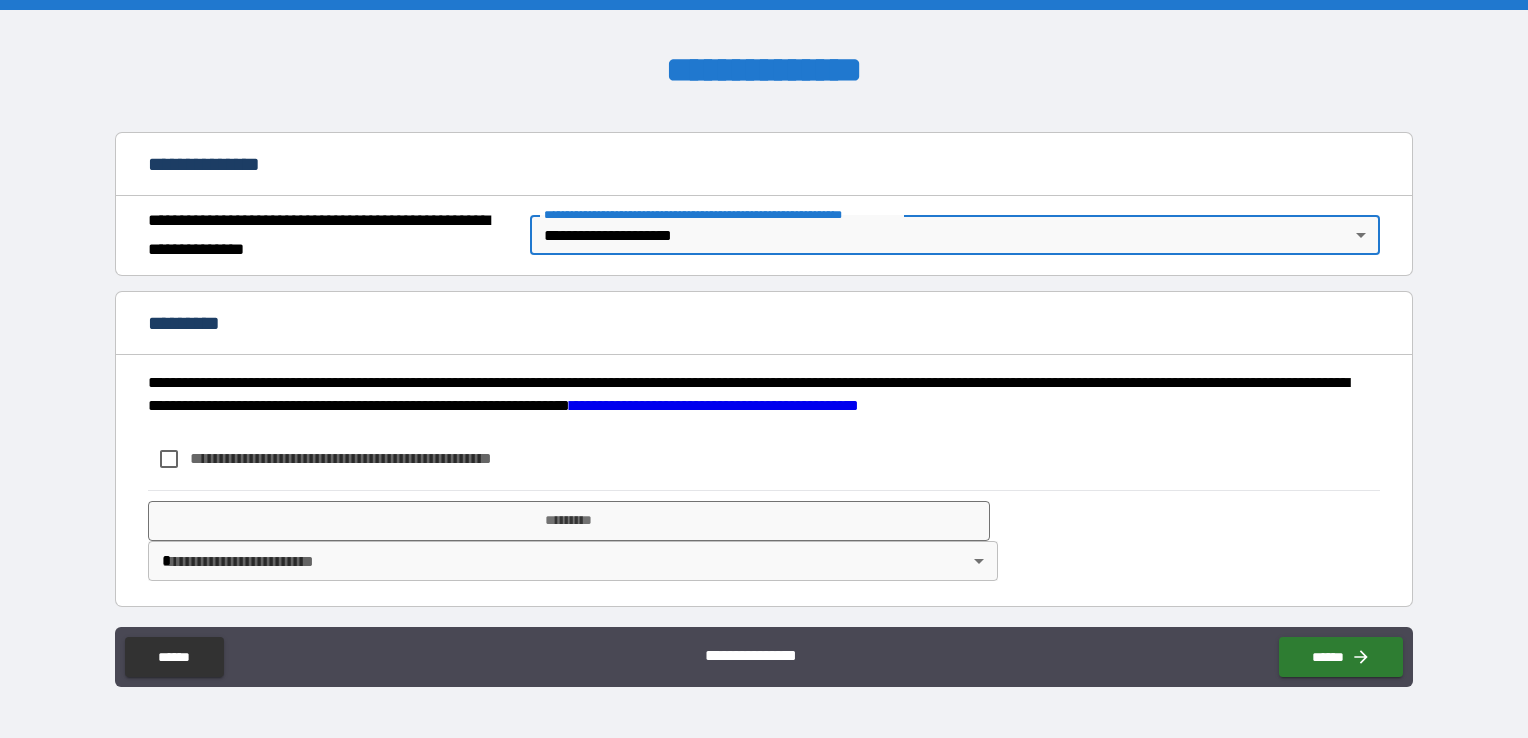 scroll, scrollTop: 214, scrollLeft: 0, axis: vertical 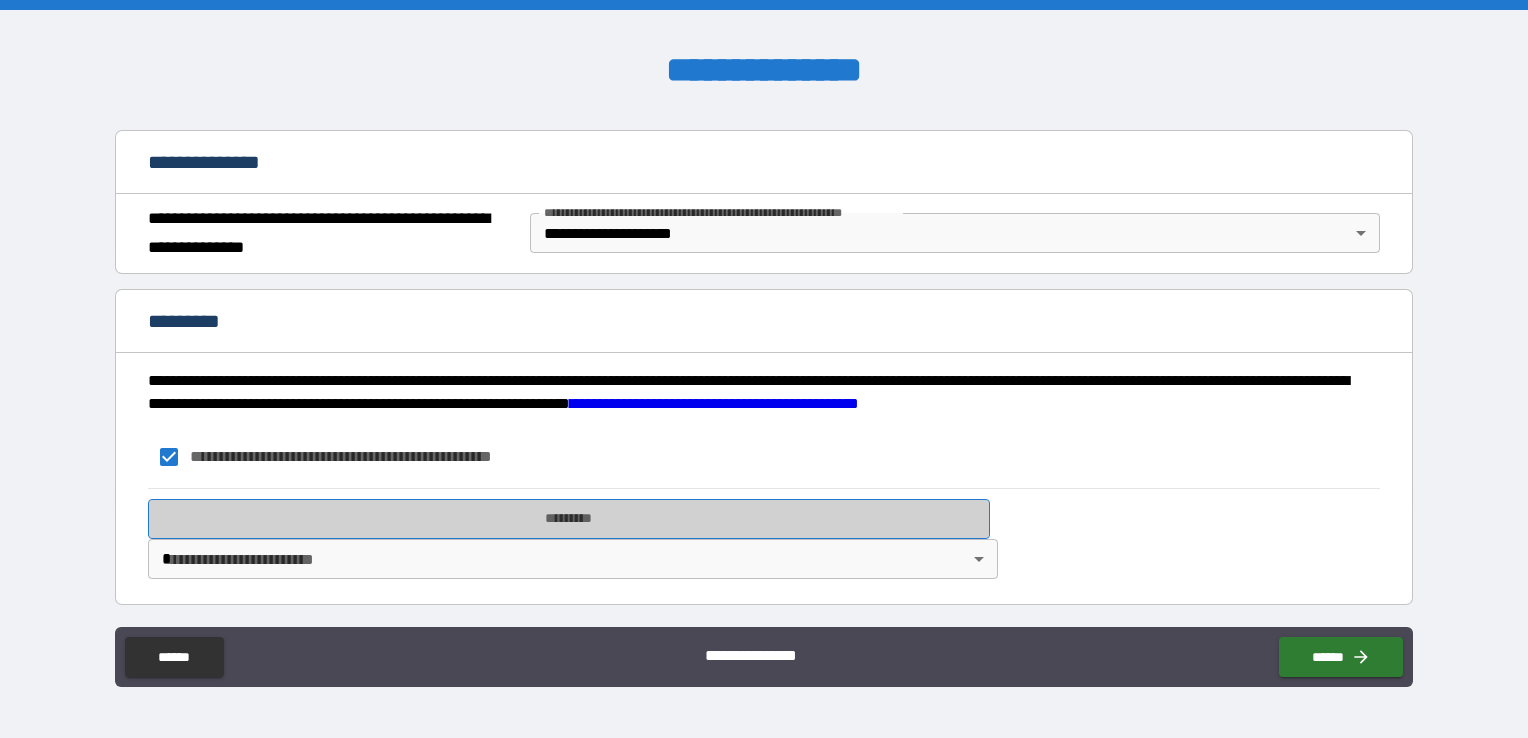 click on "*********" at bounding box center [569, 519] 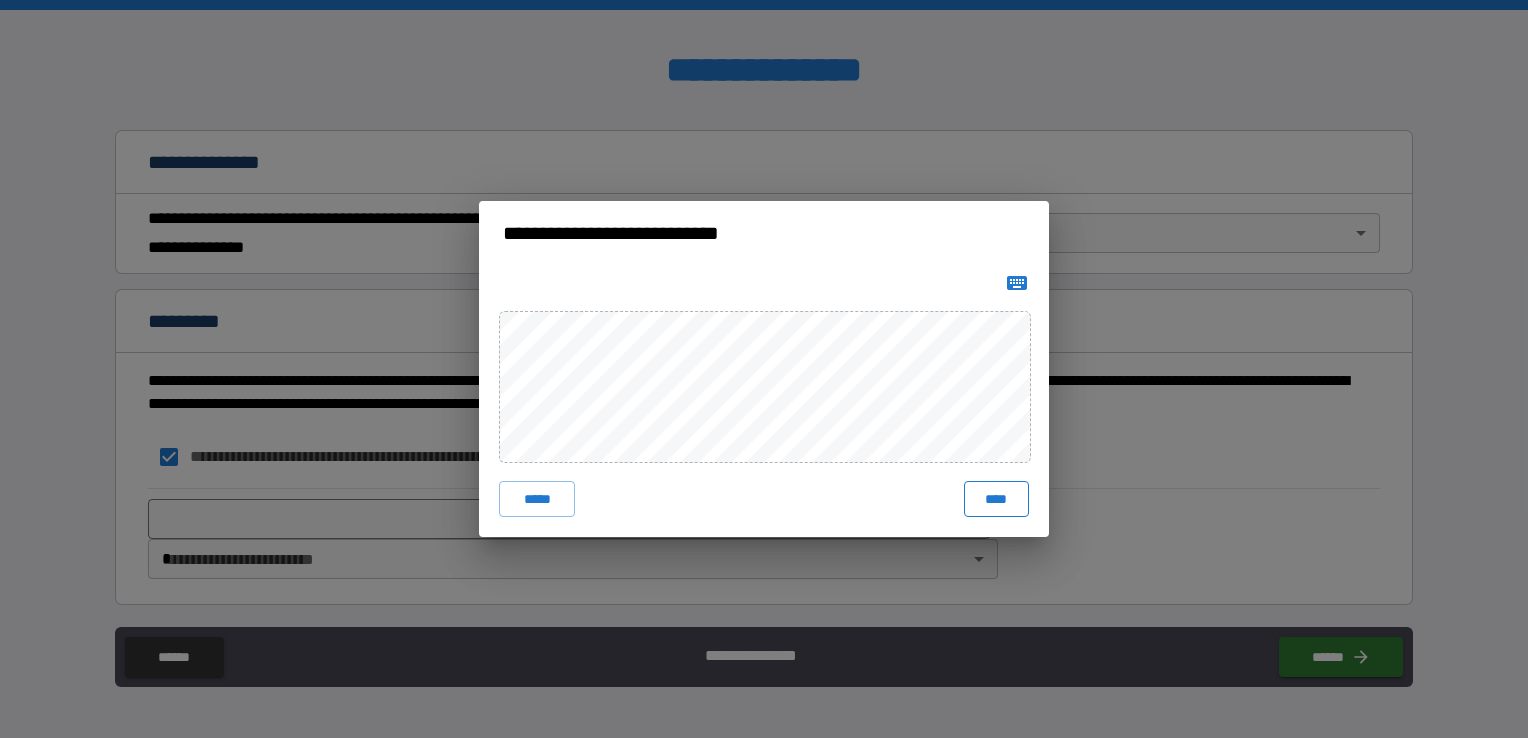 click on "****" at bounding box center [996, 499] 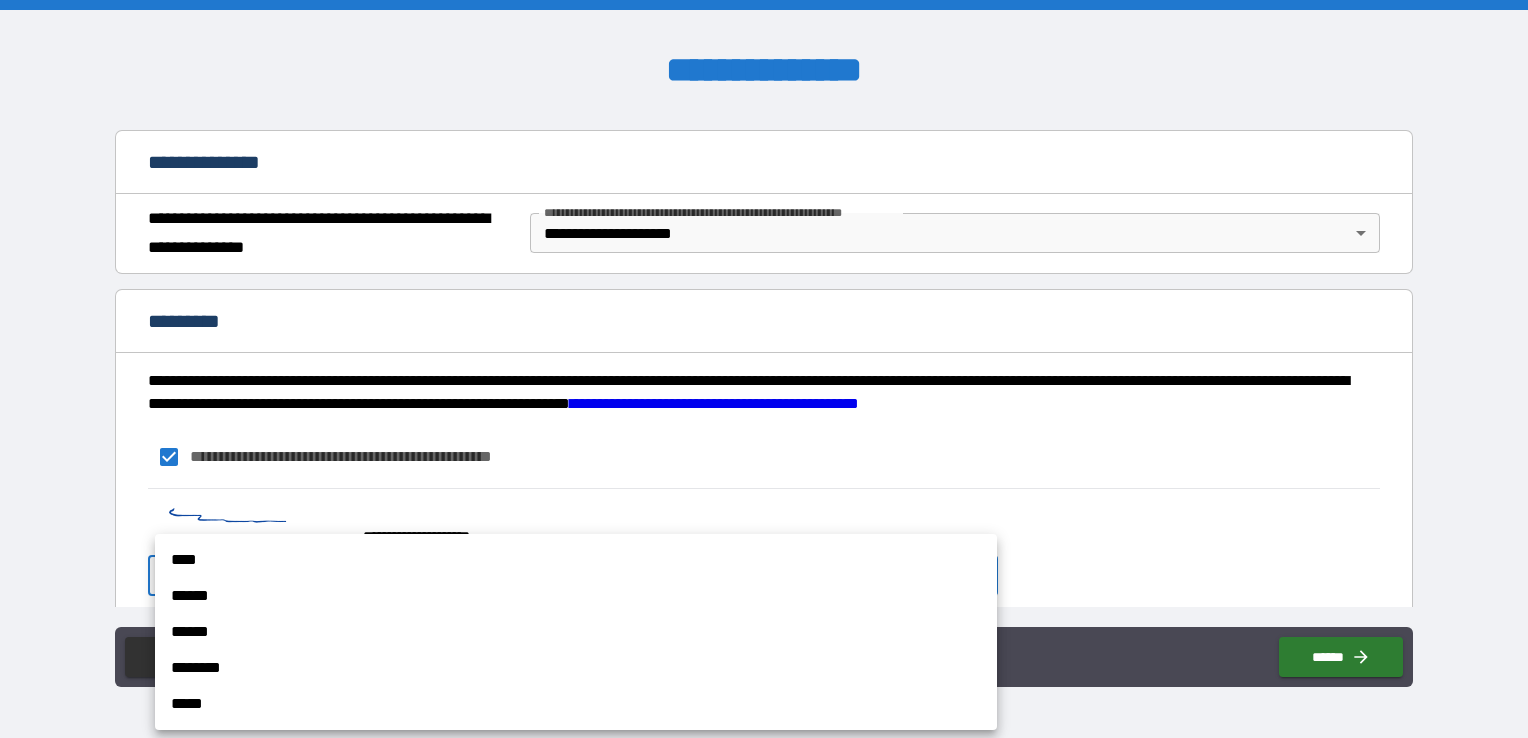 click on "**********" at bounding box center [764, 369] 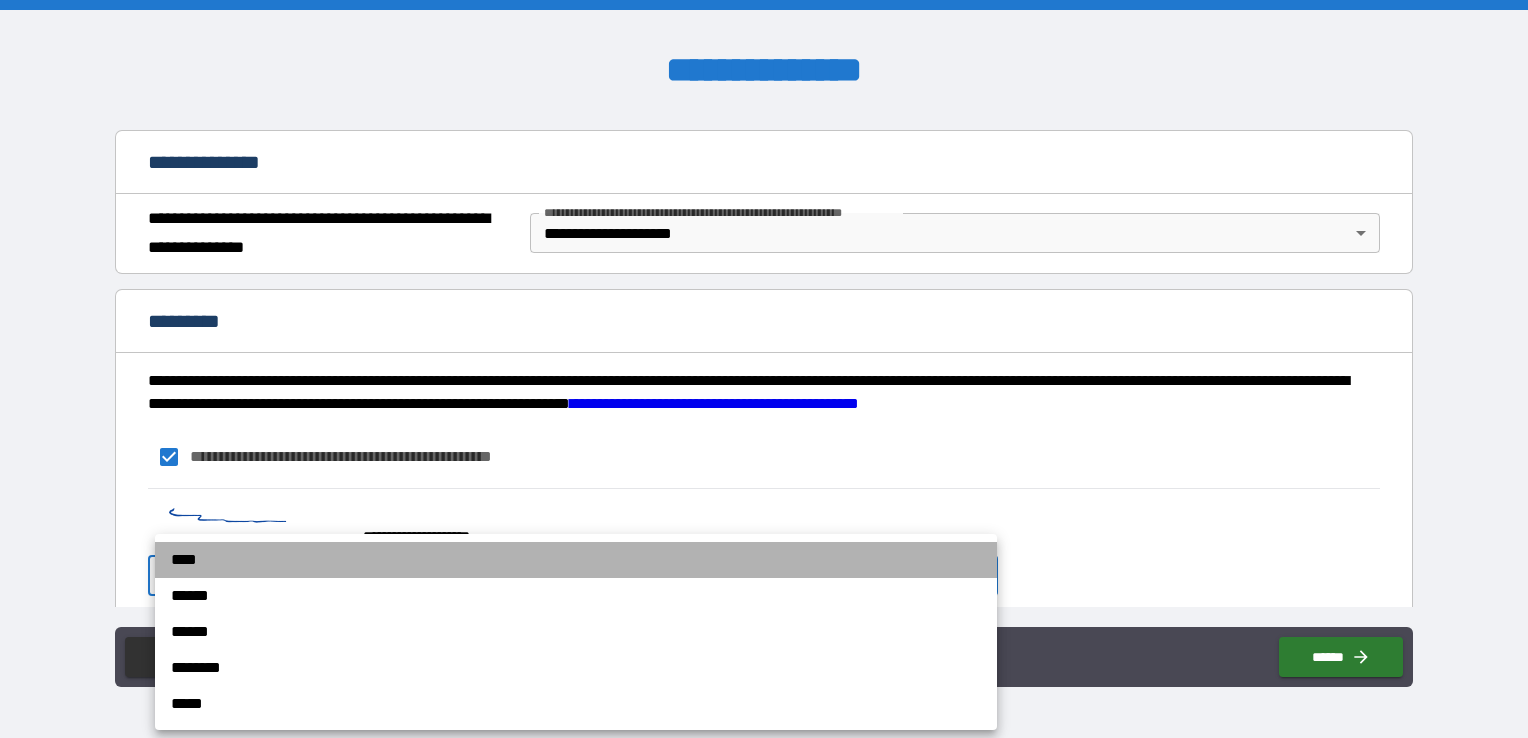 click on "****" at bounding box center (576, 560) 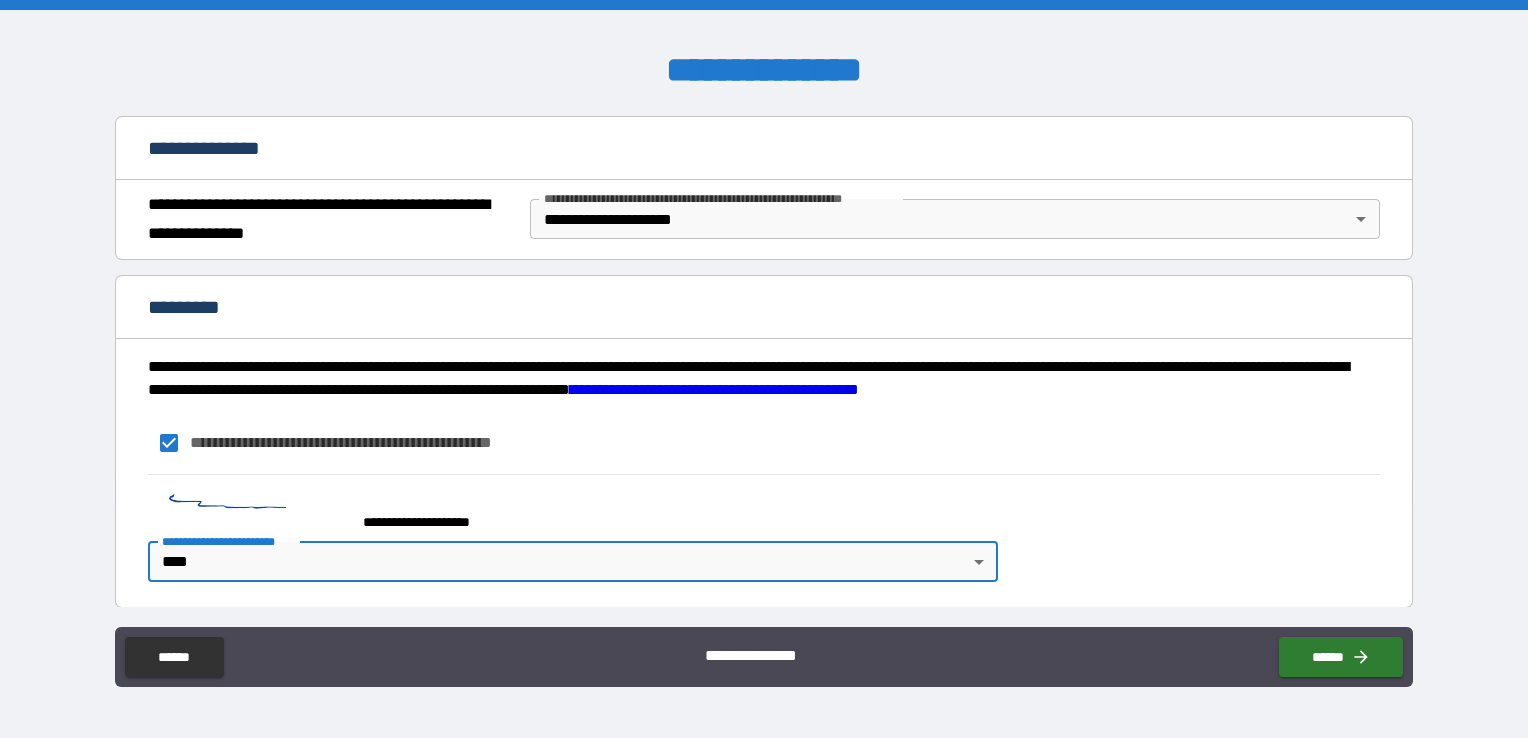 scroll, scrollTop: 232, scrollLeft: 0, axis: vertical 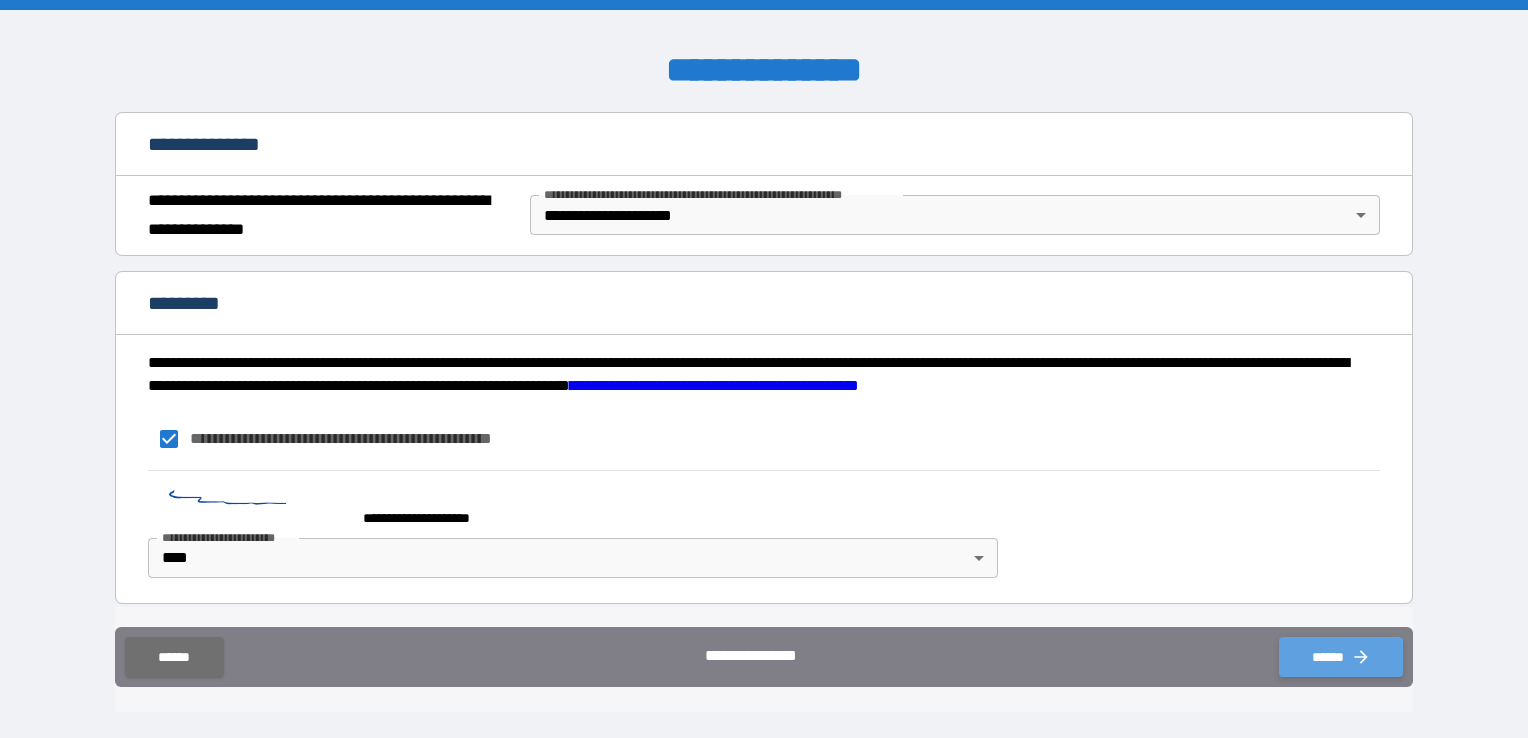 click on "******" at bounding box center (1341, 657) 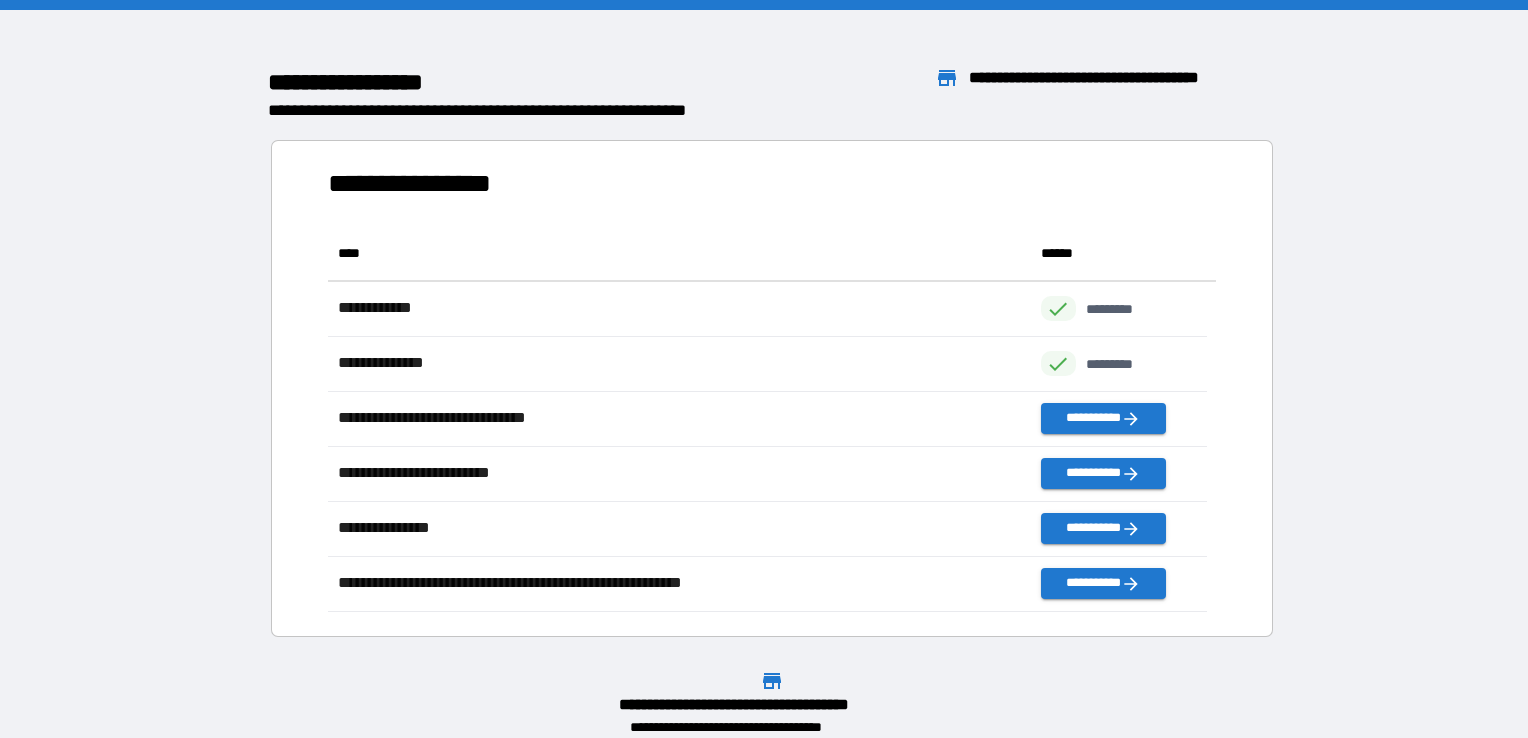 scroll, scrollTop: 370, scrollLeft: 863, axis: both 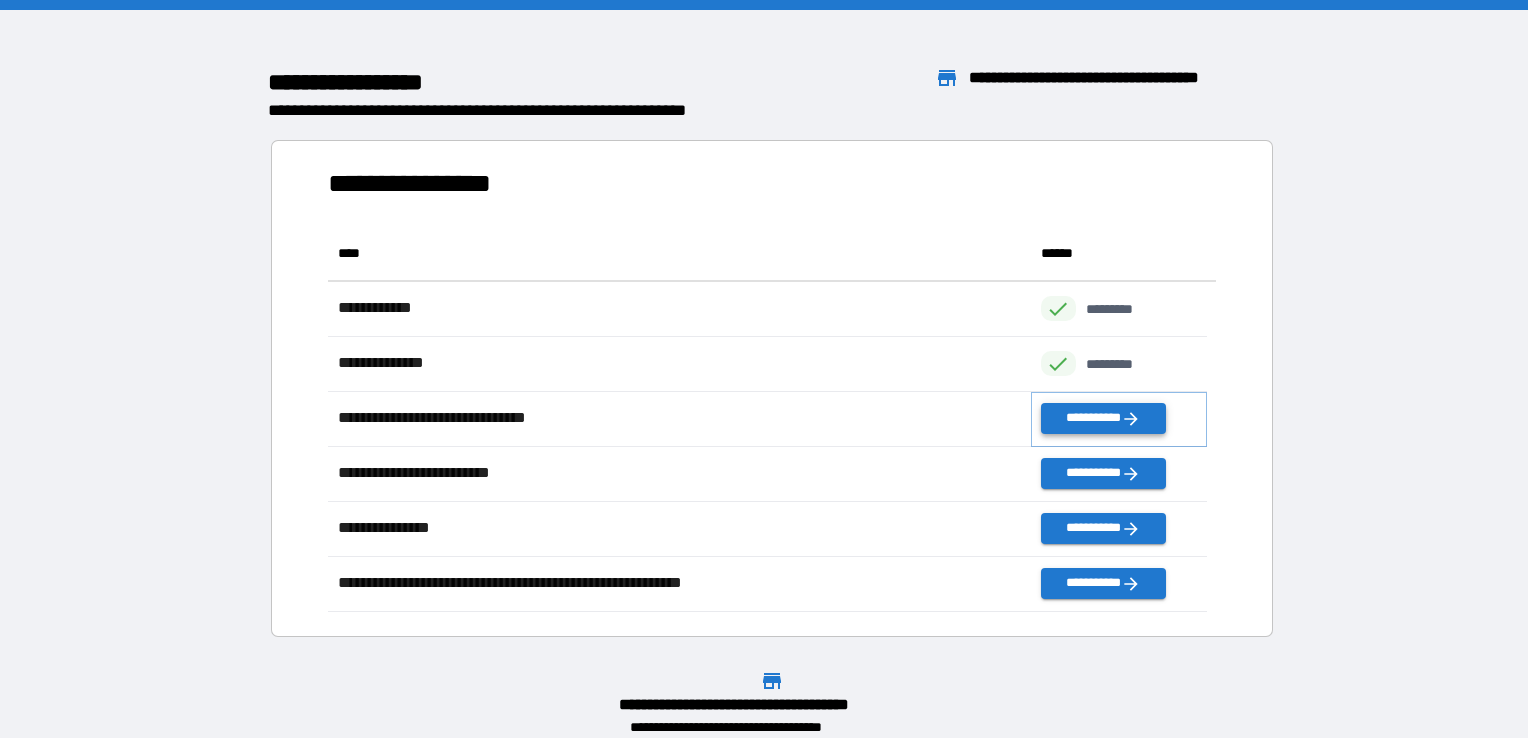 click on "**********" at bounding box center (1103, 418) 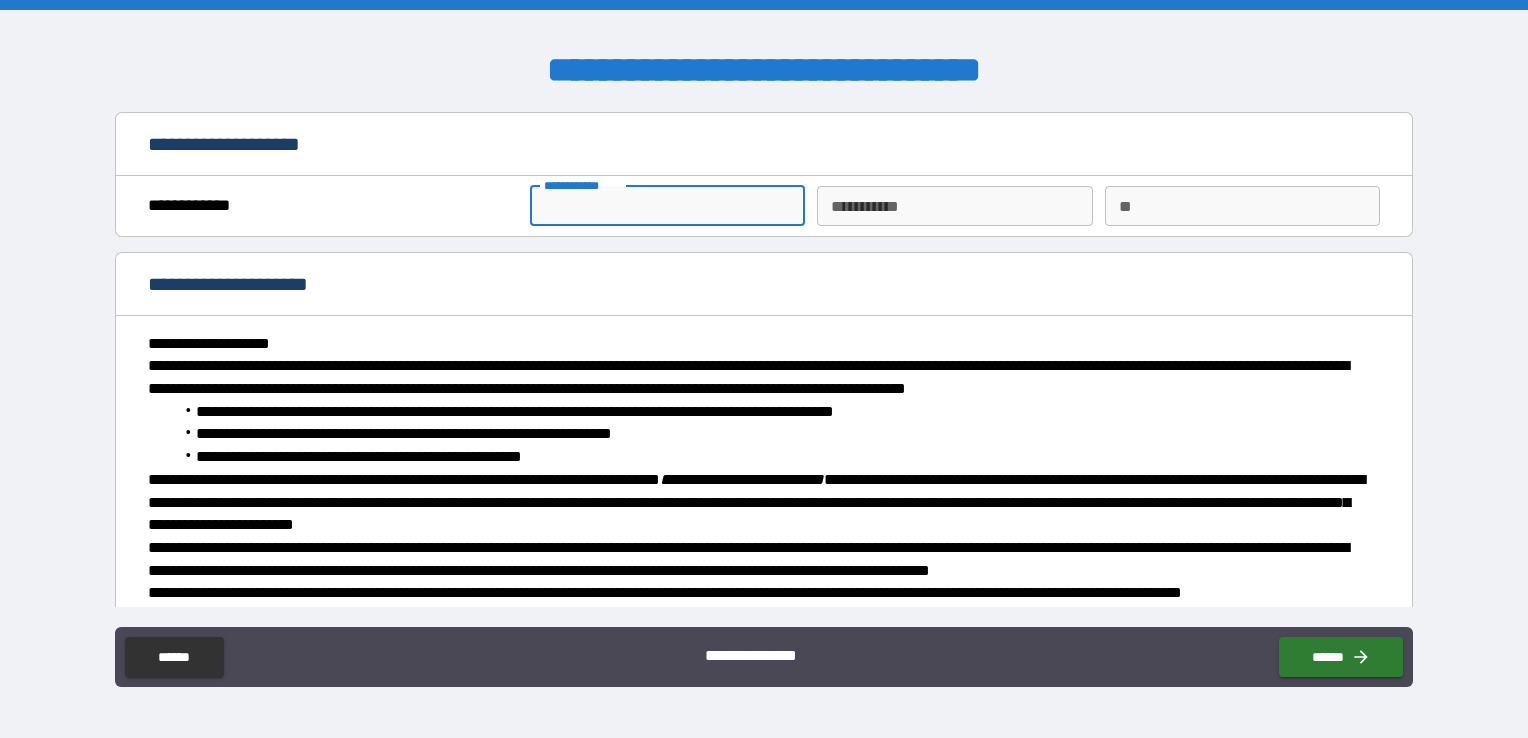 click on "**********" at bounding box center [667, 206] 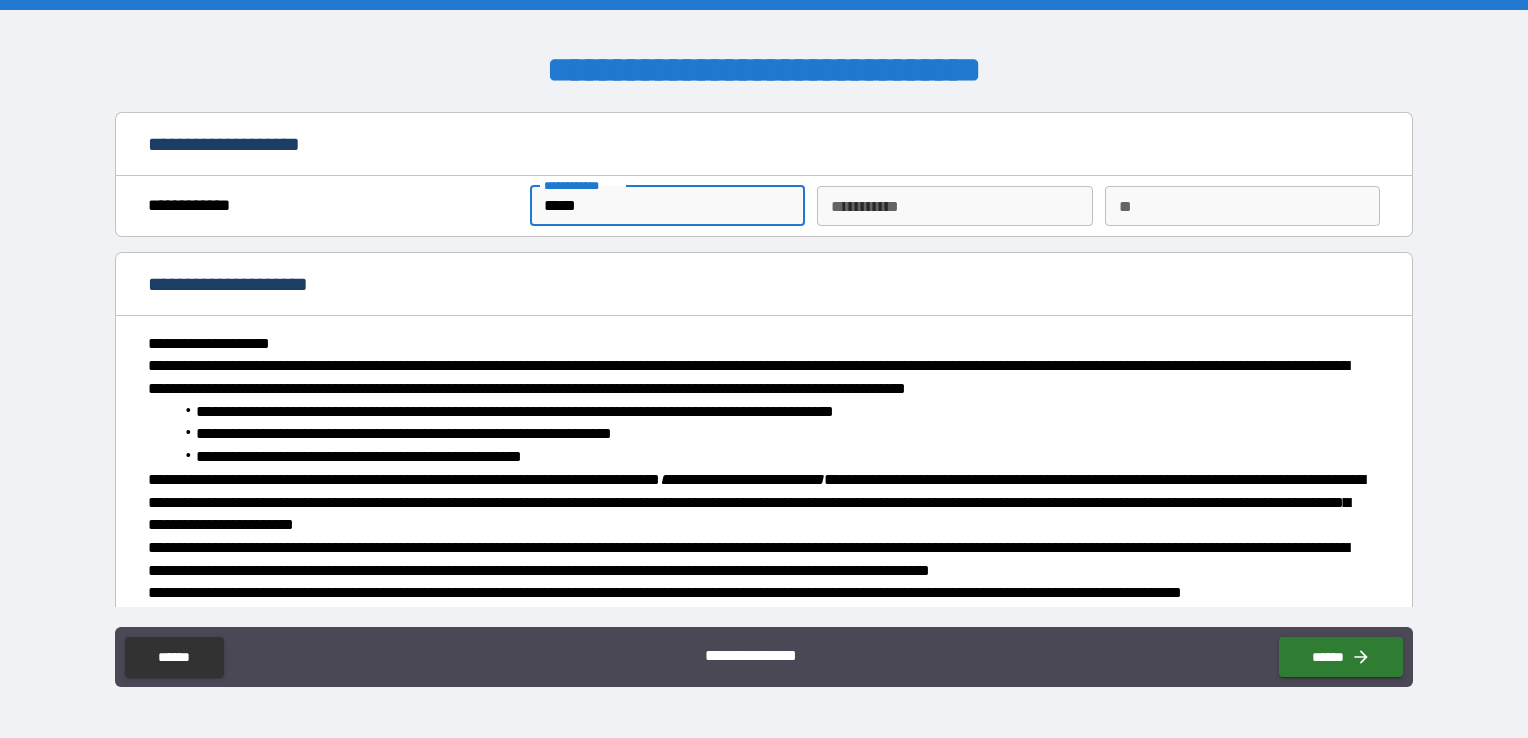 type on "*****" 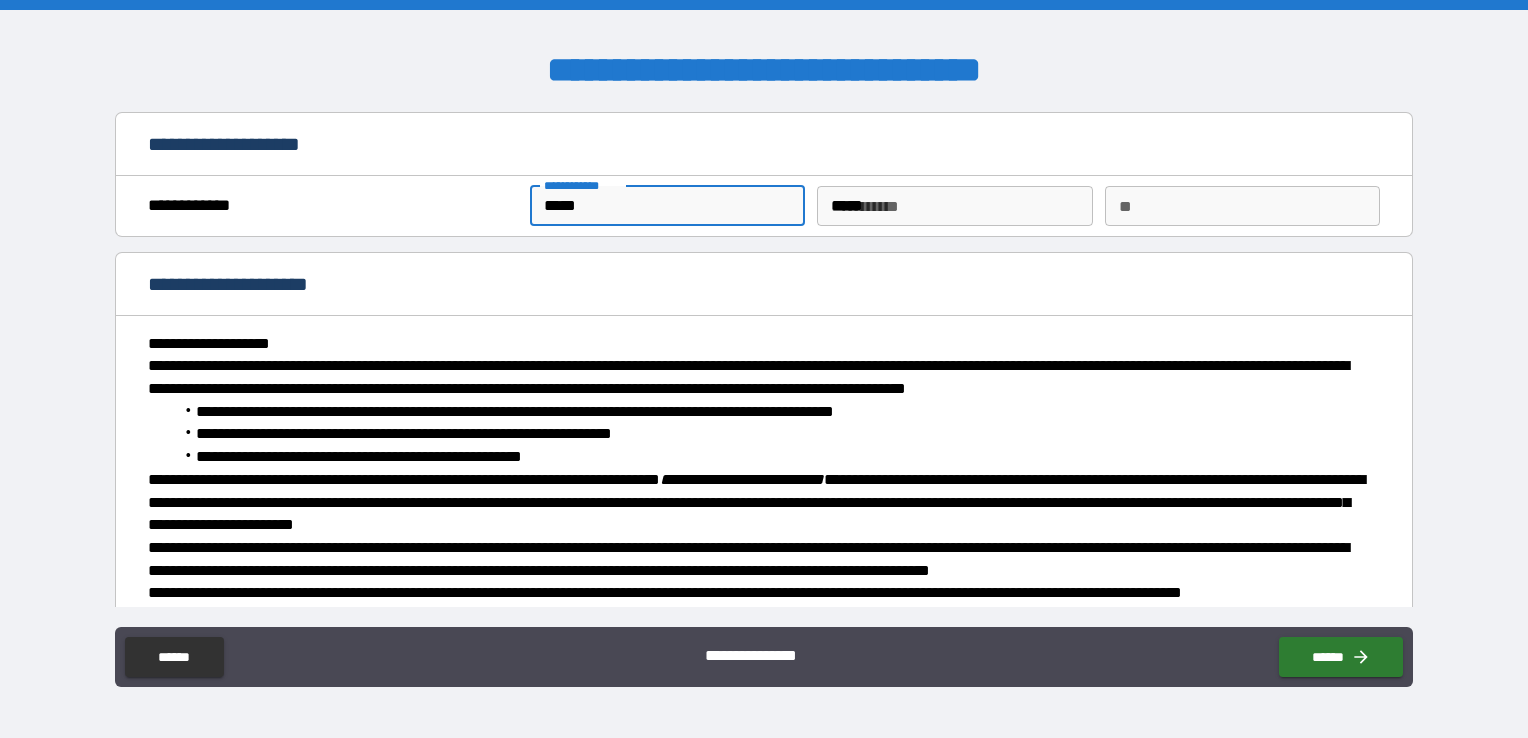 type on "*******" 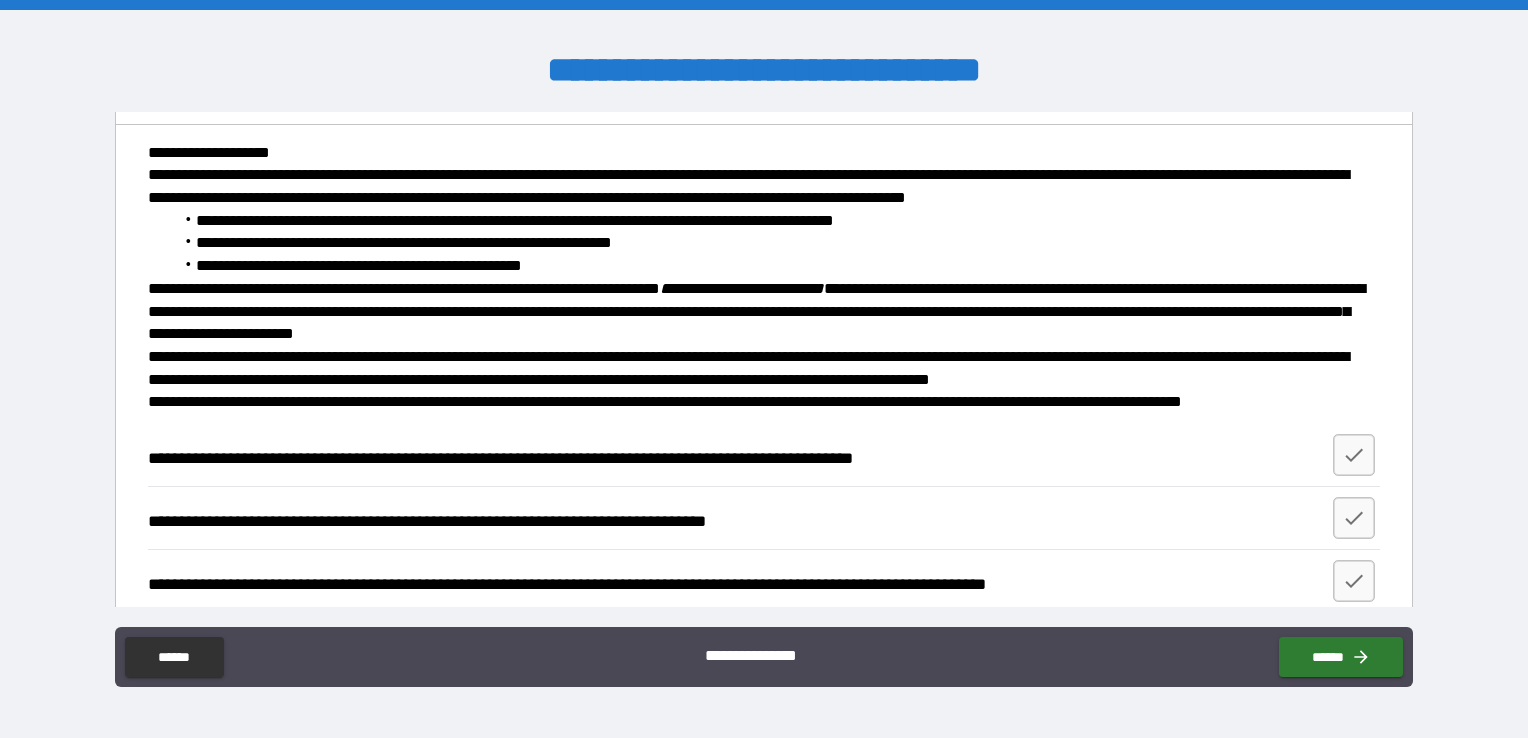 scroll, scrollTop: 300, scrollLeft: 0, axis: vertical 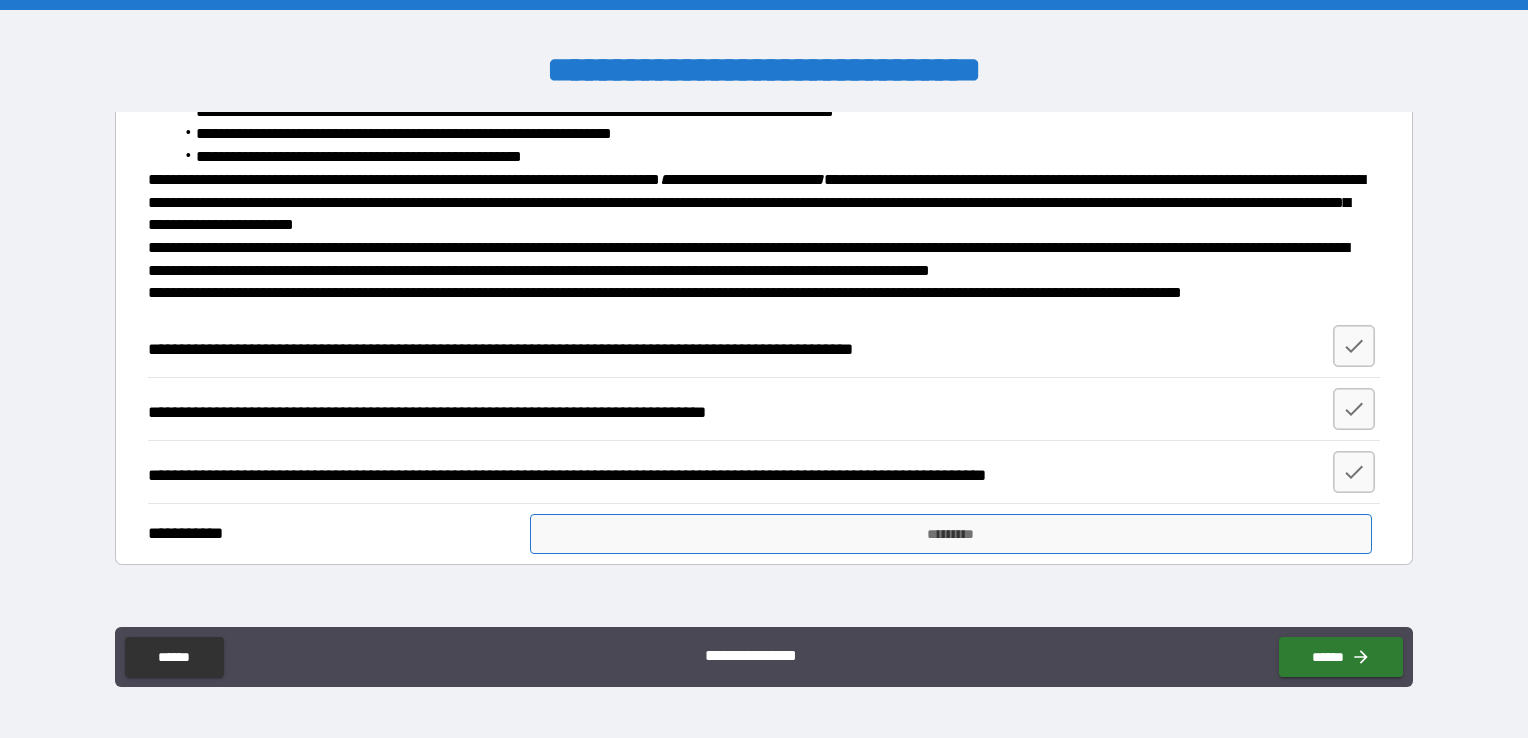 drag, startPoint x: 626, startPoint y: 512, endPoint x: 699, endPoint y: 514, distance: 73.02739 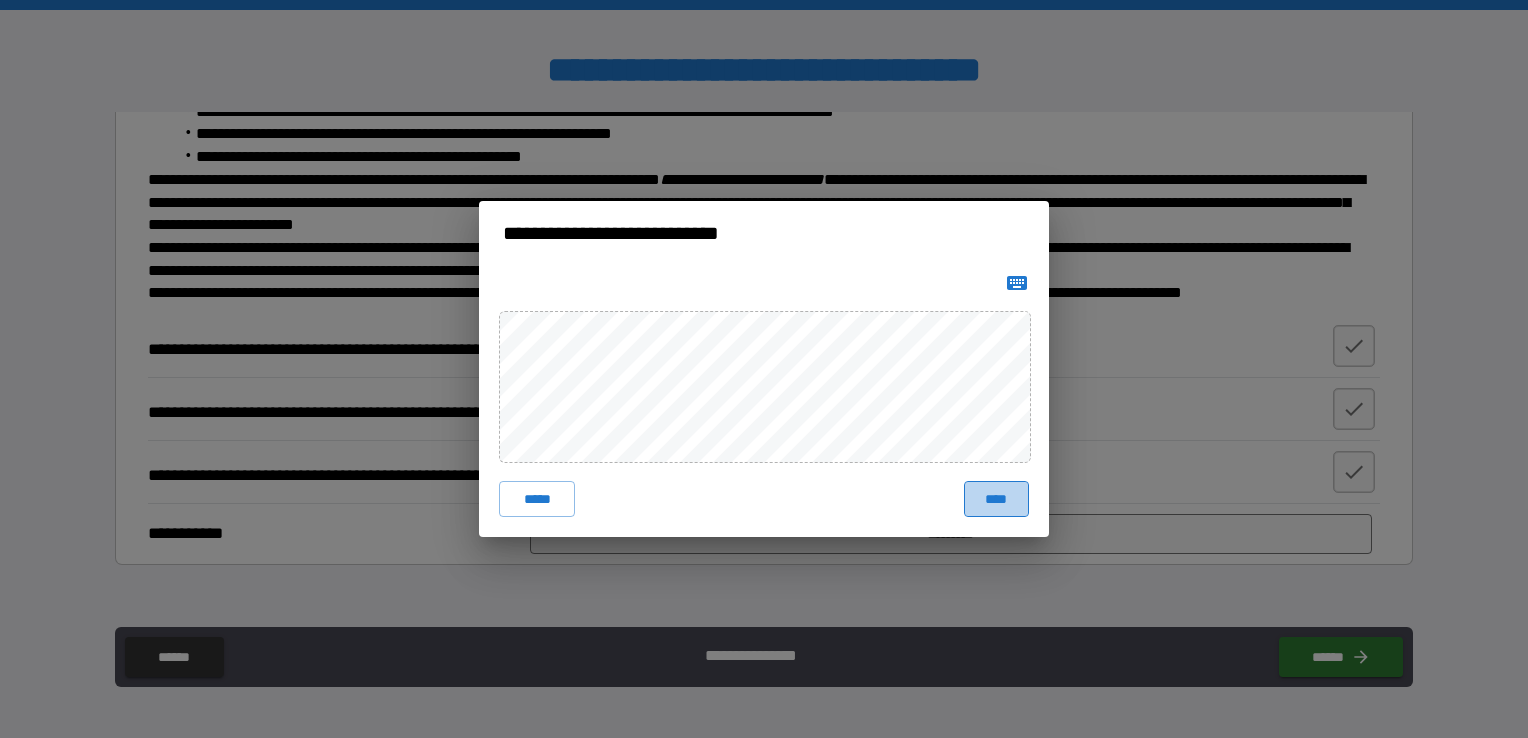 click on "****" at bounding box center (996, 499) 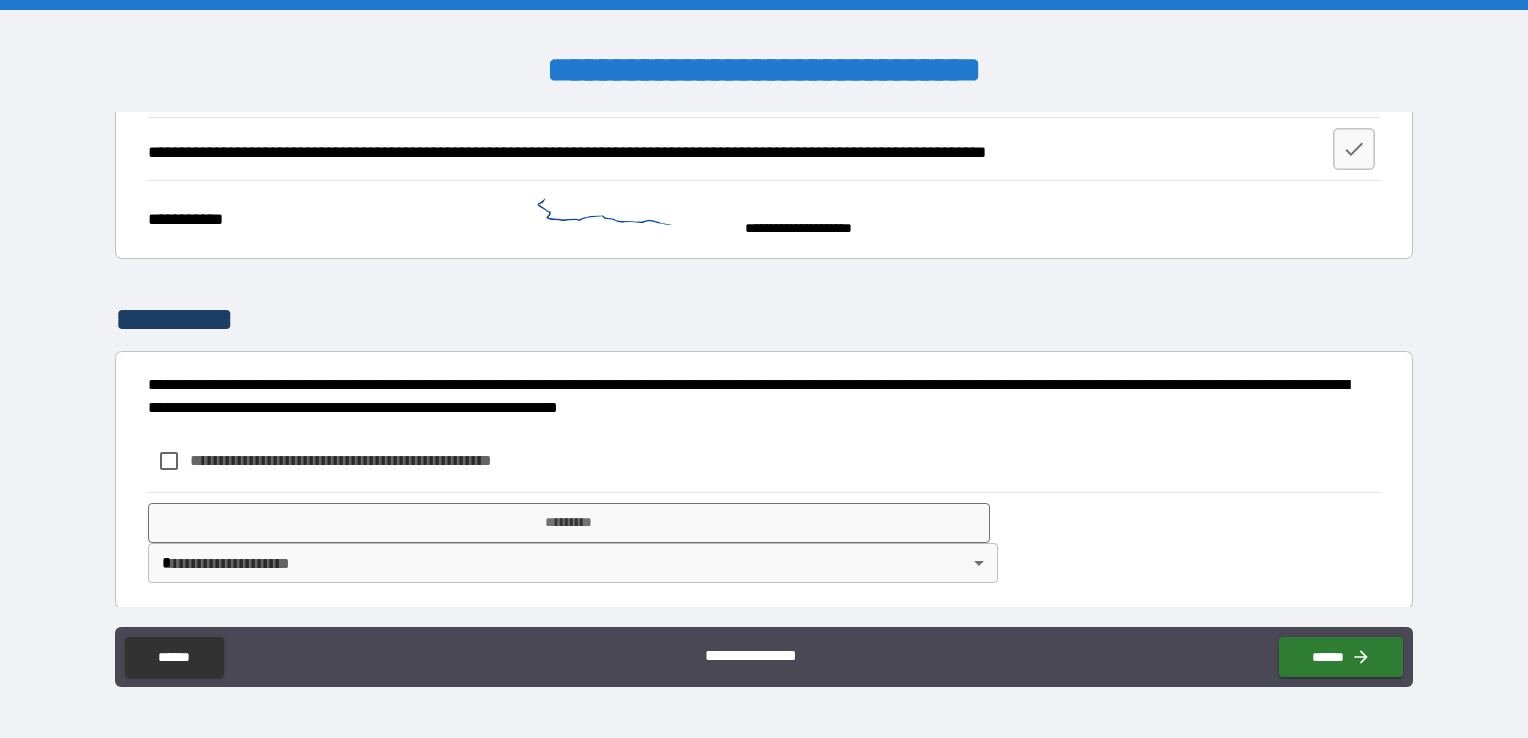 scroll, scrollTop: 626, scrollLeft: 0, axis: vertical 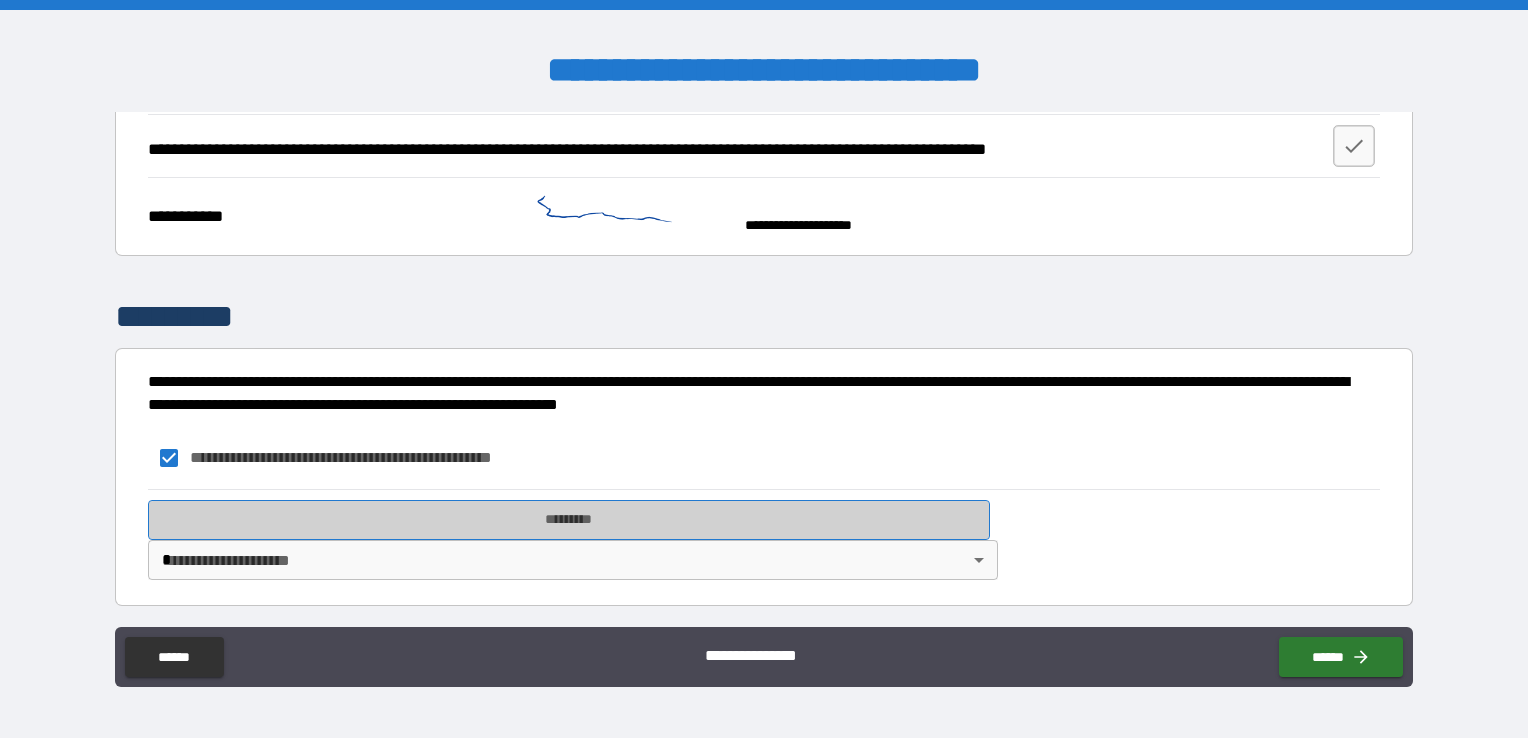 click on "*********" at bounding box center [569, 520] 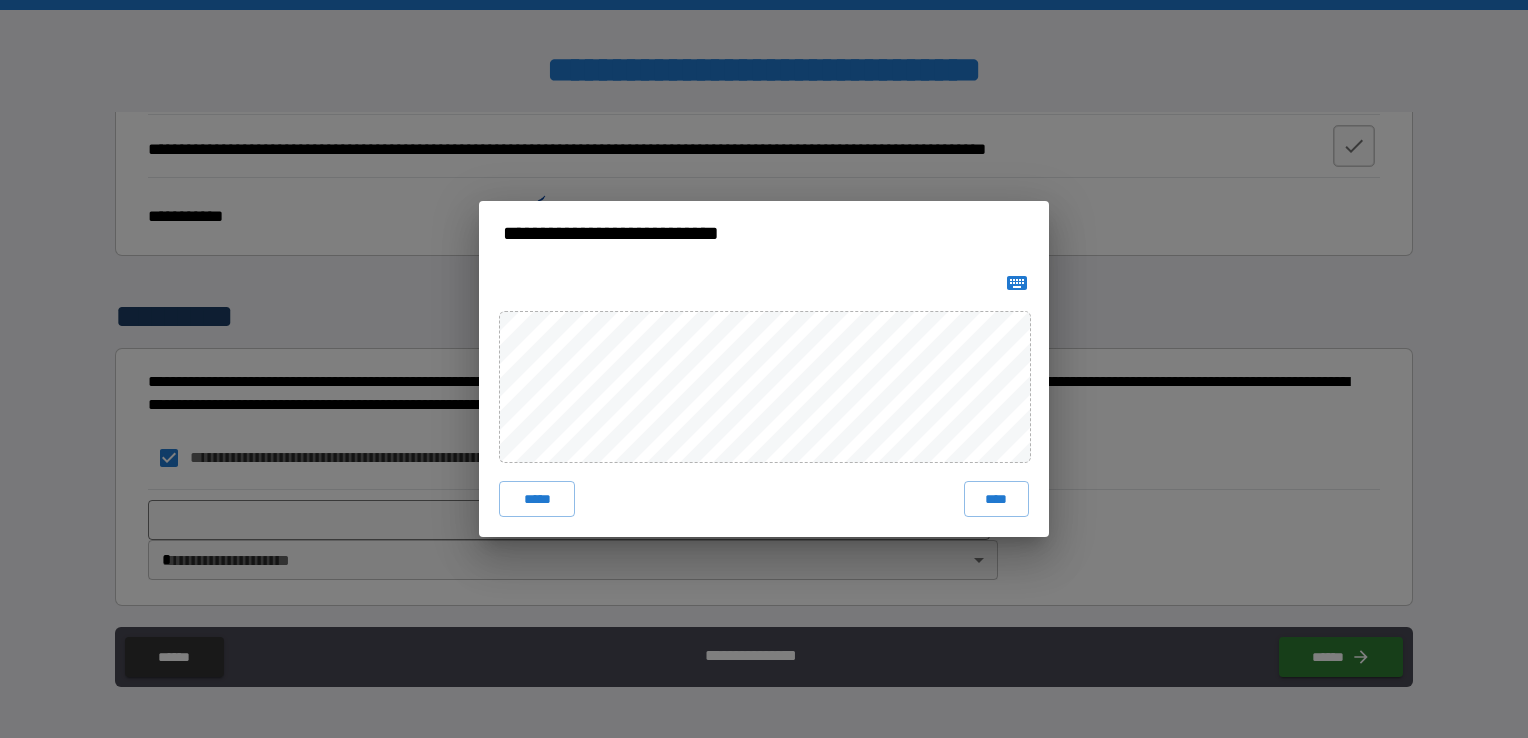 click on "****" at bounding box center (996, 499) 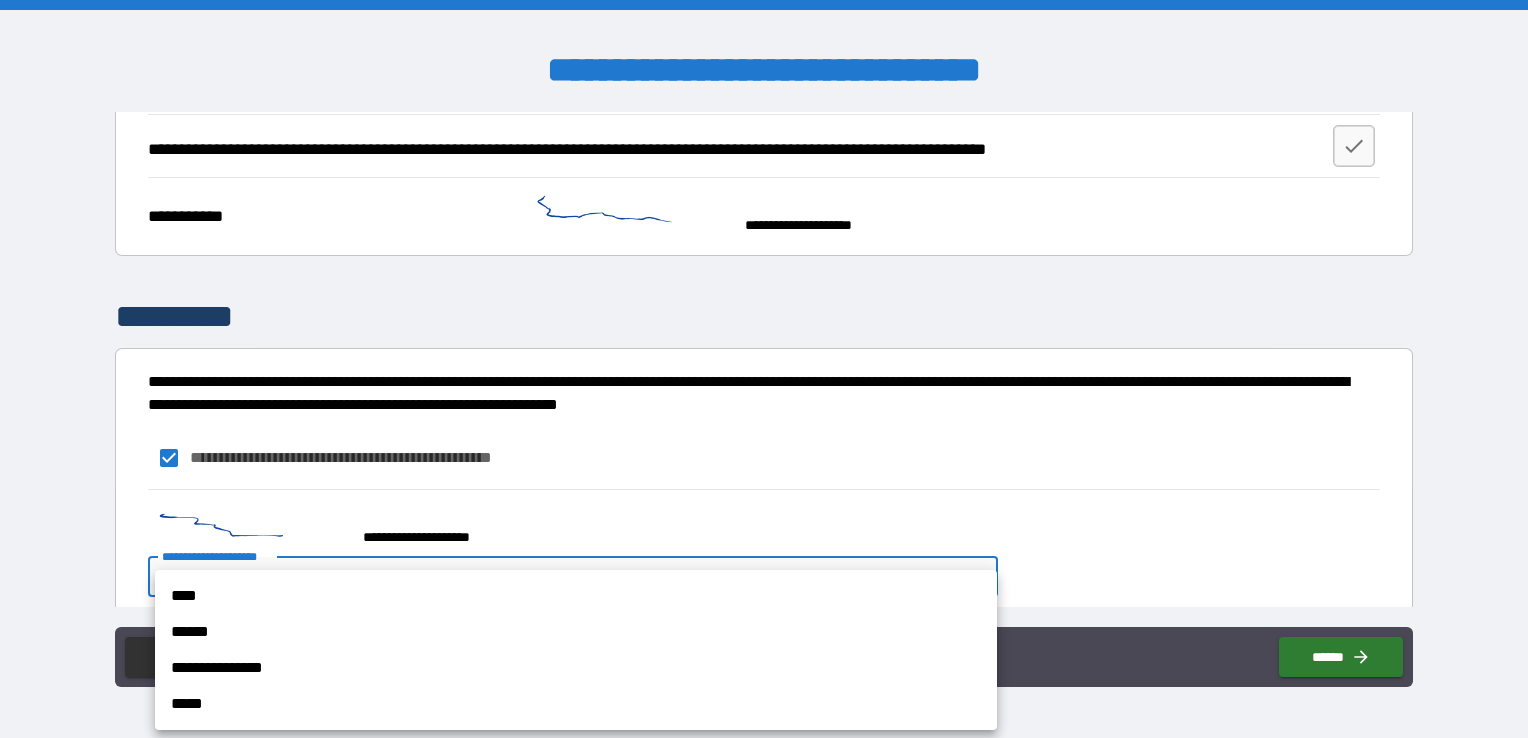 click on "**********" at bounding box center (764, 369) 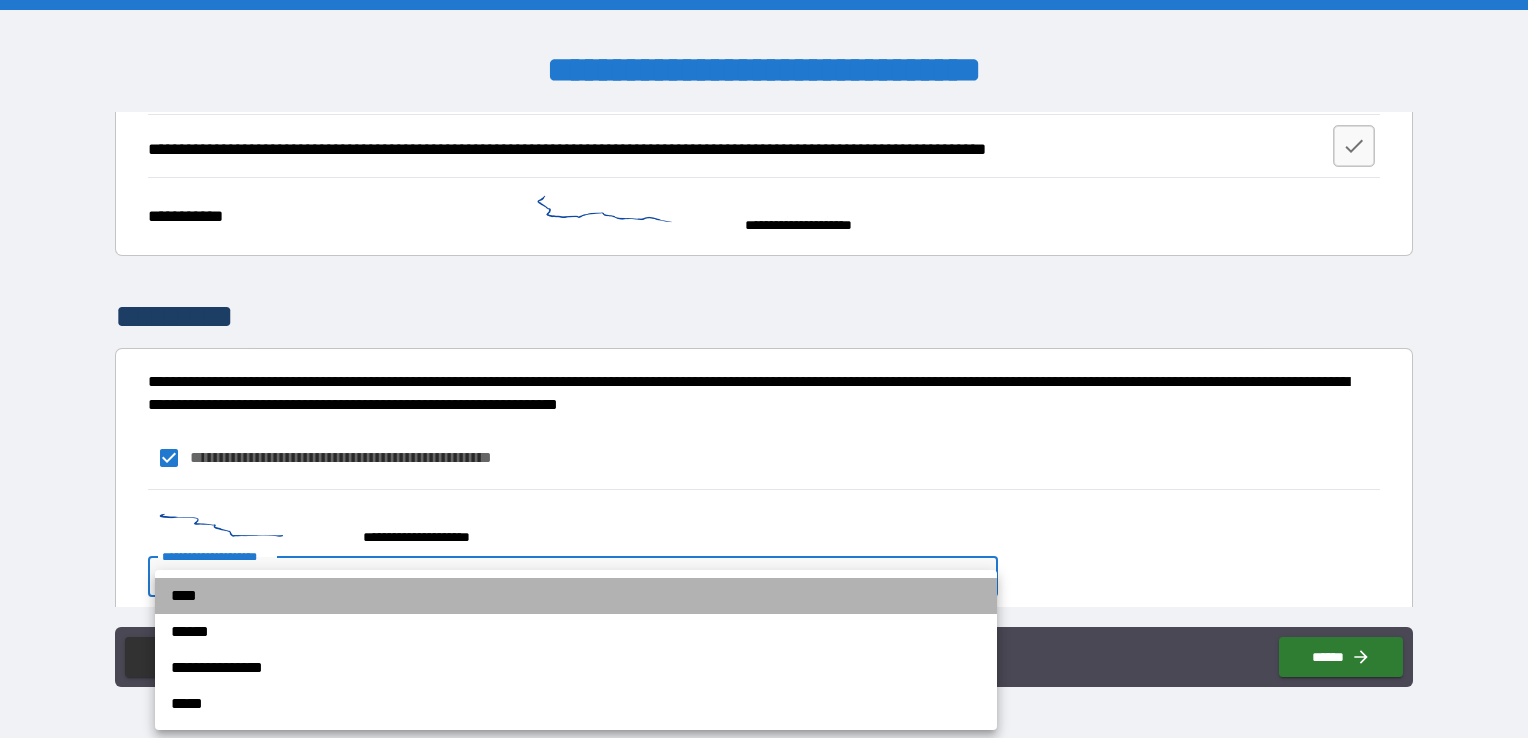 click on "****" at bounding box center (576, 596) 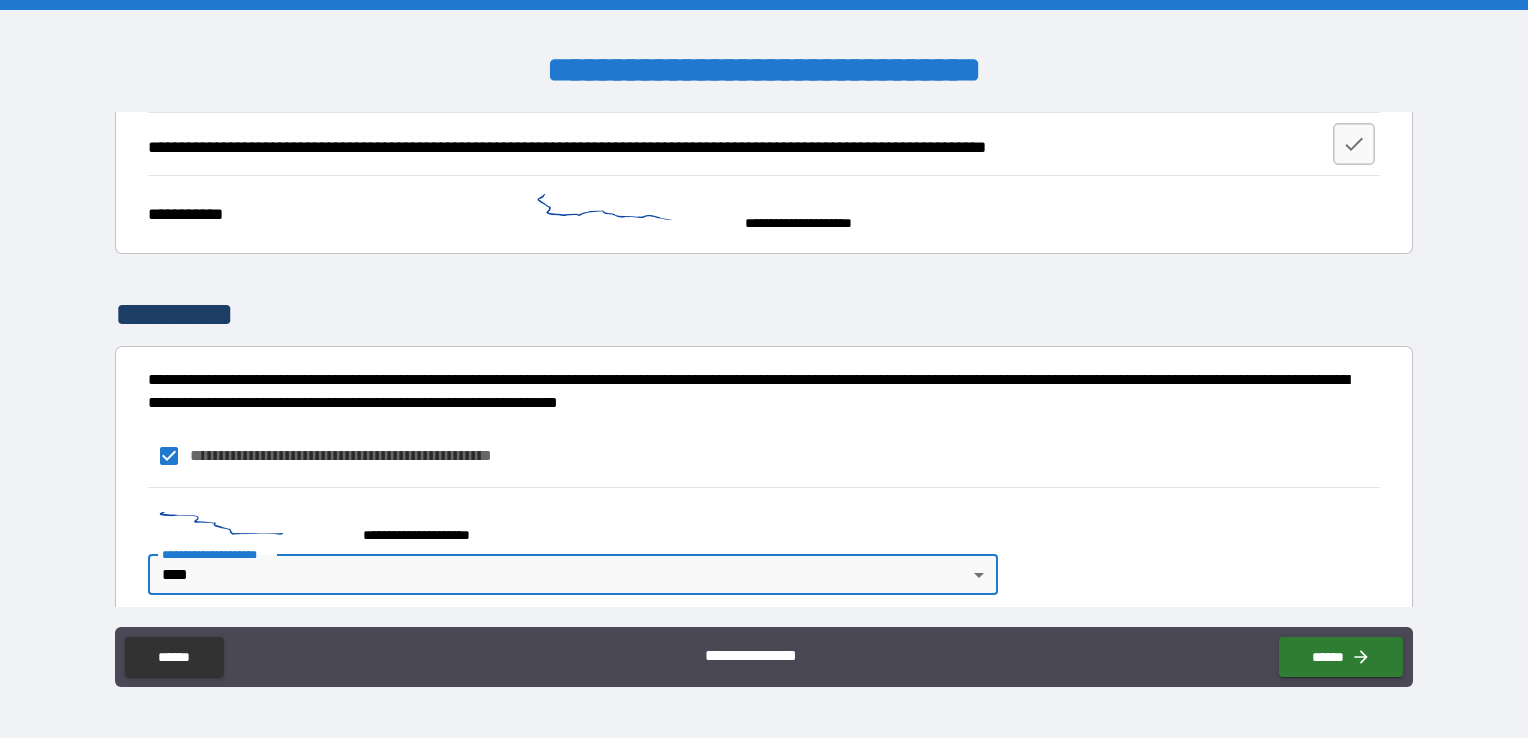 scroll, scrollTop: 643, scrollLeft: 0, axis: vertical 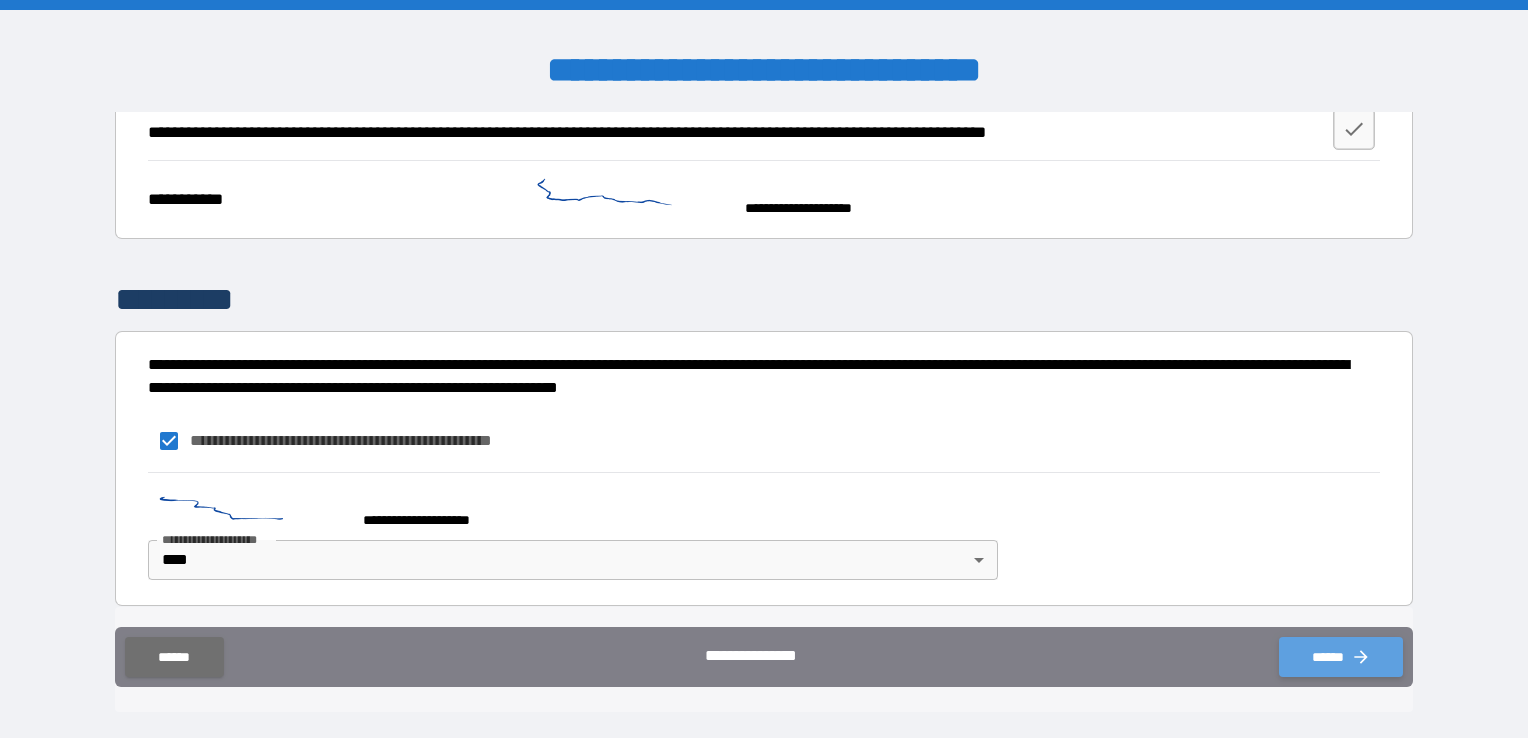 click on "******" at bounding box center (1341, 657) 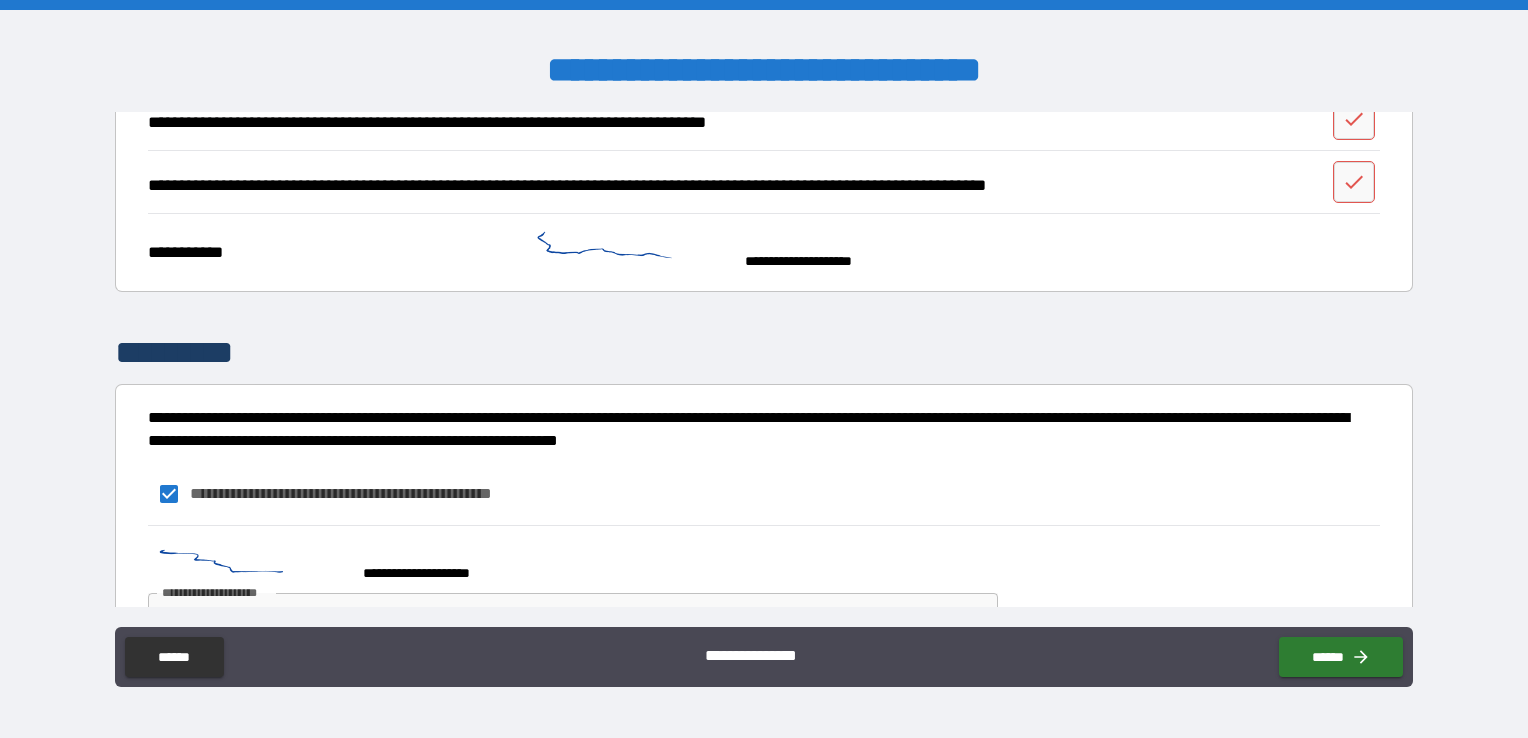 scroll, scrollTop: 444, scrollLeft: 0, axis: vertical 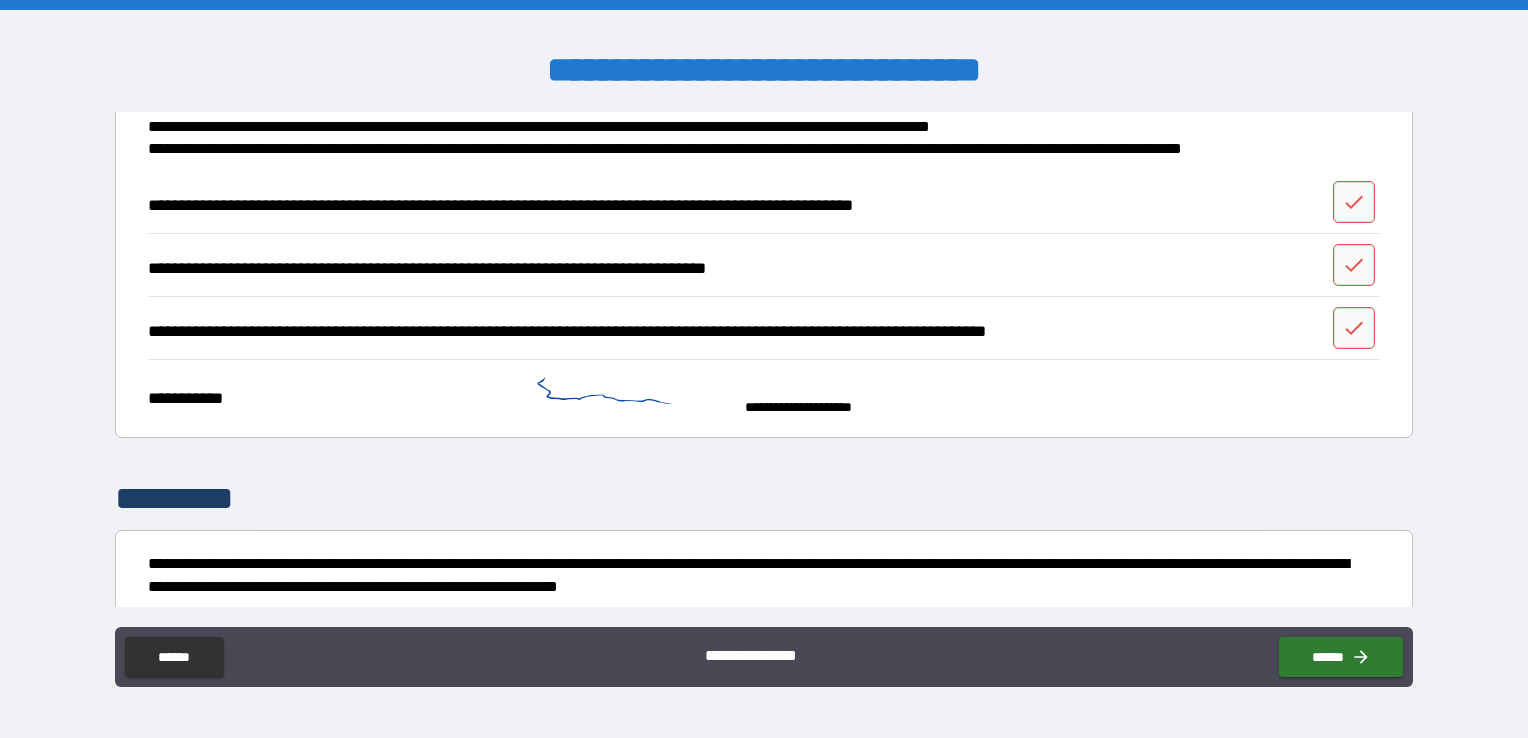click on "**********" at bounding box center (951, 398) 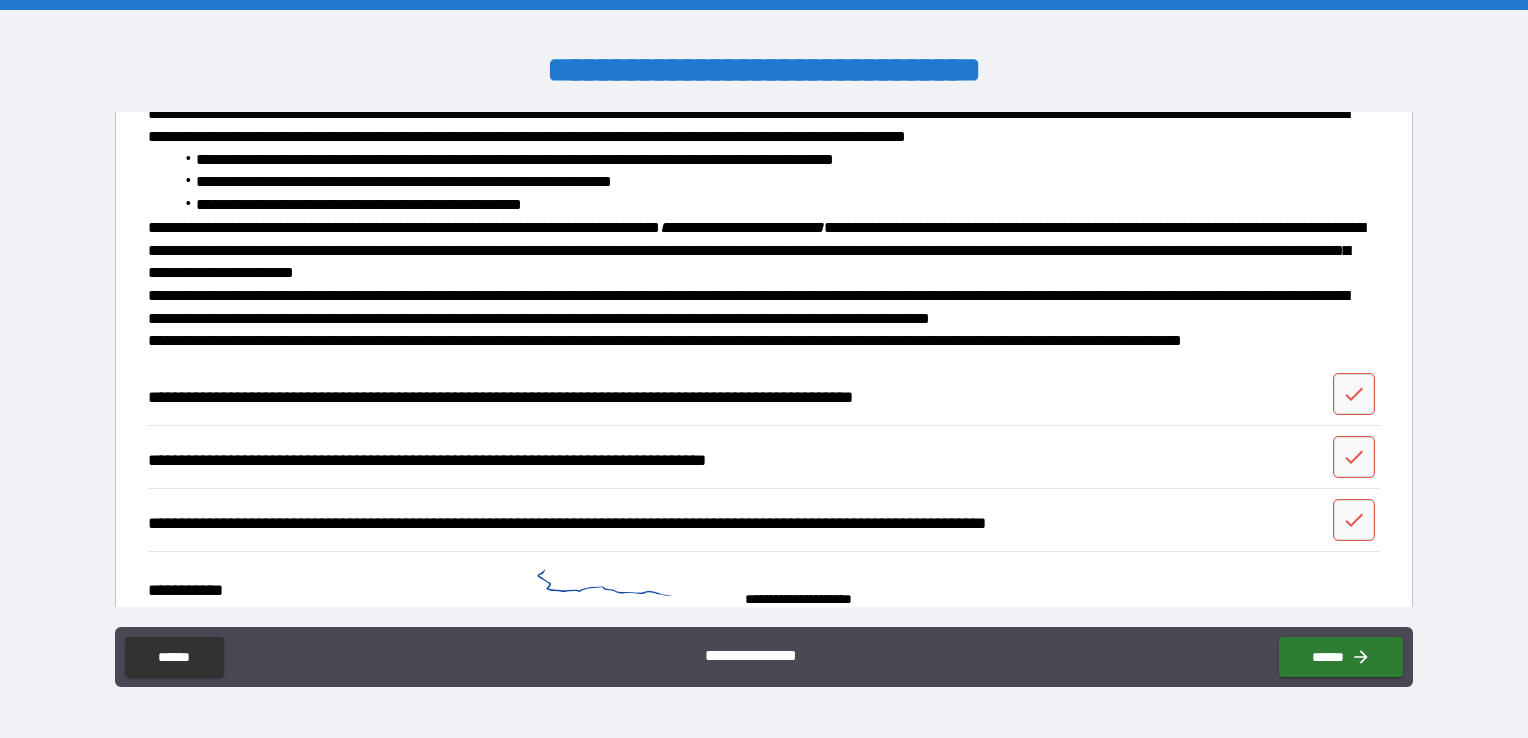 scroll, scrollTop: 244, scrollLeft: 0, axis: vertical 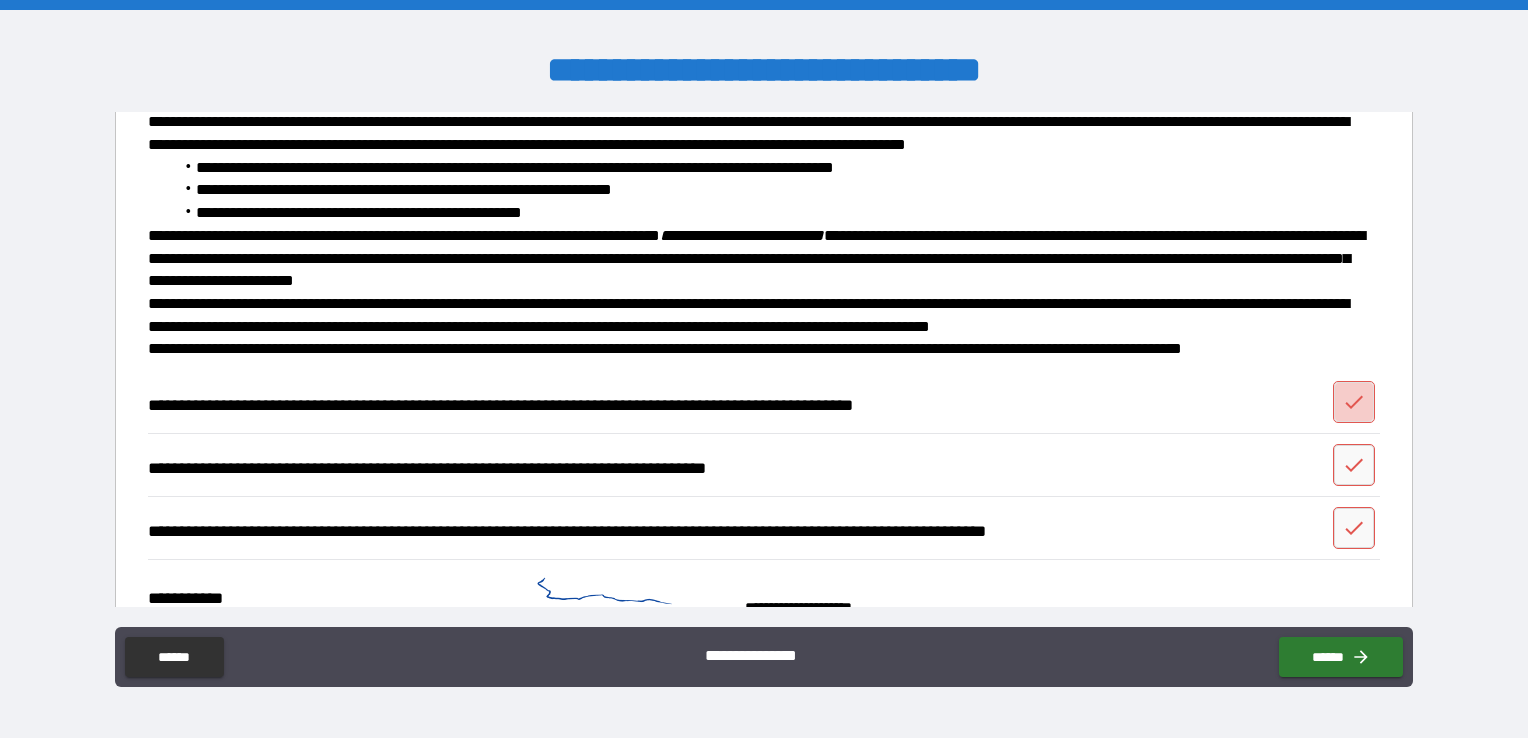 click 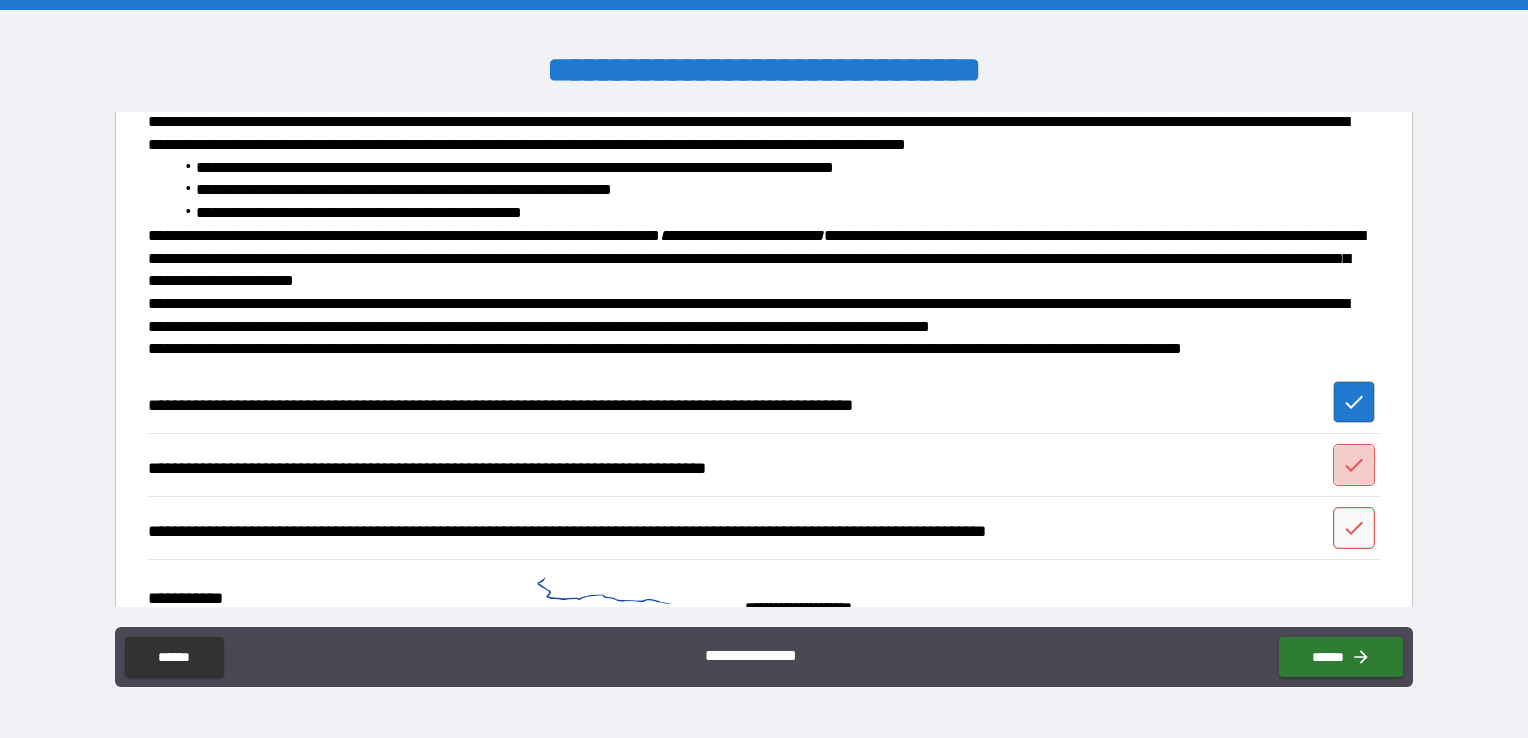 click 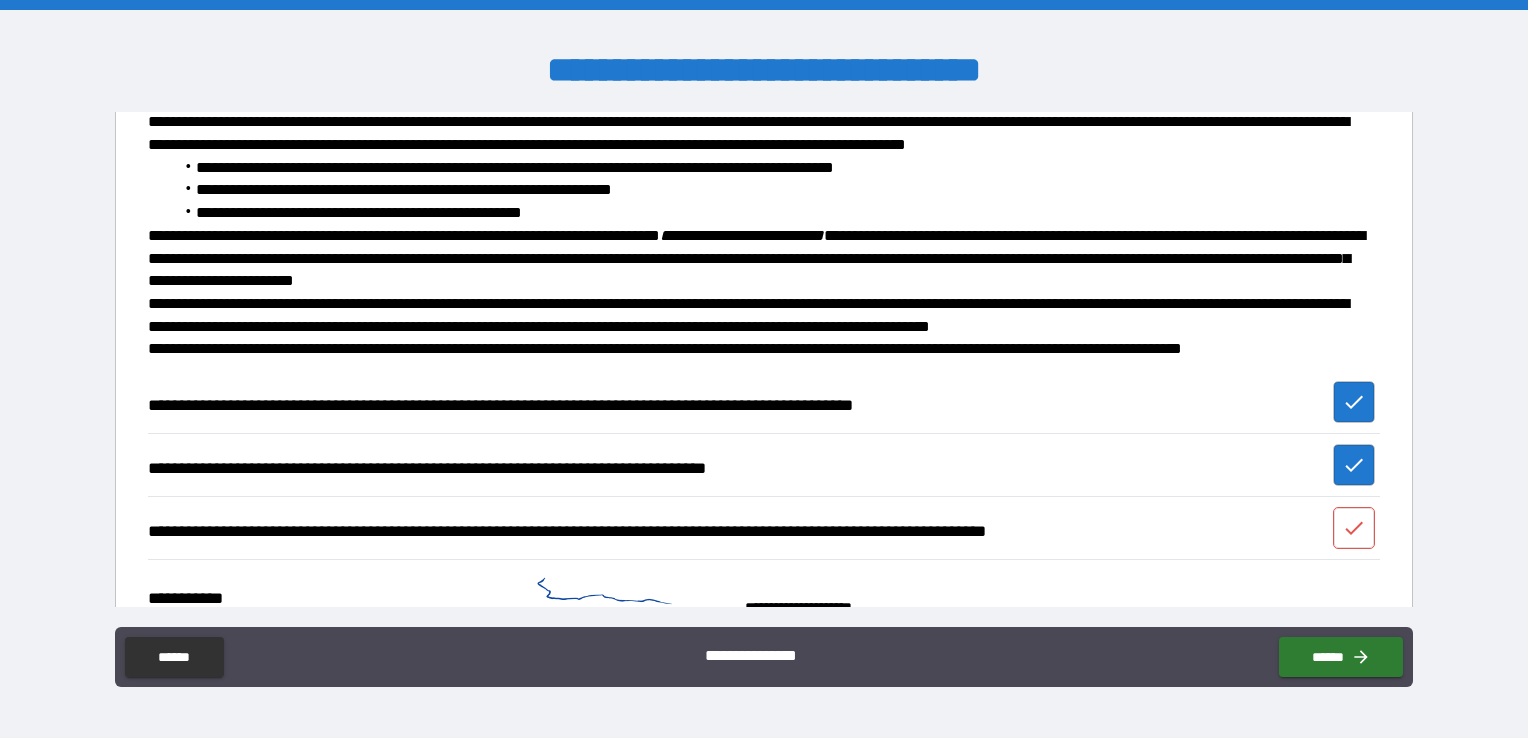 click 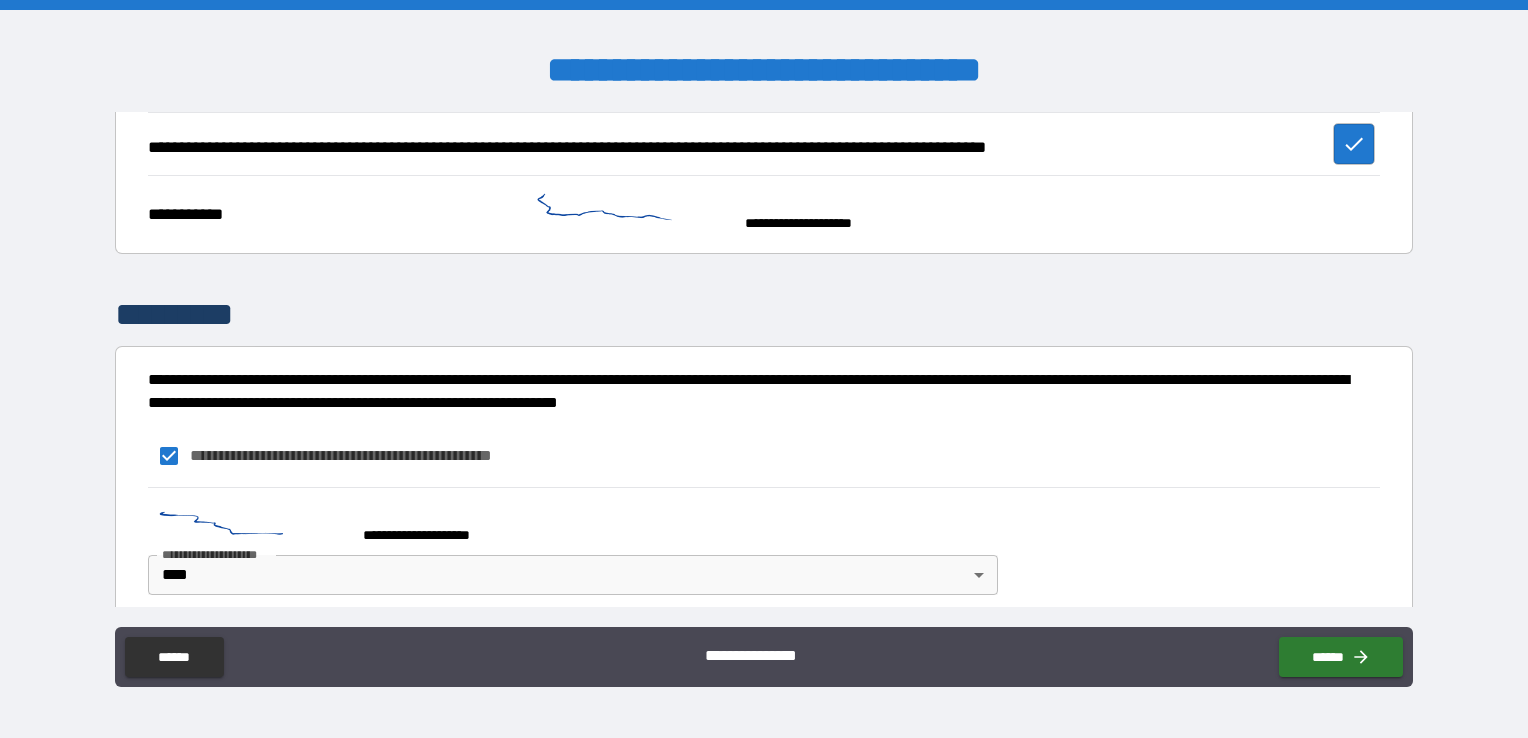 scroll, scrollTop: 643, scrollLeft: 0, axis: vertical 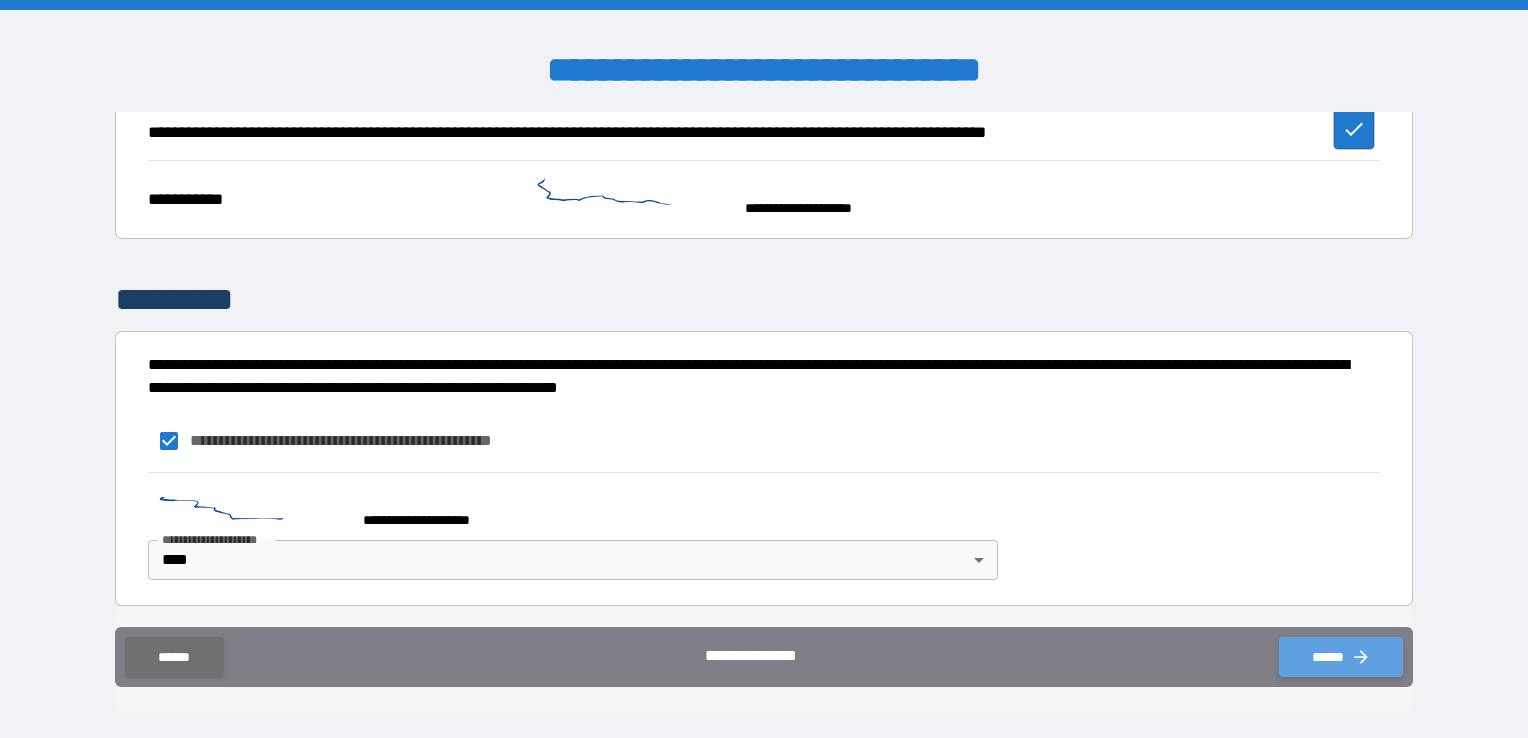 click on "******" at bounding box center [1341, 657] 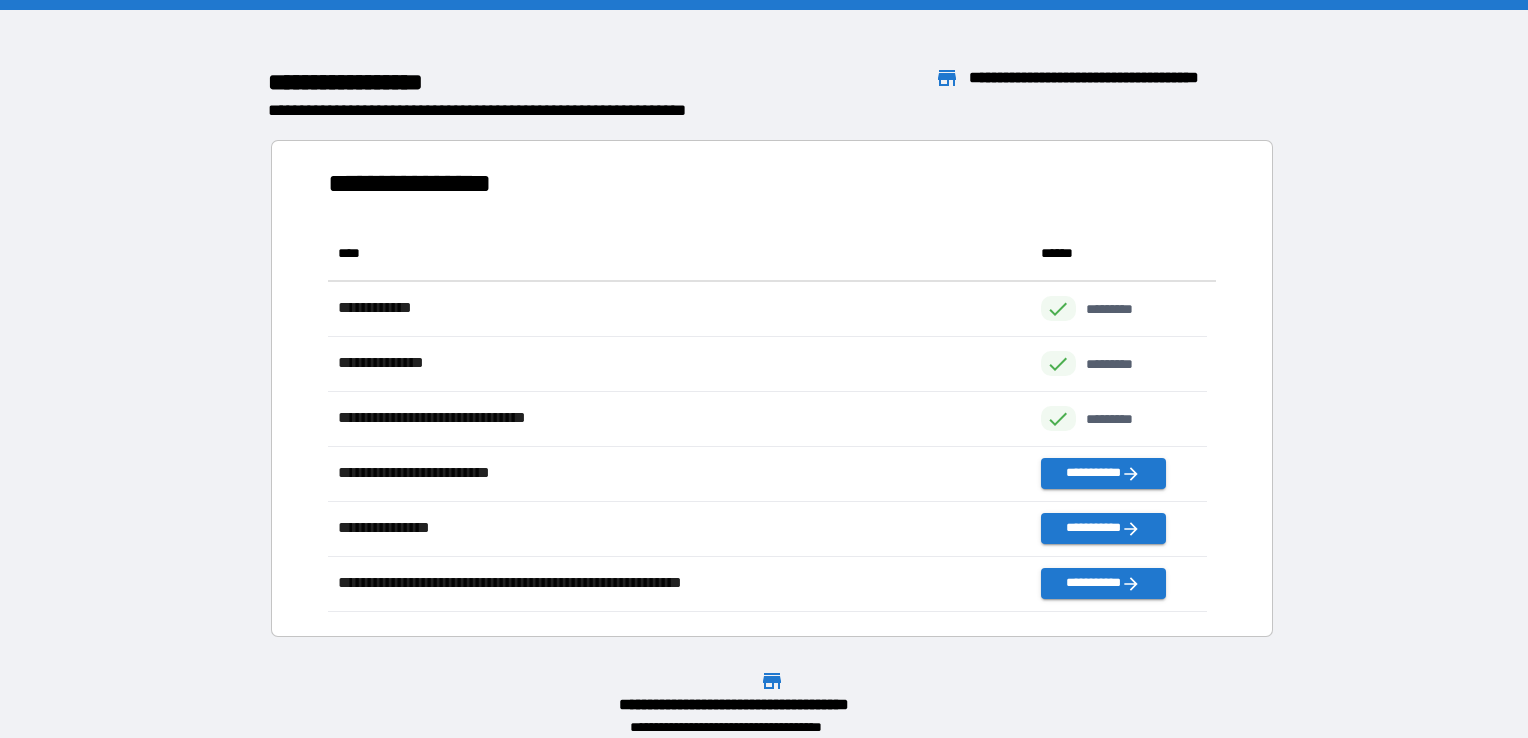 scroll, scrollTop: 16, scrollLeft: 16, axis: both 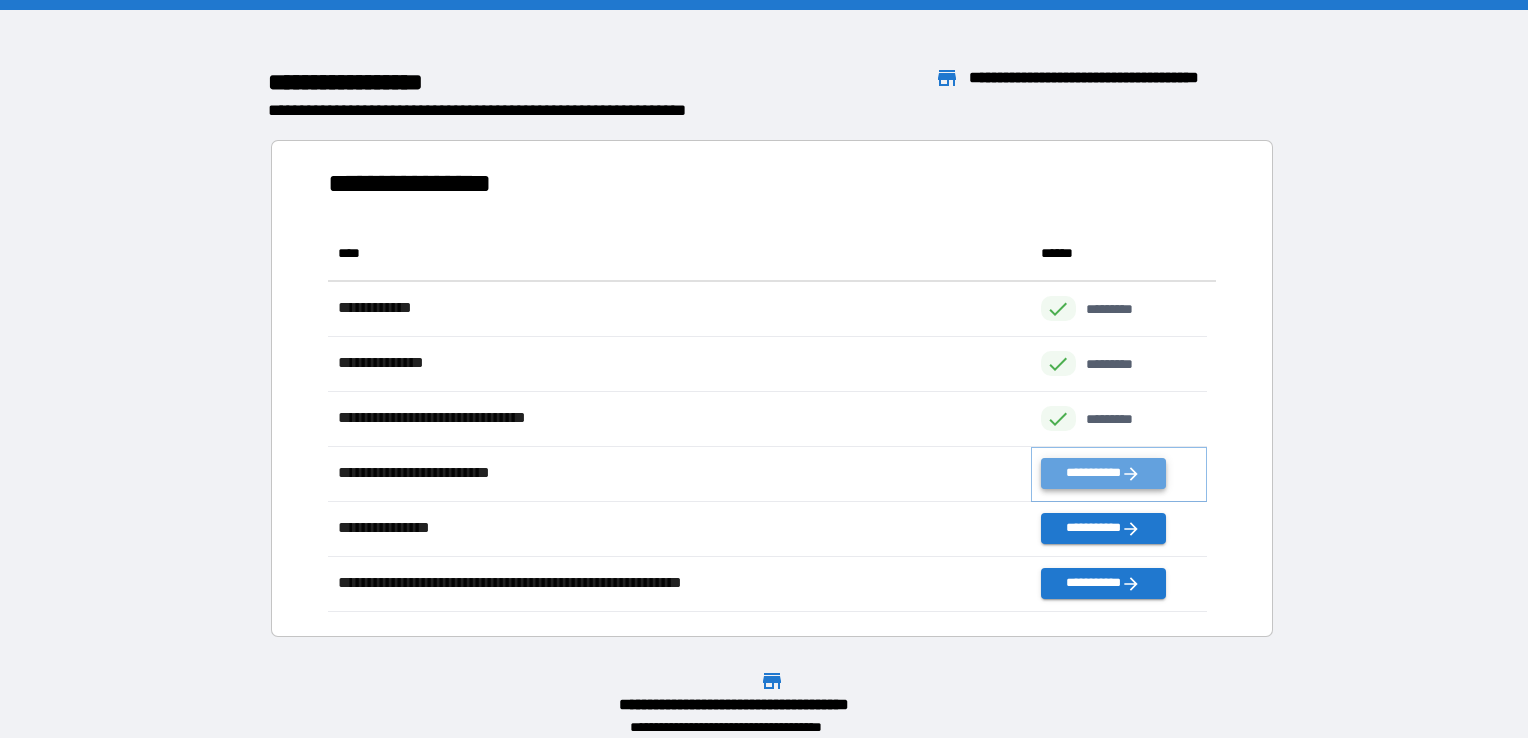 click on "**********" at bounding box center (1103, 473) 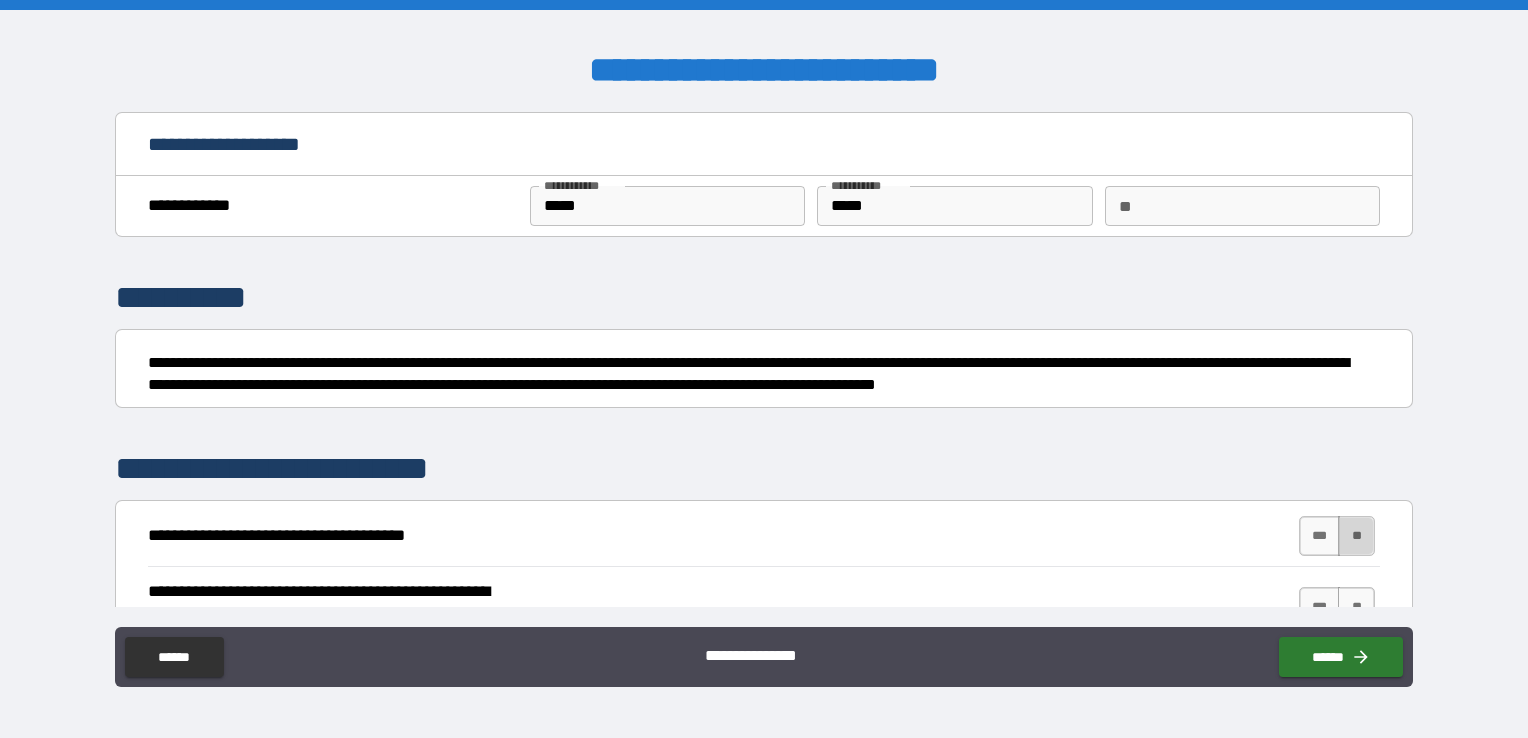 click on "**" at bounding box center [1356, 536] 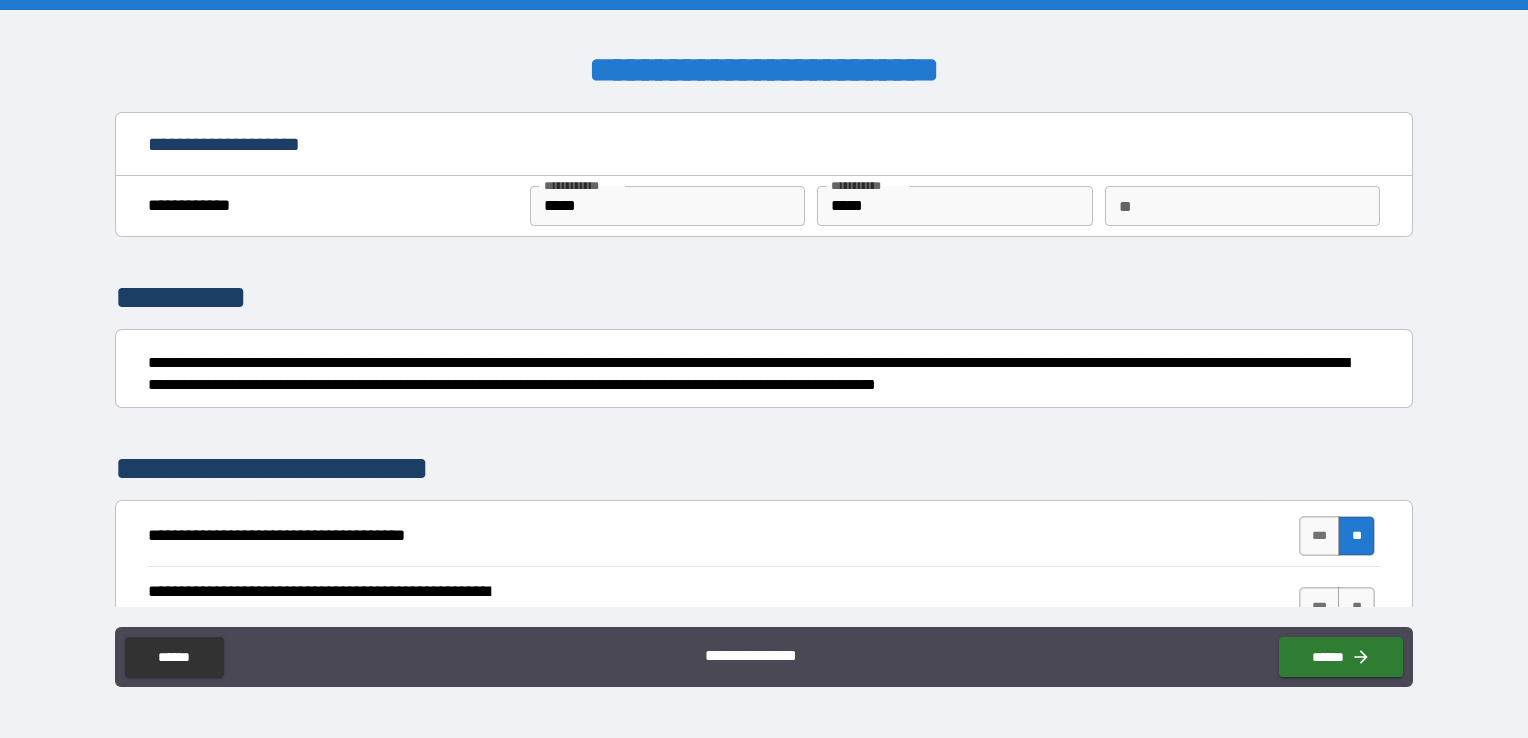 scroll, scrollTop: 200, scrollLeft: 0, axis: vertical 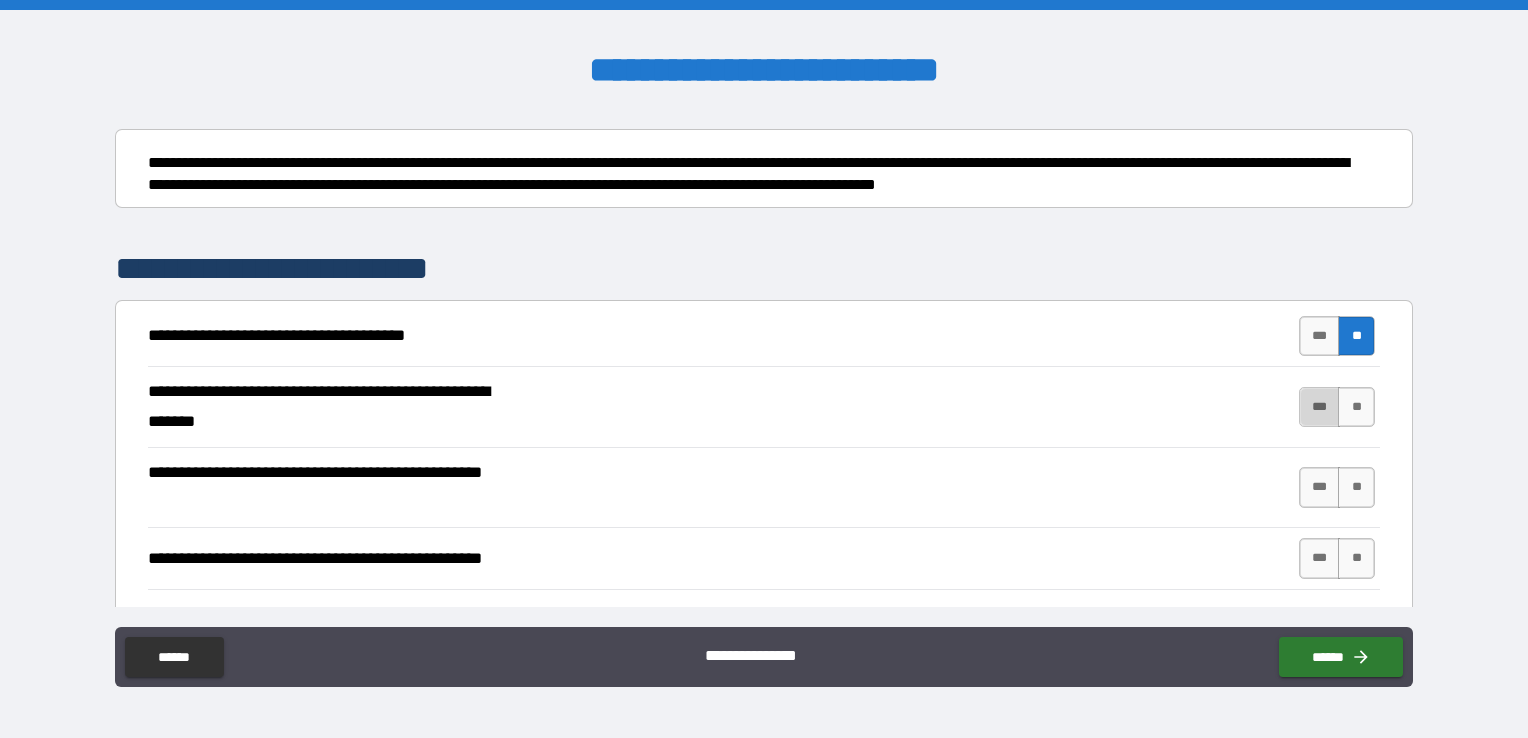 click on "***" at bounding box center [1320, 407] 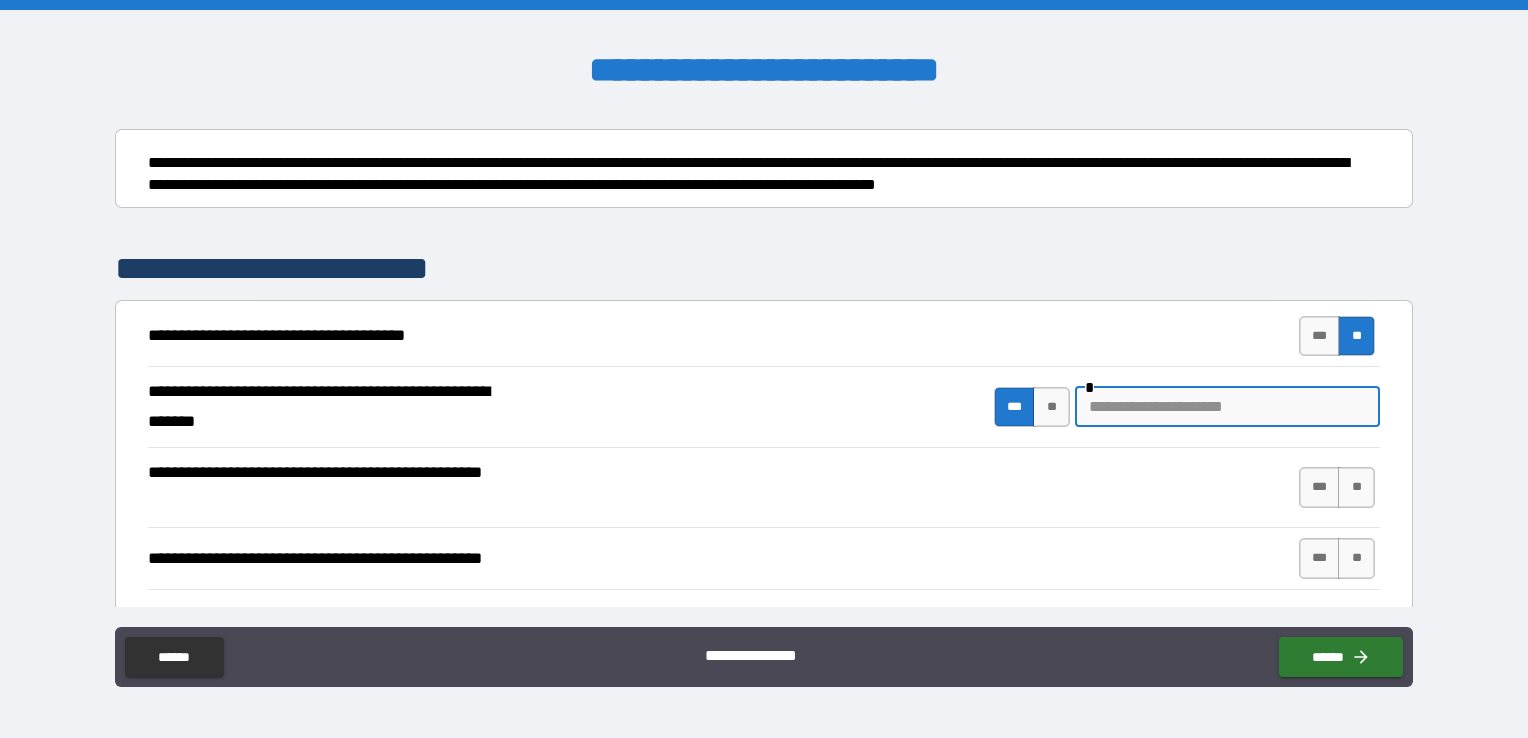 click at bounding box center [1227, 407] 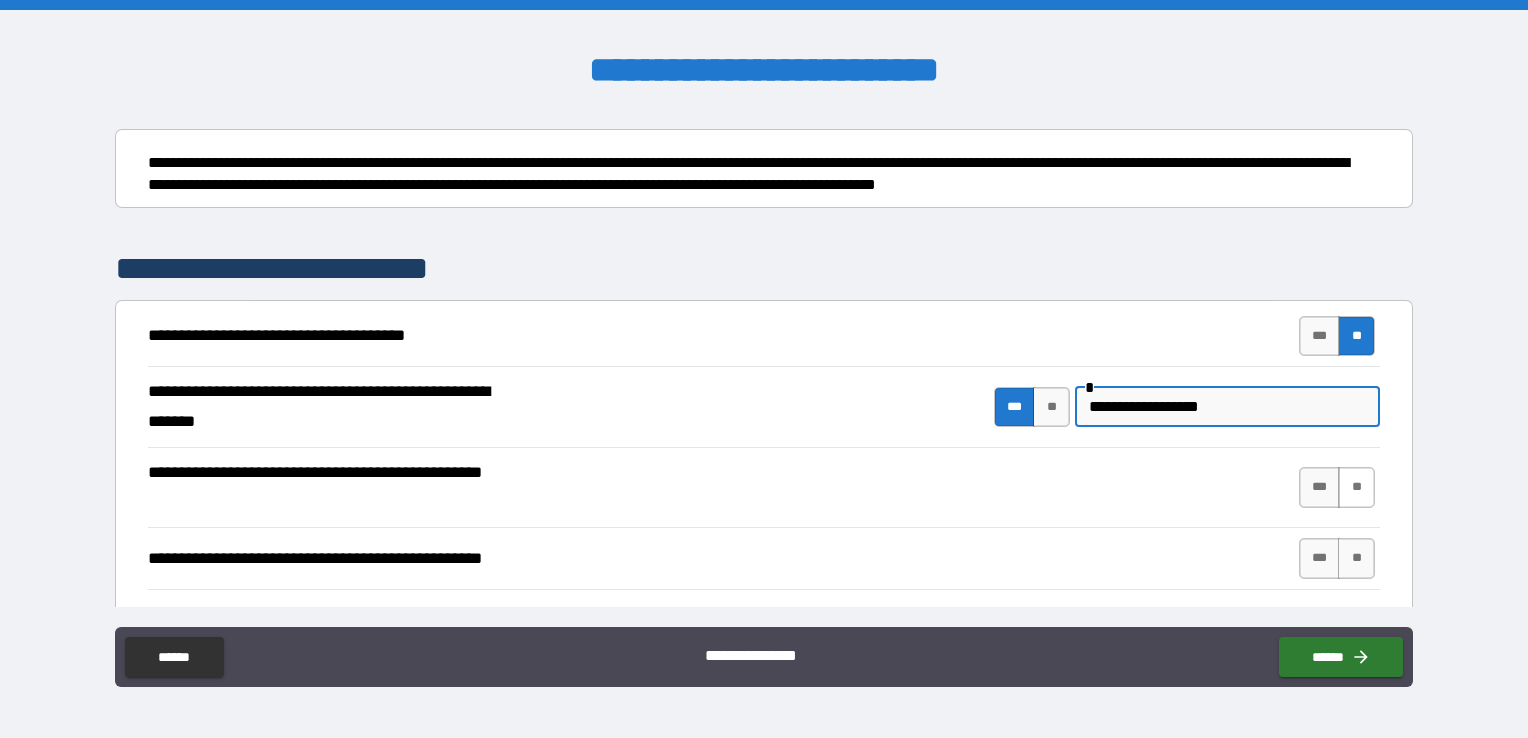type on "**********" 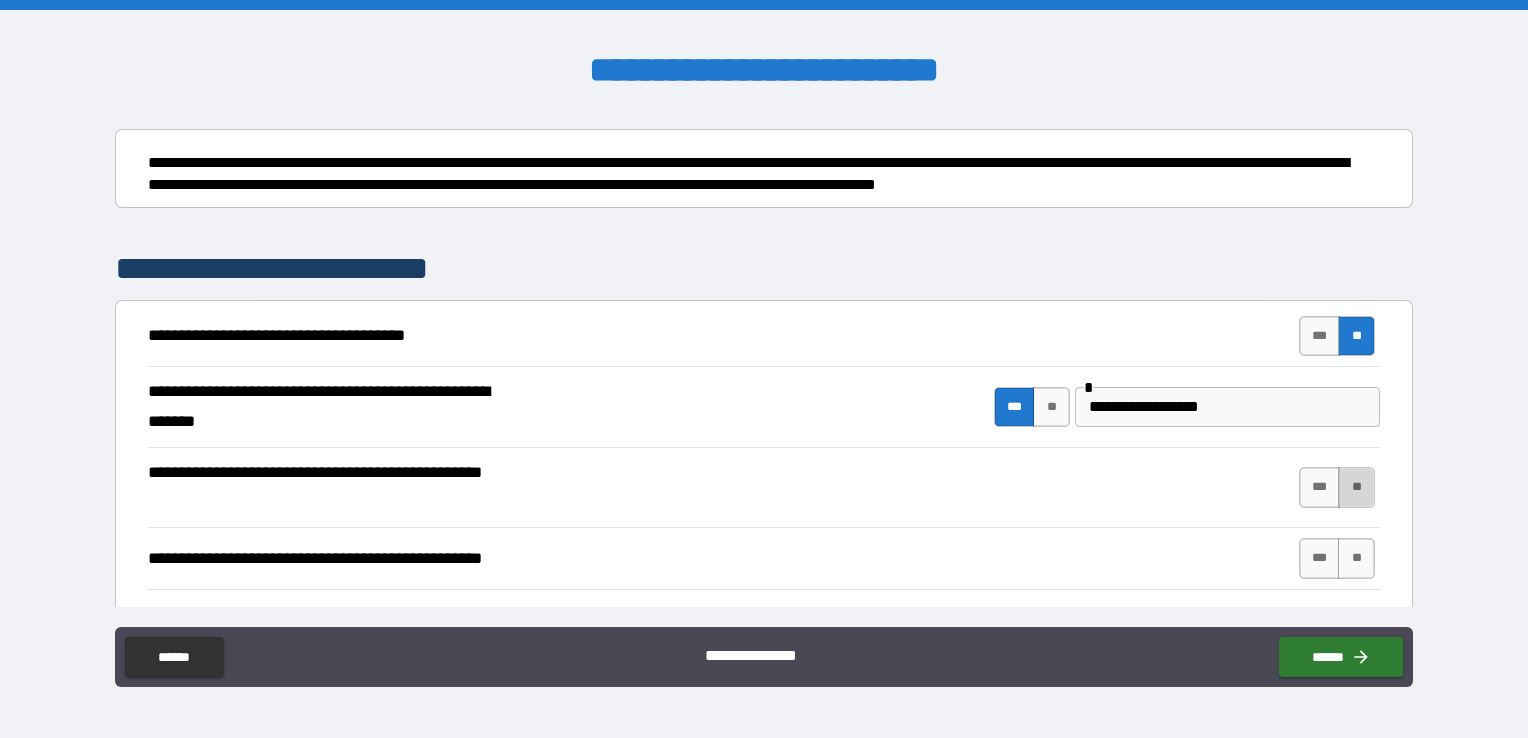 click on "**" at bounding box center [1356, 487] 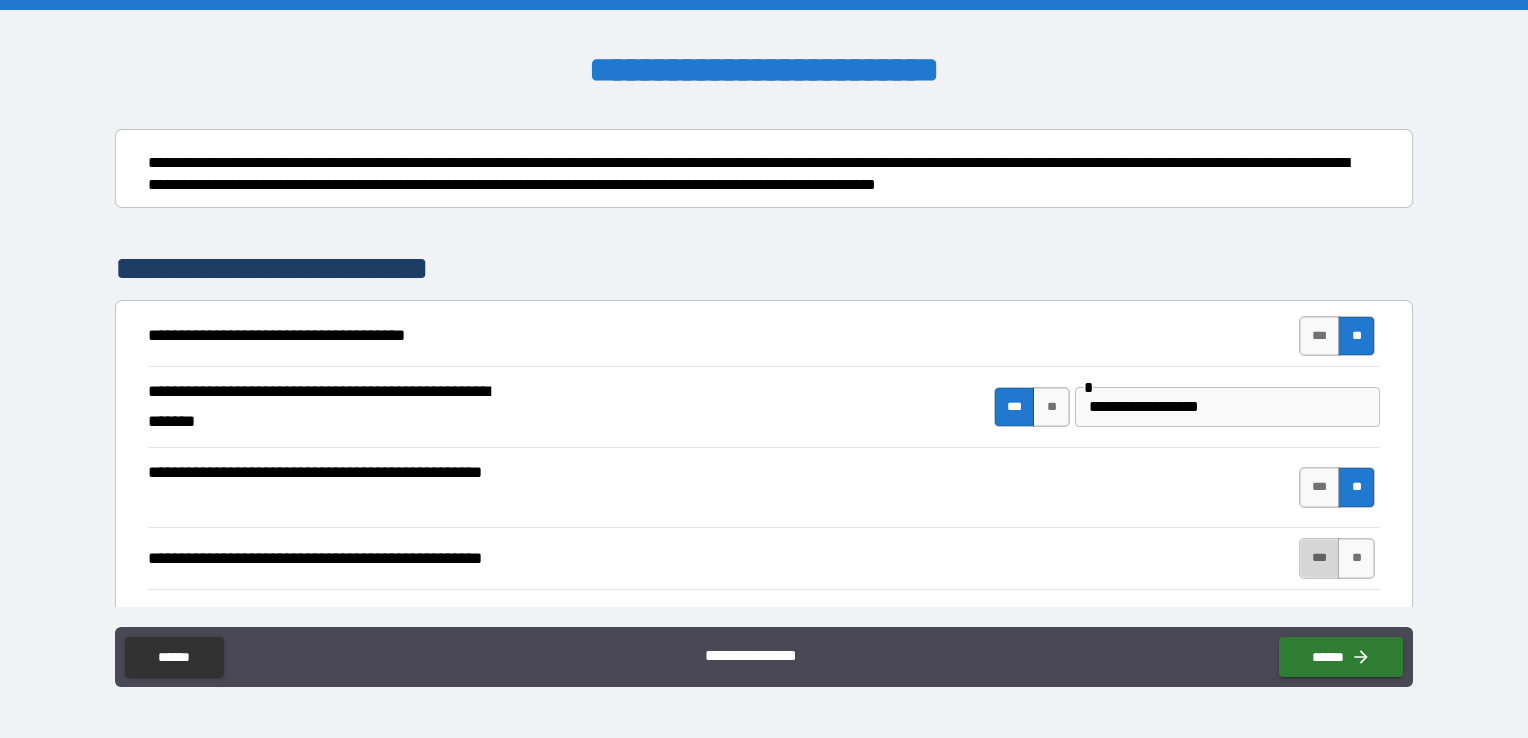 click on "***" at bounding box center (1320, 558) 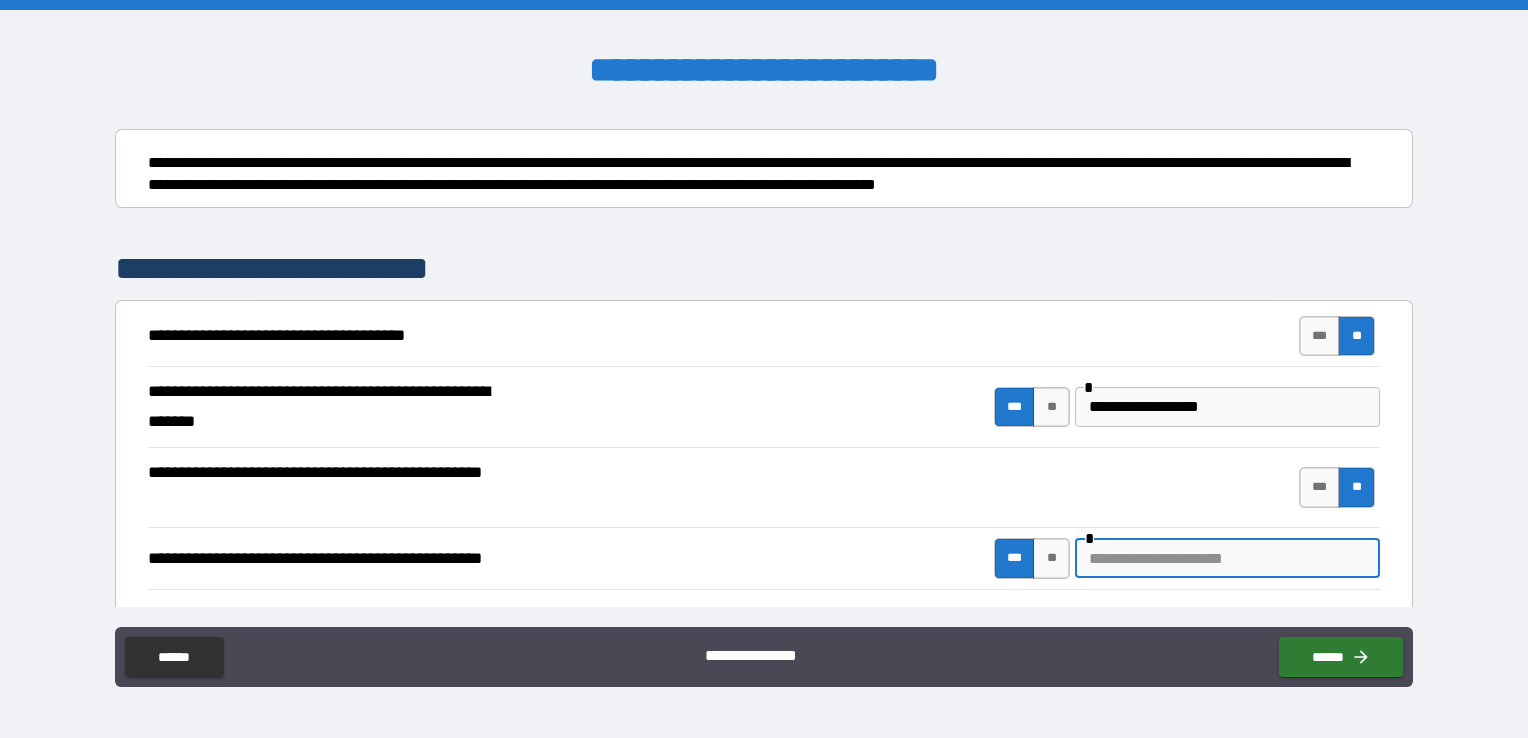 click at bounding box center (1227, 558) 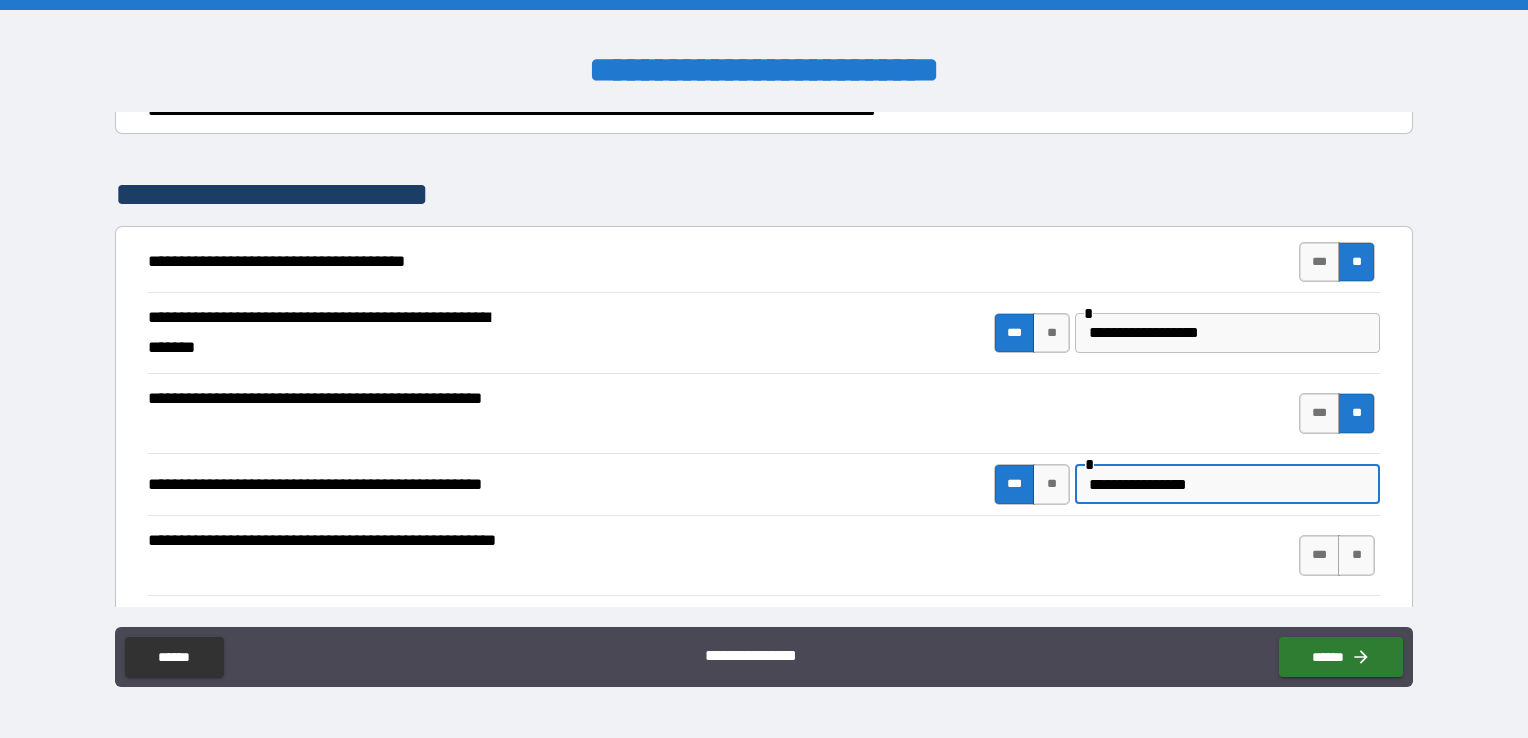 scroll, scrollTop: 500, scrollLeft: 0, axis: vertical 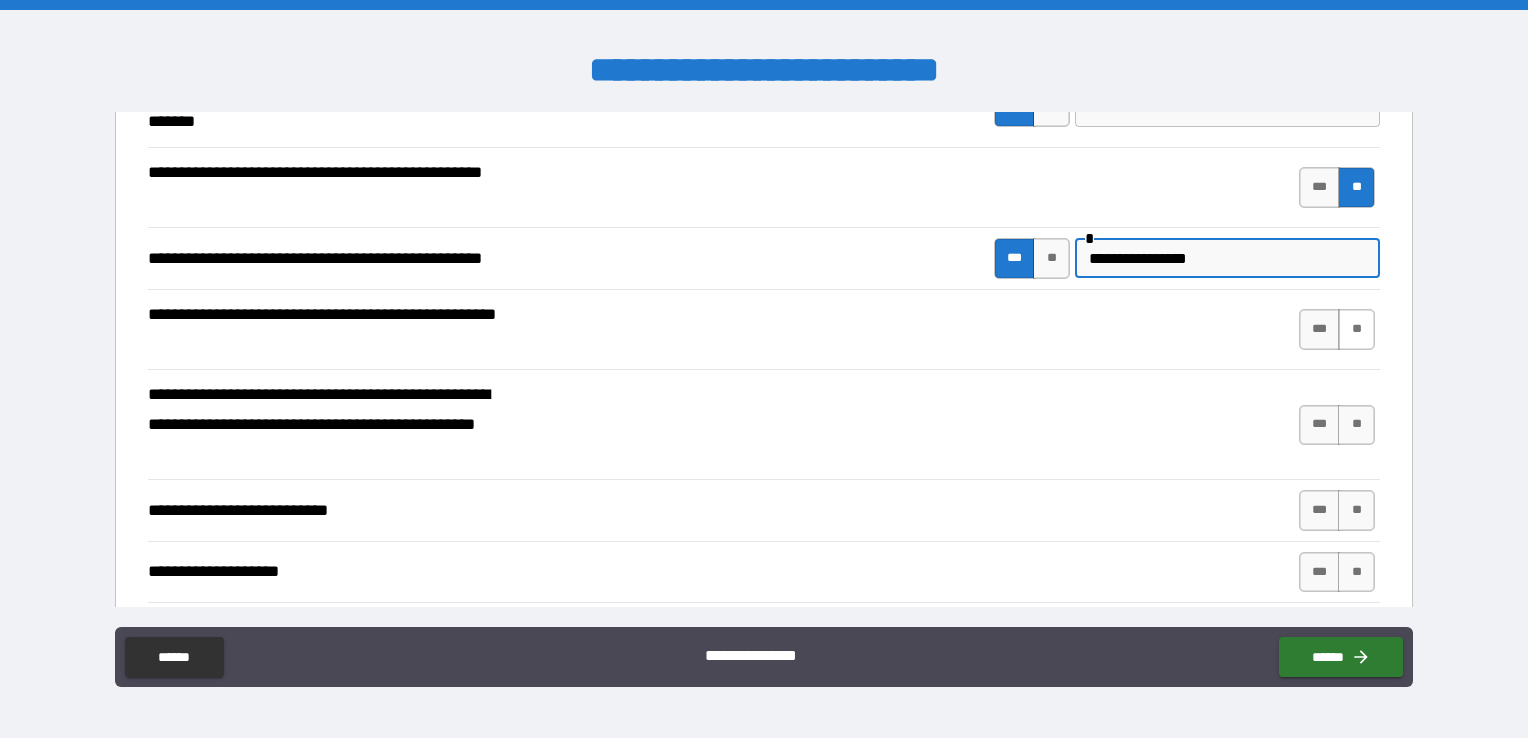 type on "**********" 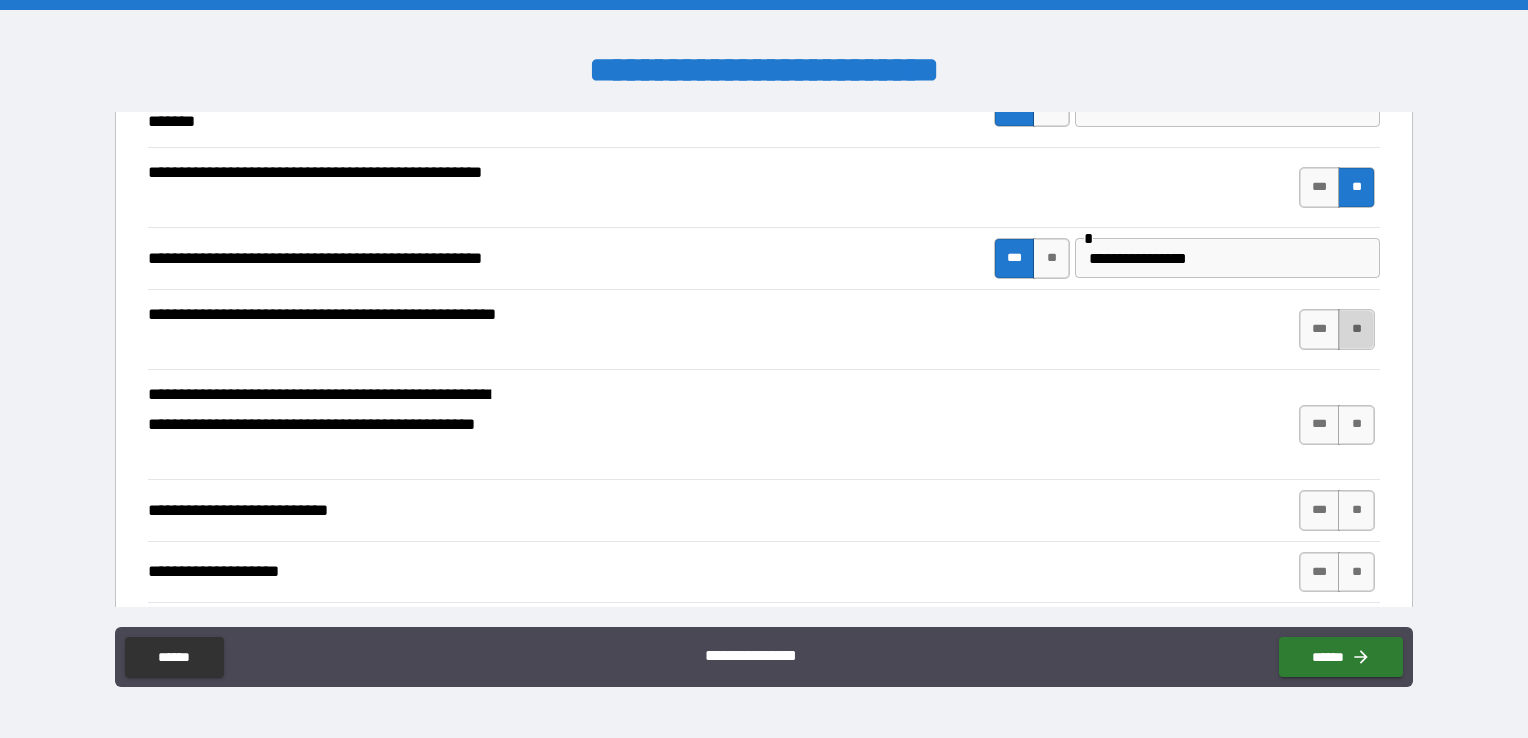 click on "**" at bounding box center (1356, 329) 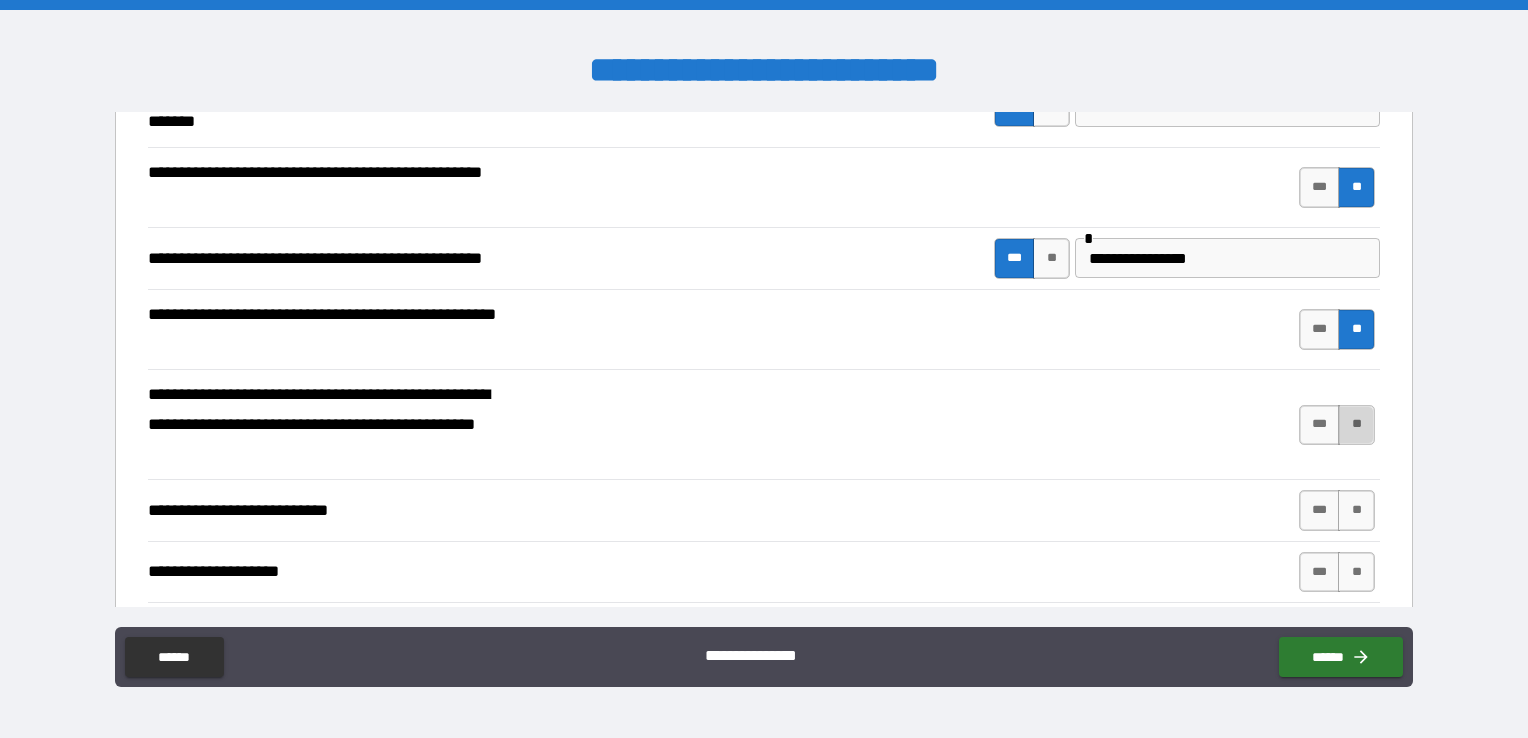 click on "**" at bounding box center [1356, 425] 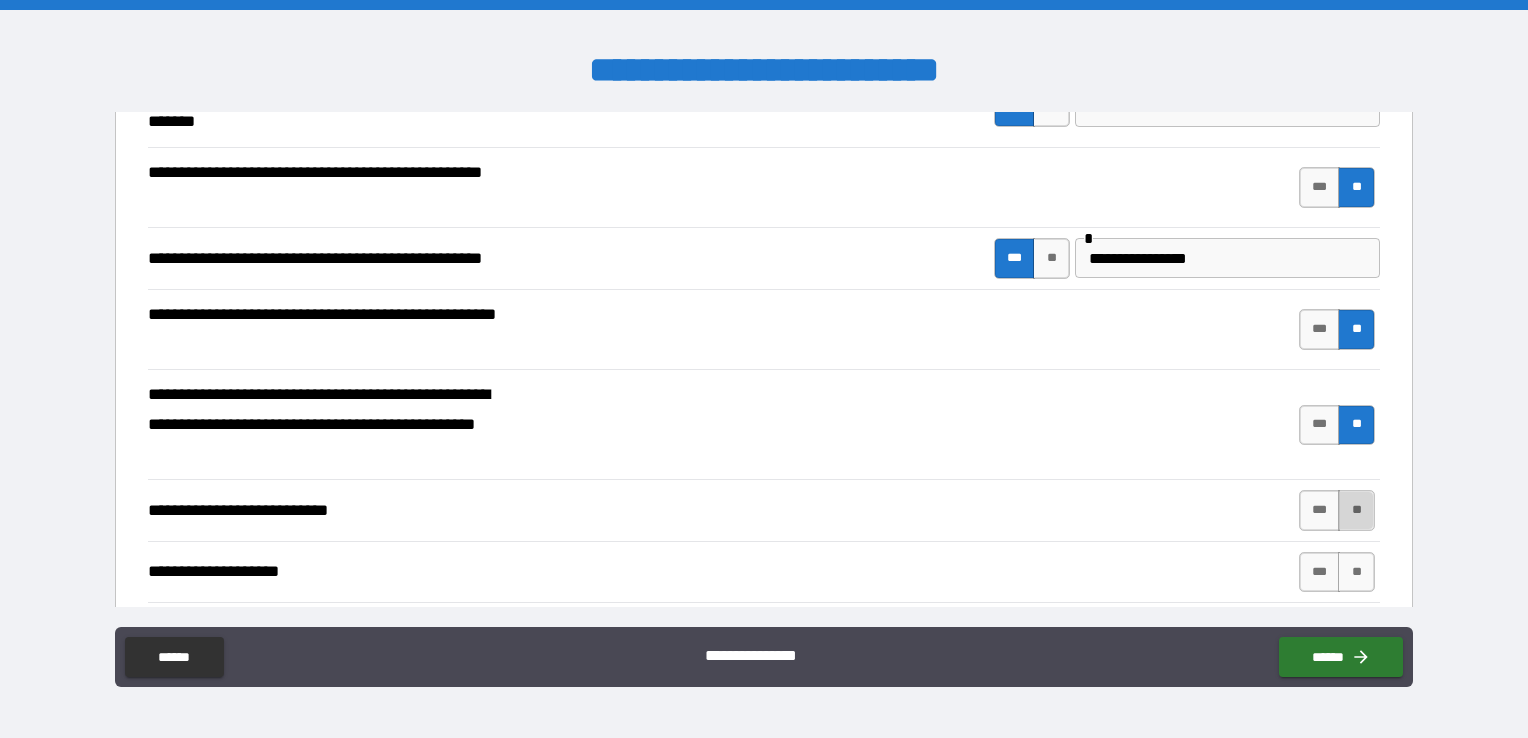 click on "**" at bounding box center (1356, 510) 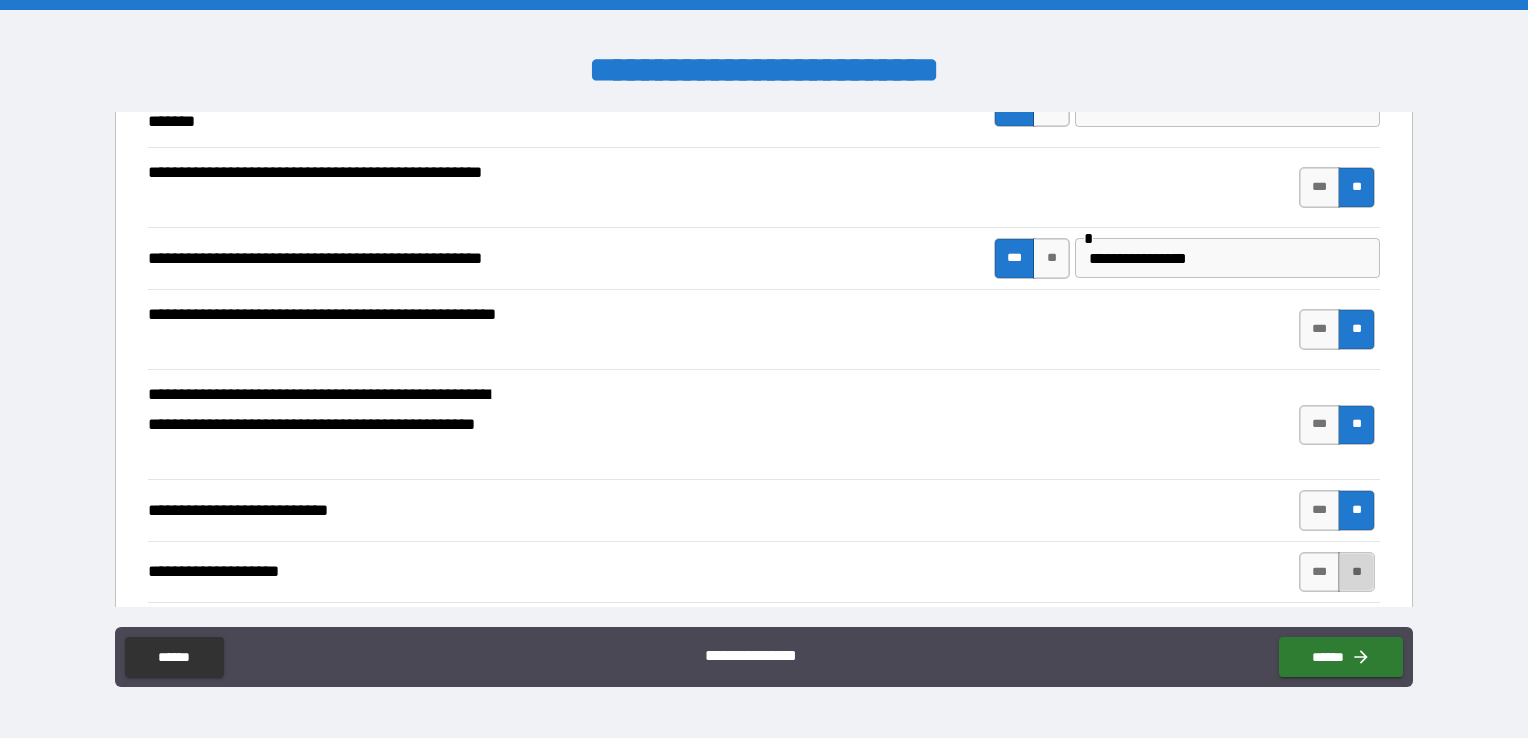 click on "**" at bounding box center [1356, 572] 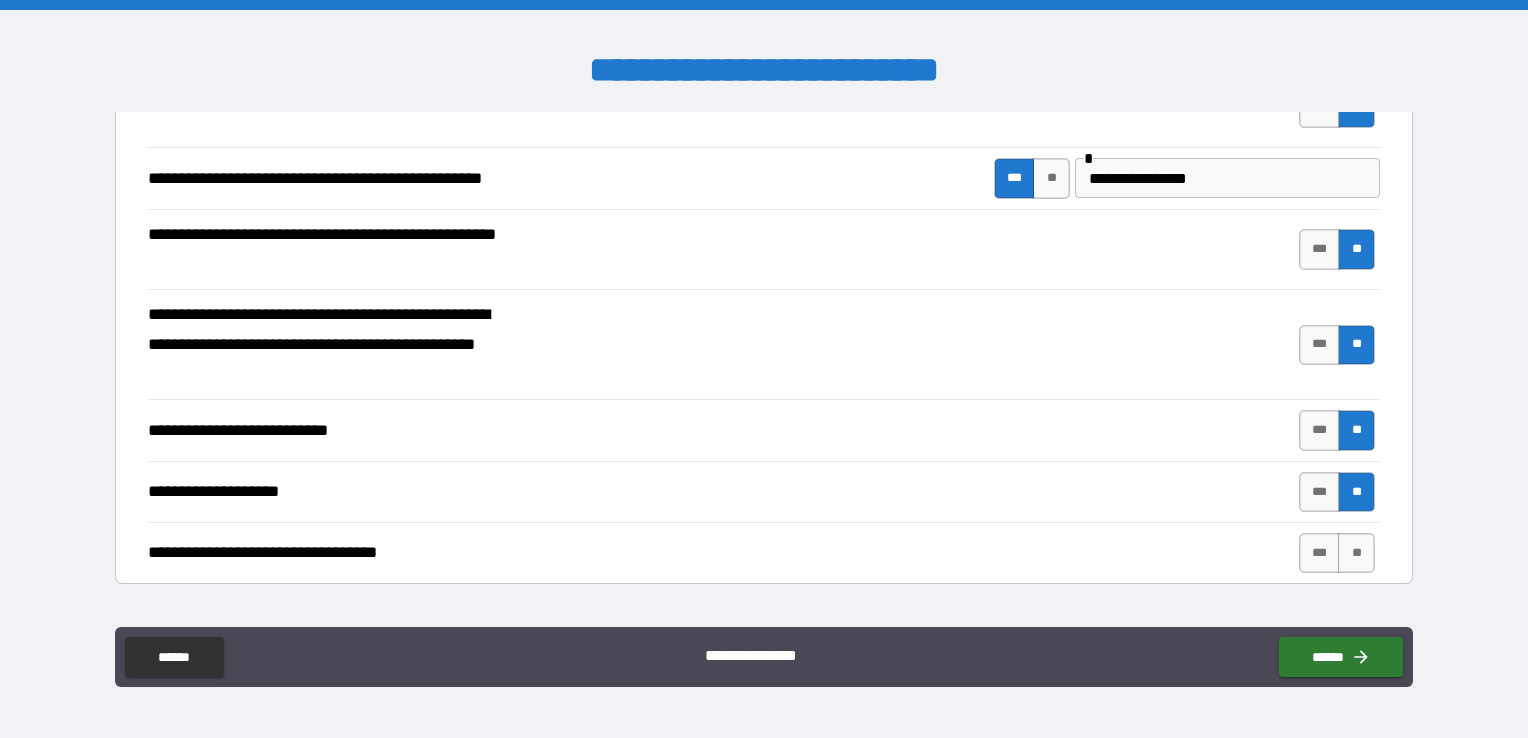scroll, scrollTop: 700, scrollLeft: 0, axis: vertical 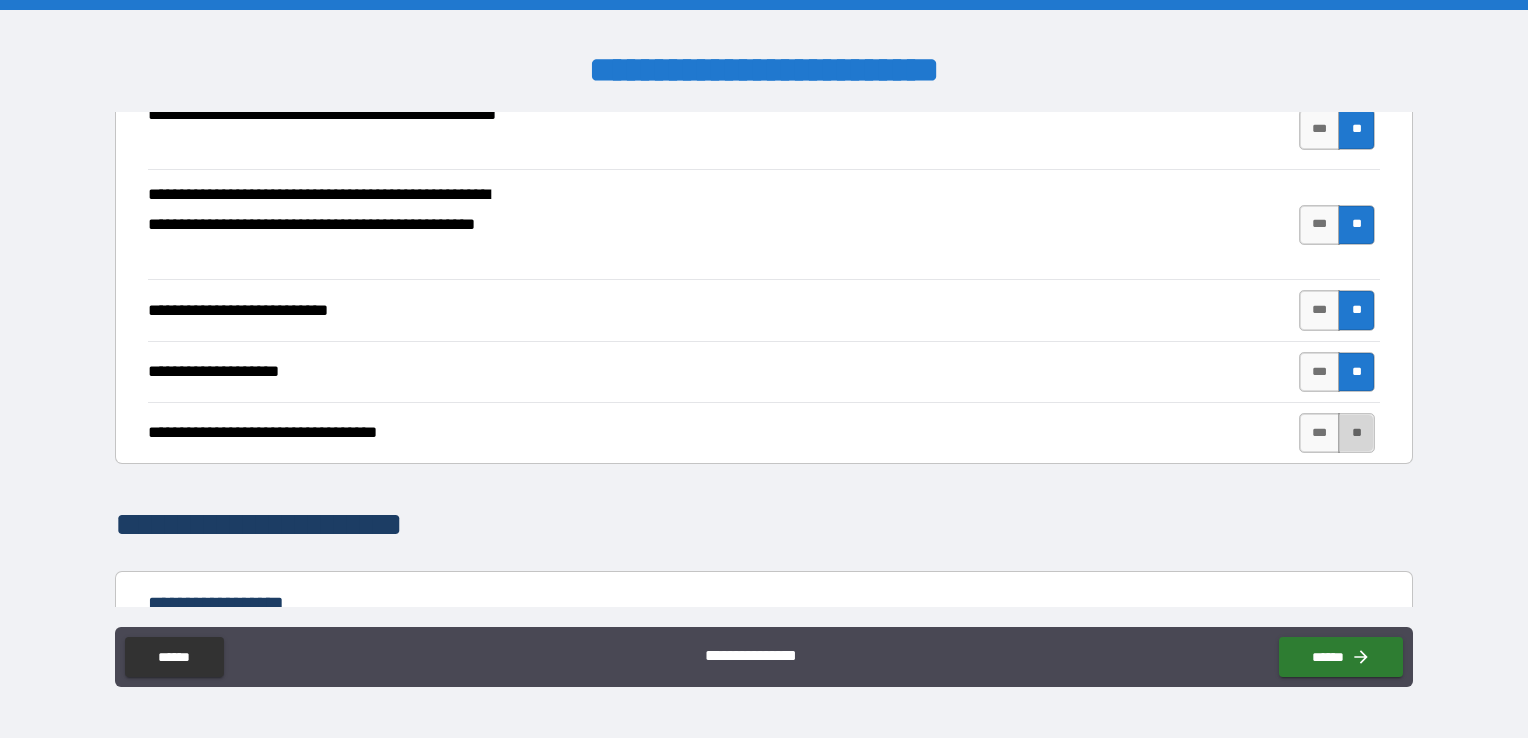 click on "**" at bounding box center [1356, 433] 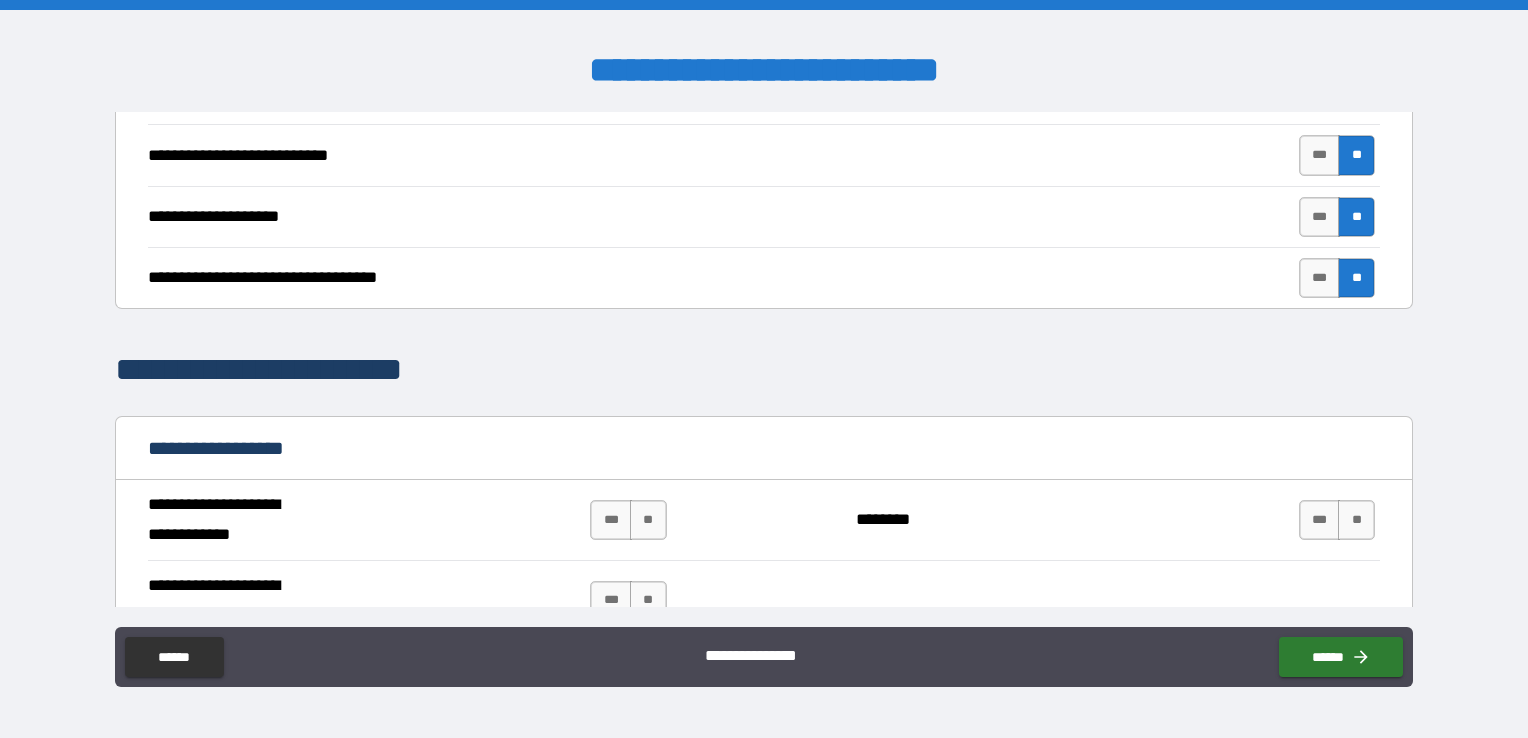 scroll, scrollTop: 900, scrollLeft: 0, axis: vertical 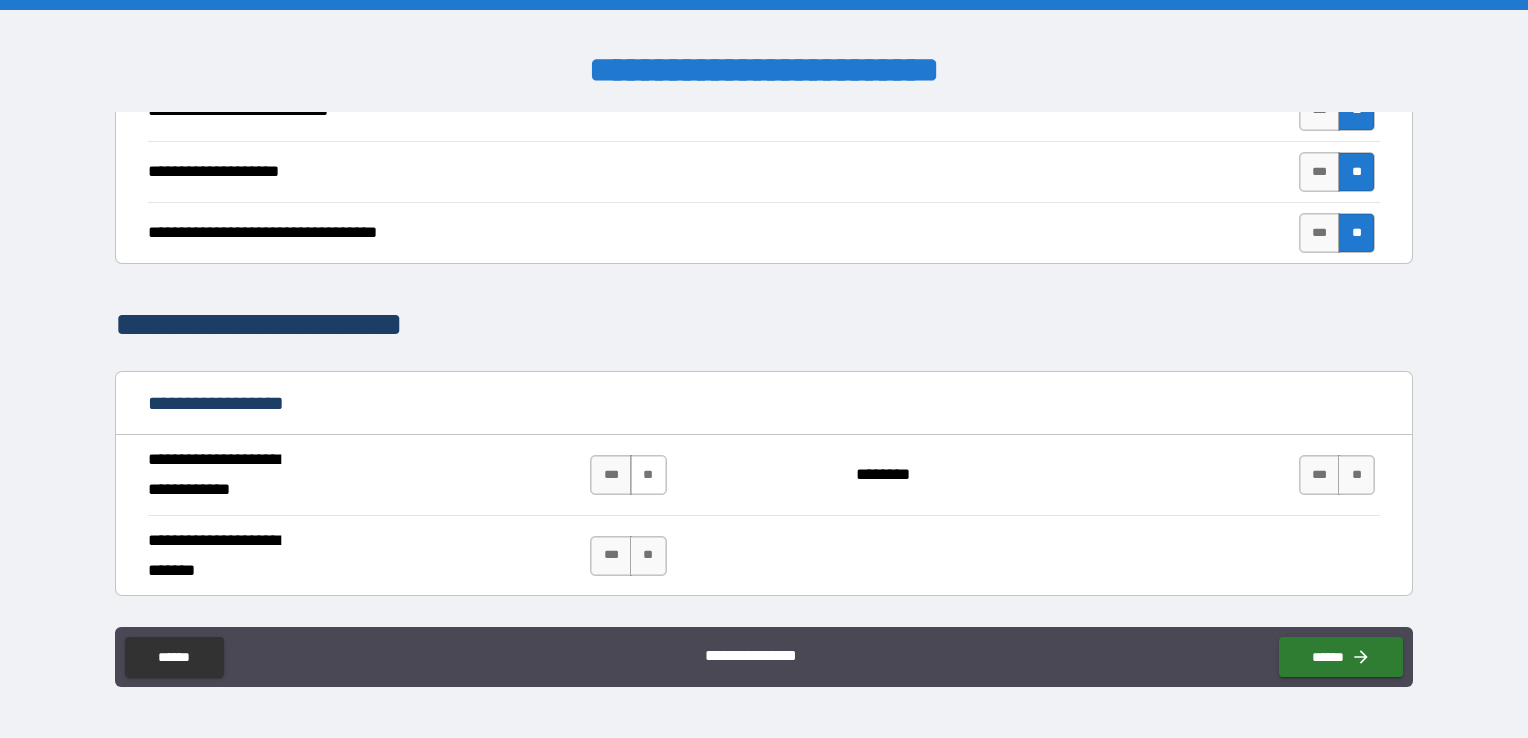 click on "**" at bounding box center [648, 475] 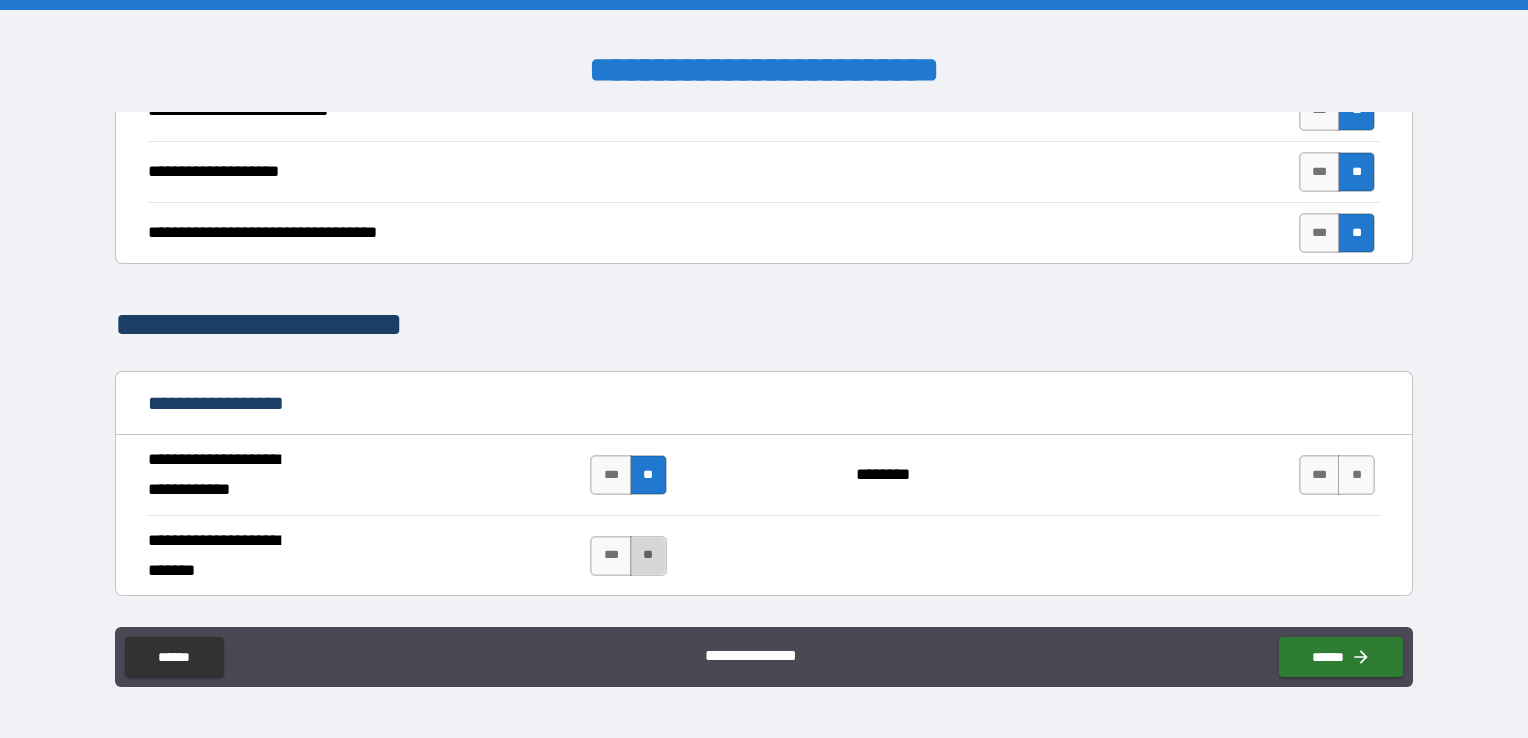 click on "**" at bounding box center (648, 556) 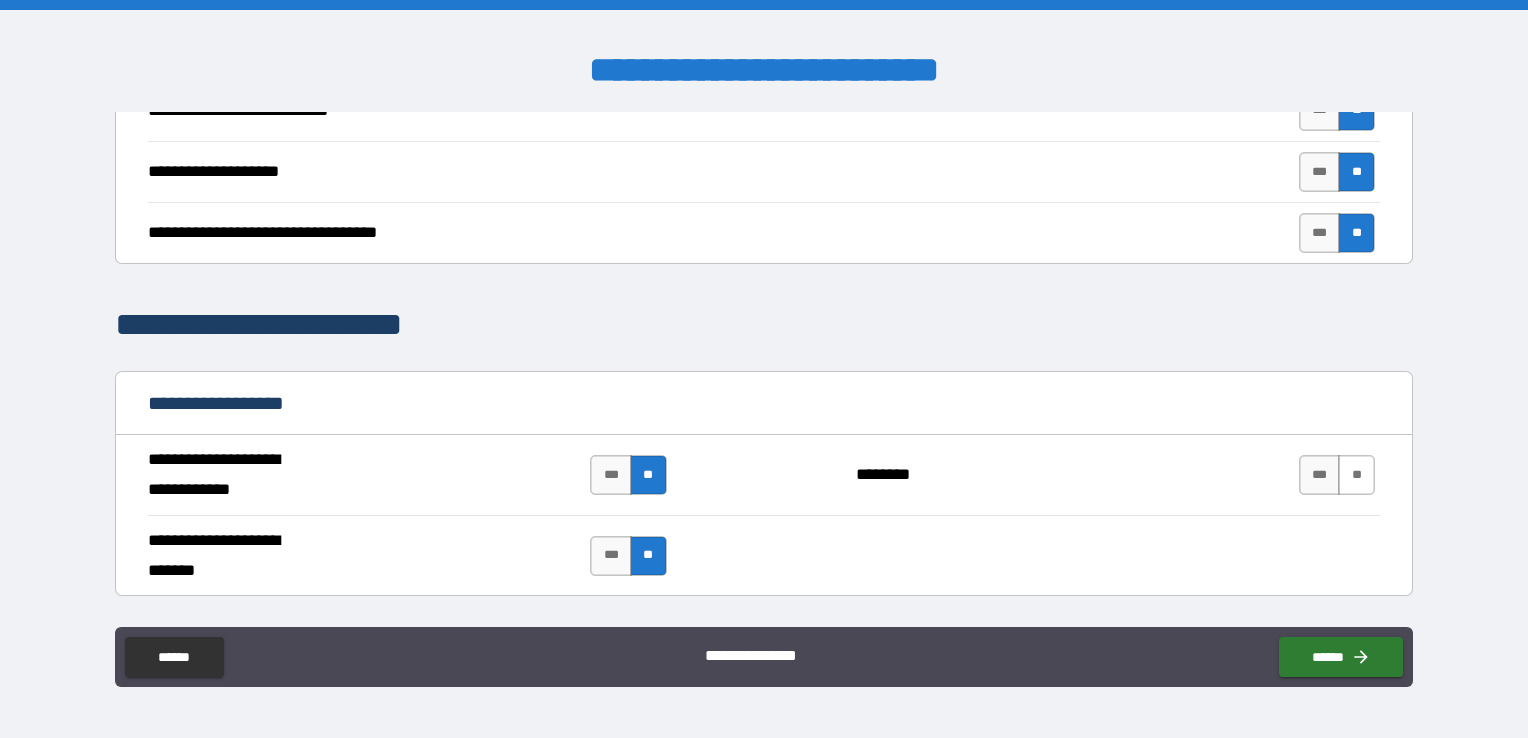click on "**" at bounding box center (1356, 475) 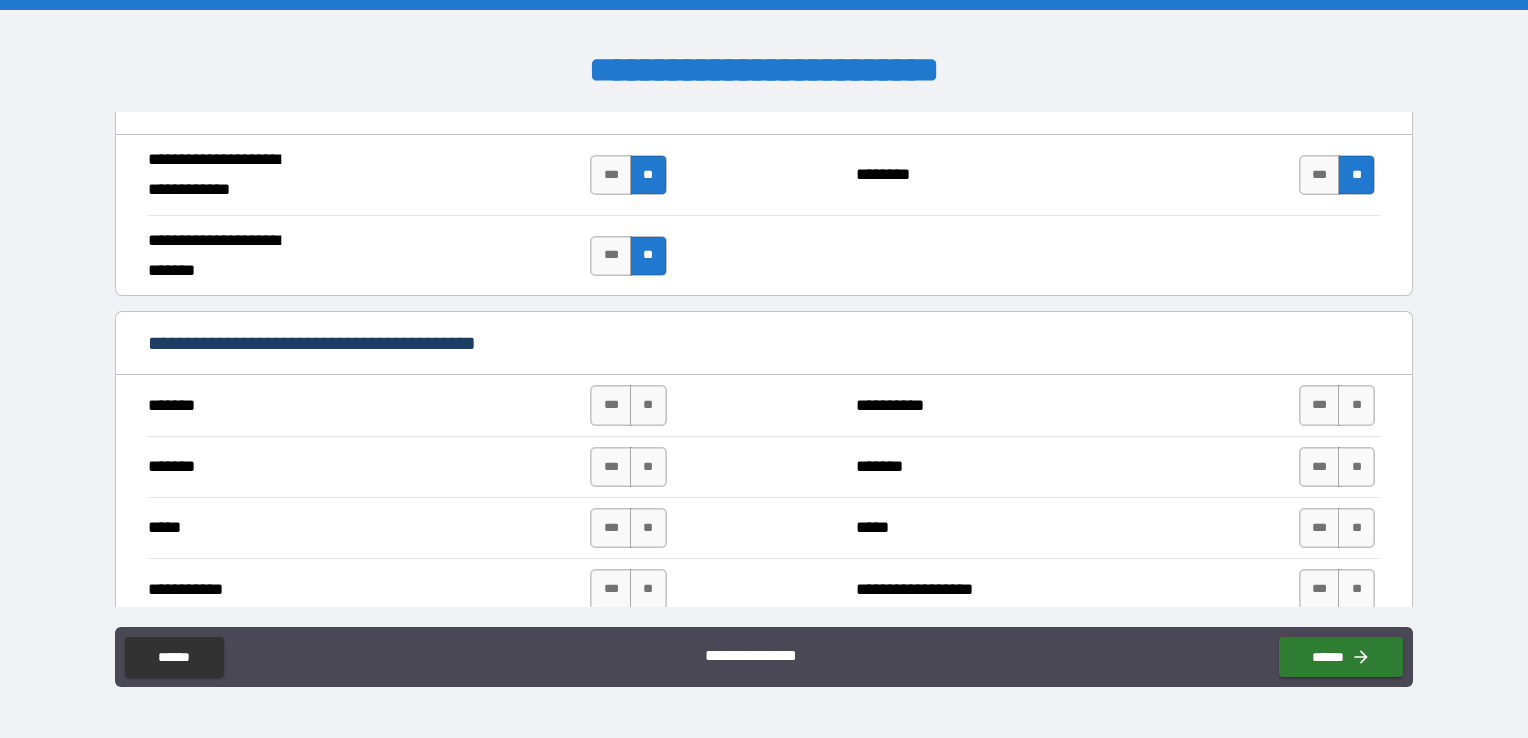 scroll, scrollTop: 1300, scrollLeft: 0, axis: vertical 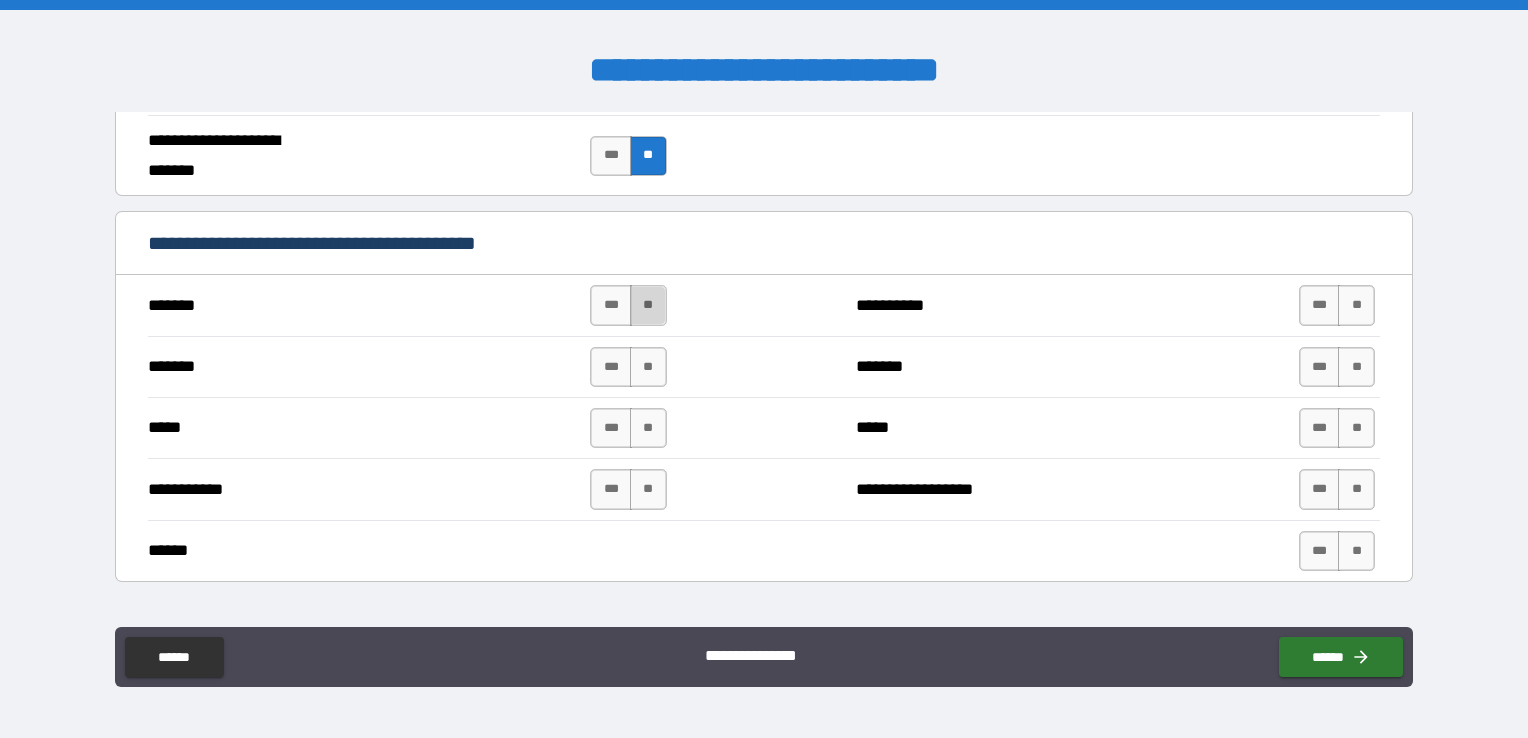 click on "**" at bounding box center (648, 305) 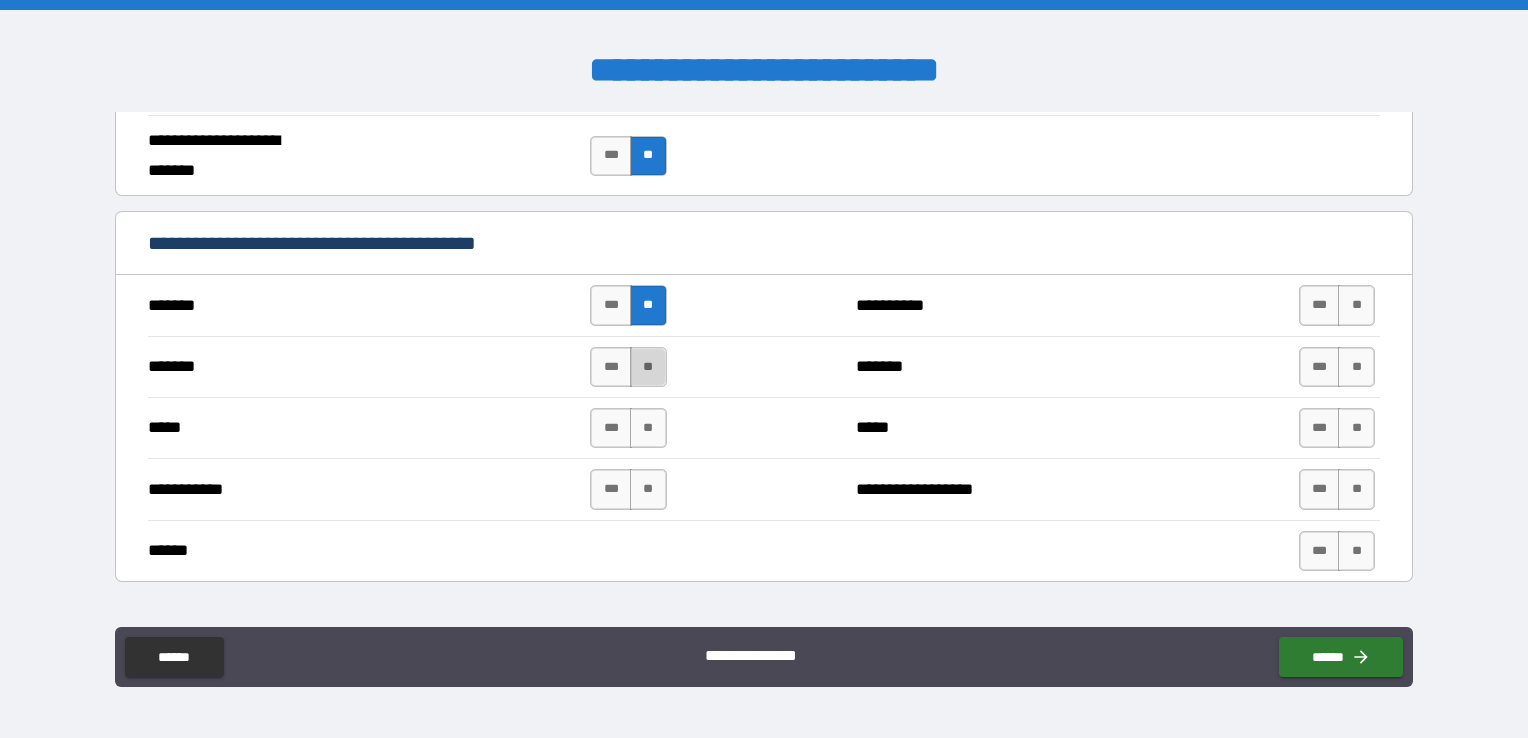 click on "**" at bounding box center [648, 367] 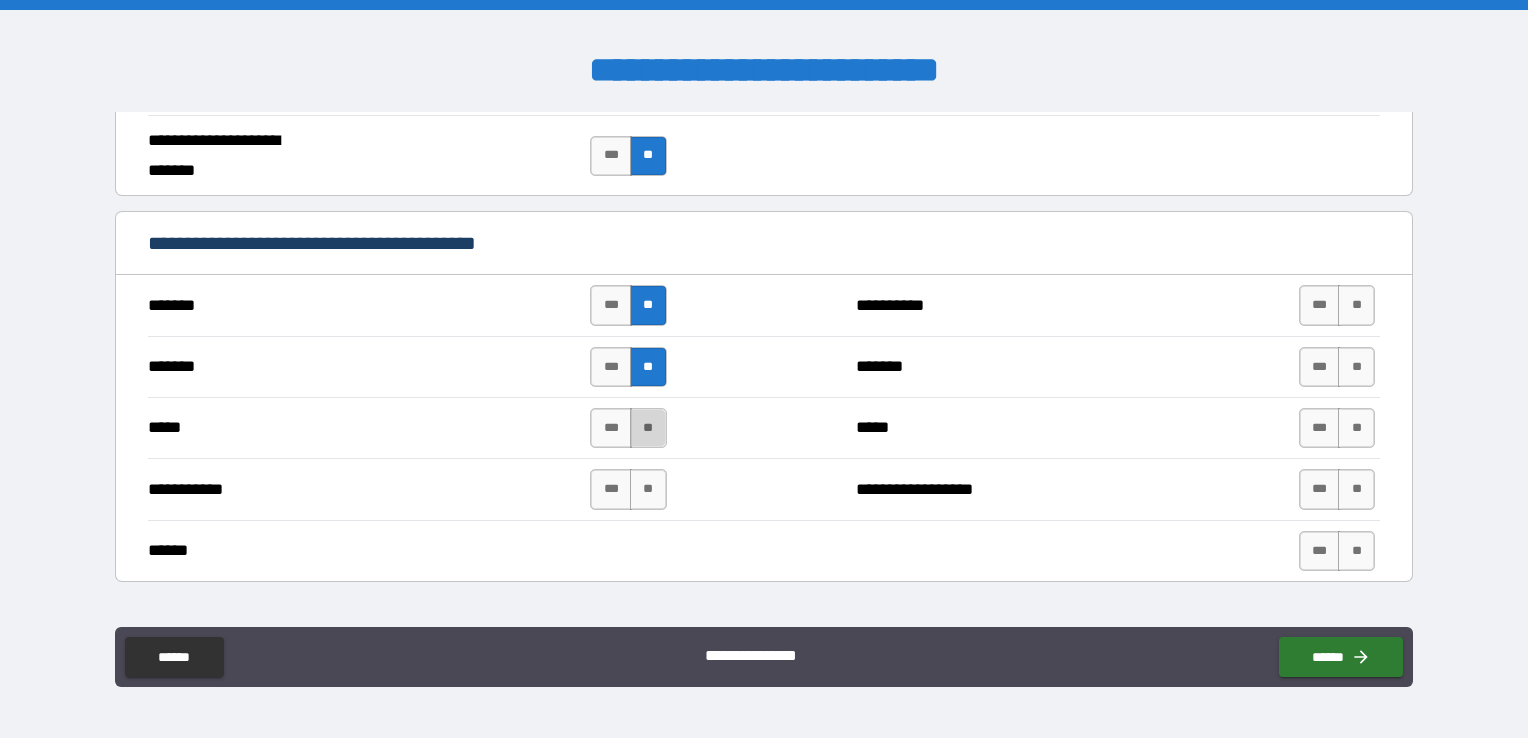 click on "**" at bounding box center (648, 428) 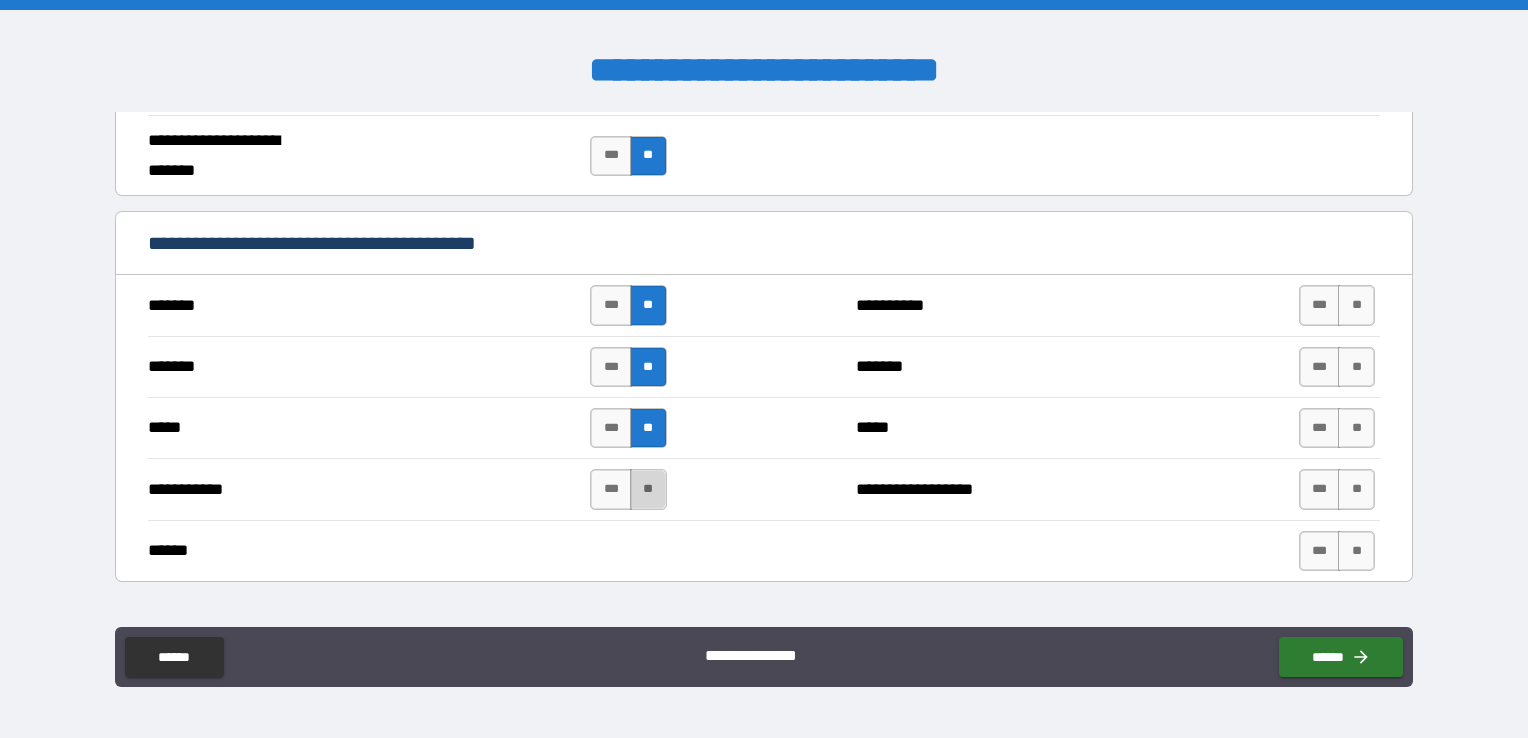 drag, startPoint x: 643, startPoint y: 476, endPoint x: 661, endPoint y: 465, distance: 21.095022 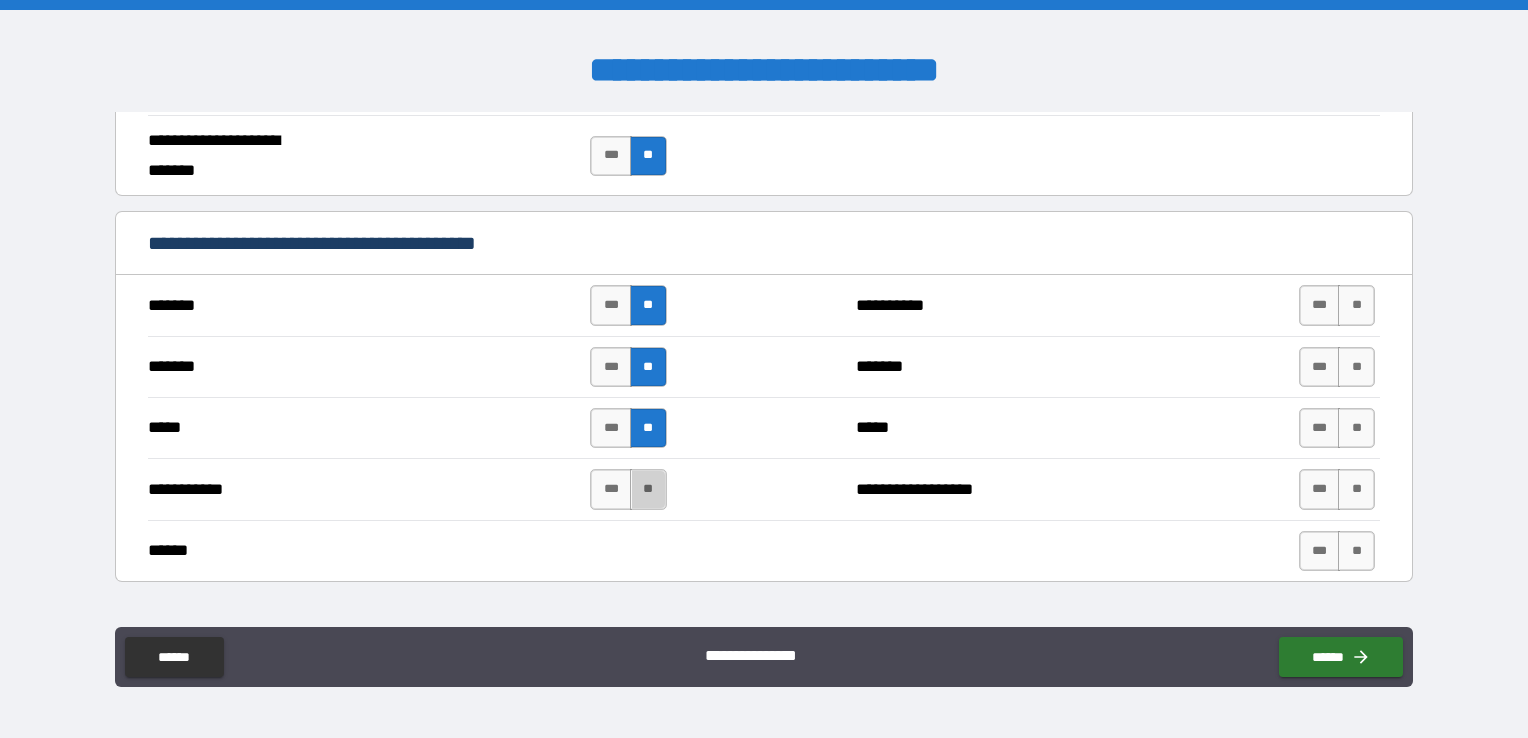 click on "**" at bounding box center (648, 489) 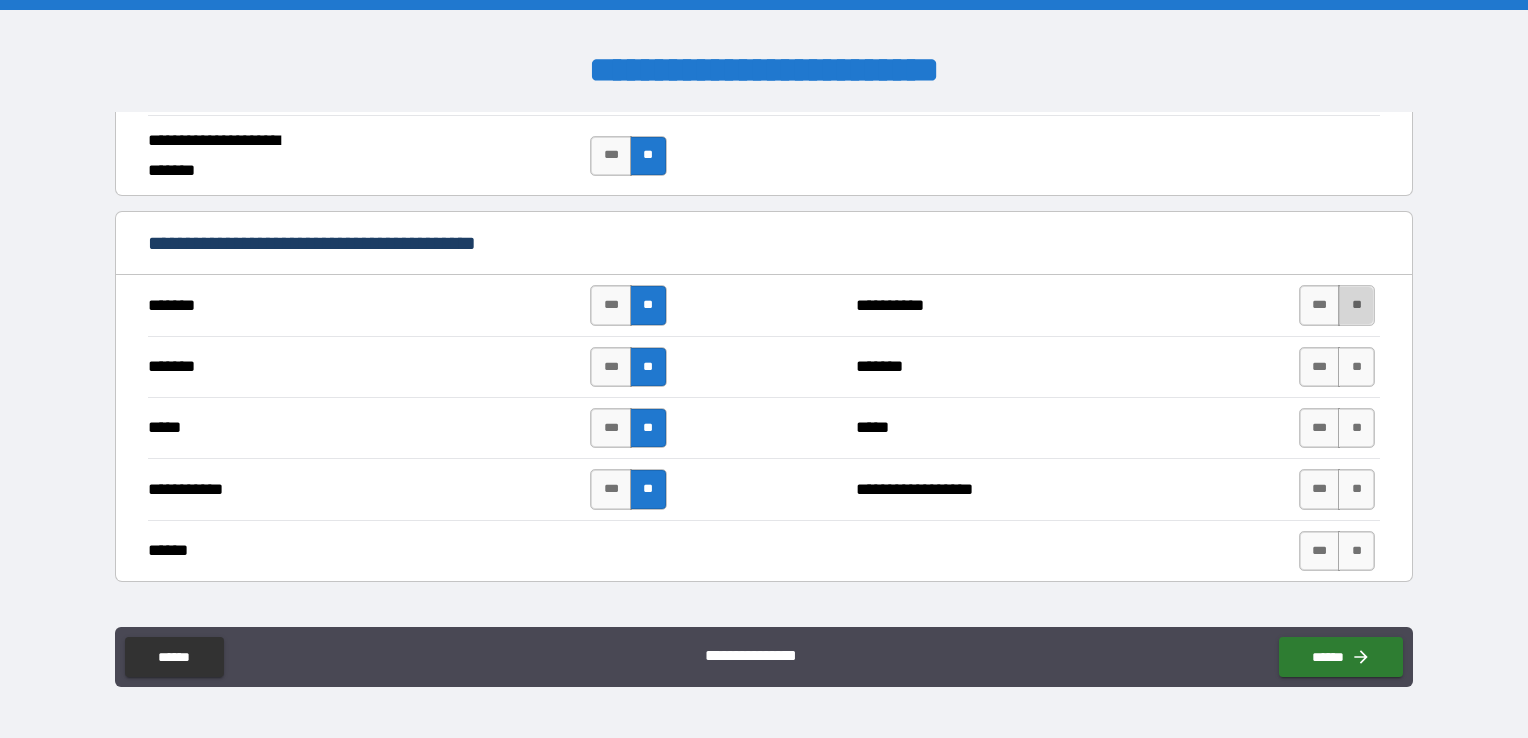 drag, startPoint x: 1341, startPoint y: 290, endPoint x: 1347, endPoint y: 320, distance: 30.594116 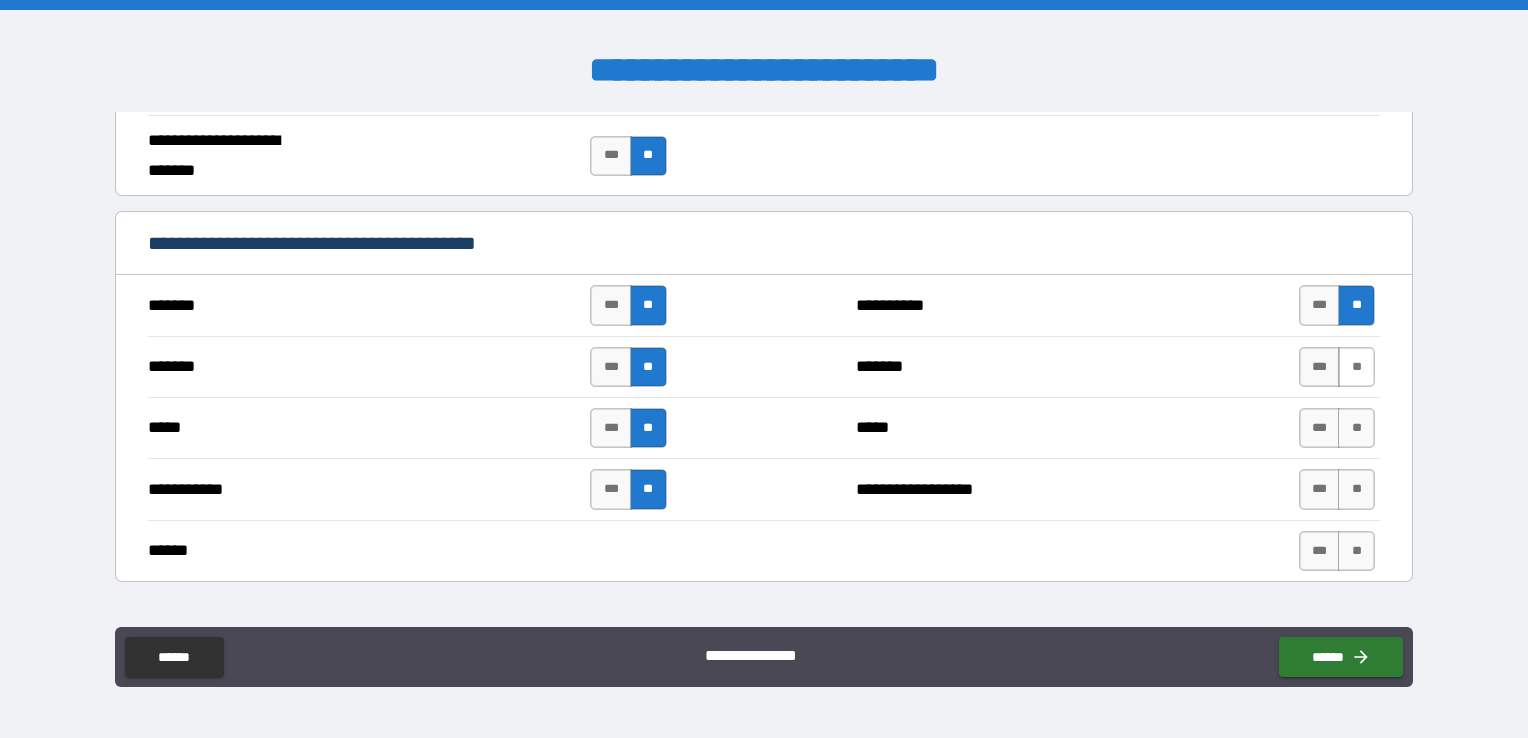 click on "**" at bounding box center (1356, 367) 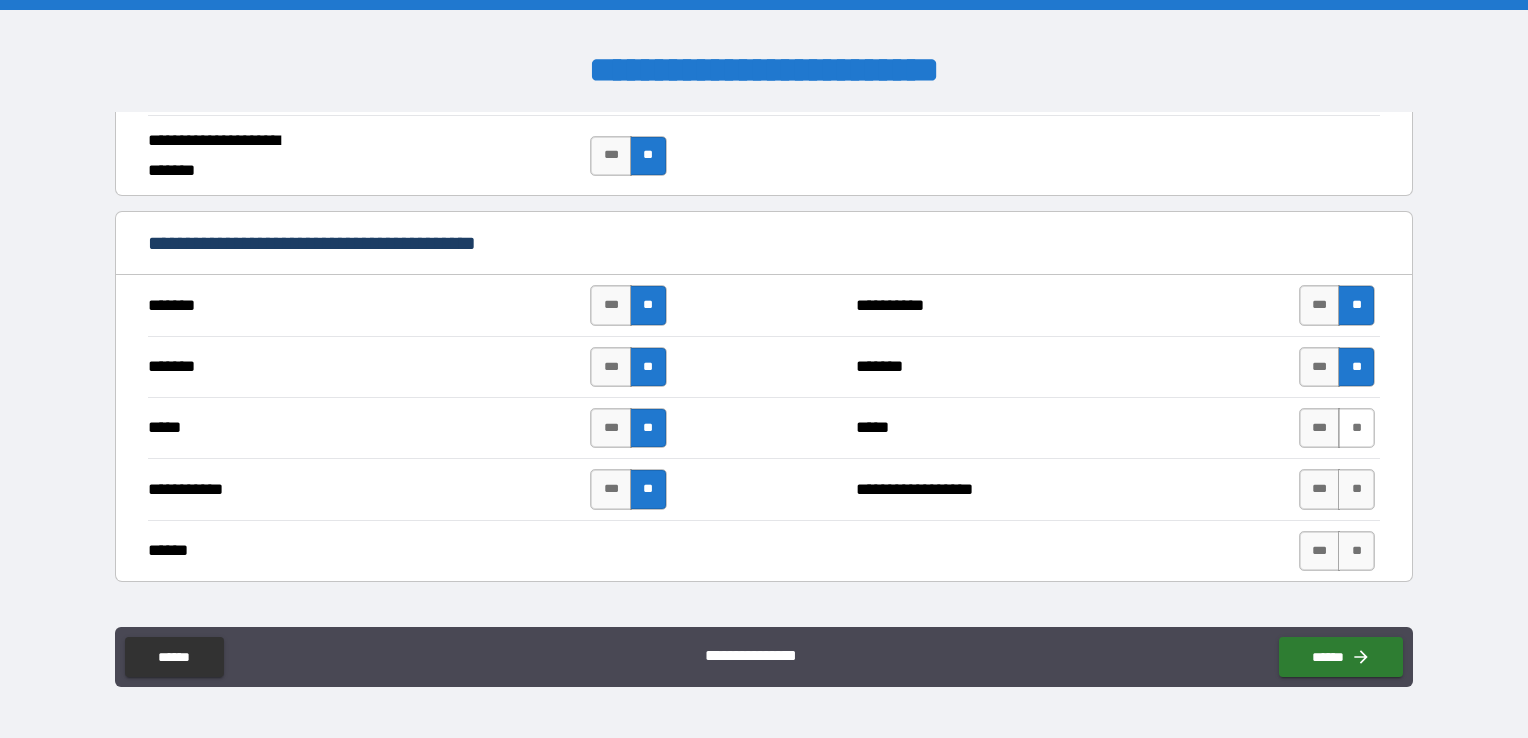 click on "**" at bounding box center (1356, 428) 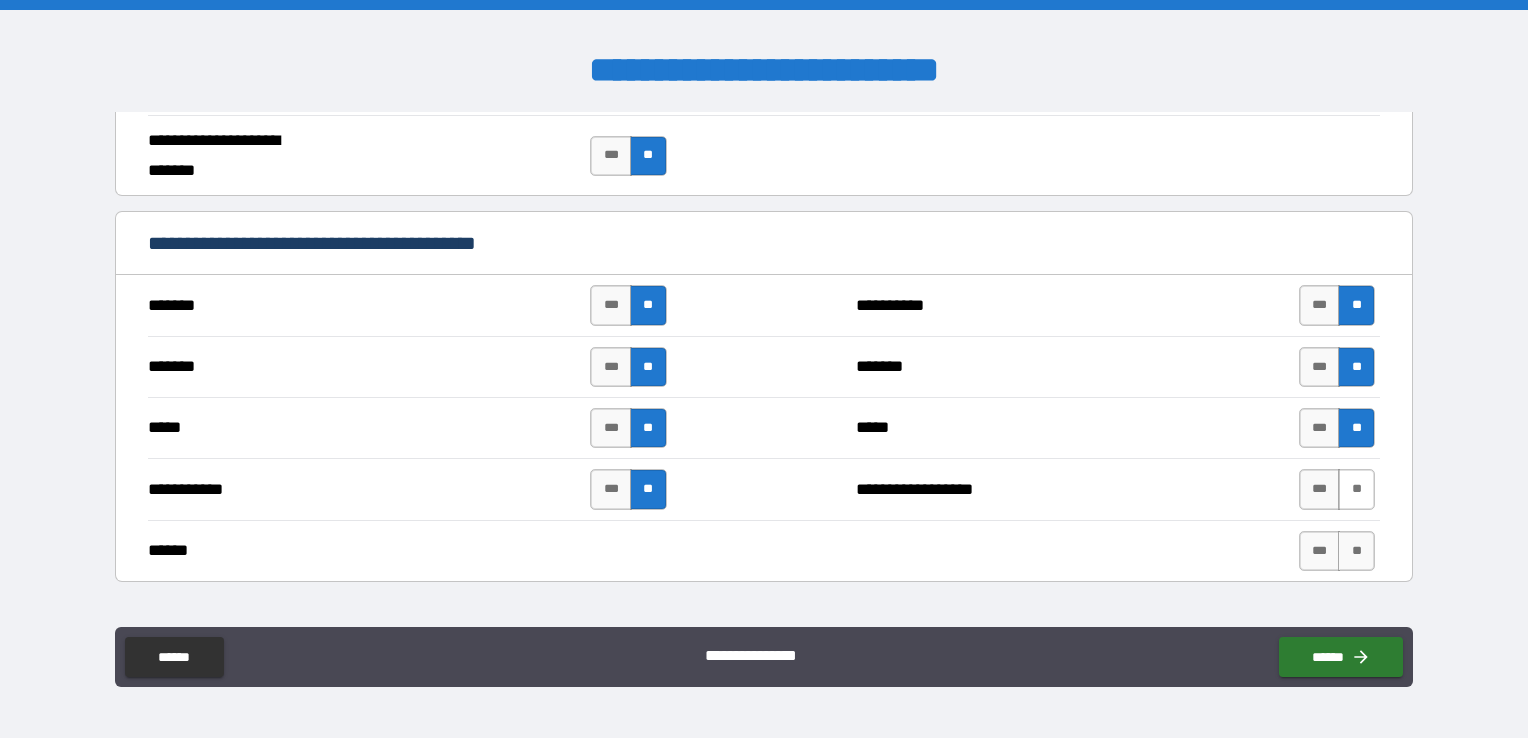 click on "**" at bounding box center (1356, 489) 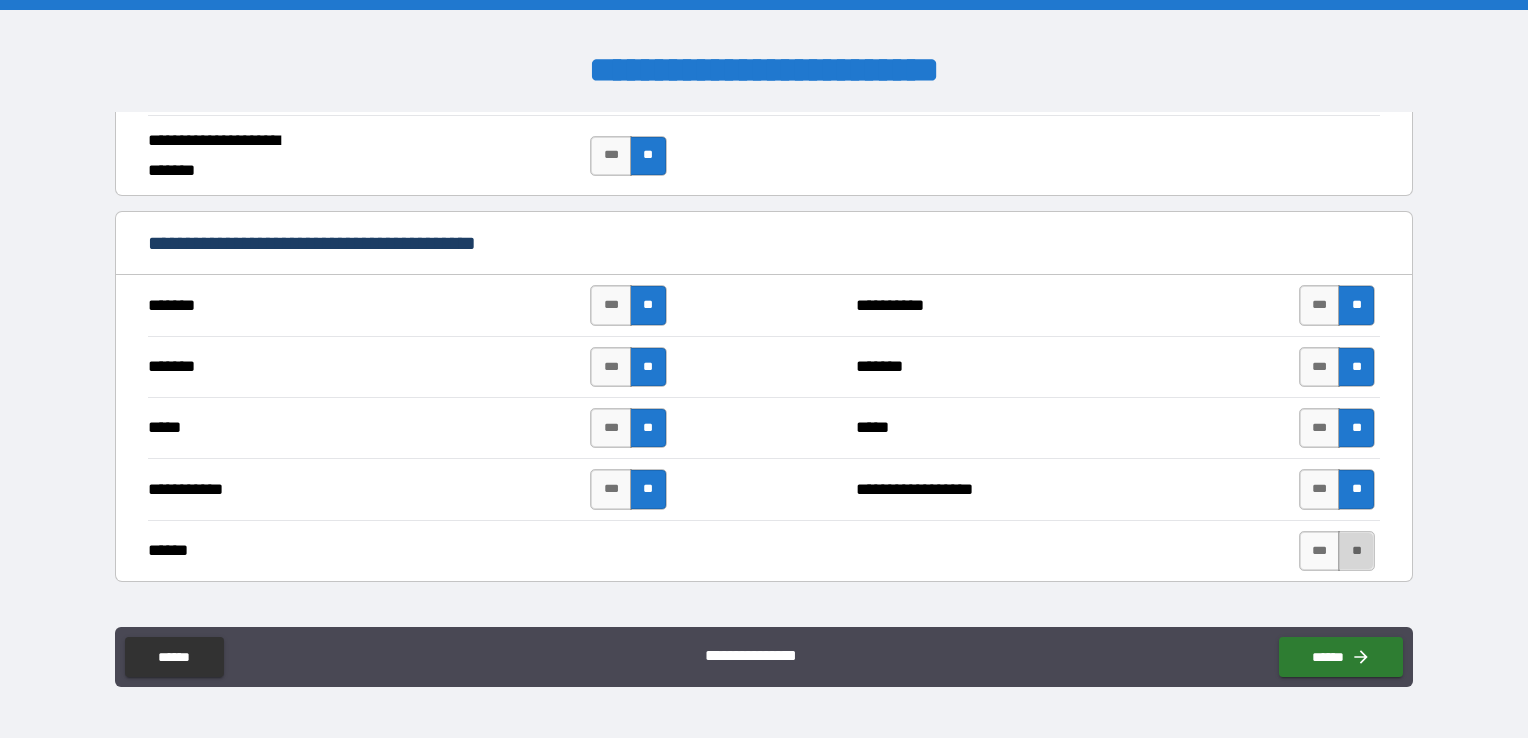 click on "**" at bounding box center (1356, 551) 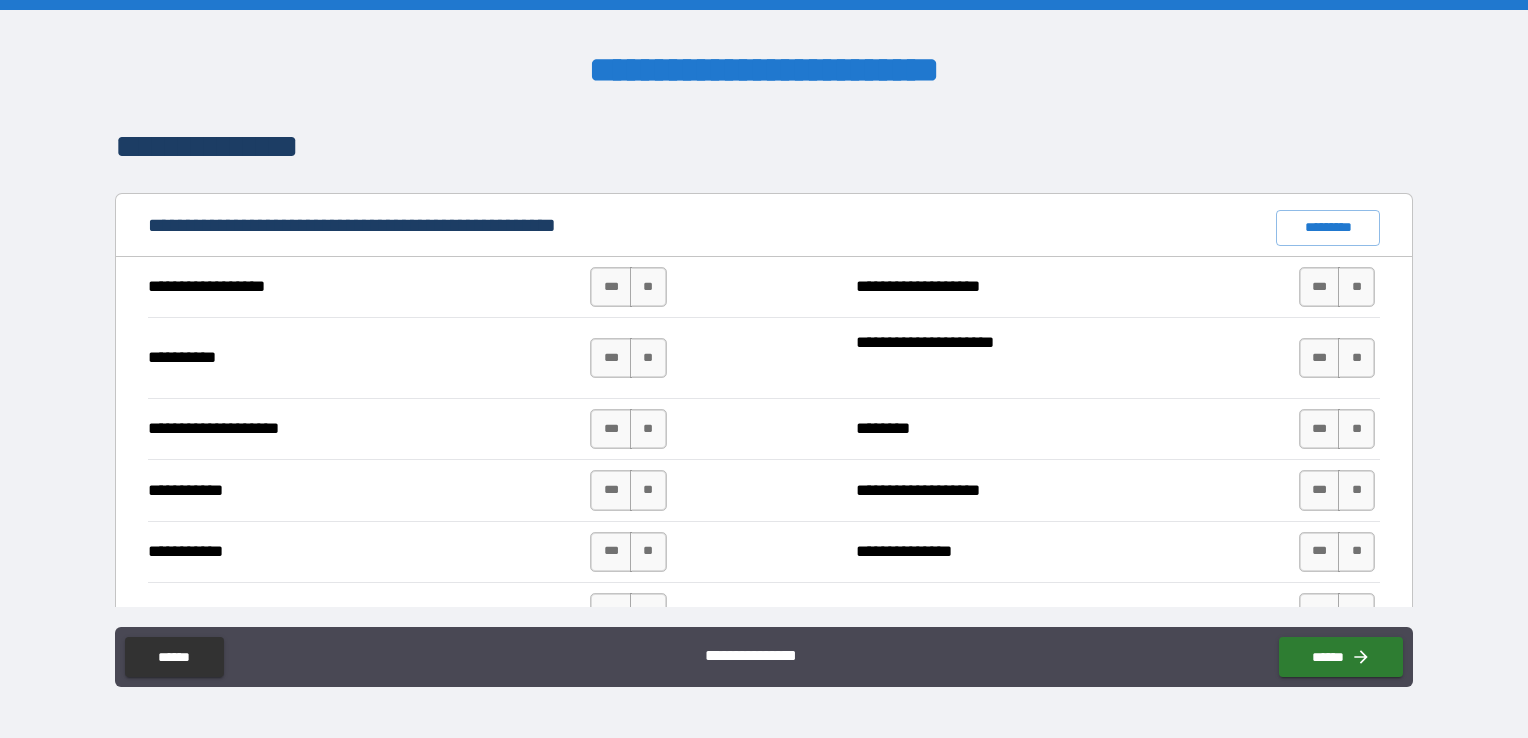 scroll, scrollTop: 1800, scrollLeft: 0, axis: vertical 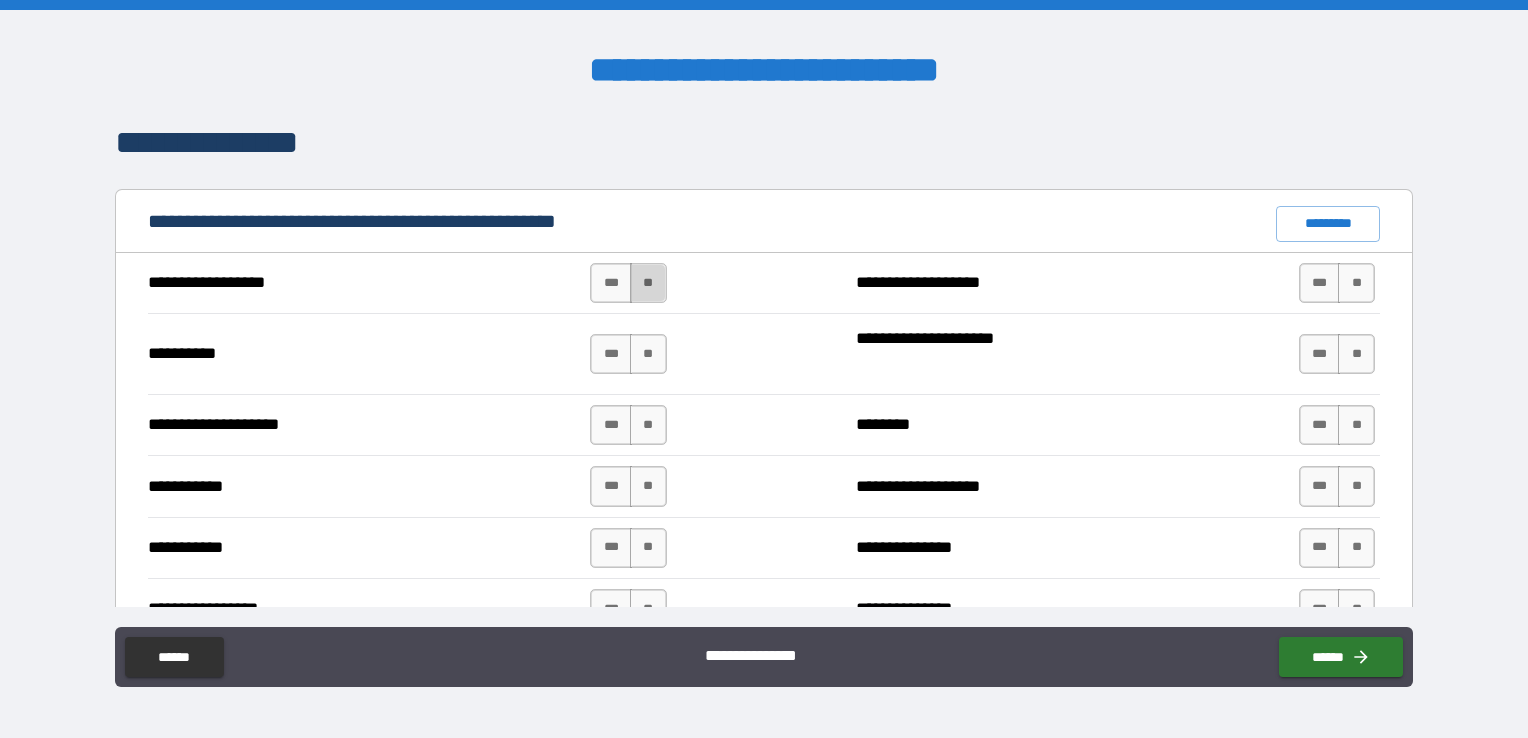 drag, startPoint x: 638, startPoint y: 273, endPoint x: 636, endPoint y: 288, distance: 15.132746 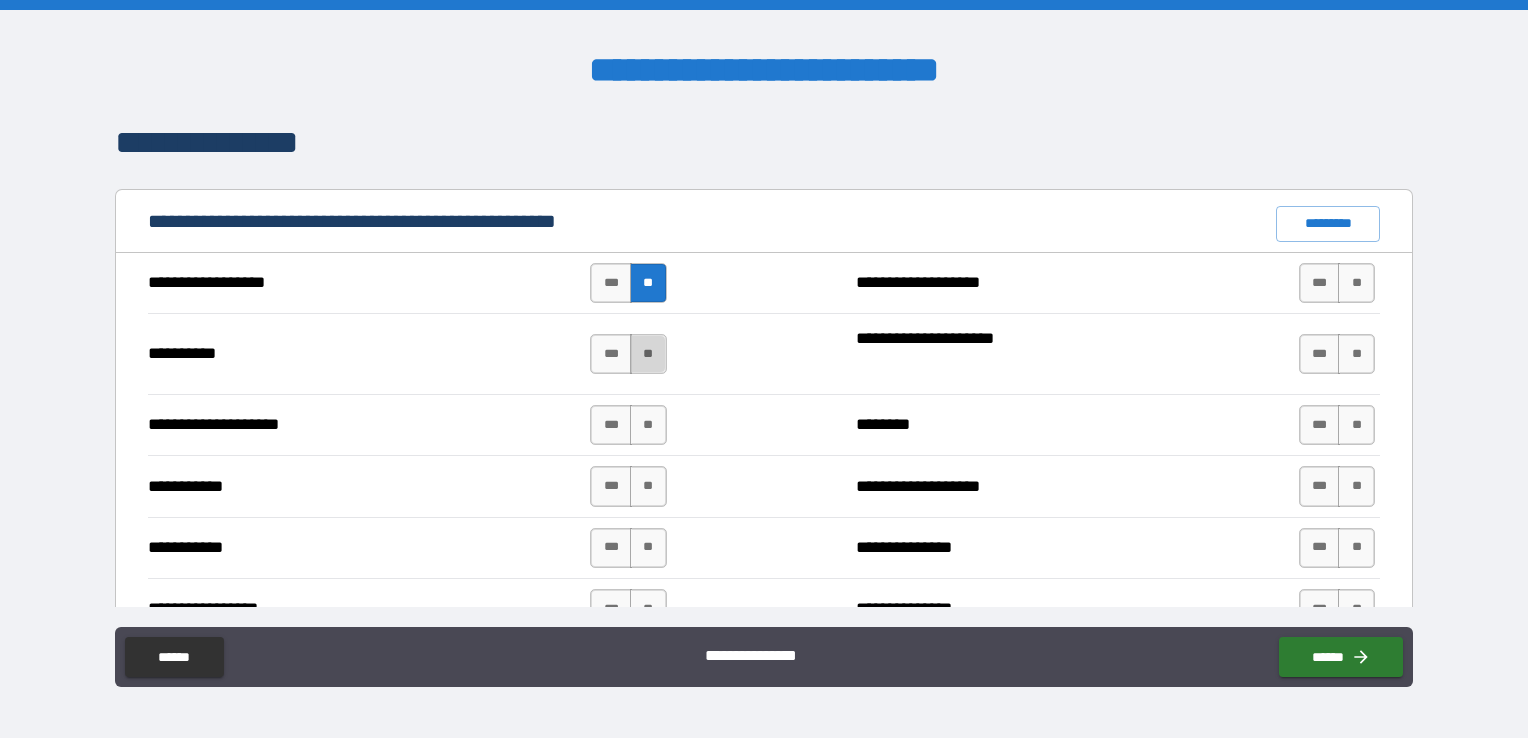 click on "**" at bounding box center (648, 354) 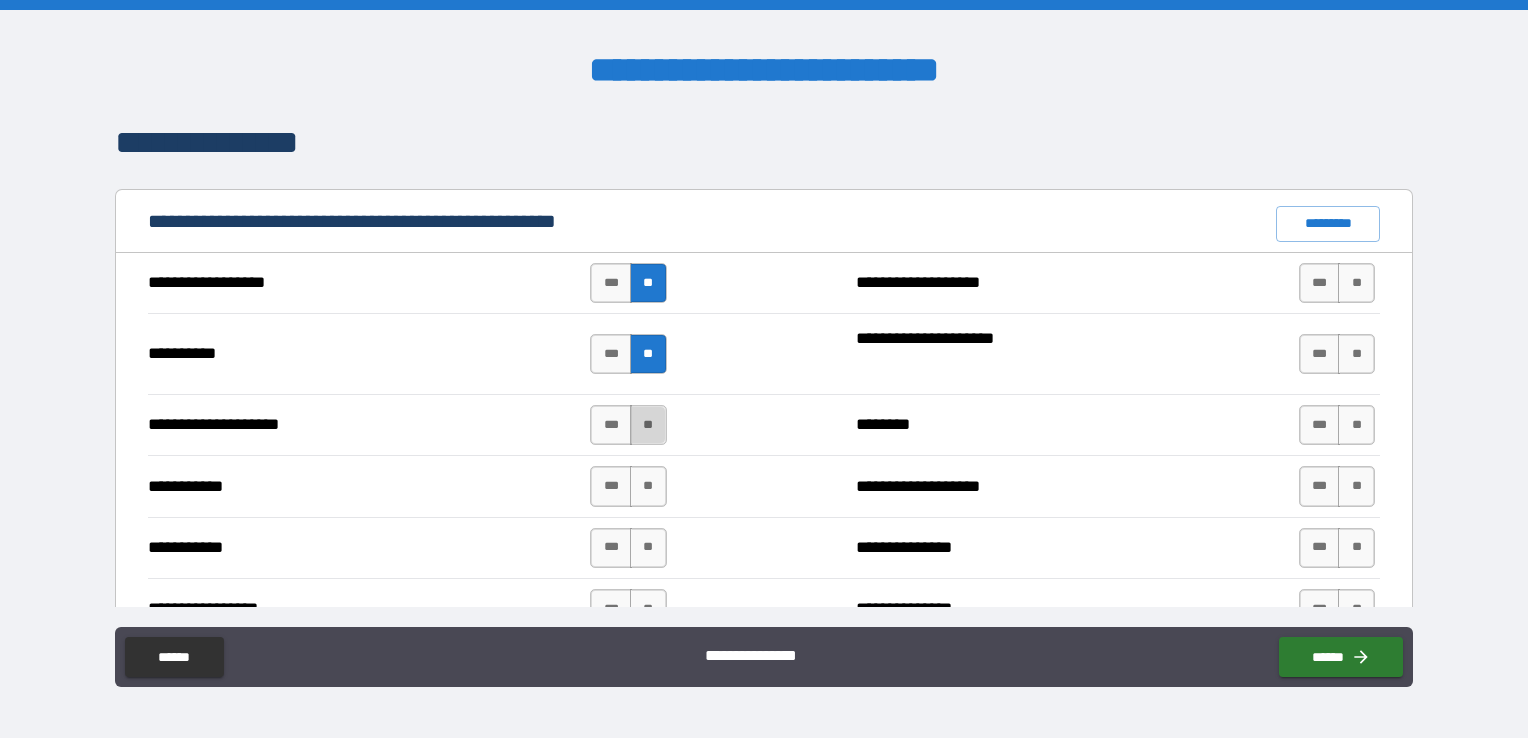 click on "**" at bounding box center (648, 425) 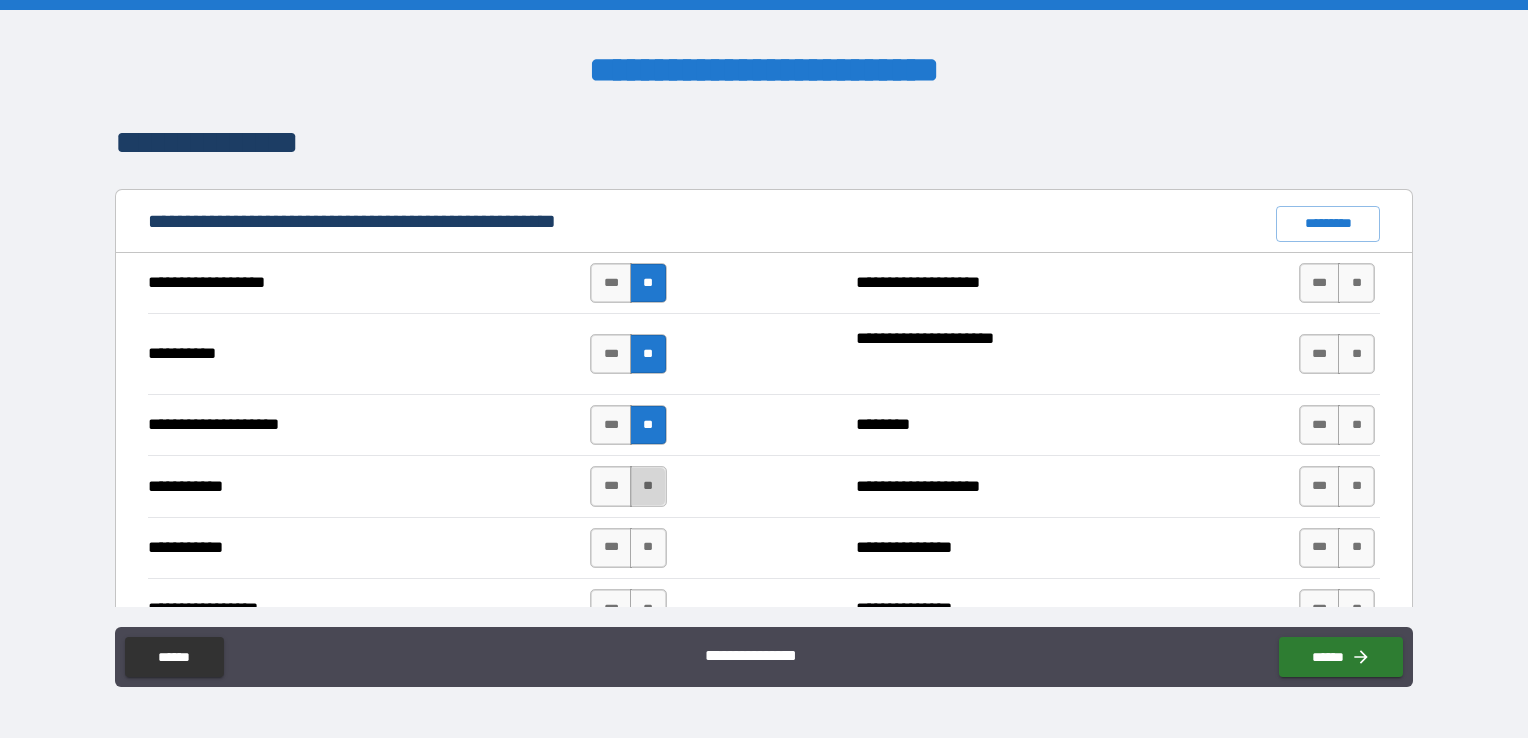 click on "**" at bounding box center (648, 486) 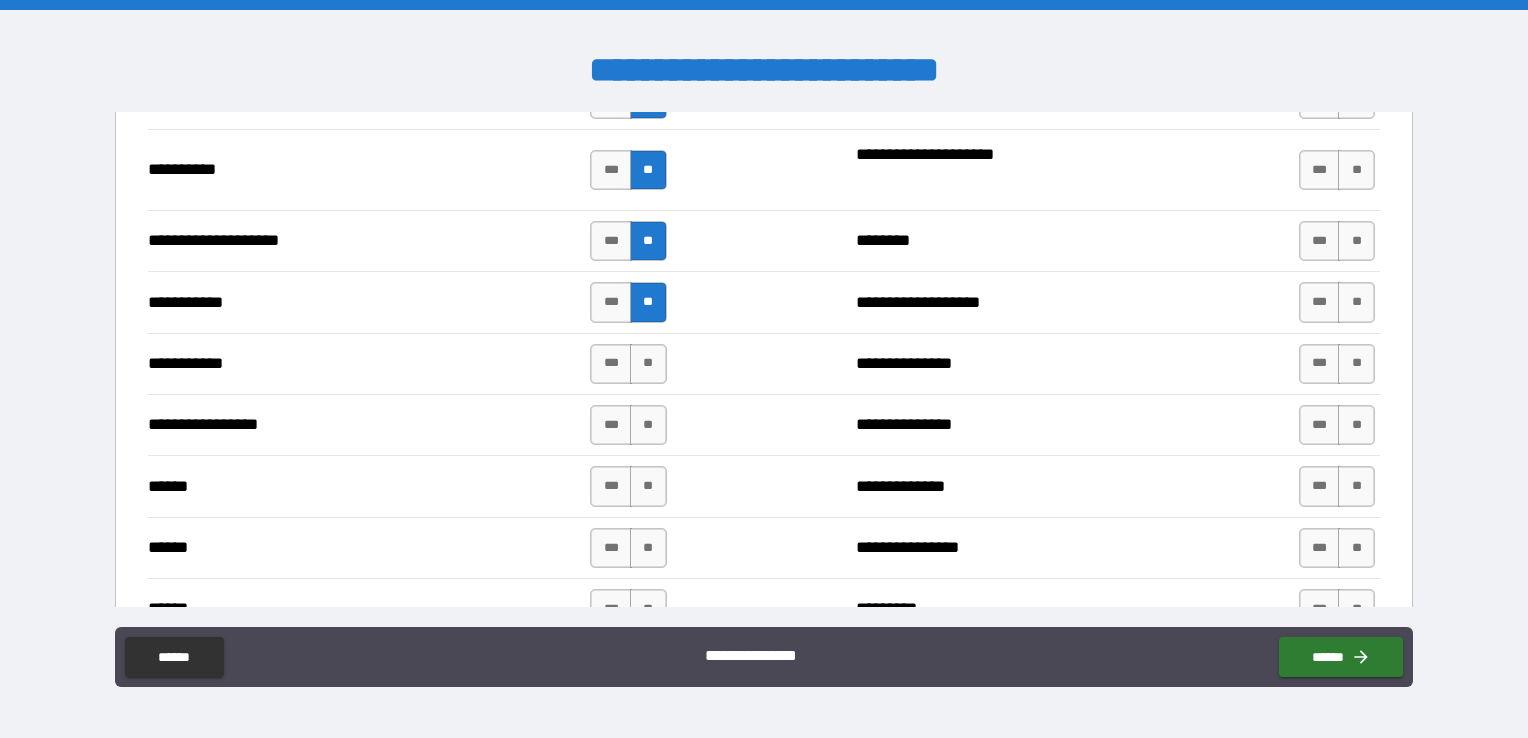 scroll, scrollTop: 2000, scrollLeft: 0, axis: vertical 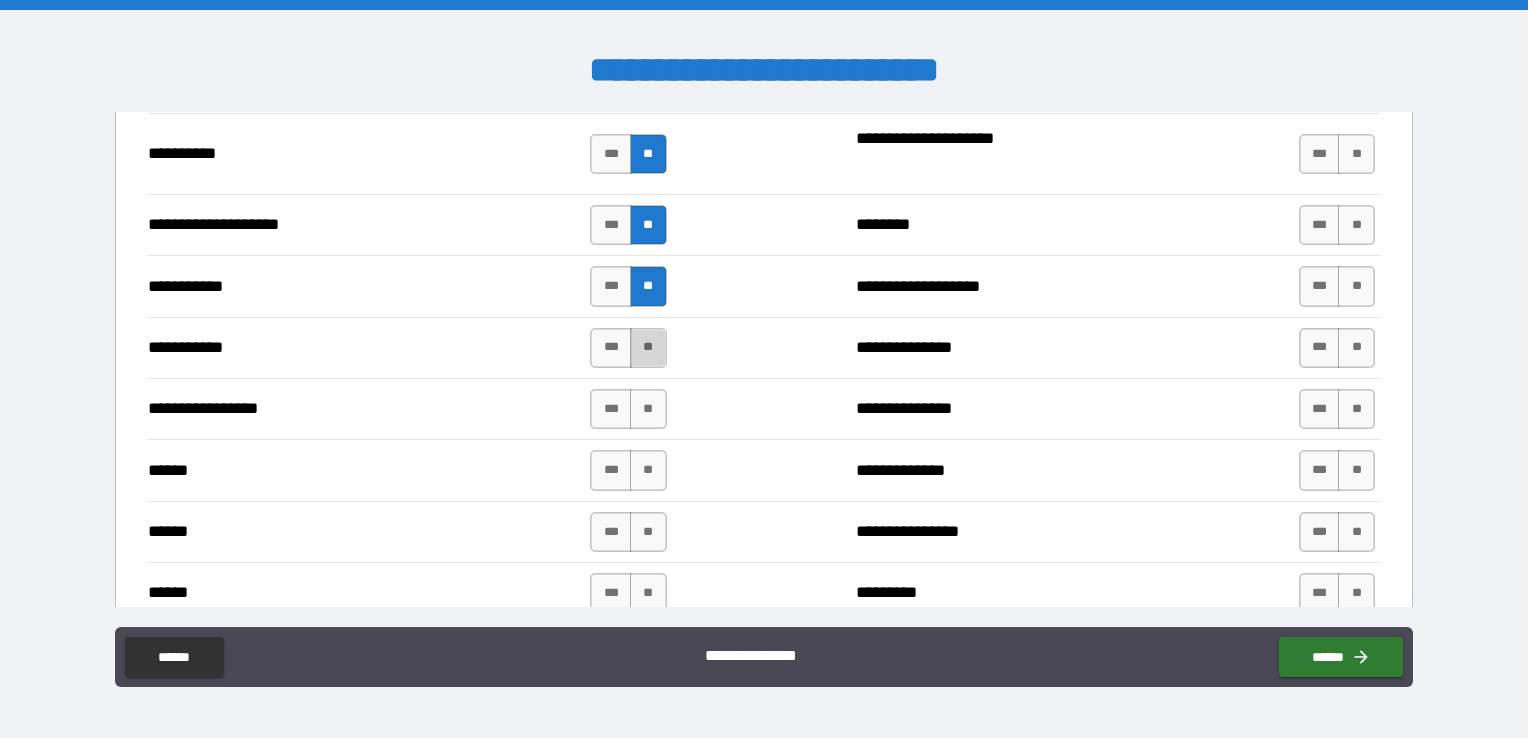 click on "**" at bounding box center (648, 348) 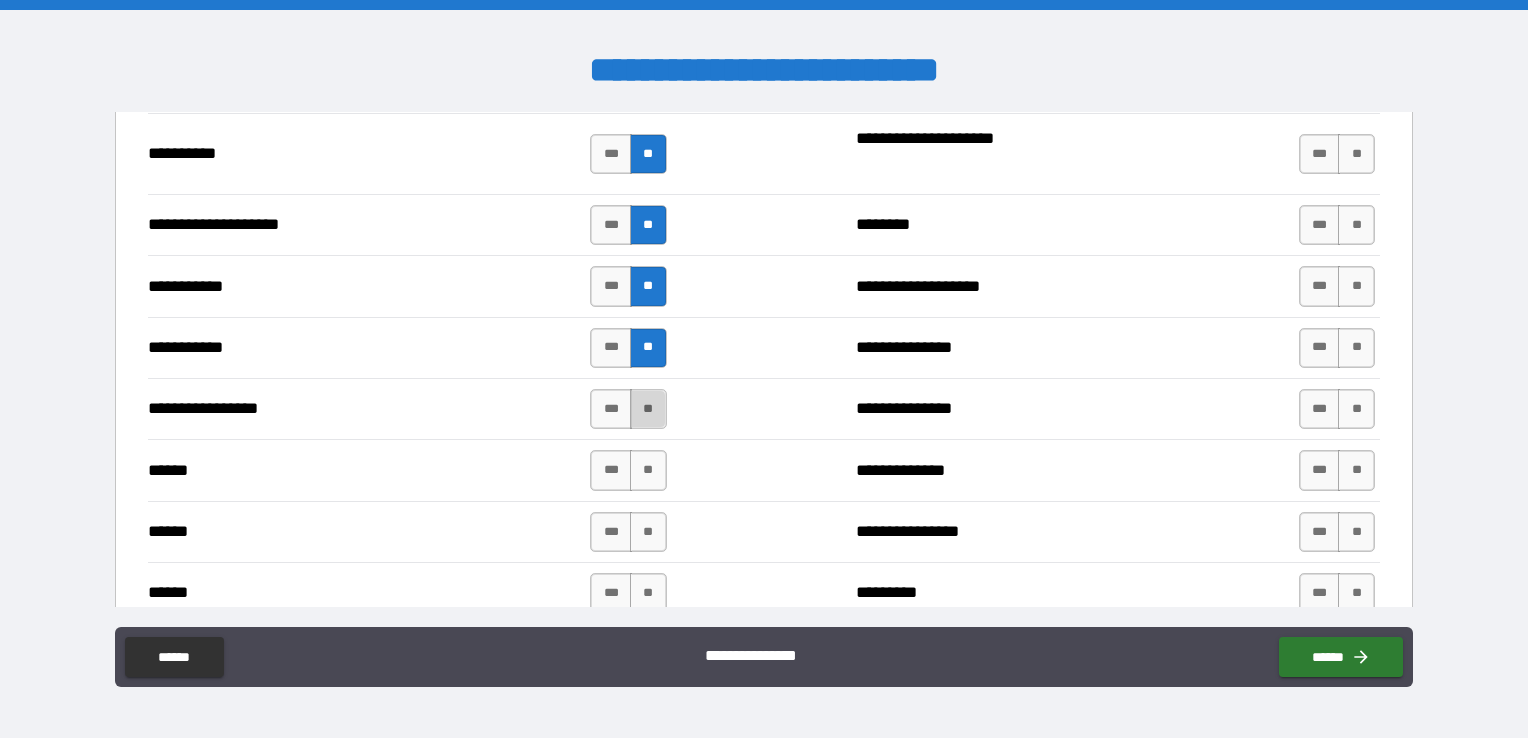 click on "**" at bounding box center [648, 409] 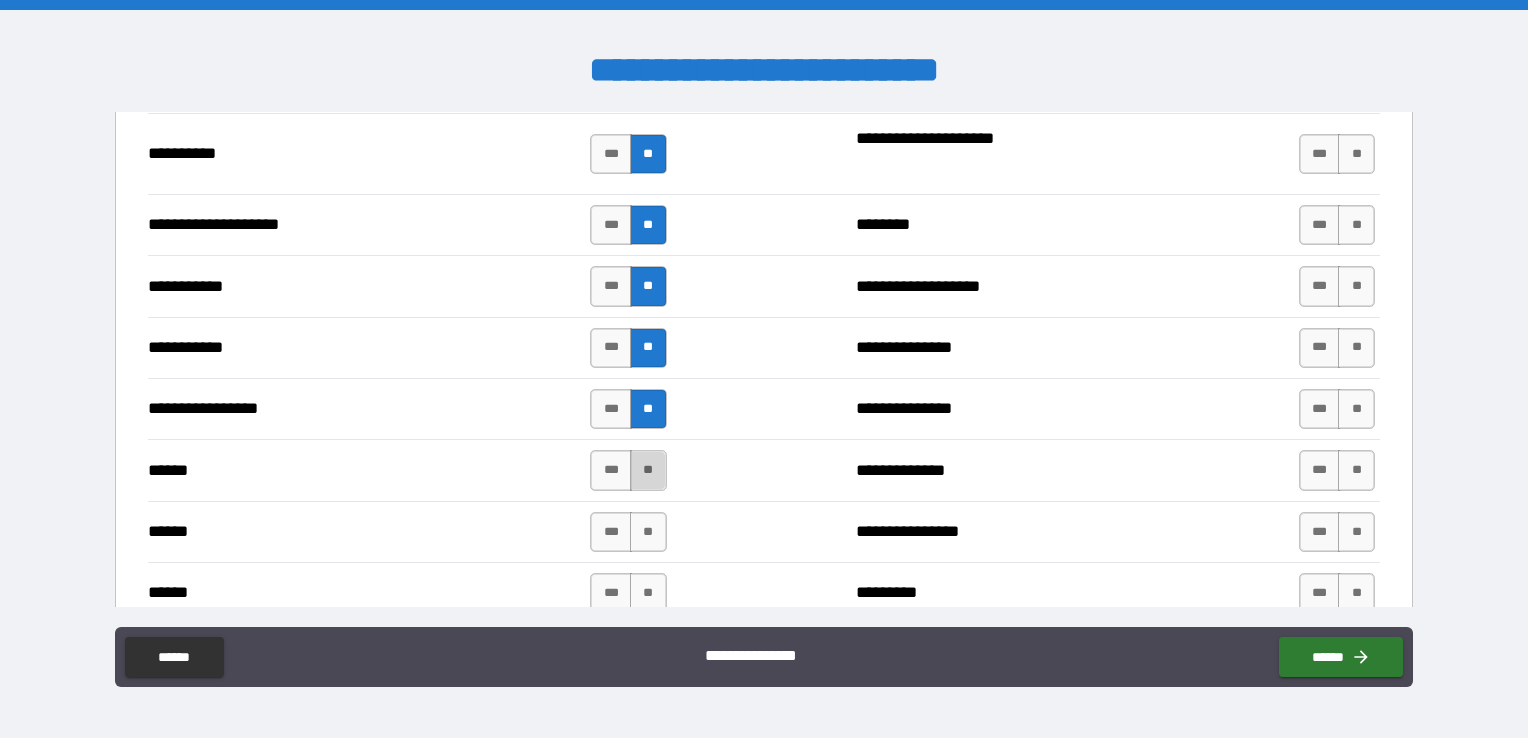 click on "**" at bounding box center (648, 470) 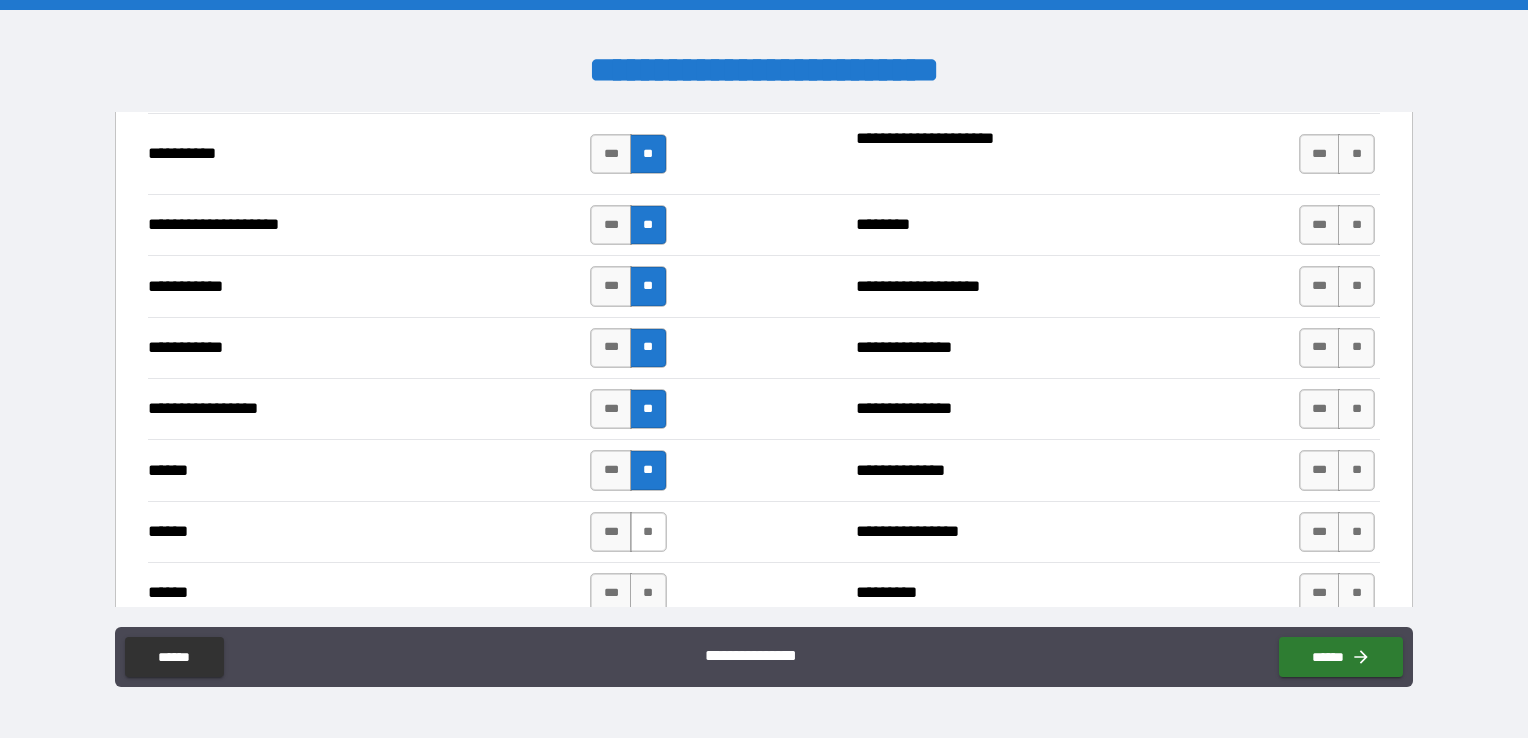 click on "**" at bounding box center (648, 532) 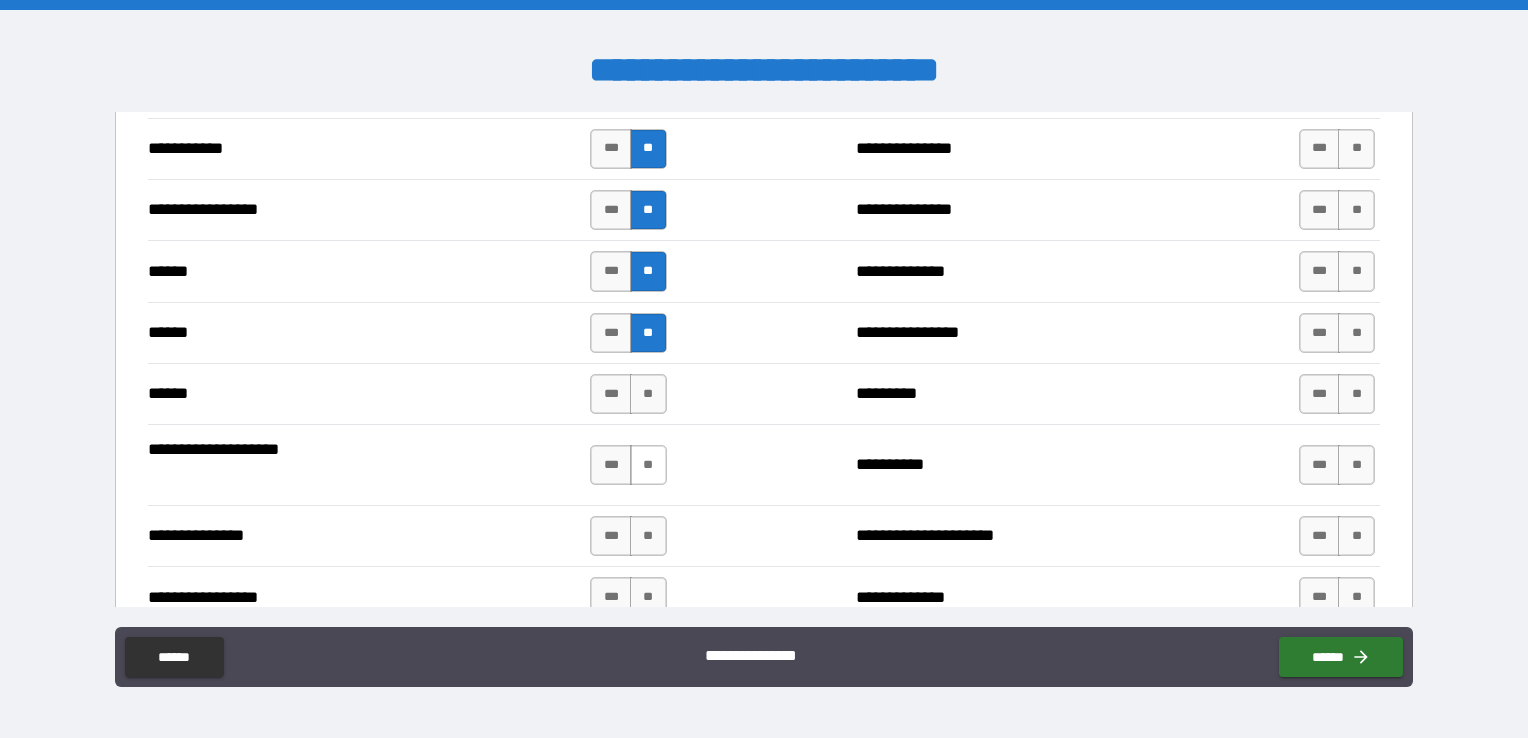 scroll, scrollTop: 2200, scrollLeft: 0, axis: vertical 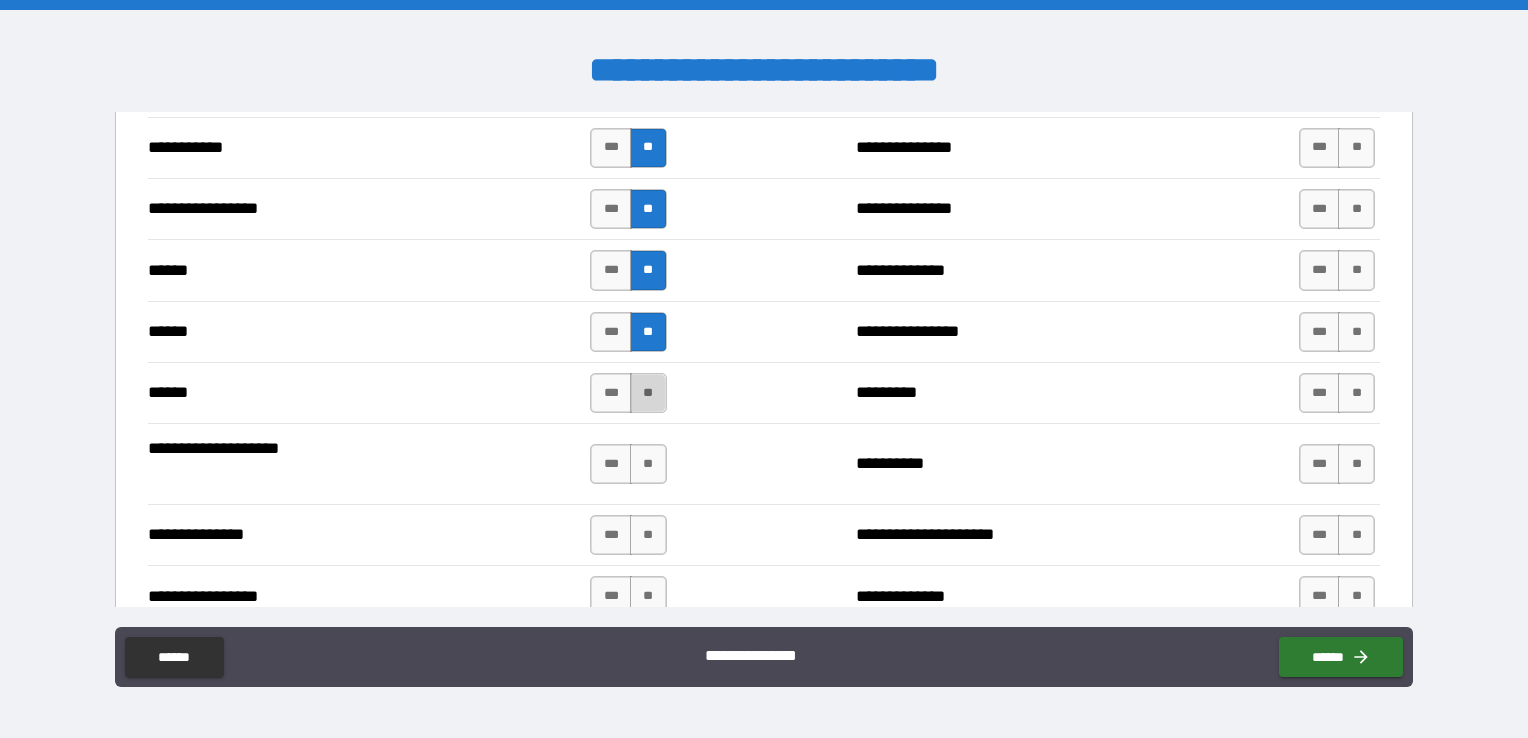 click on "**" at bounding box center (648, 393) 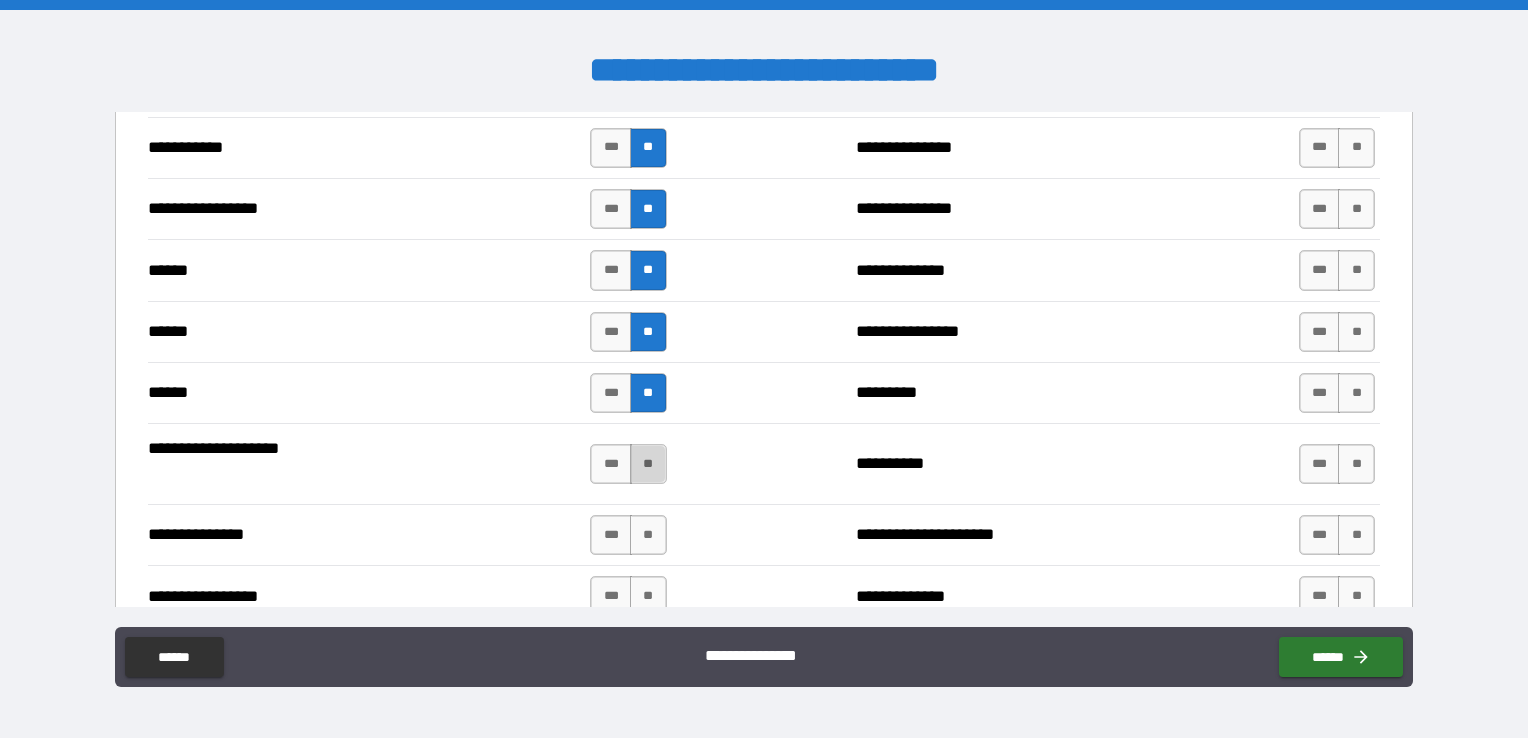 click on "**" at bounding box center [648, 464] 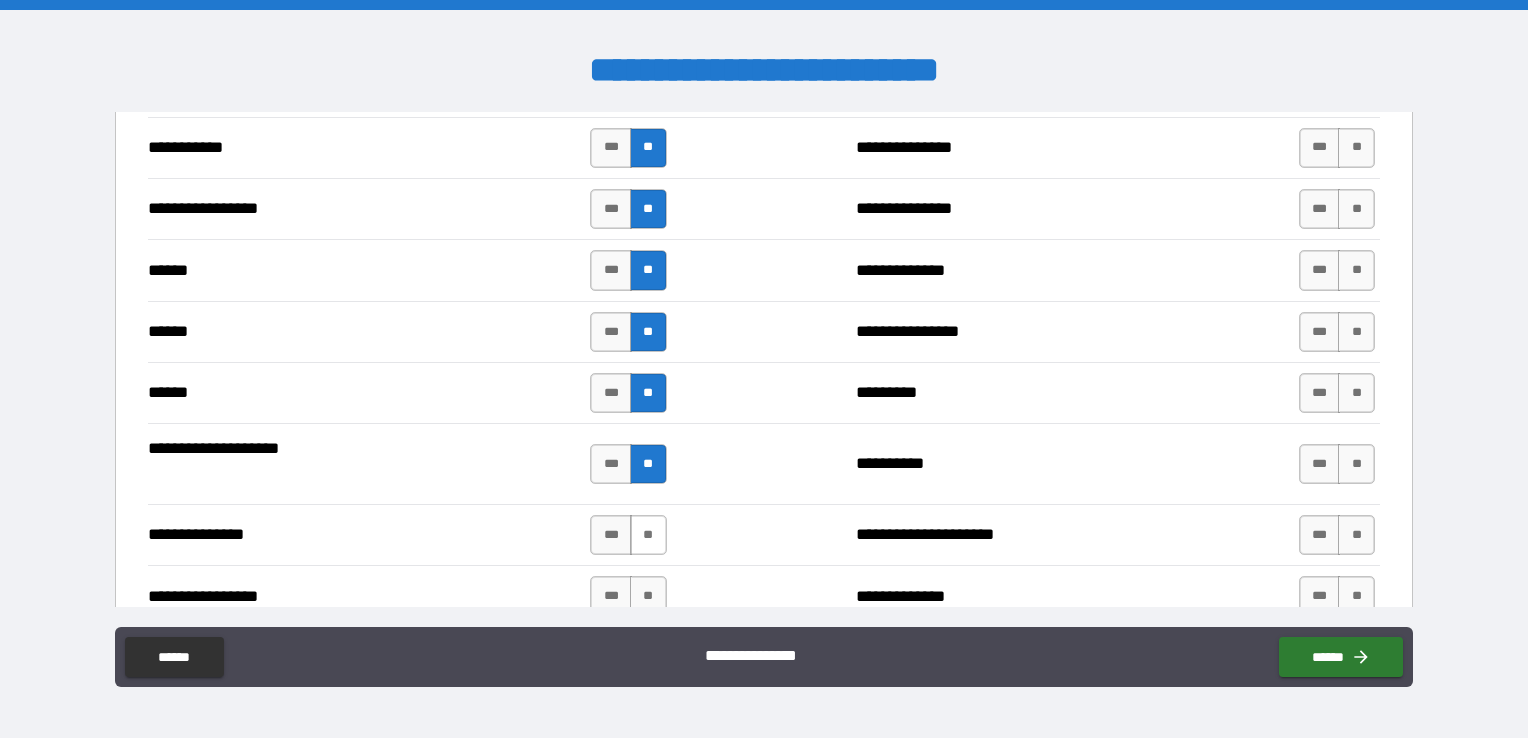 click on "**" at bounding box center [648, 535] 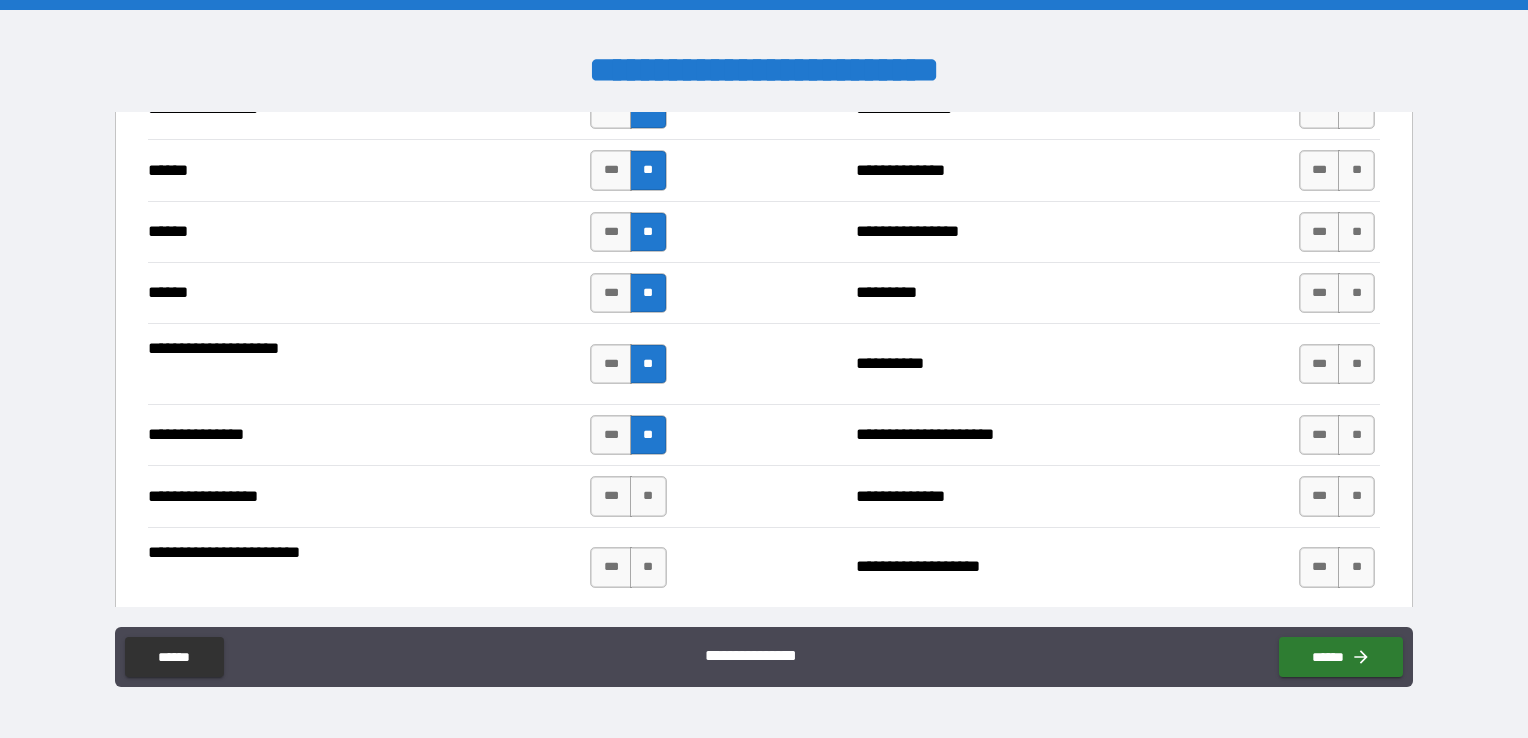 scroll, scrollTop: 2500, scrollLeft: 0, axis: vertical 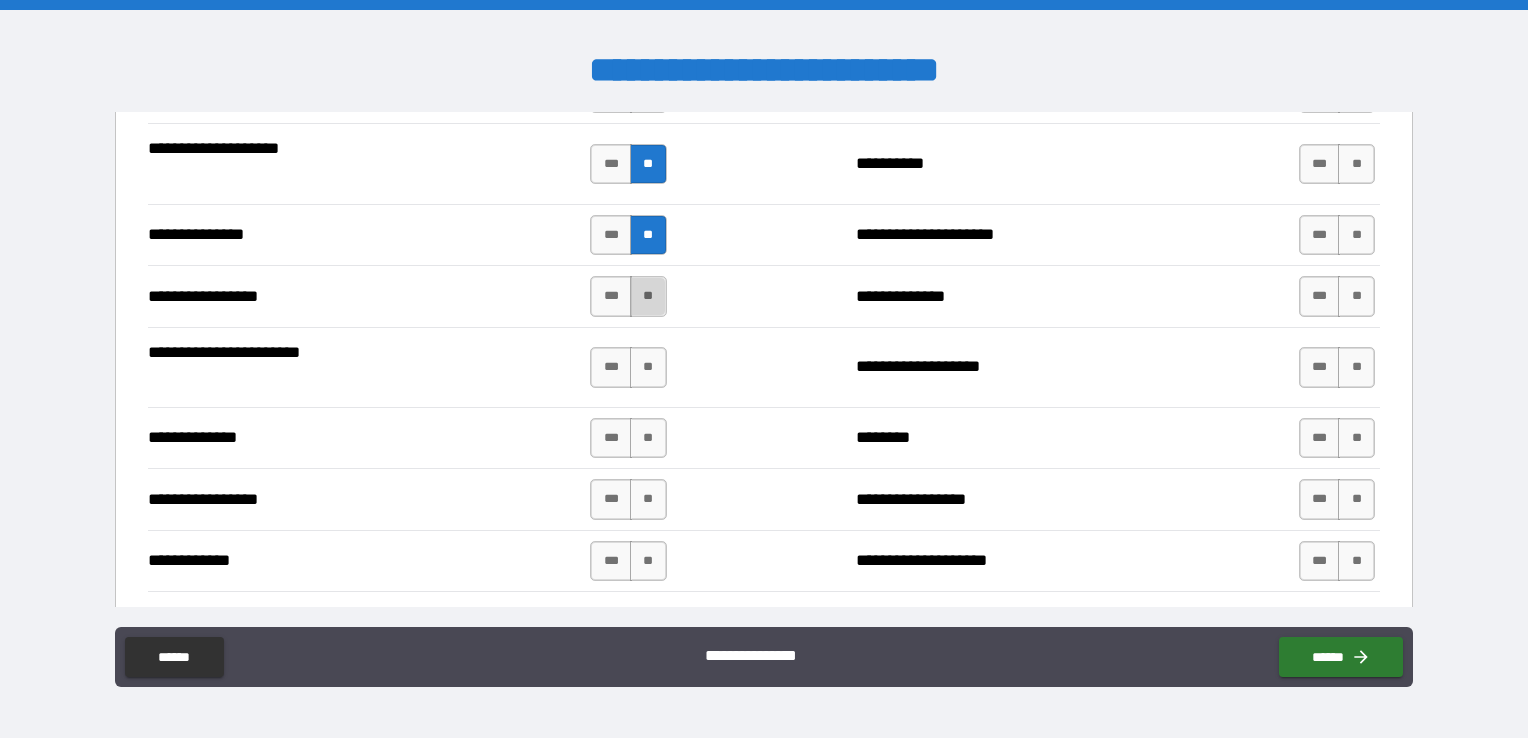 click on "**" at bounding box center [648, 296] 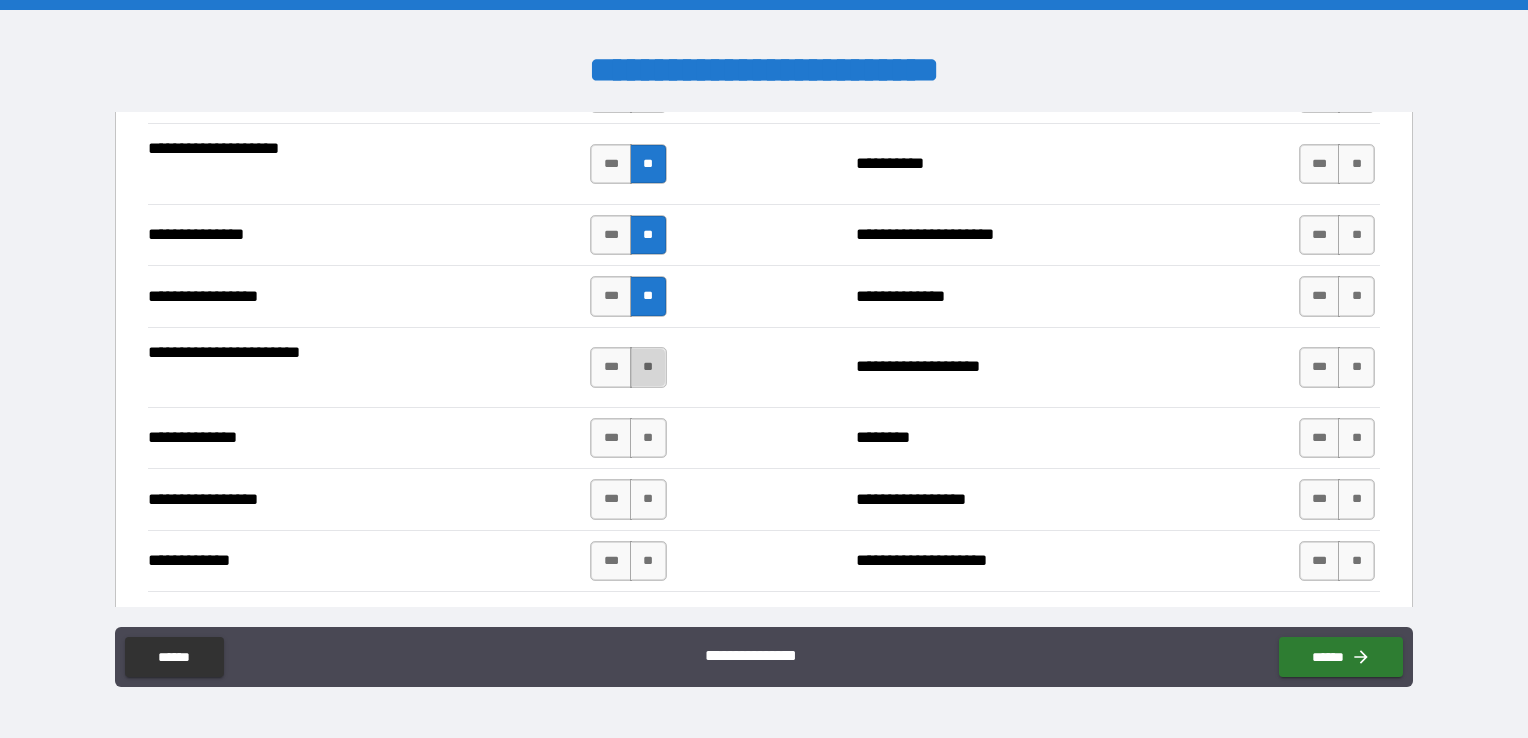 click on "**" at bounding box center [648, 367] 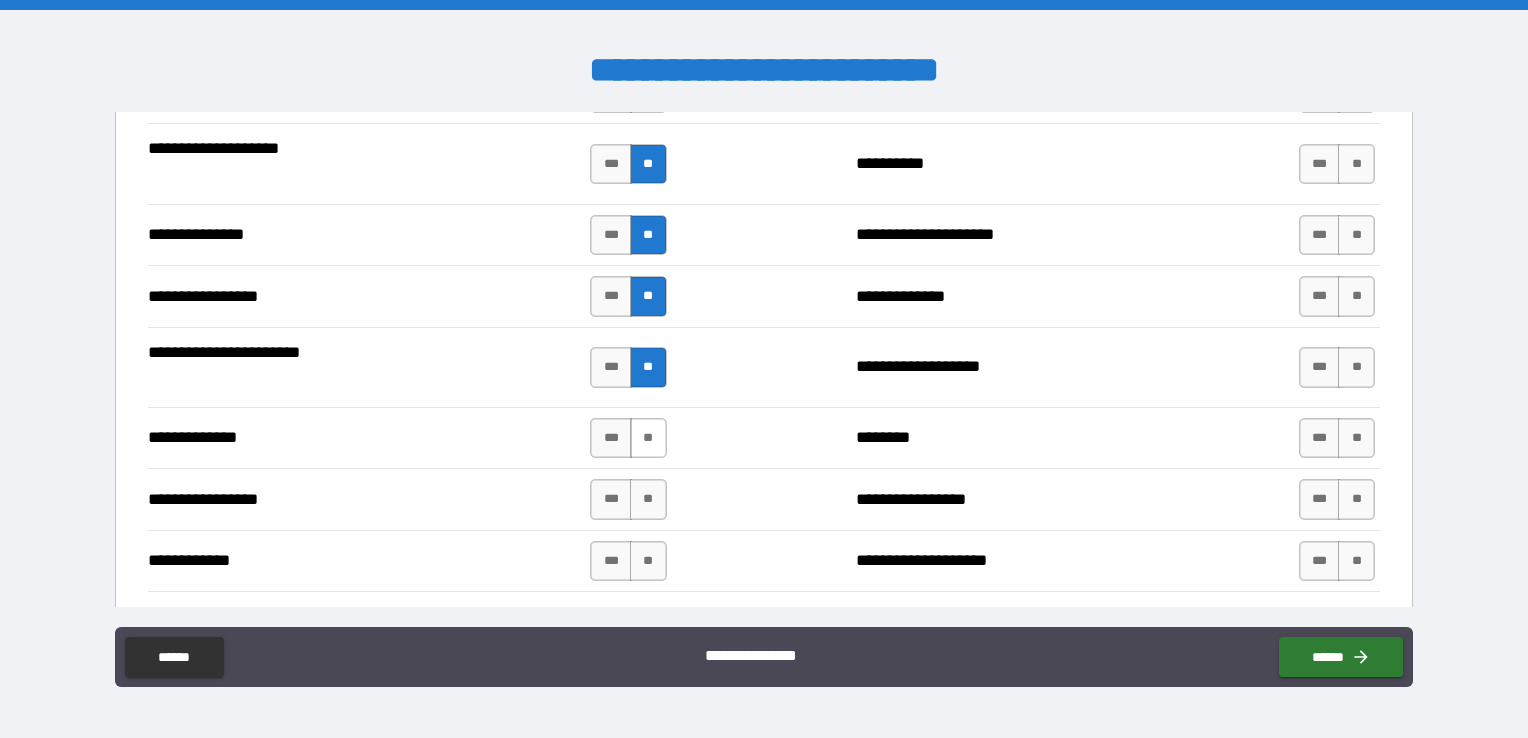 click on "**" at bounding box center [648, 438] 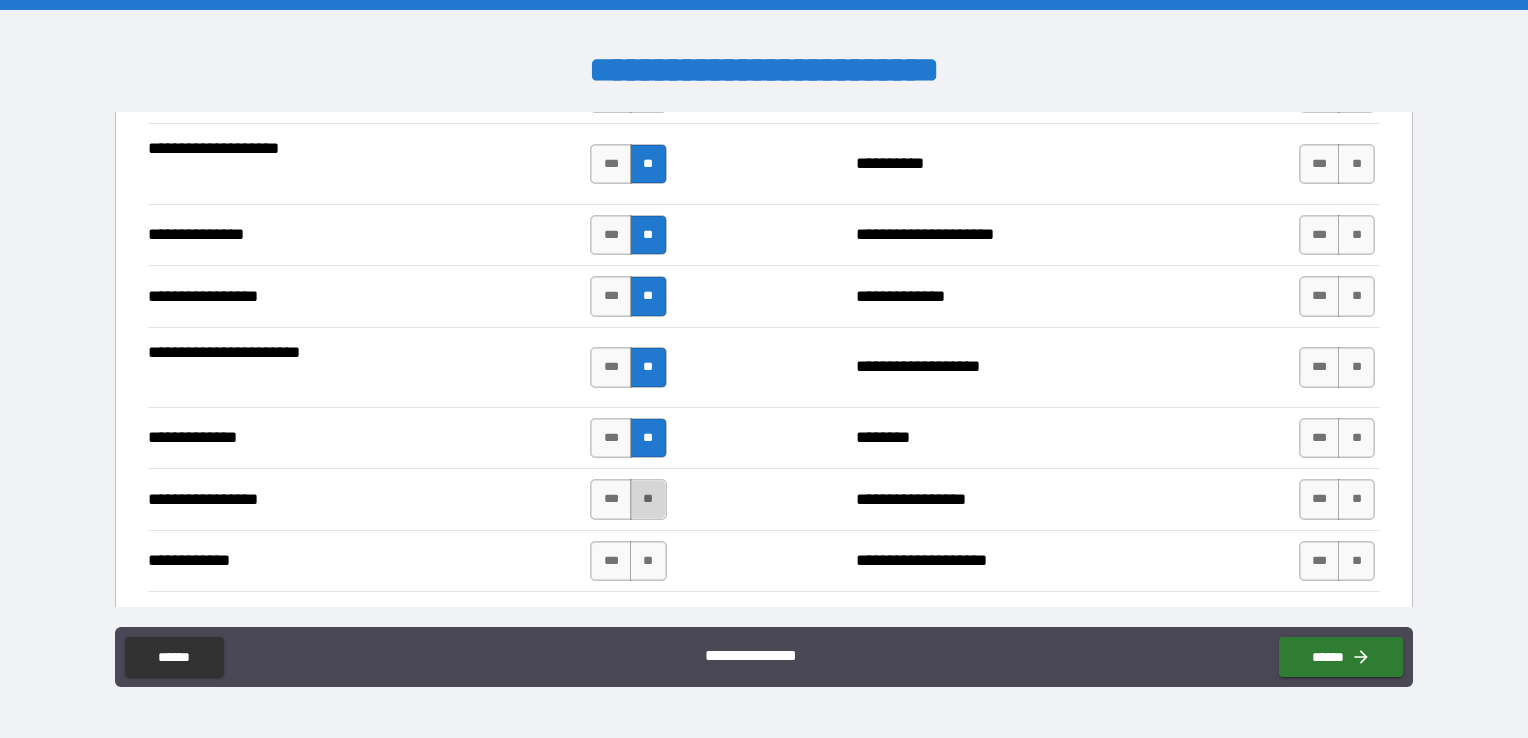 click on "**" at bounding box center (648, 499) 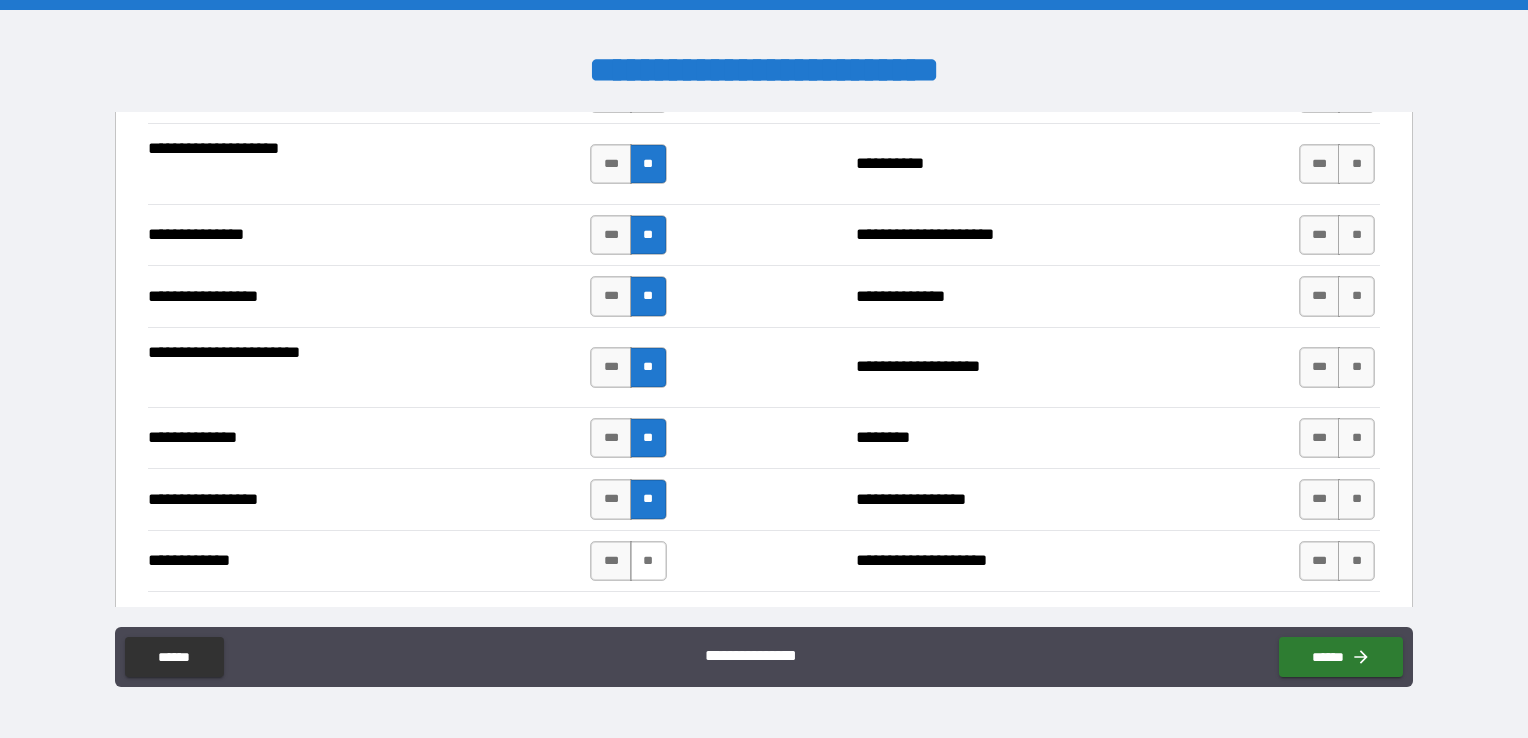 click on "**" at bounding box center [648, 561] 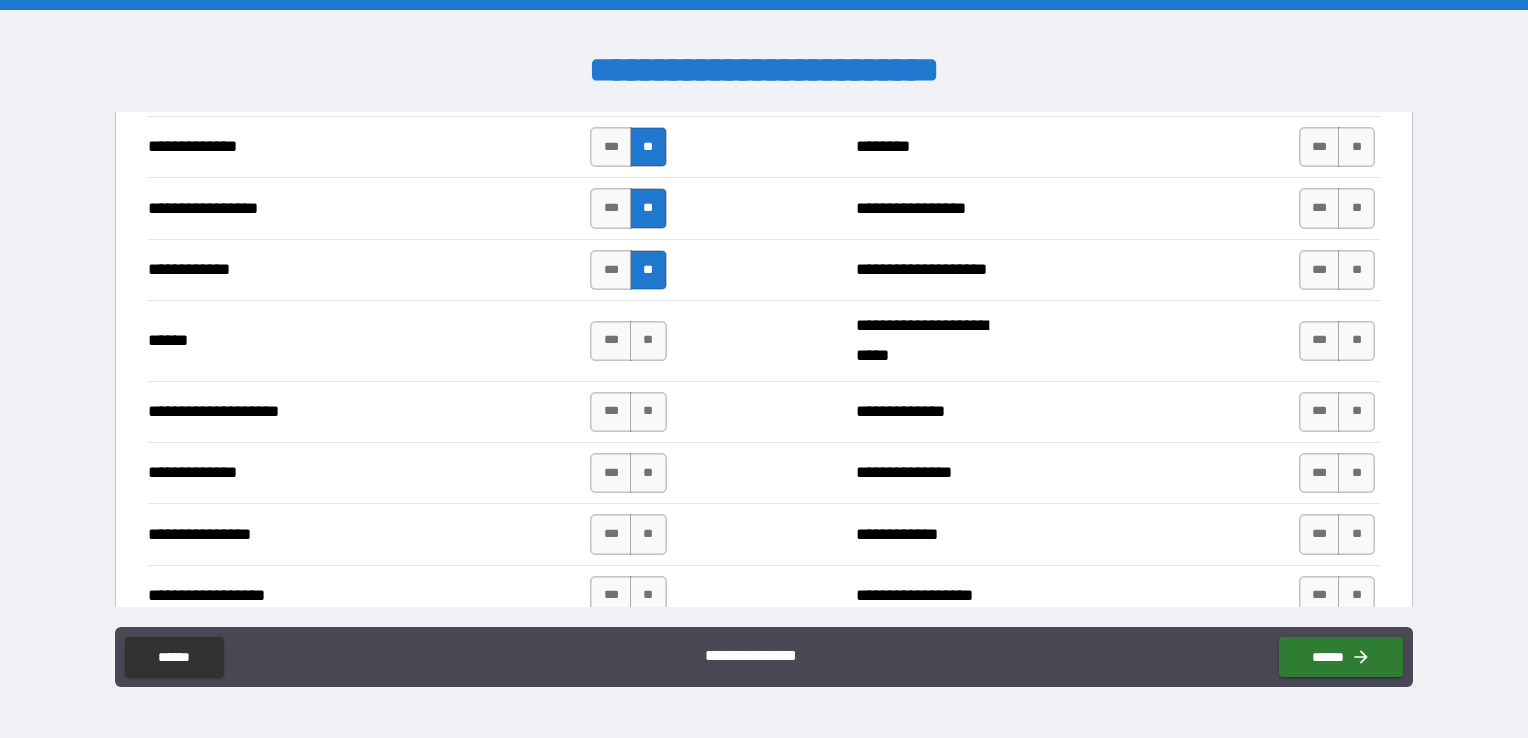 scroll, scrollTop: 2900, scrollLeft: 0, axis: vertical 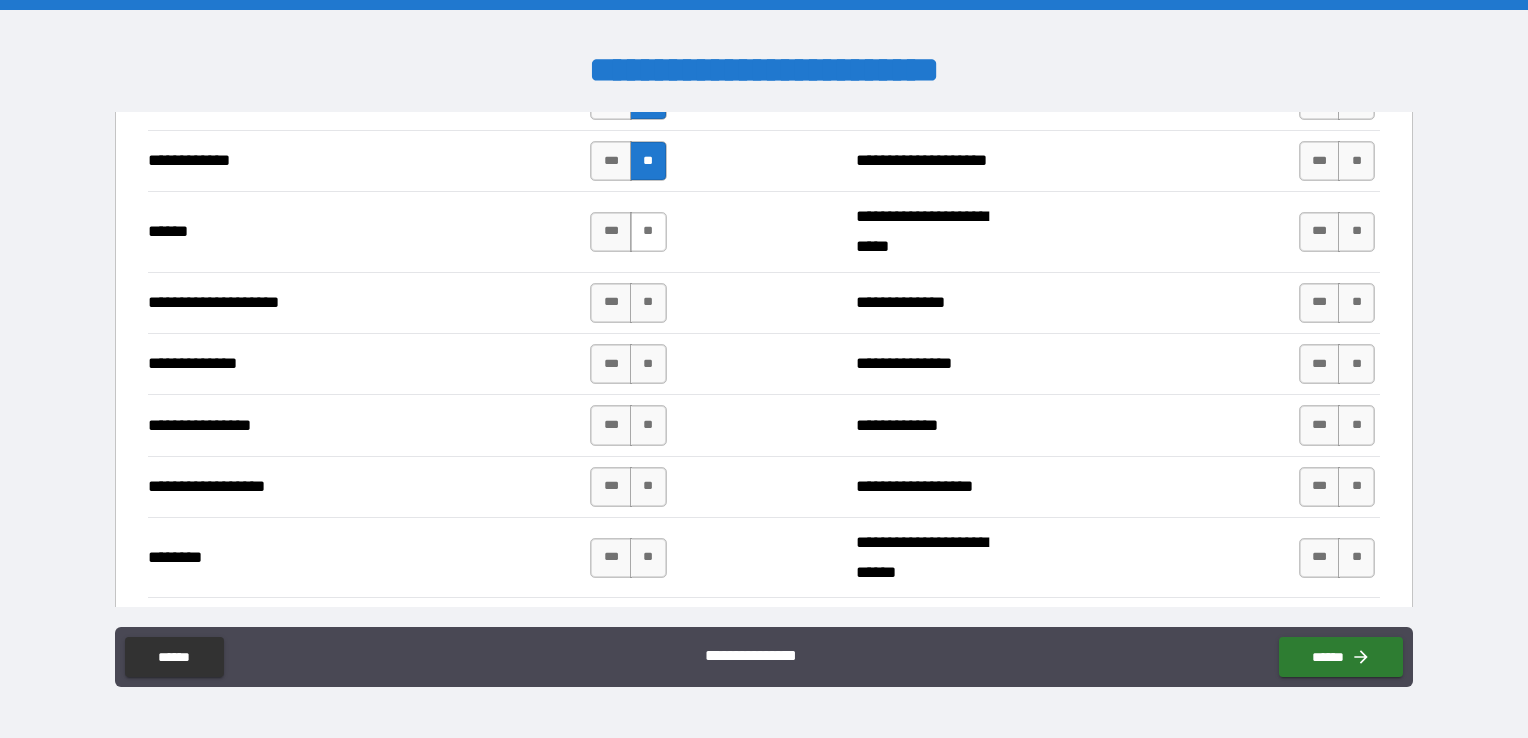 click on "**" at bounding box center [648, 232] 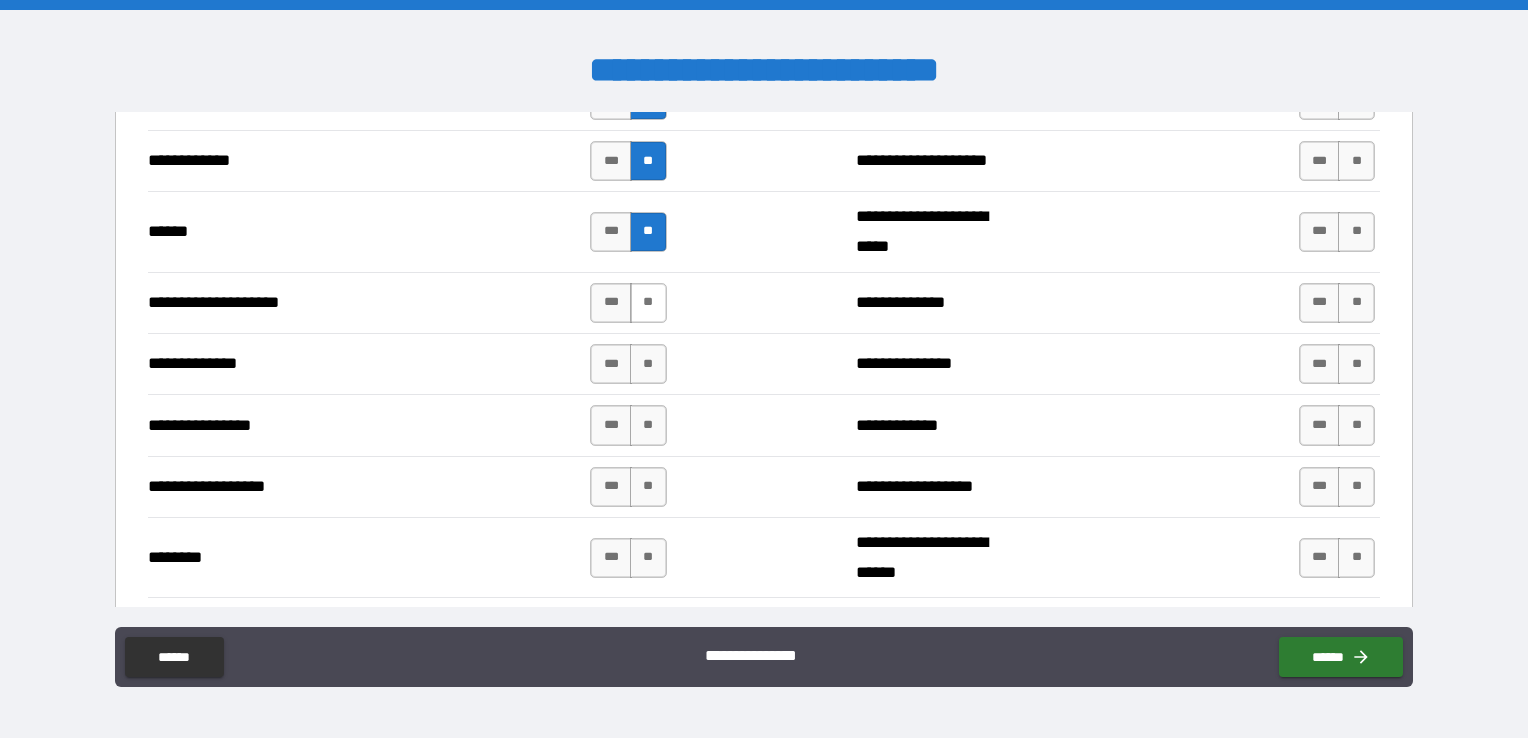 click on "**" at bounding box center [648, 303] 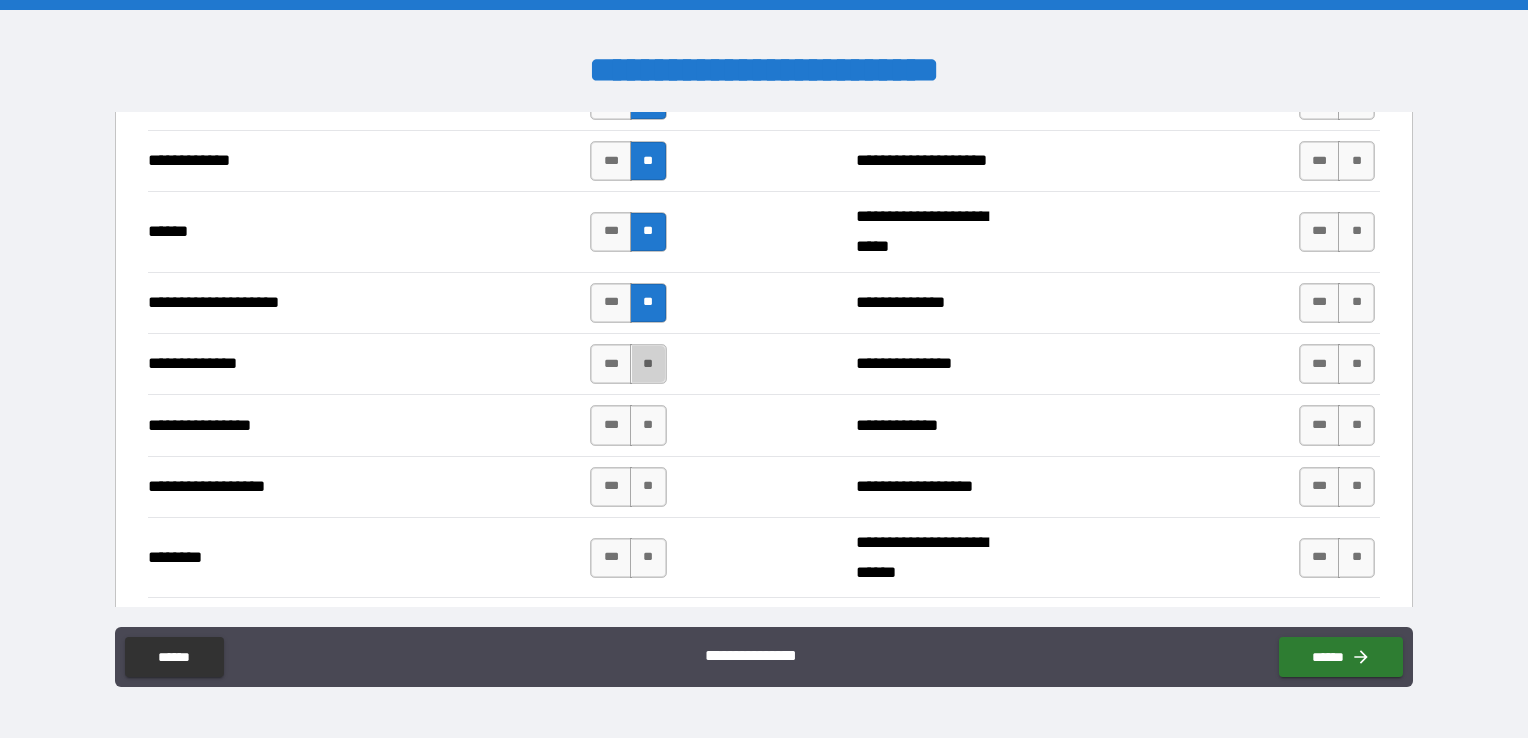 drag, startPoint x: 643, startPoint y: 358, endPoint x: 648, endPoint y: 393, distance: 35.35534 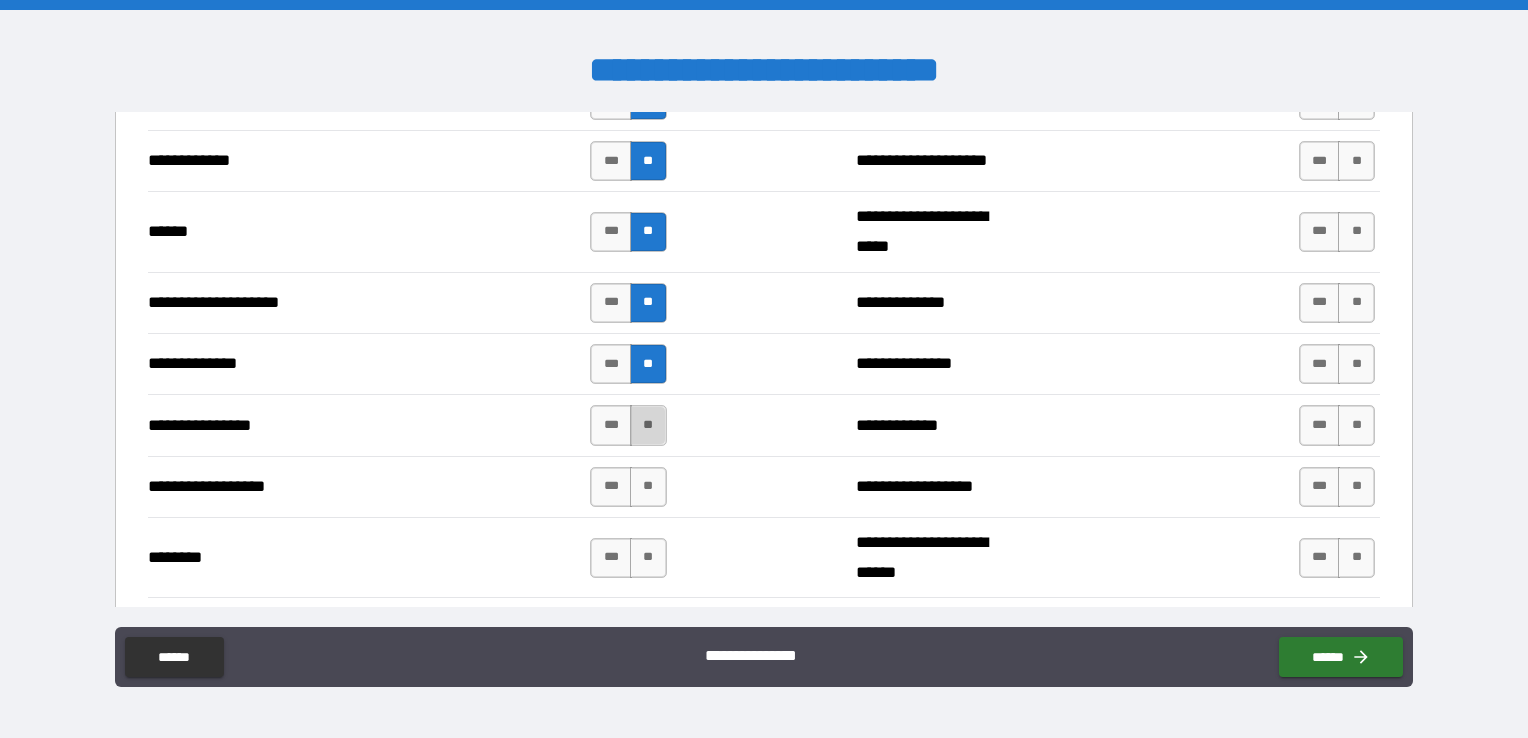 click on "**" at bounding box center [648, 425] 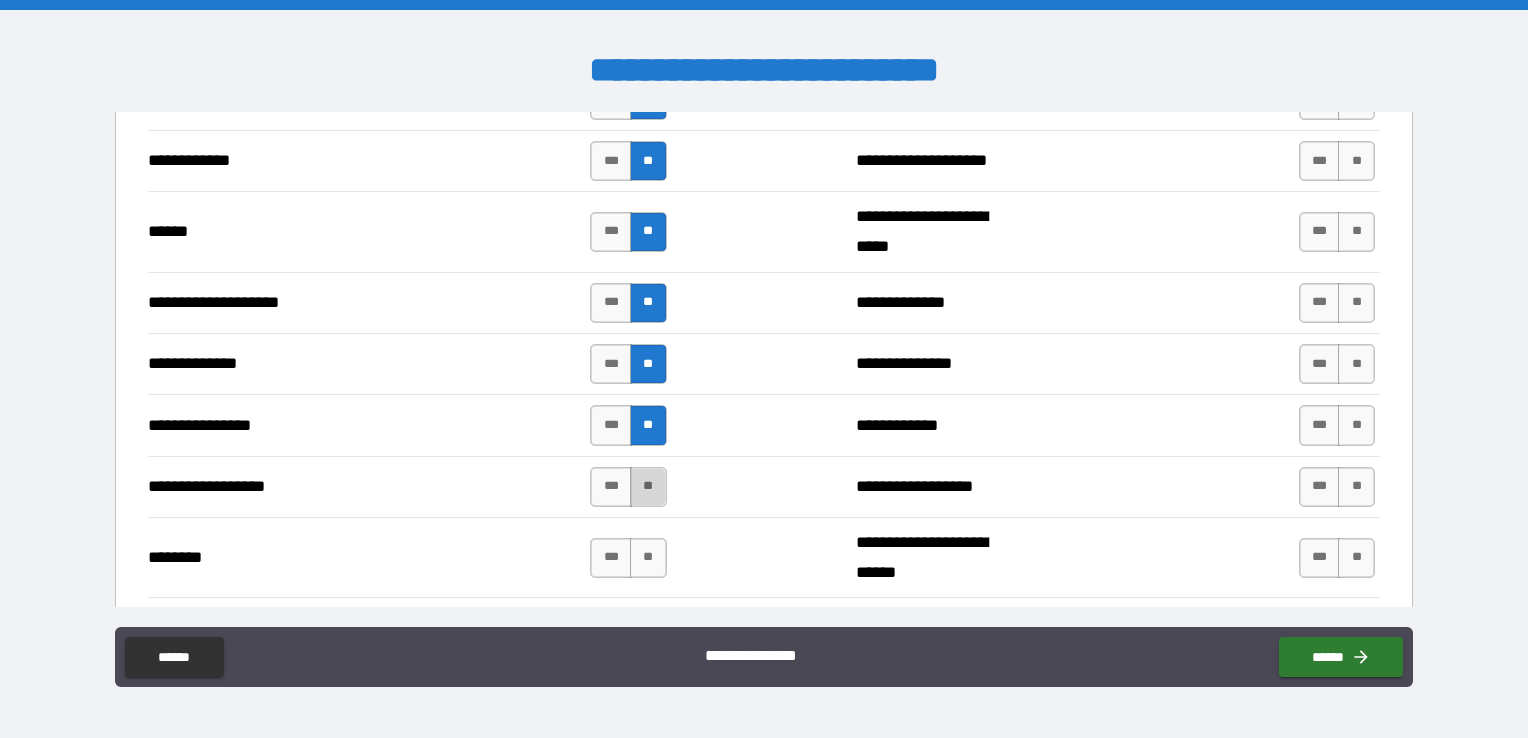 click on "**" at bounding box center [648, 487] 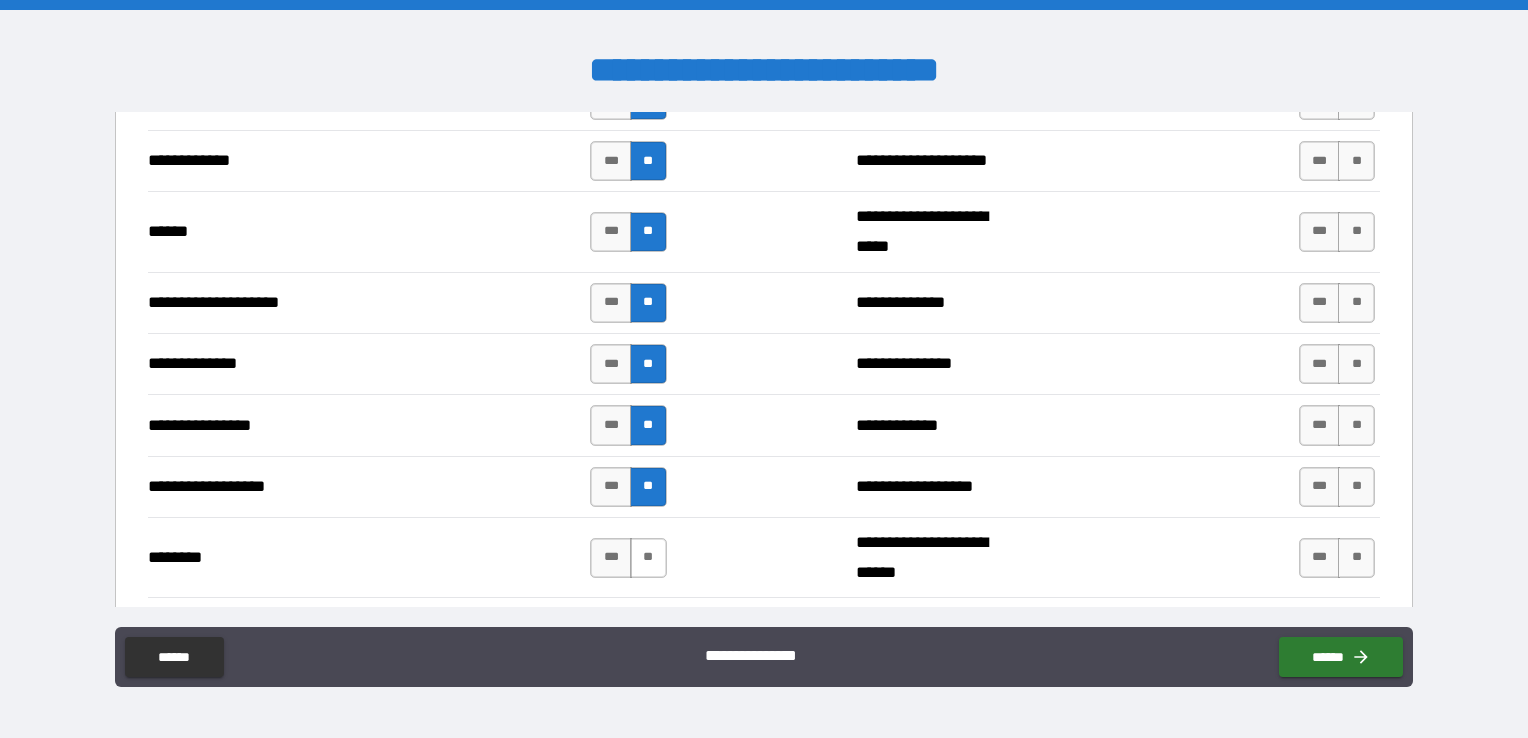click on "**" at bounding box center [648, 558] 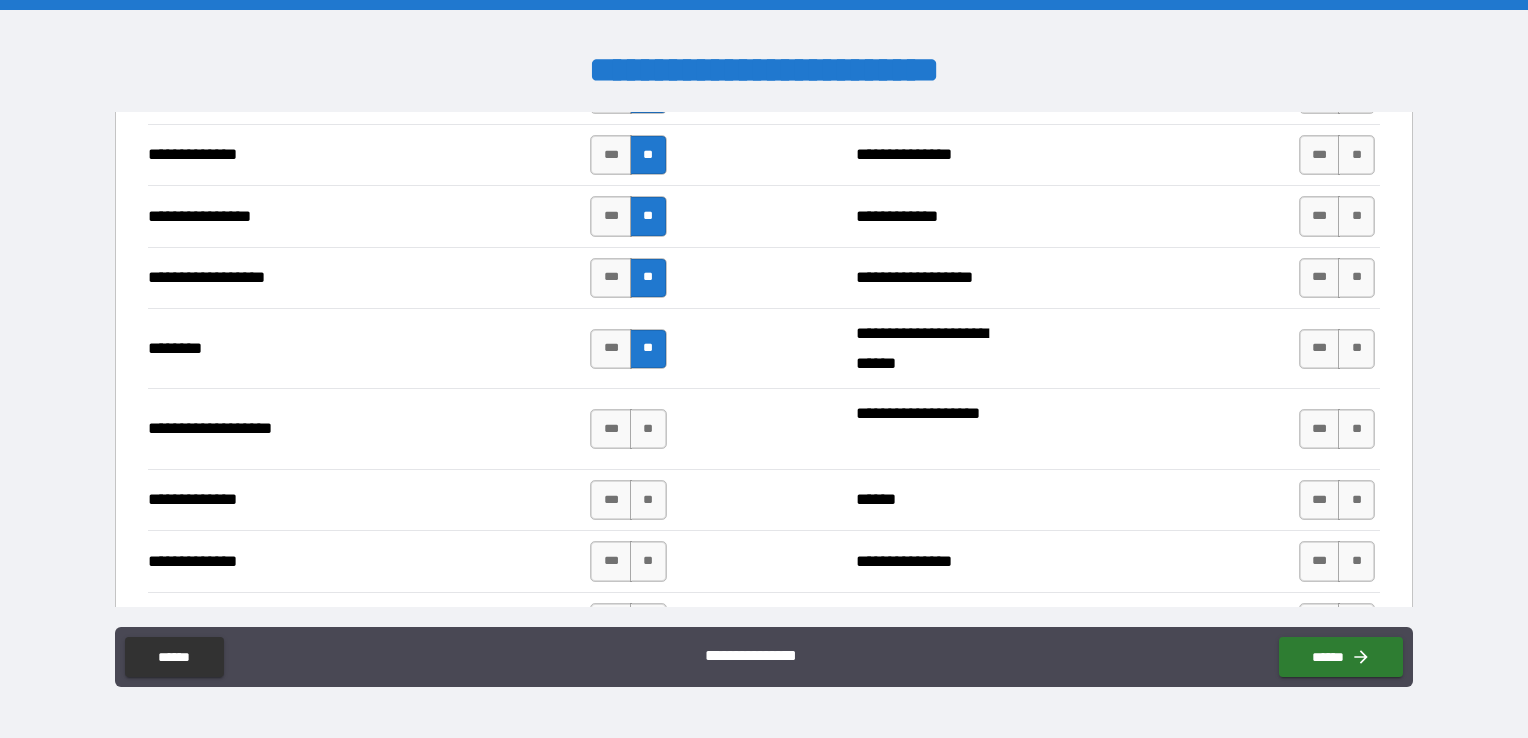 scroll, scrollTop: 3200, scrollLeft: 0, axis: vertical 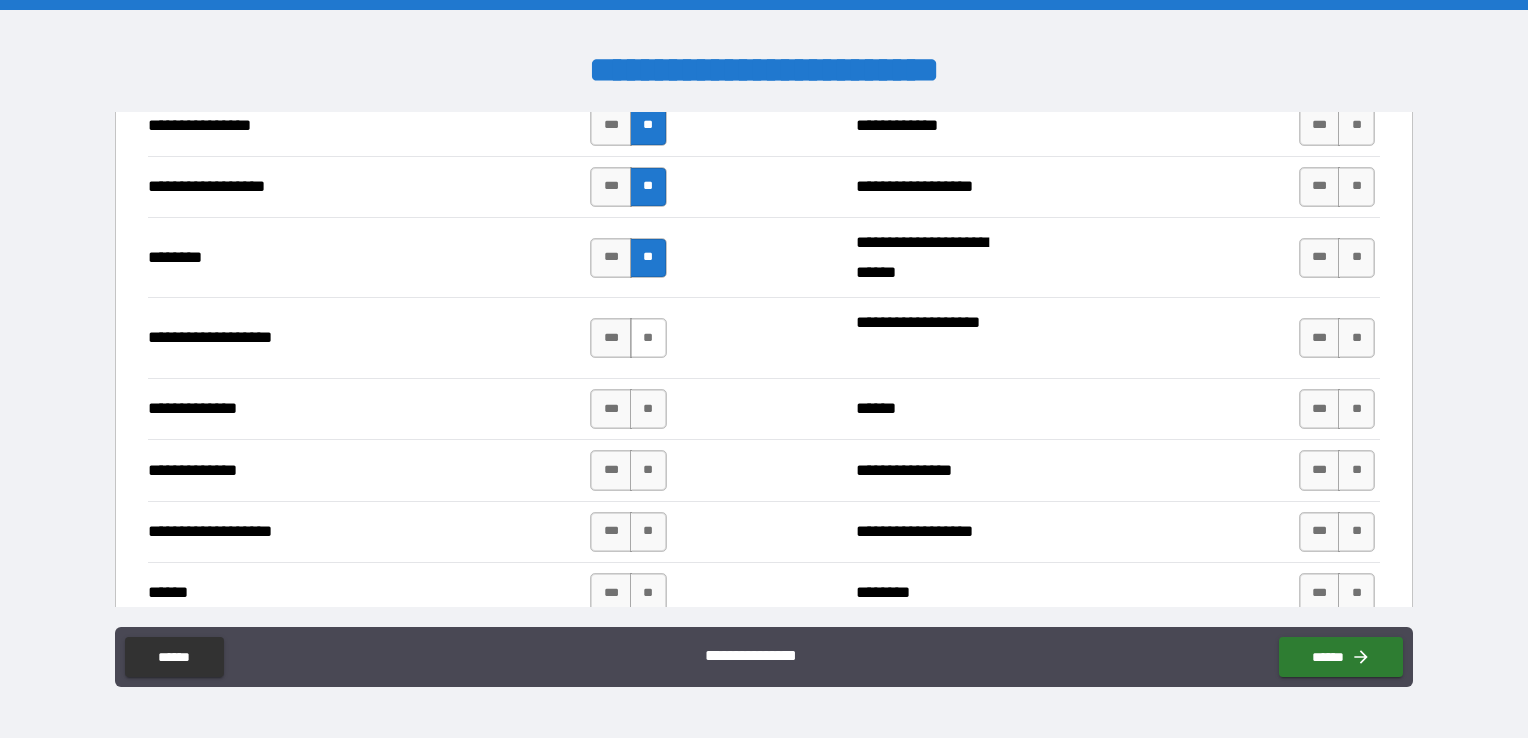 click on "**" at bounding box center (648, 338) 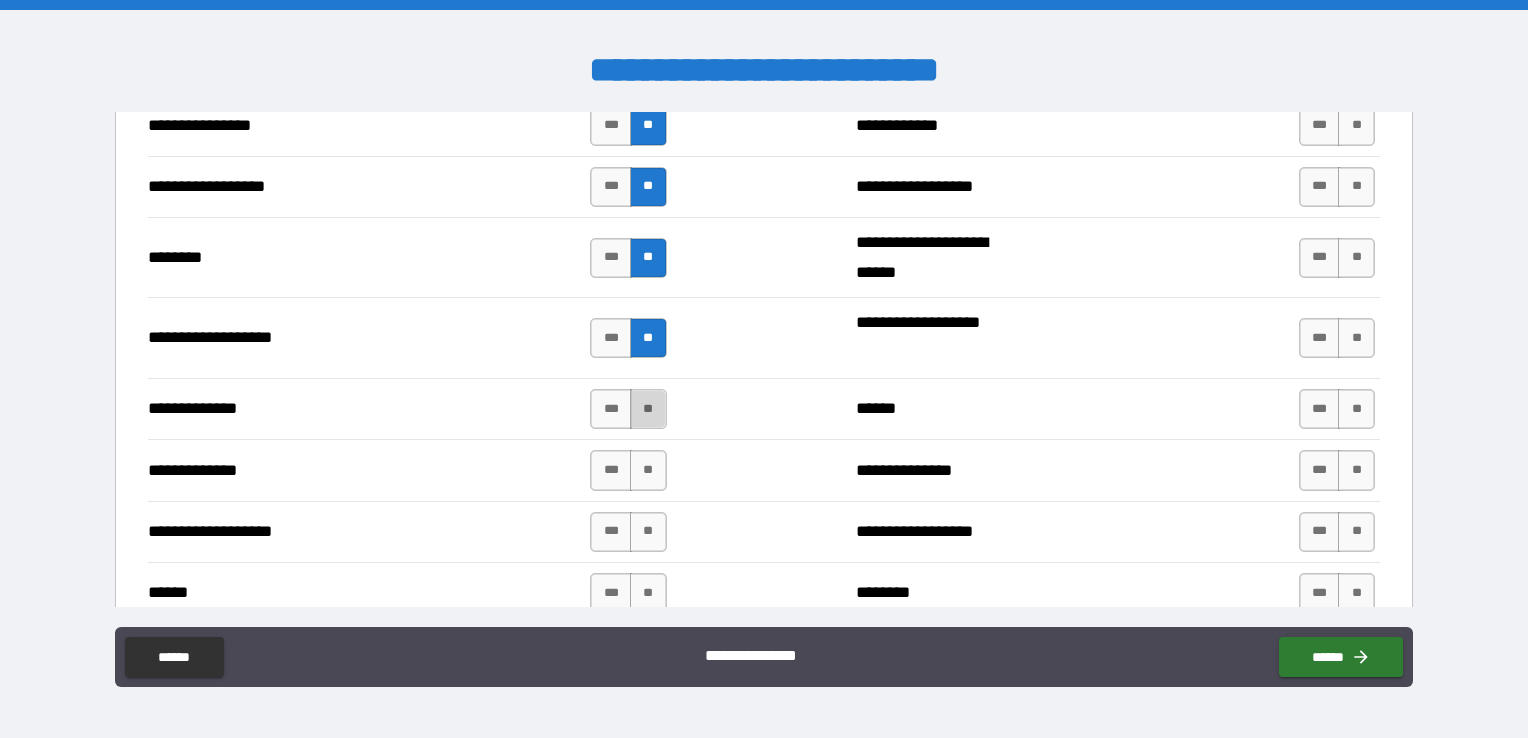 click on "**" at bounding box center [648, 409] 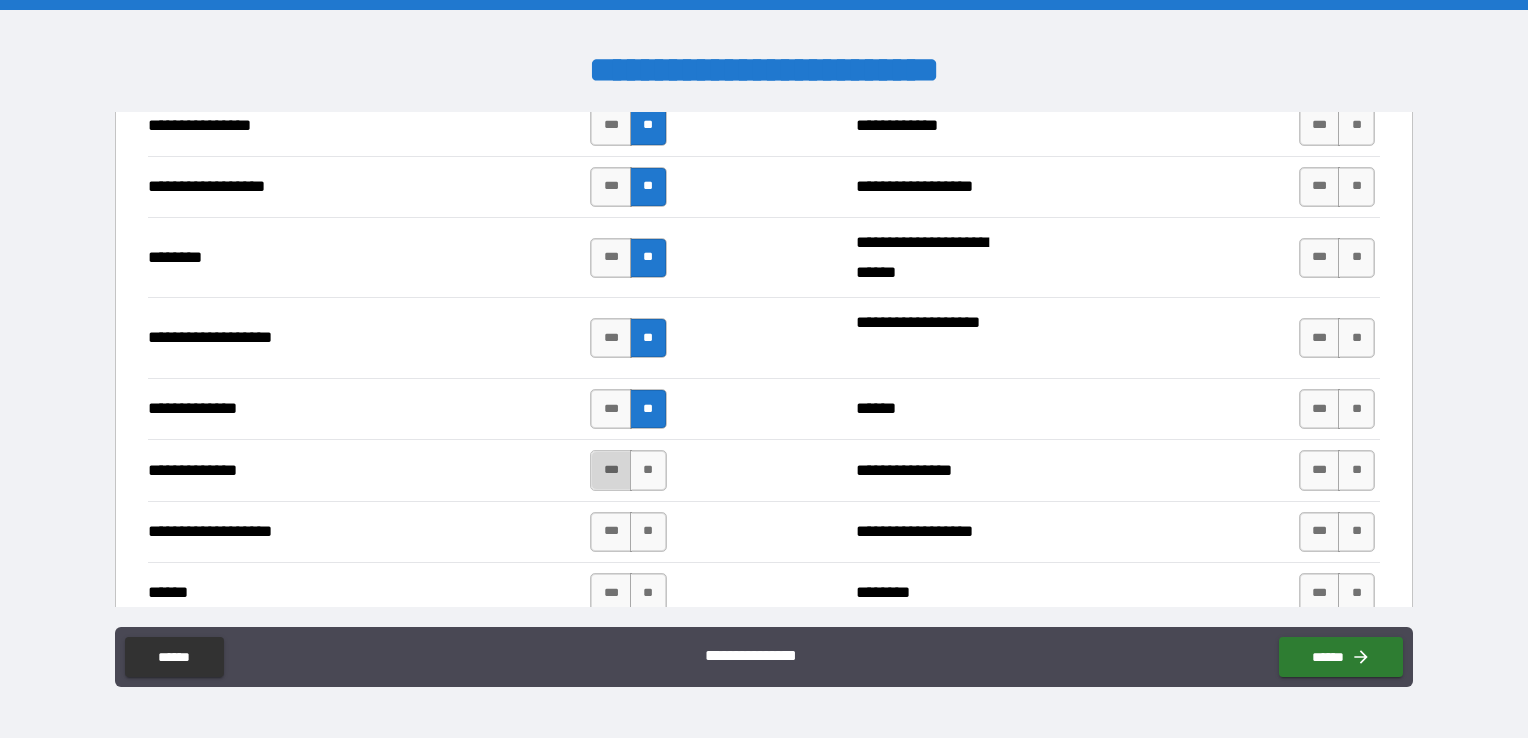 click on "***" at bounding box center (611, 470) 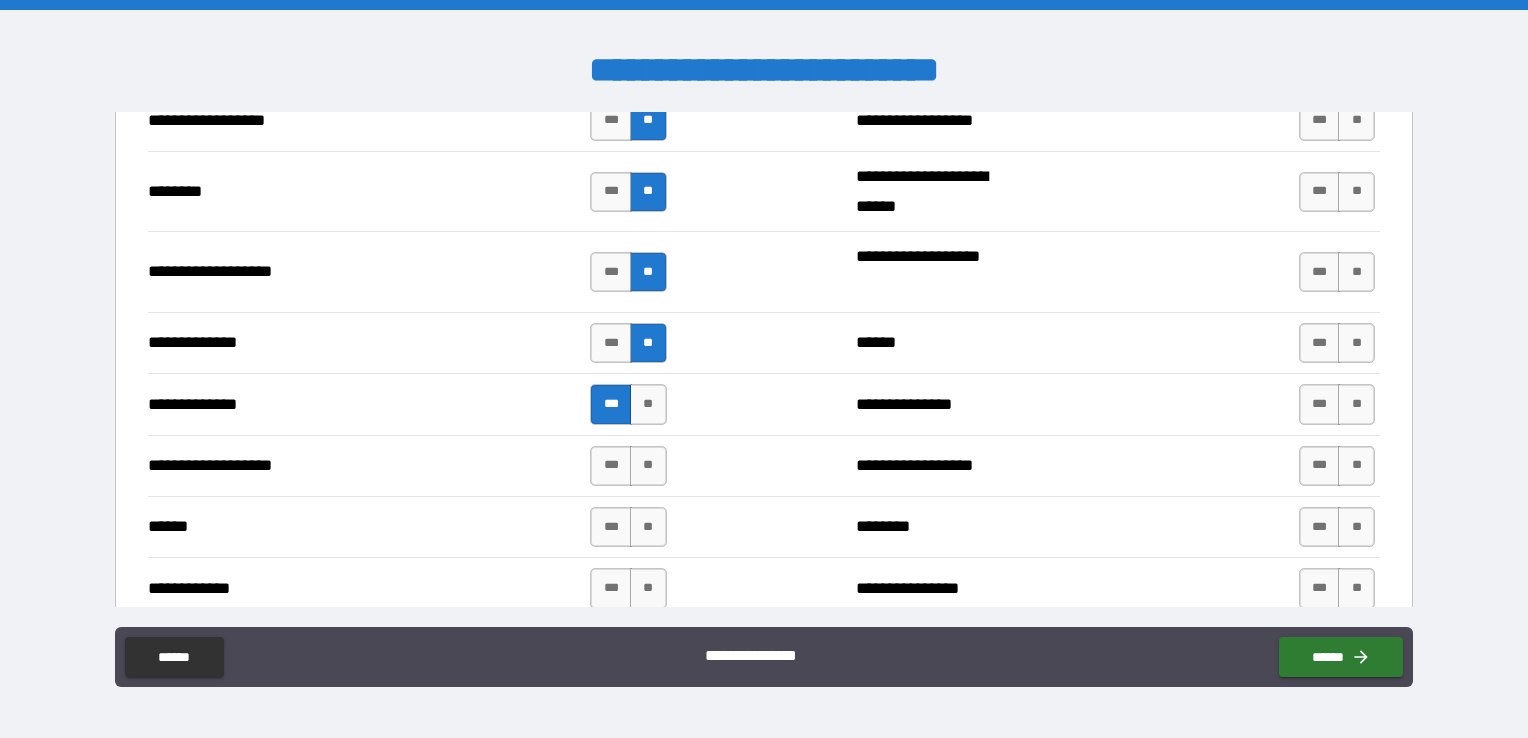 scroll, scrollTop: 3400, scrollLeft: 0, axis: vertical 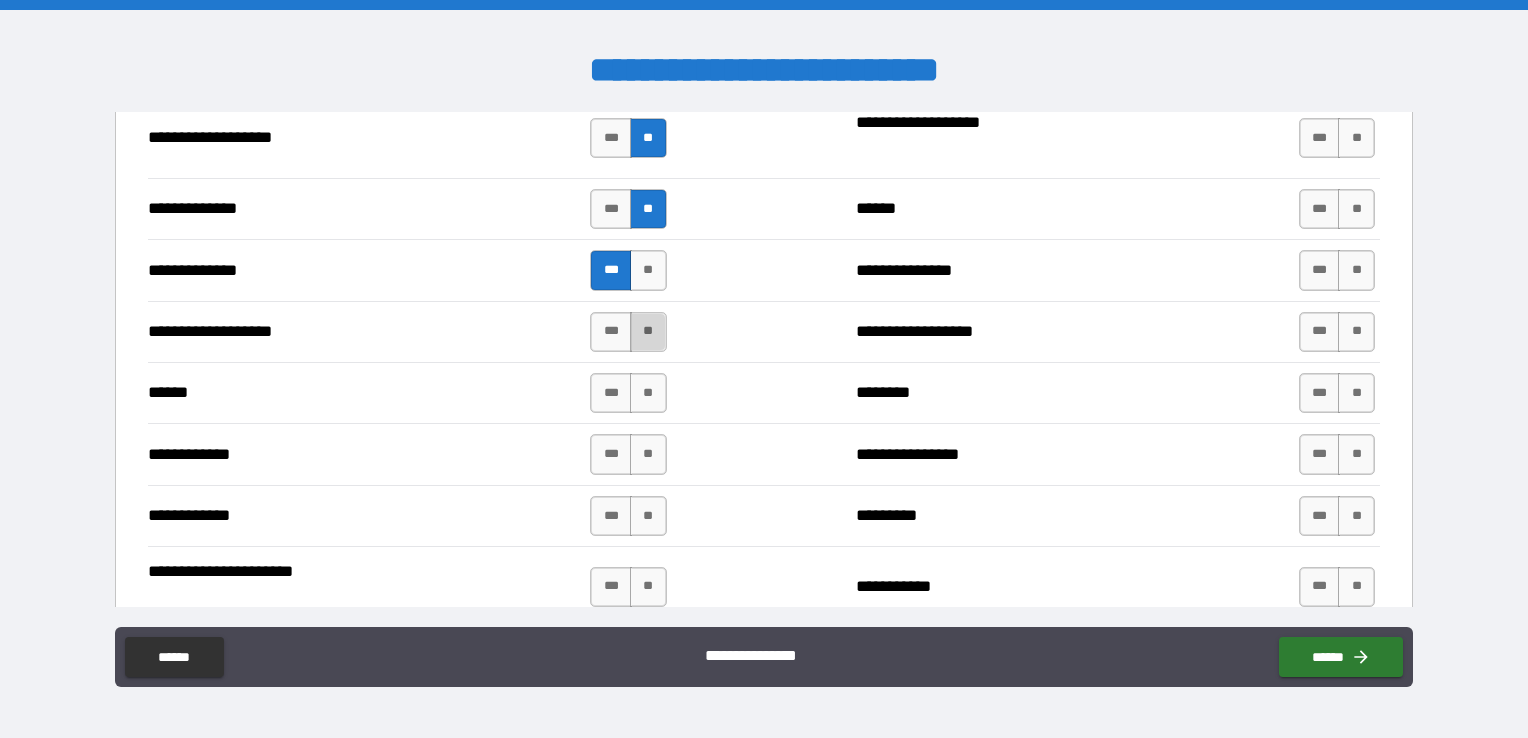 click on "**" at bounding box center (648, 332) 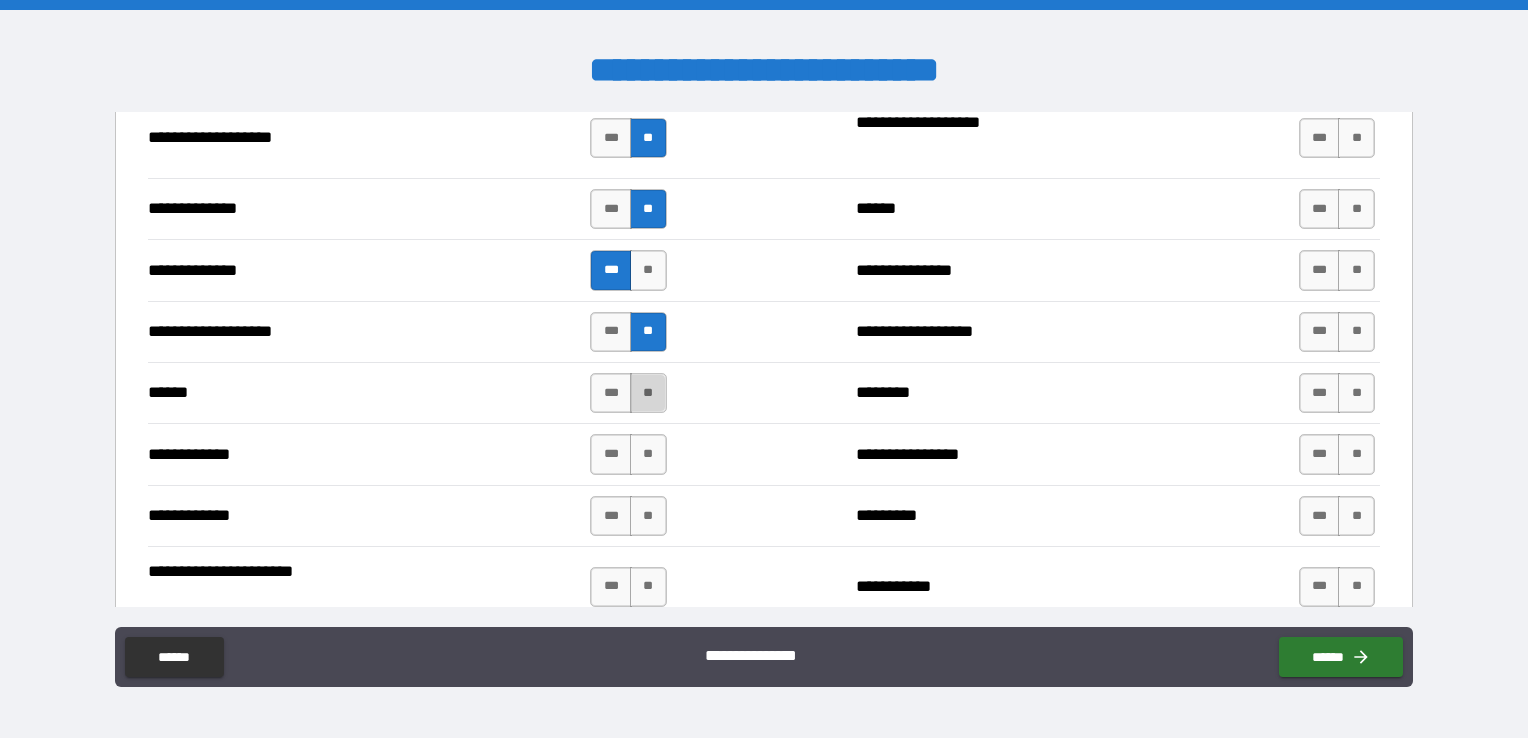 click on "**" at bounding box center (648, 393) 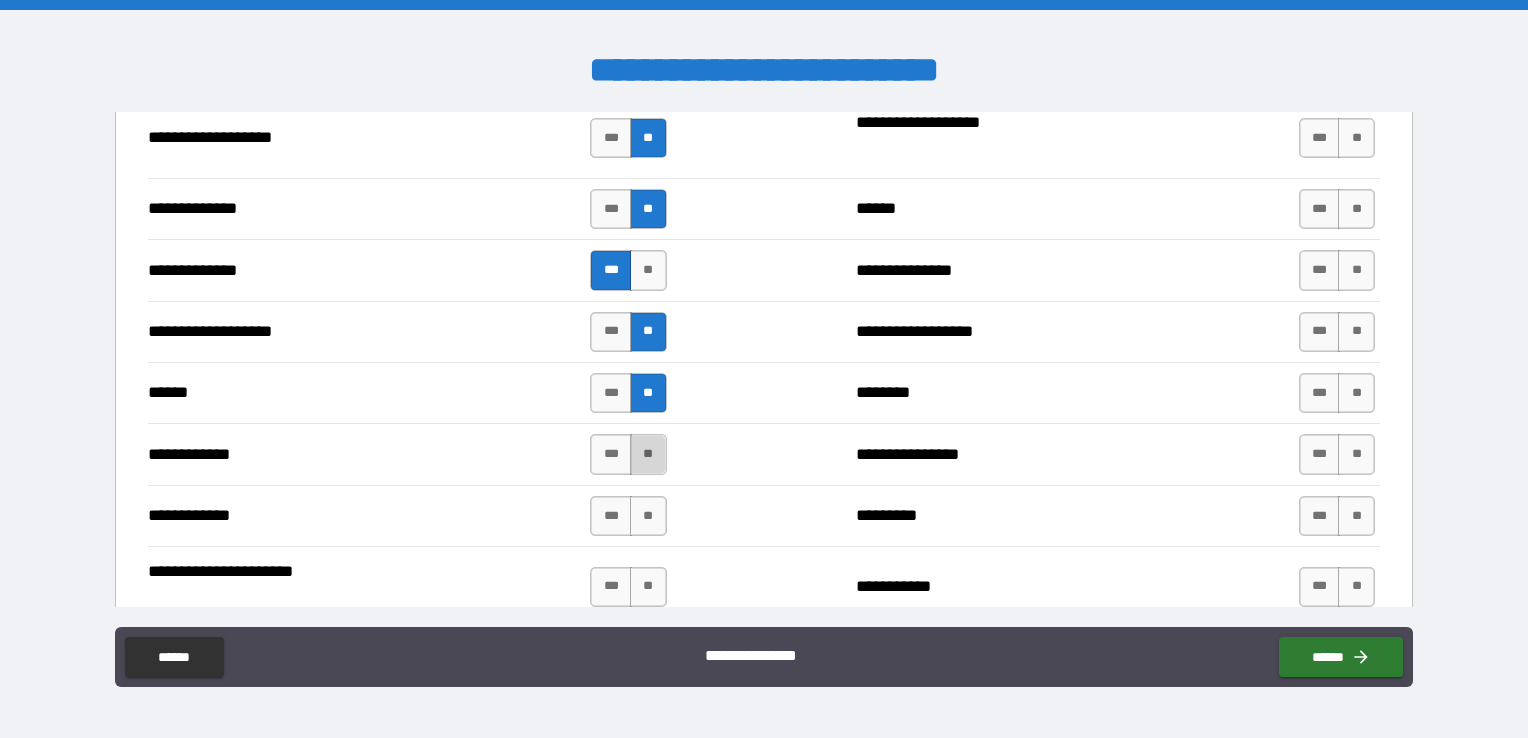 click on "**" at bounding box center [648, 454] 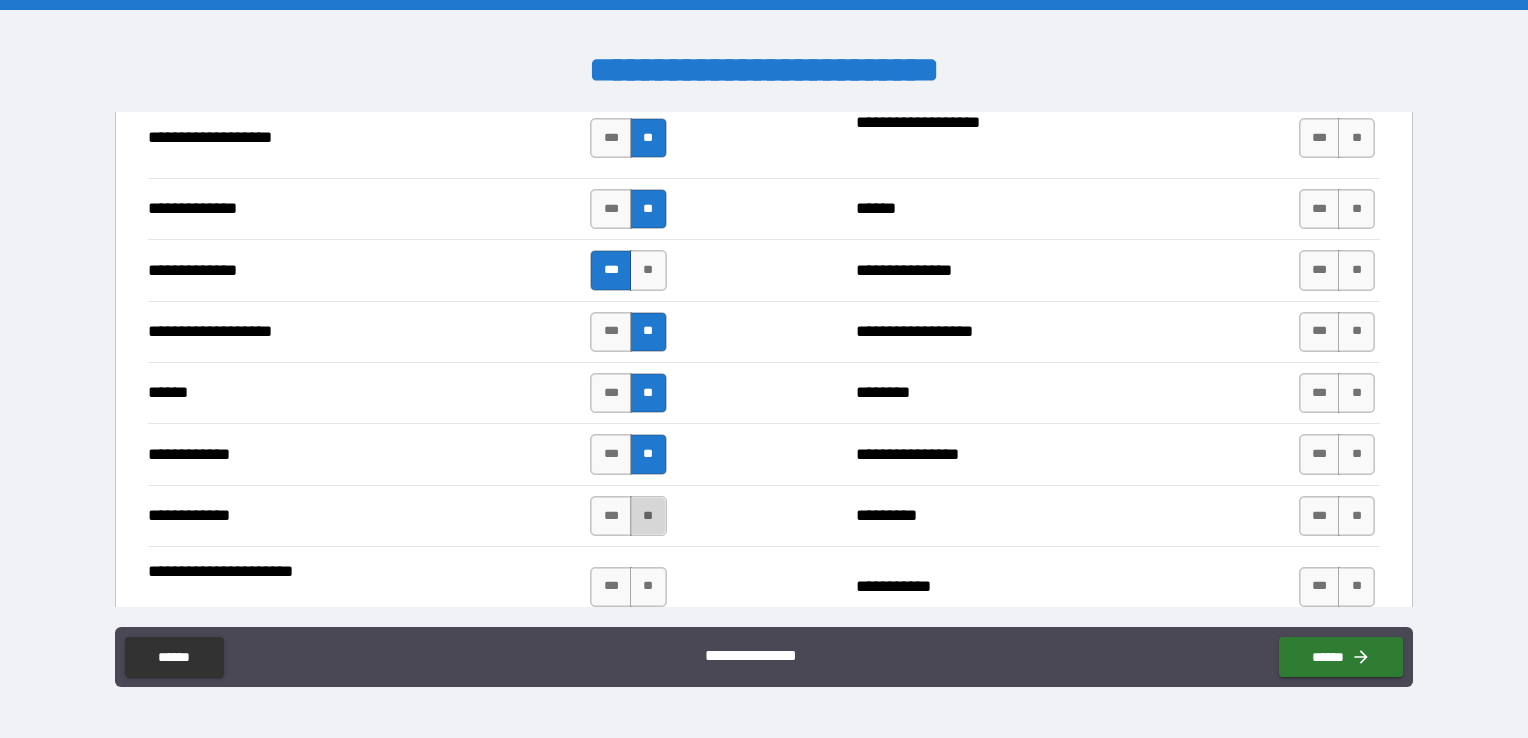 click on "**" at bounding box center (648, 516) 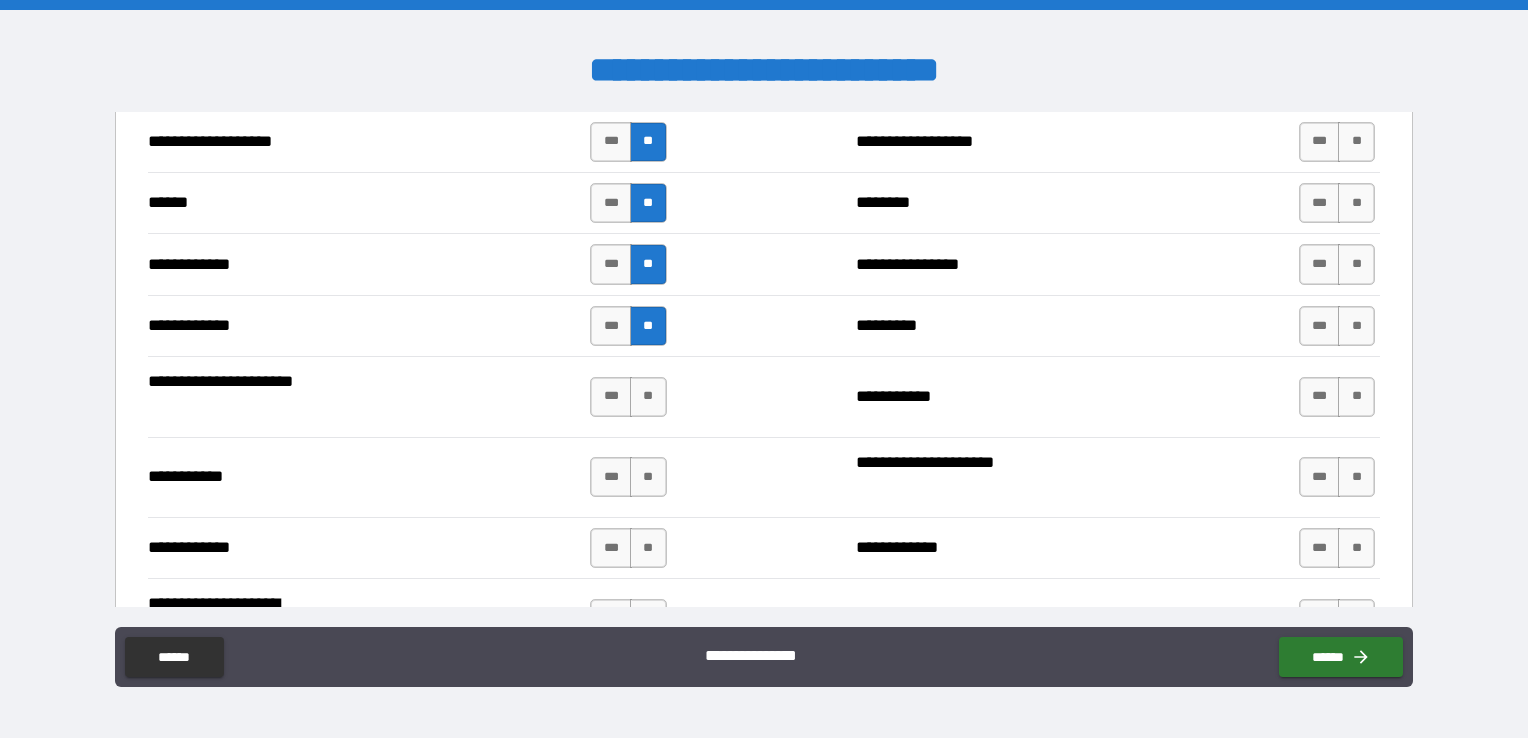 scroll, scrollTop: 3600, scrollLeft: 0, axis: vertical 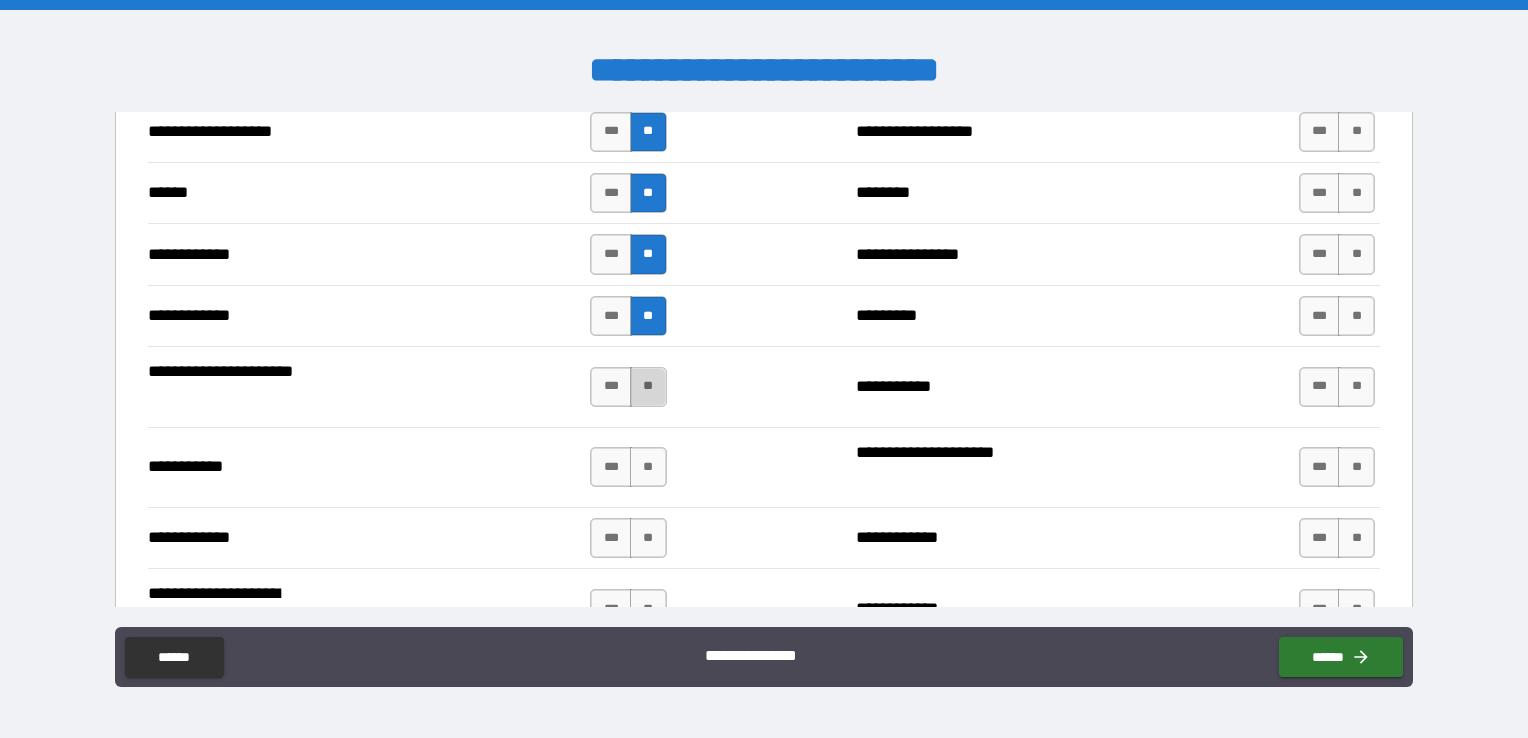 click on "**" at bounding box center (648, 387) 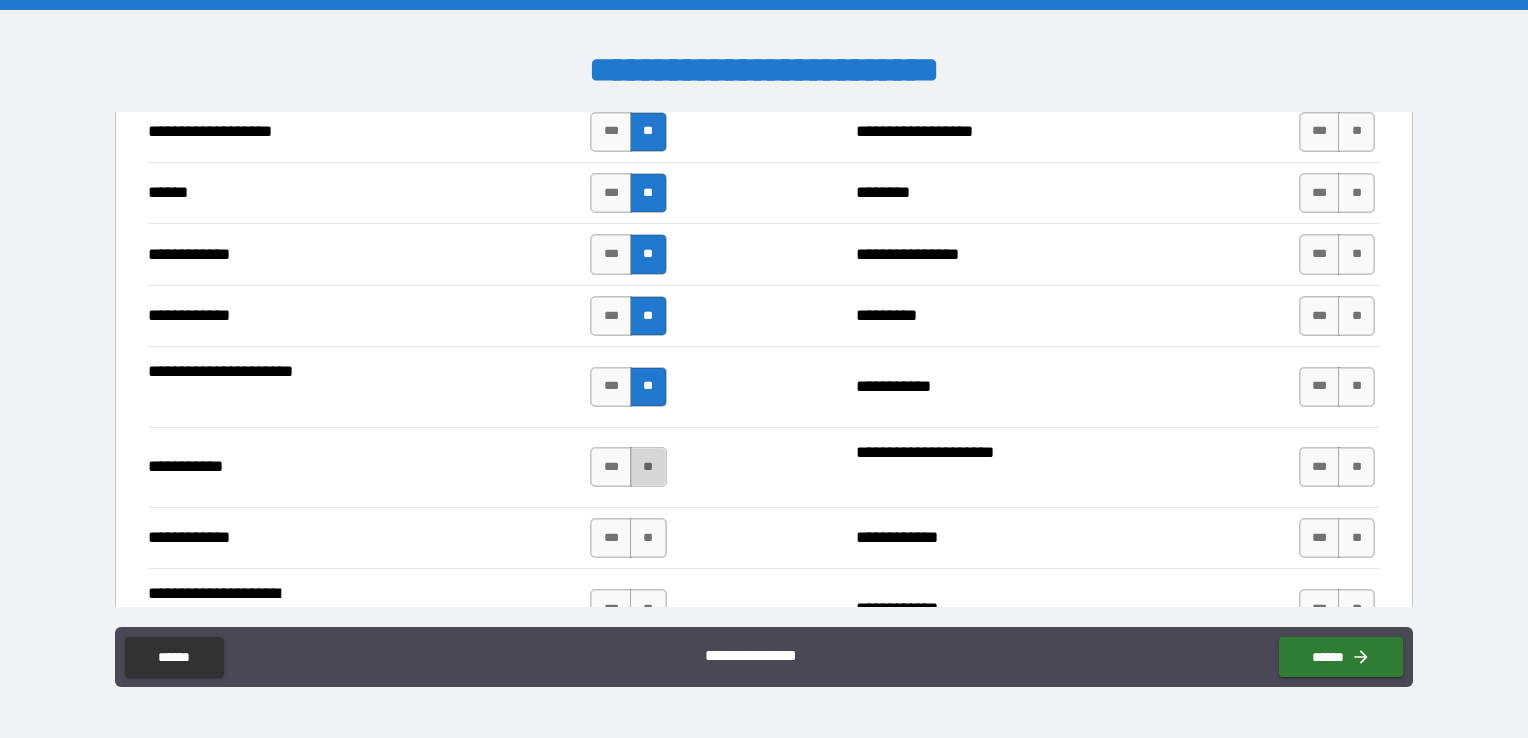 click on "**" at bounding box center (648, 467) 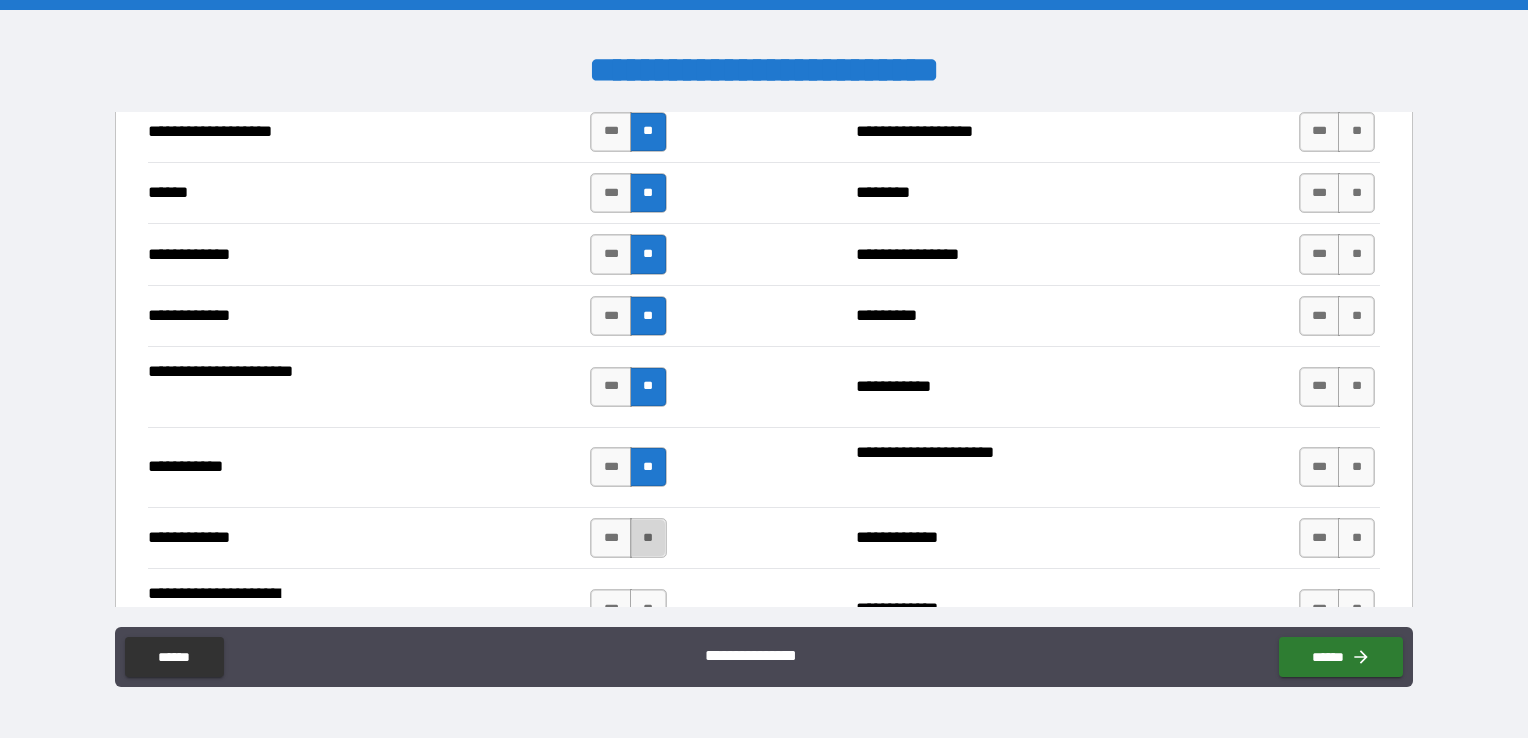click on "**" at bounding box center [648, 538] 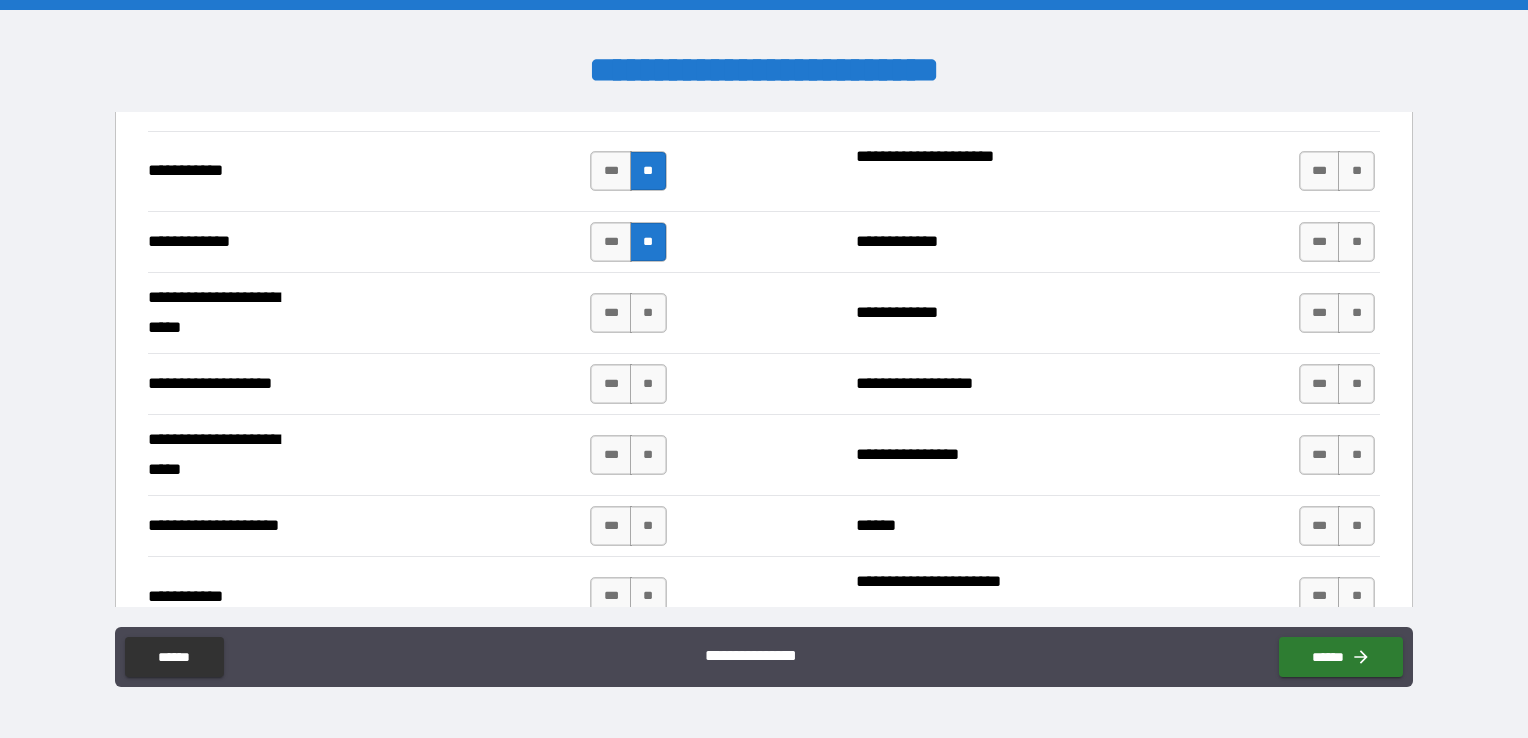 scroll, scrollTop: 3900, scrollLeft: 0, axis: vertical 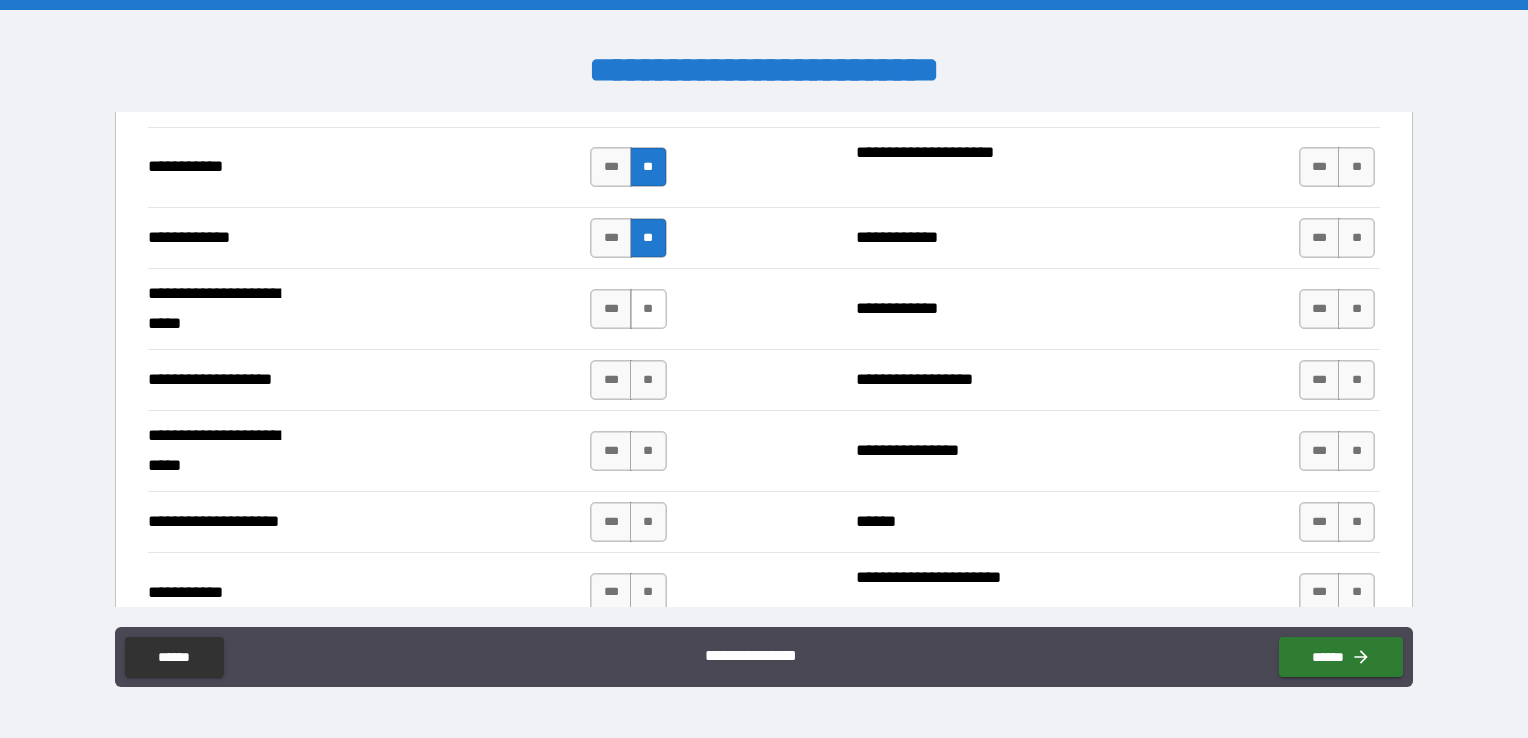 click on "**" at bounding box center [648, 309] 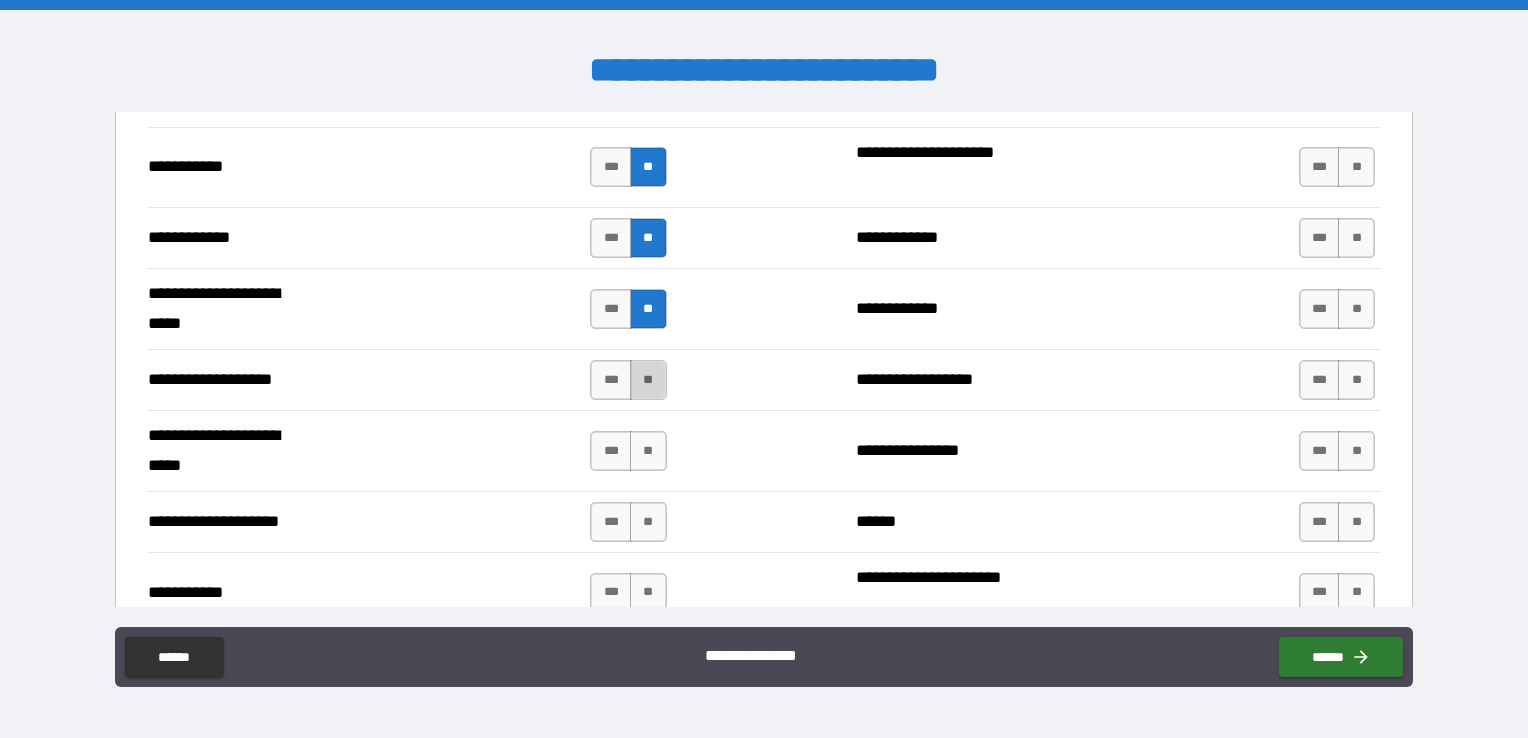 click on "**" at bounding box center (648, 380) 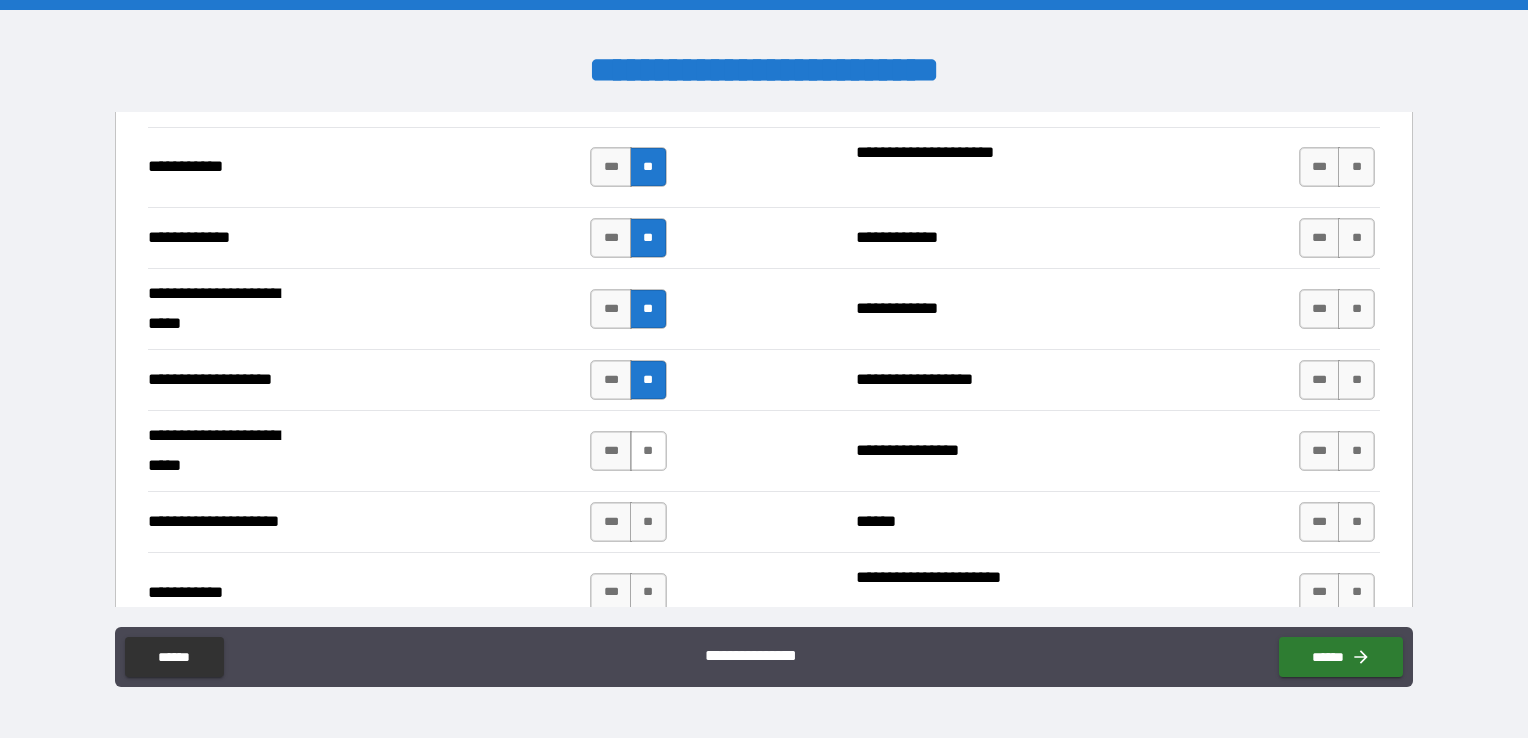 click on "**" at bounding box center (648, 451) 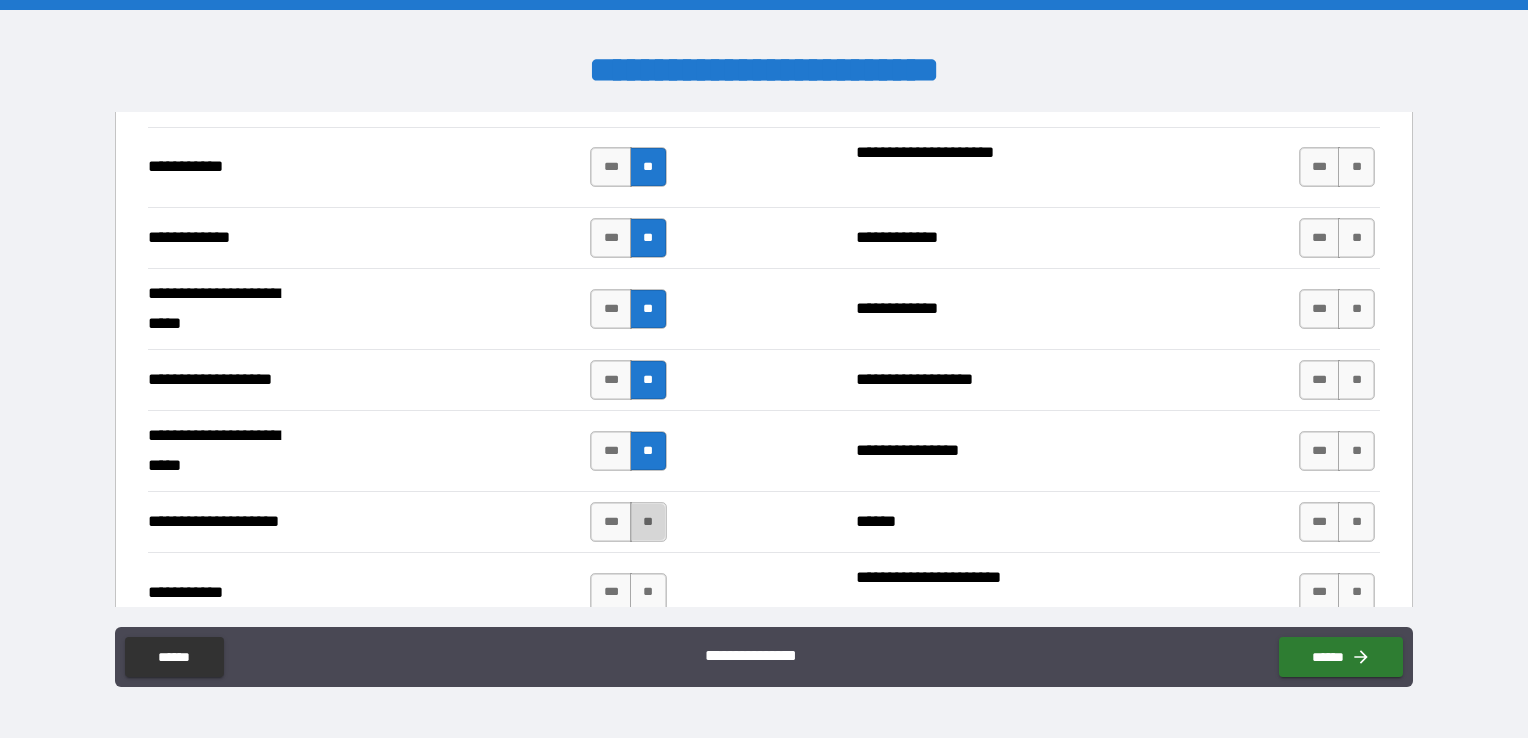 click on "**" at bounding box center (648, 522) 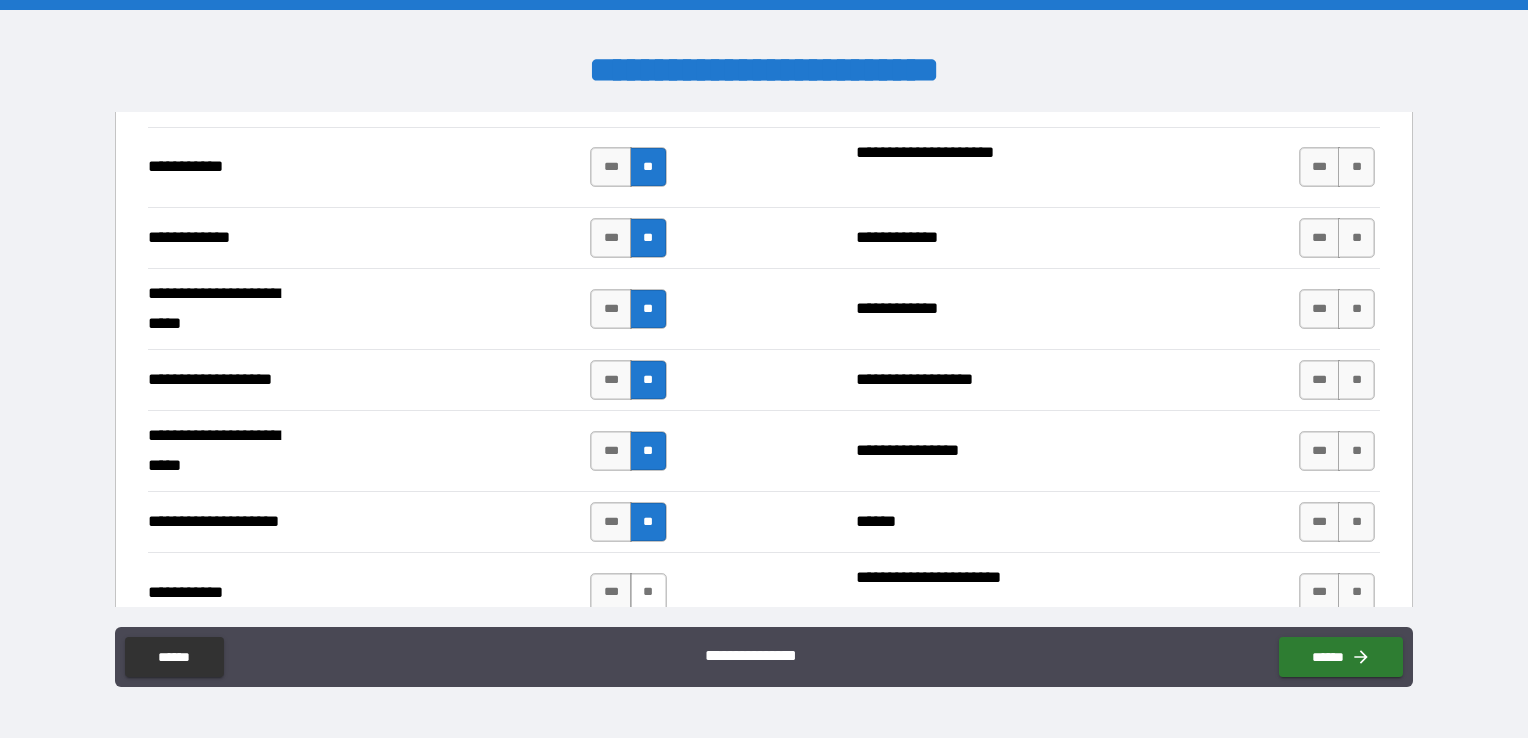 click on "**" at bounding box center (648, 593) 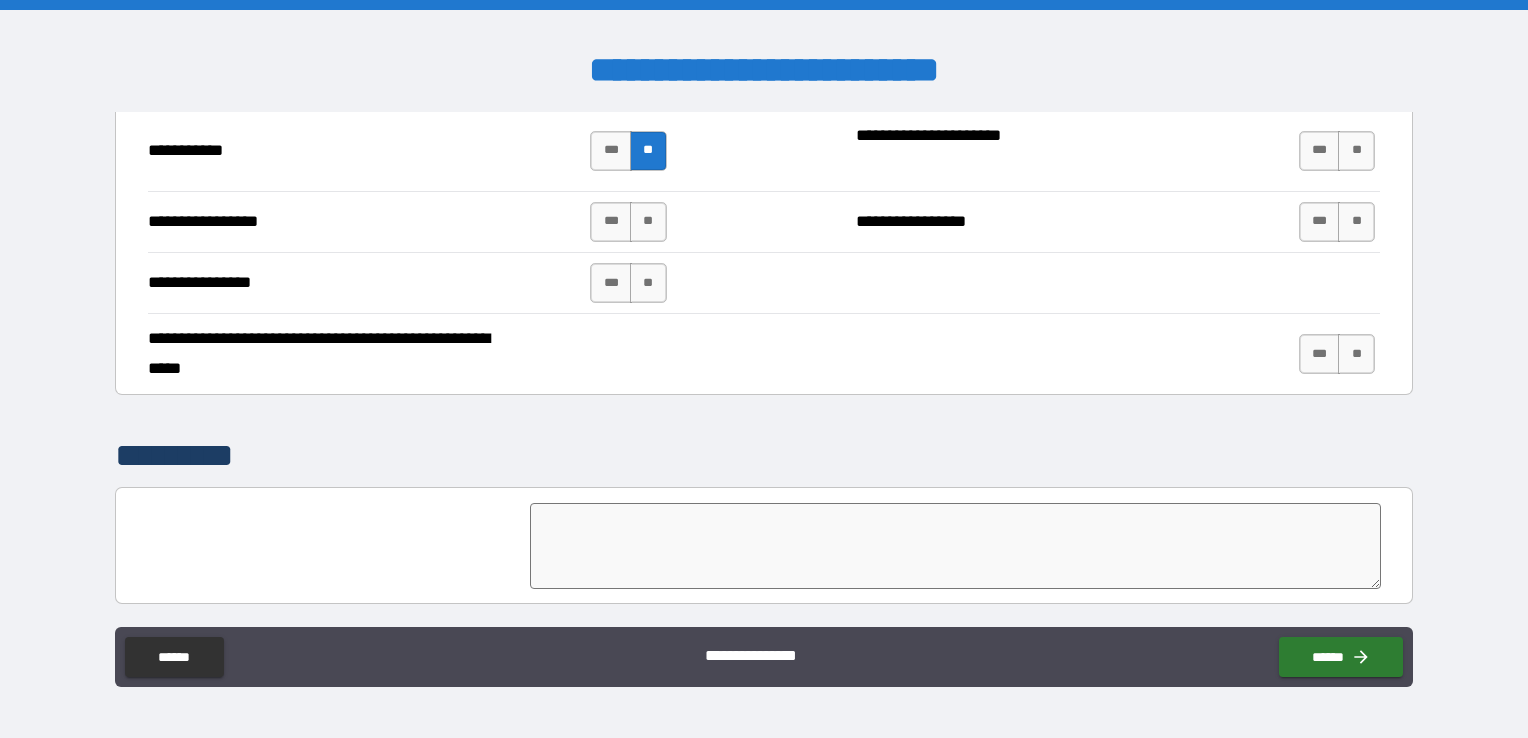 scroll, scrollTop: 4200, scrollLeft: 0, axis: vertical 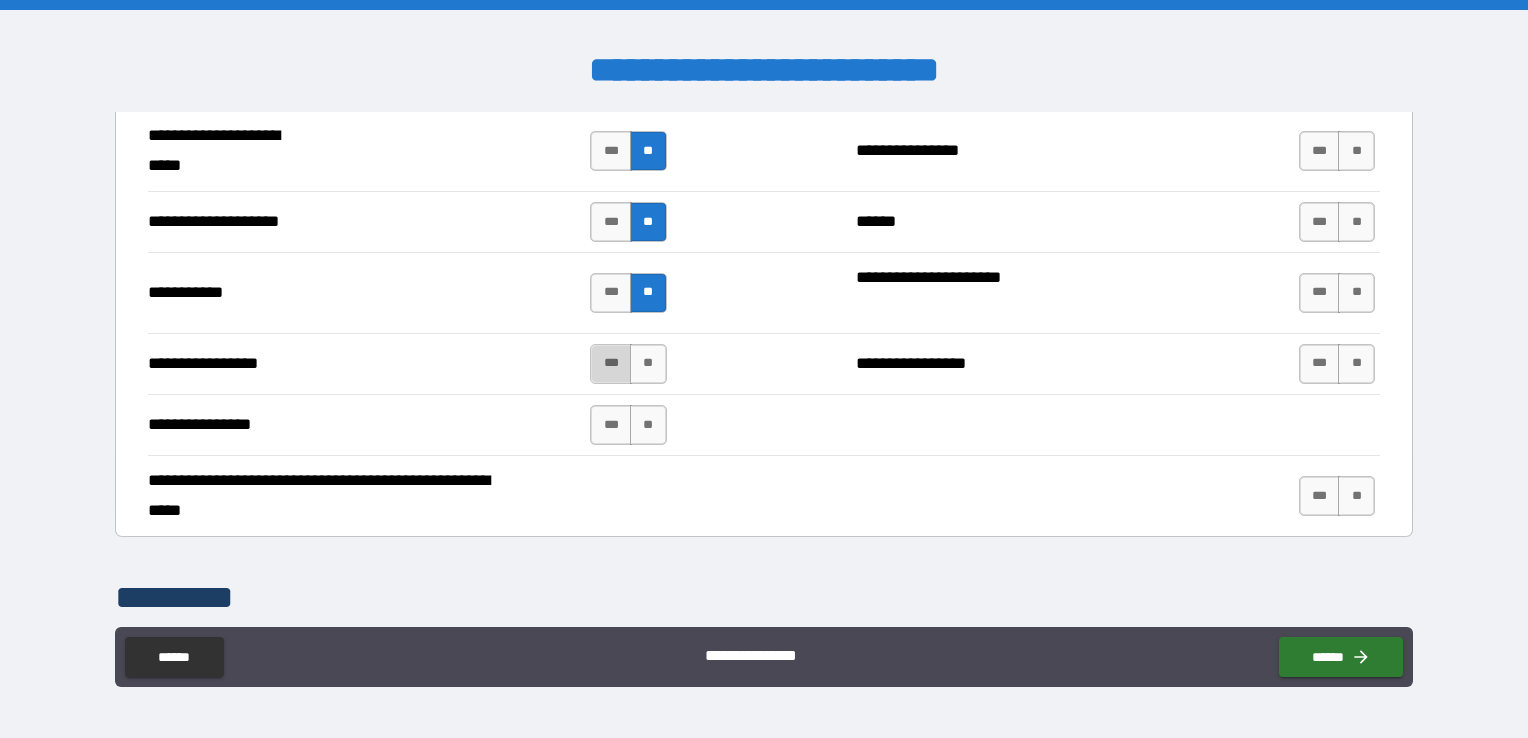 click on "***" at bounding box center [611, 364] 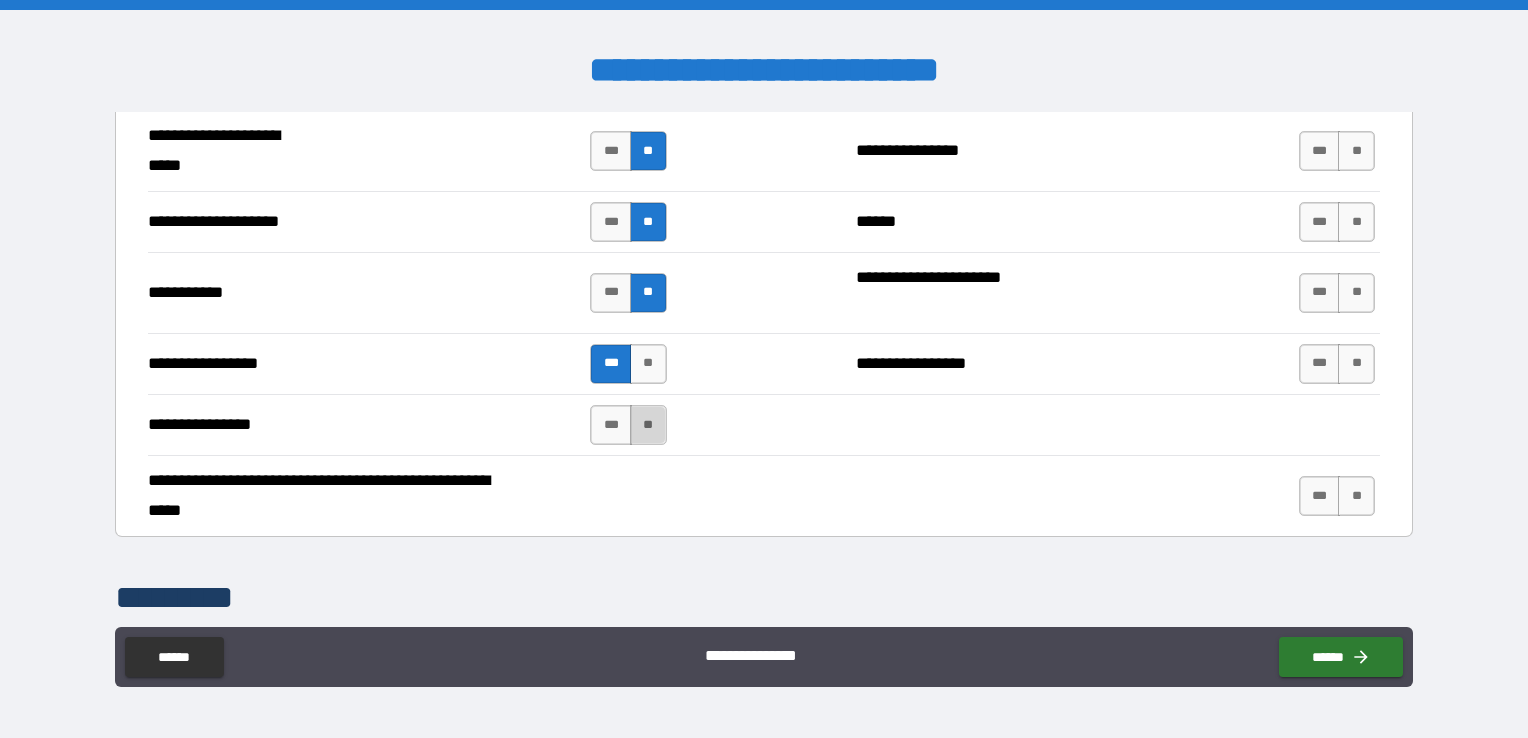 click on "**" at bounding box center (648, 425) 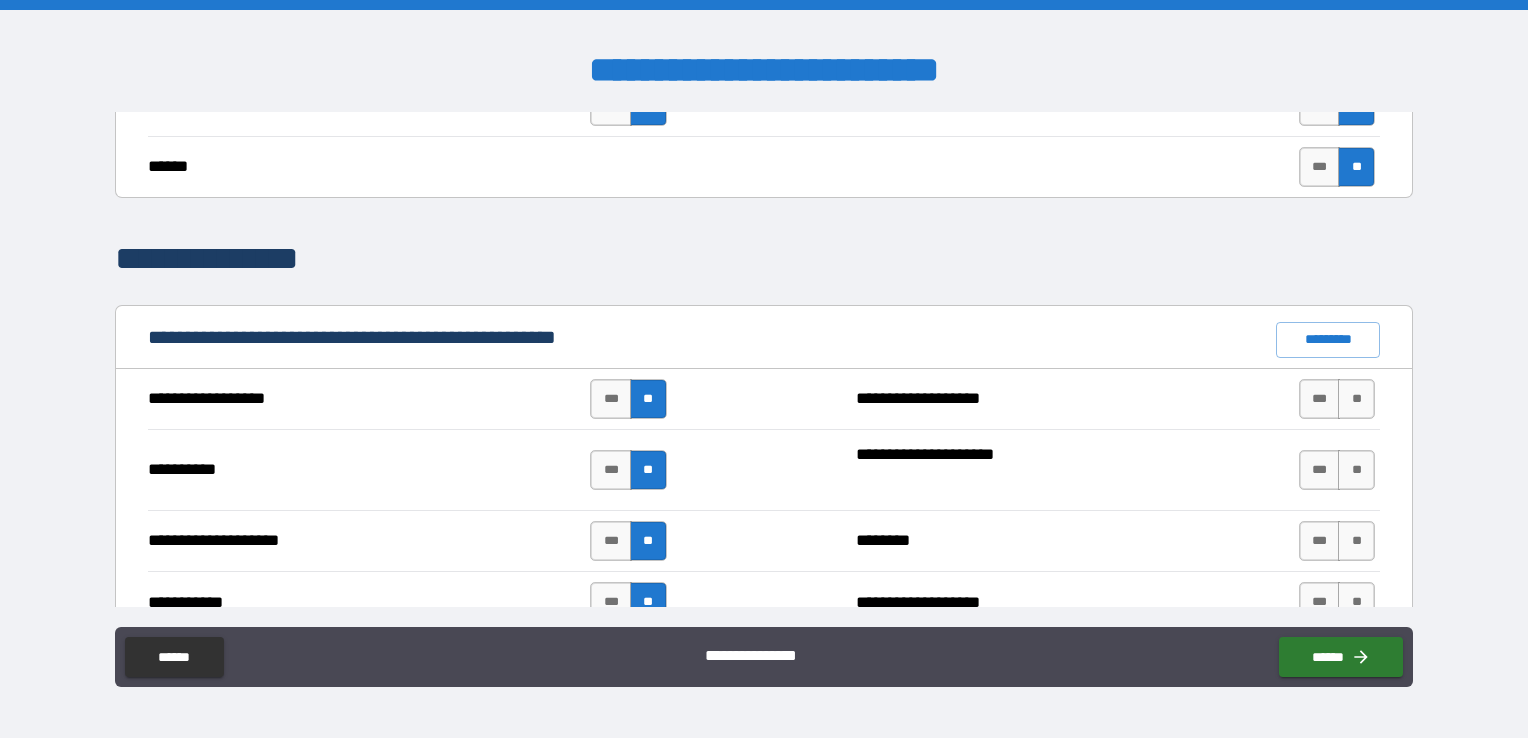 scroll, scrollTop: 1900, scrollLeft: 0, axis: vertical 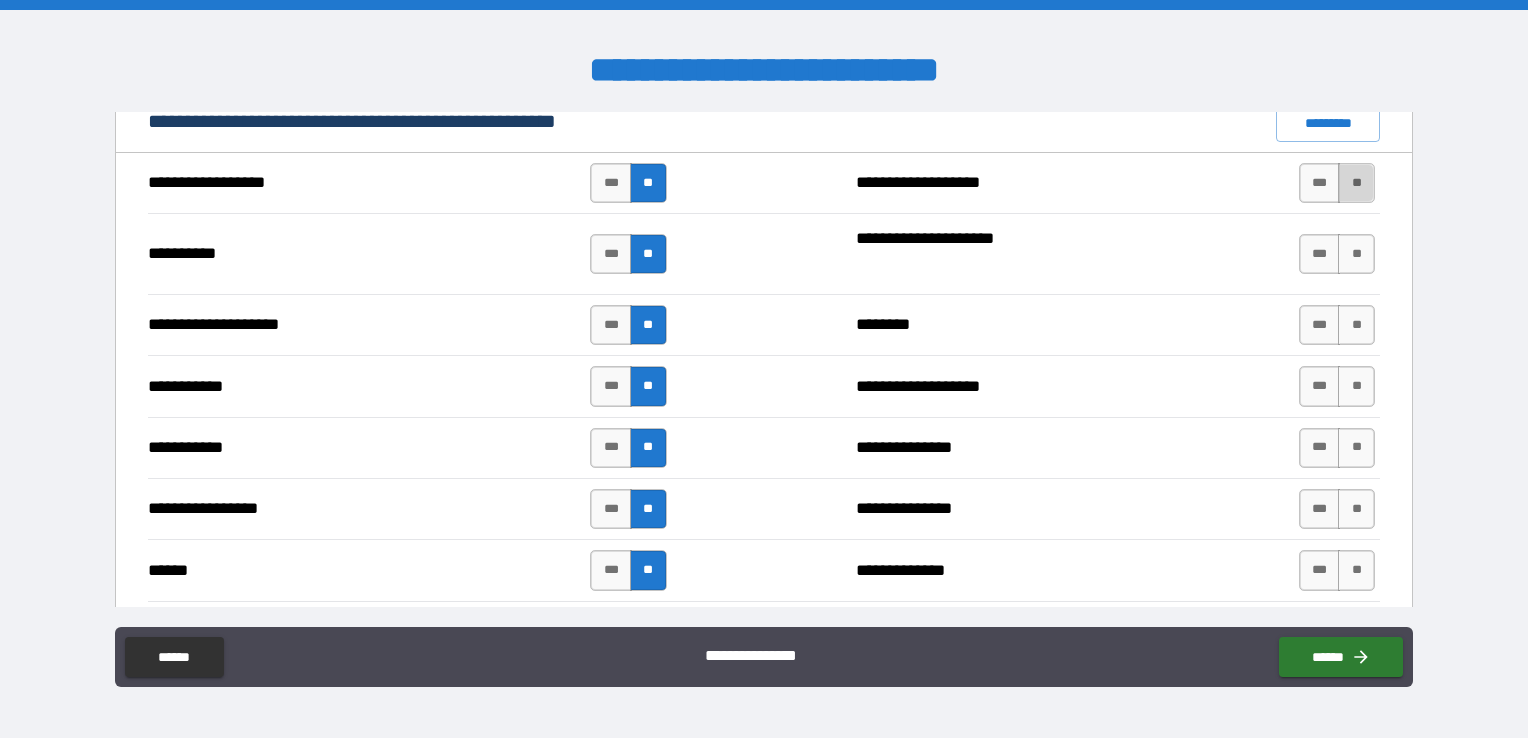 click on "**" at bounding box center (1356, 183) 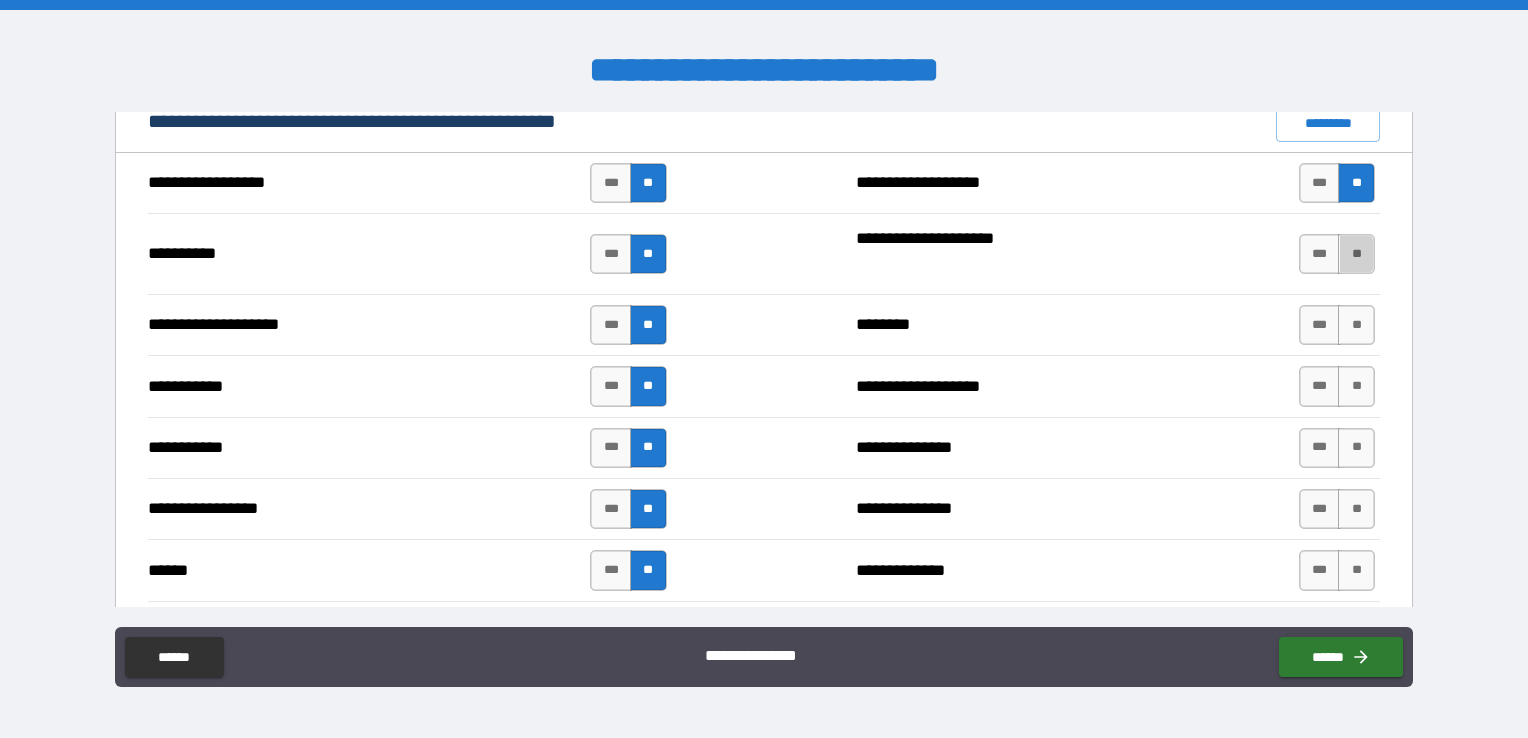 drag, startPoint x: 1348, startPoint y: 242, endPoint x: 1338, endPoint y: 282, distance: 41.231056 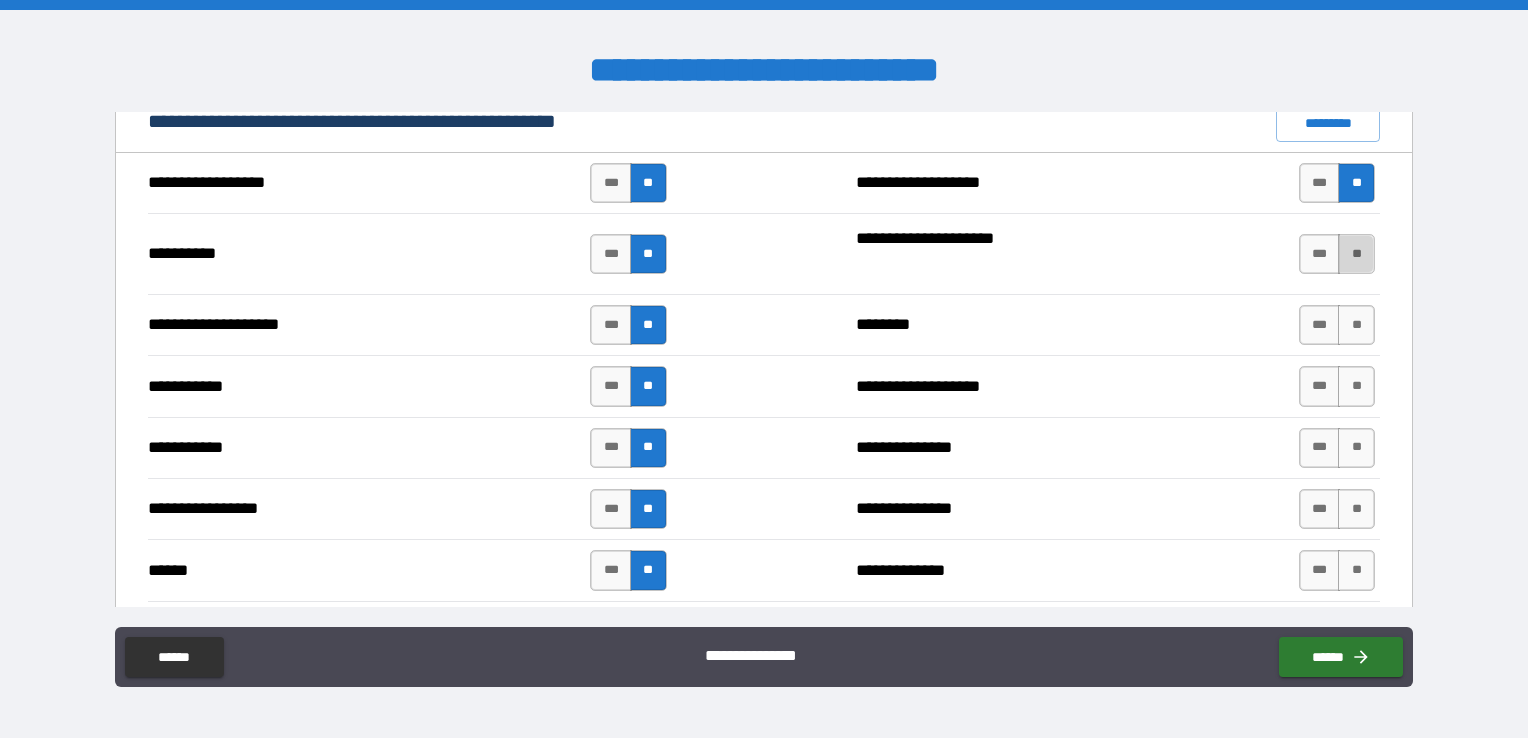 click on "**" at bounding box center (1356, 254) 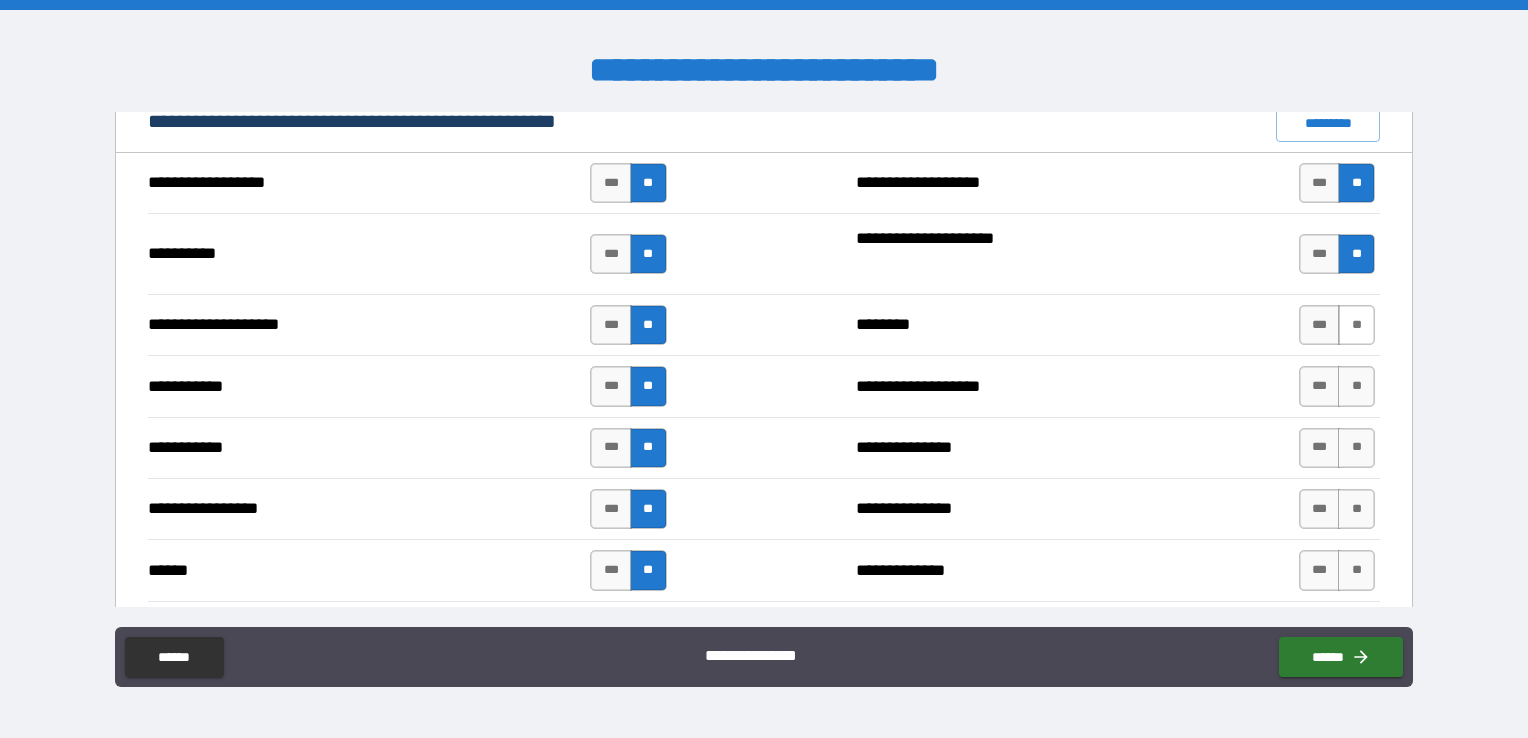 click on "**" at bounding box center (1356, 325) 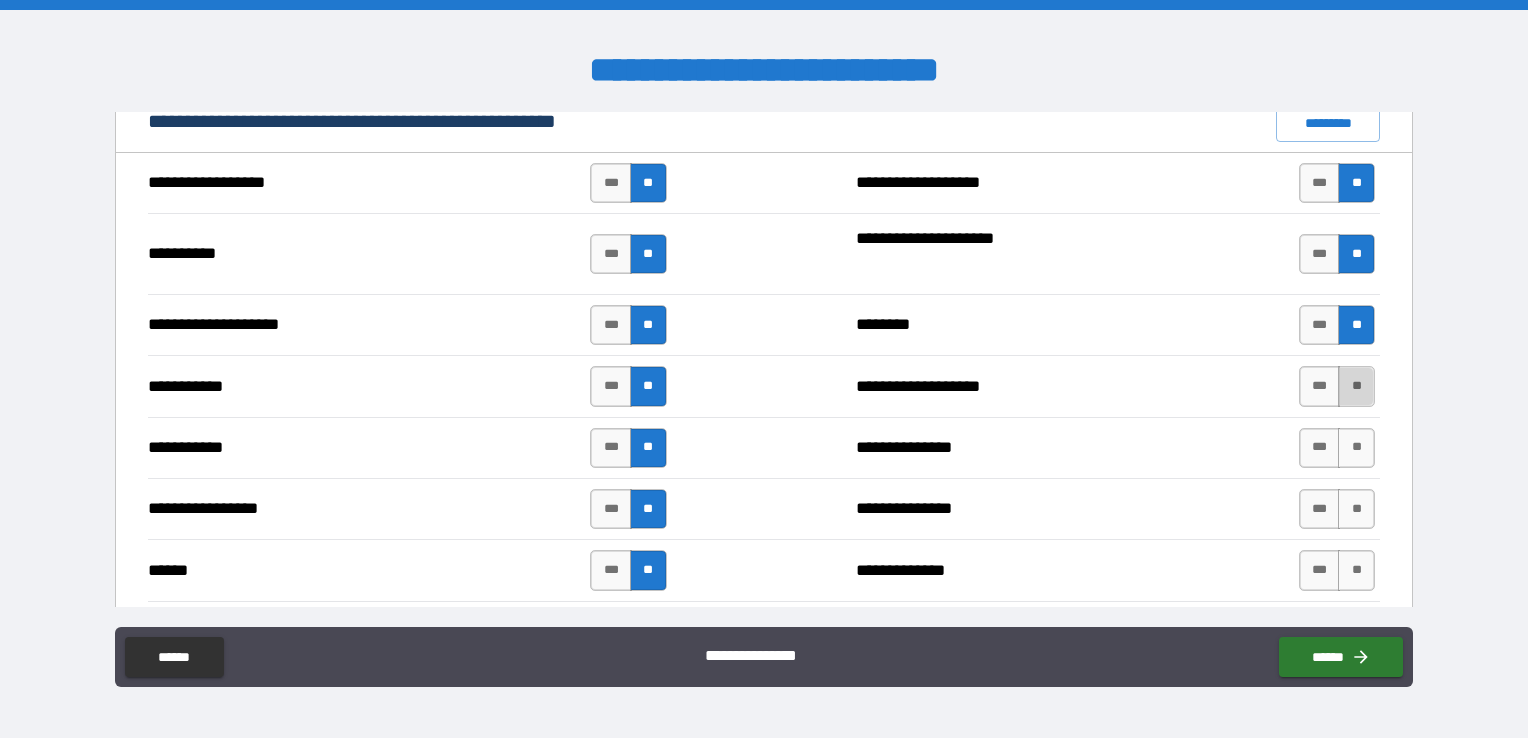 click on "**" at bounding box center (1356, 386) 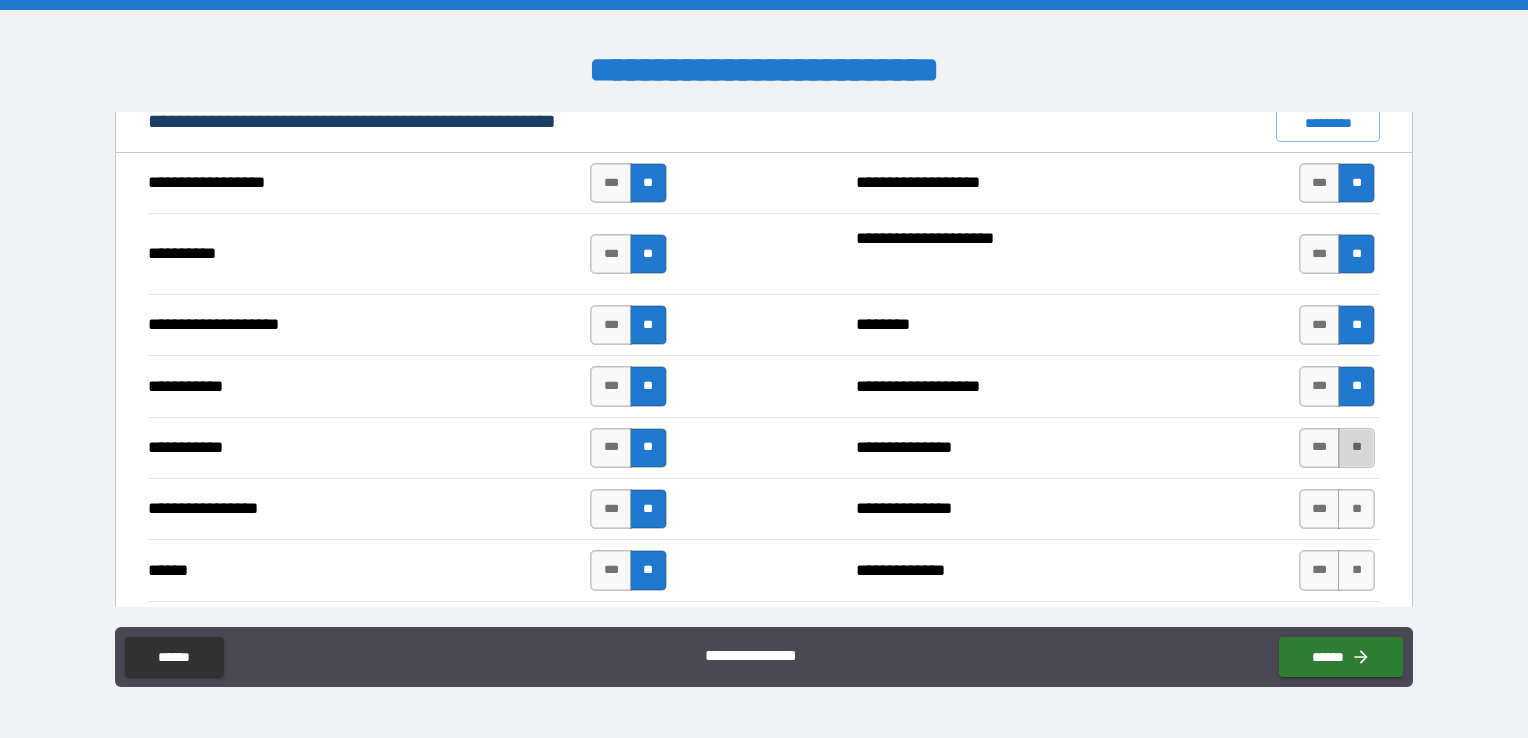 click on "**" at bounding box center [1356, 448] 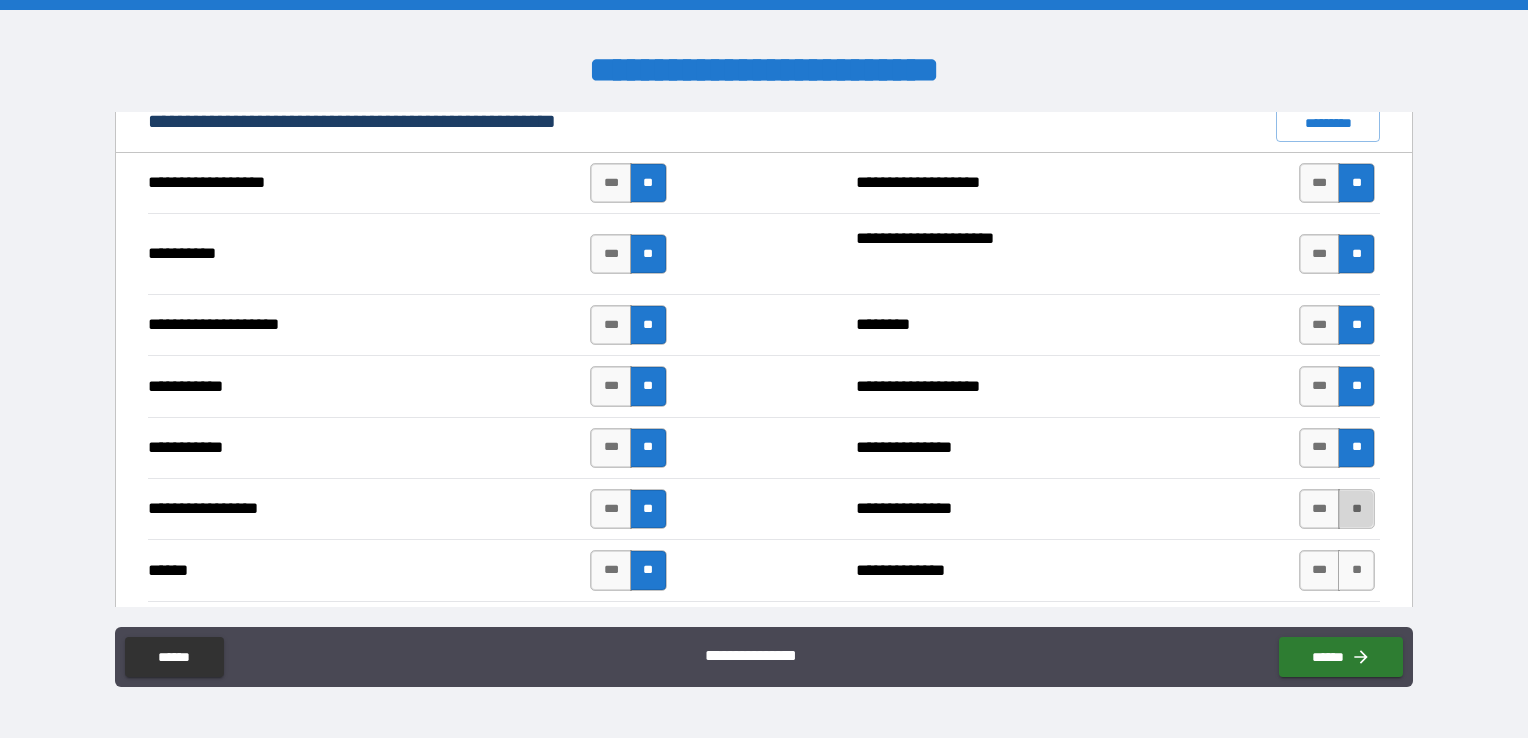 click on "**" at bounding box center [1356, 509] 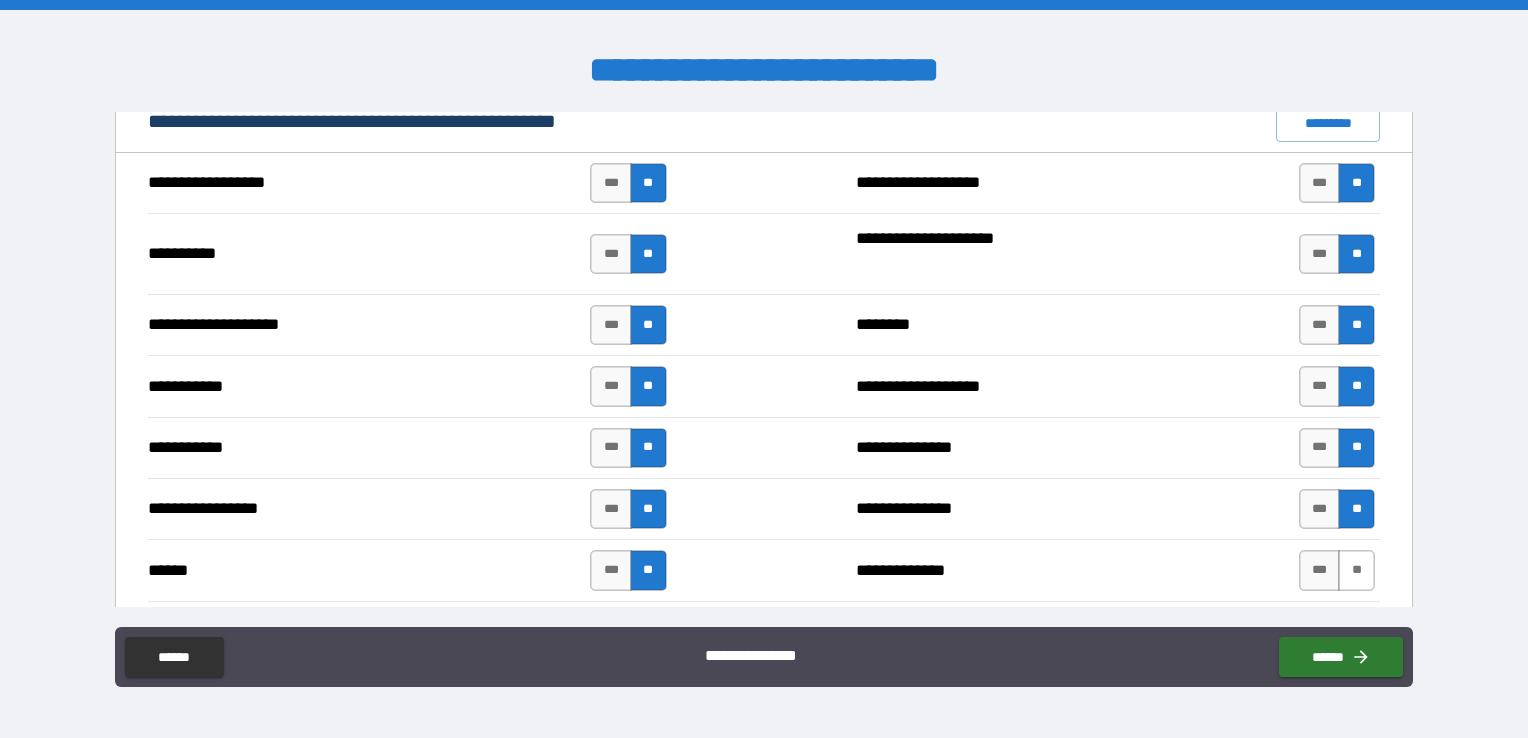 click on "**" at bounding box center [1356, 570] 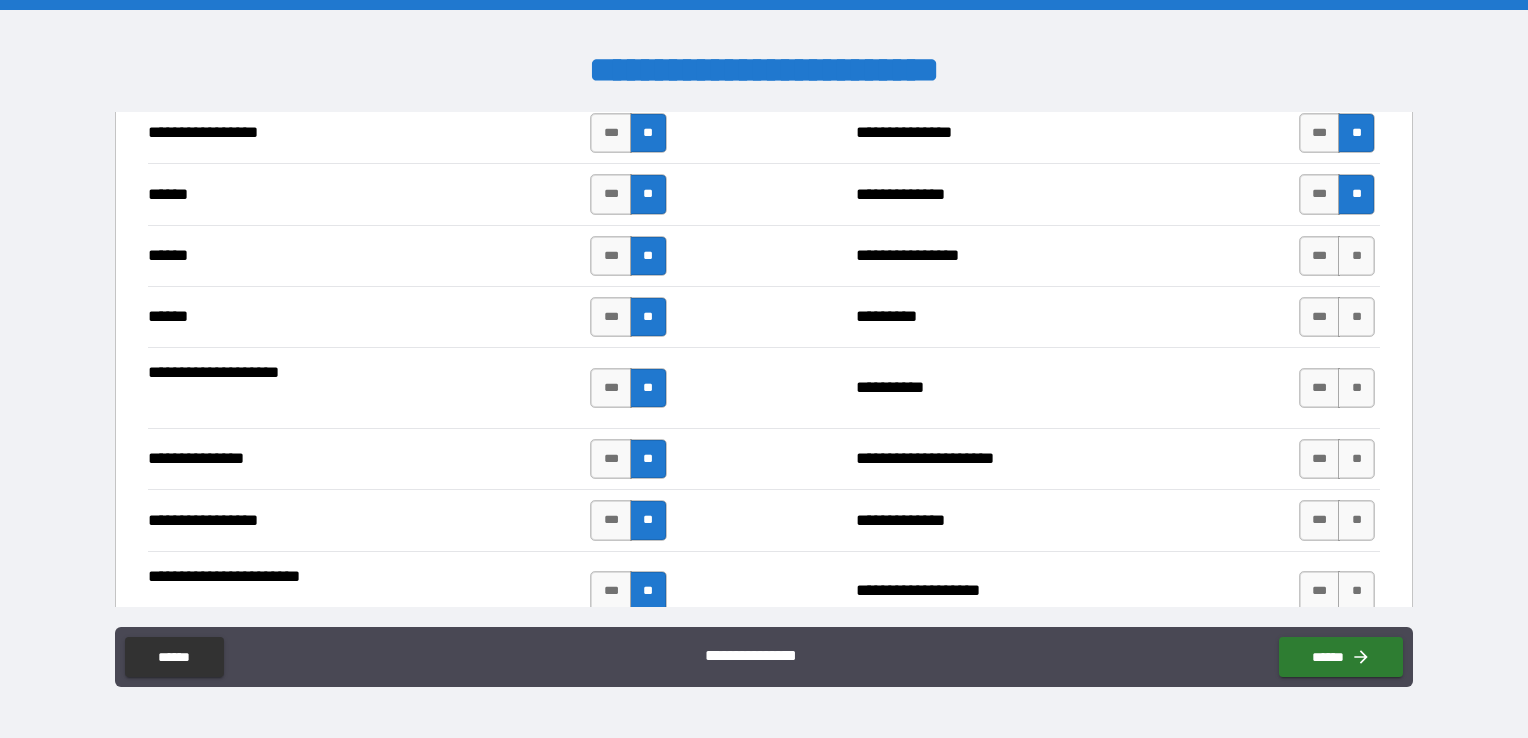 scroll, scrollTop: 2300, scrollLeft: 0, axis: vertical 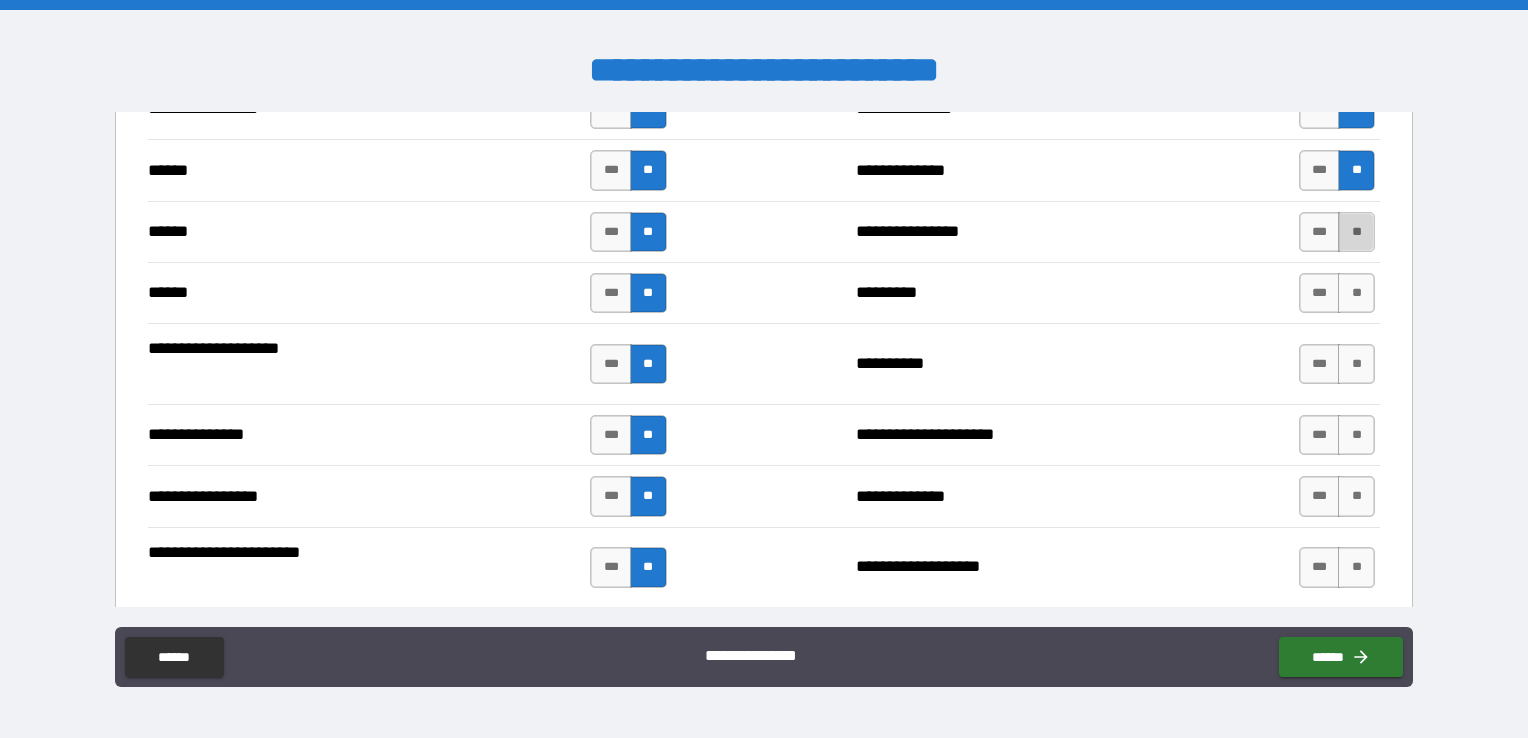 click on "**" at bounding box center (1356, 232) 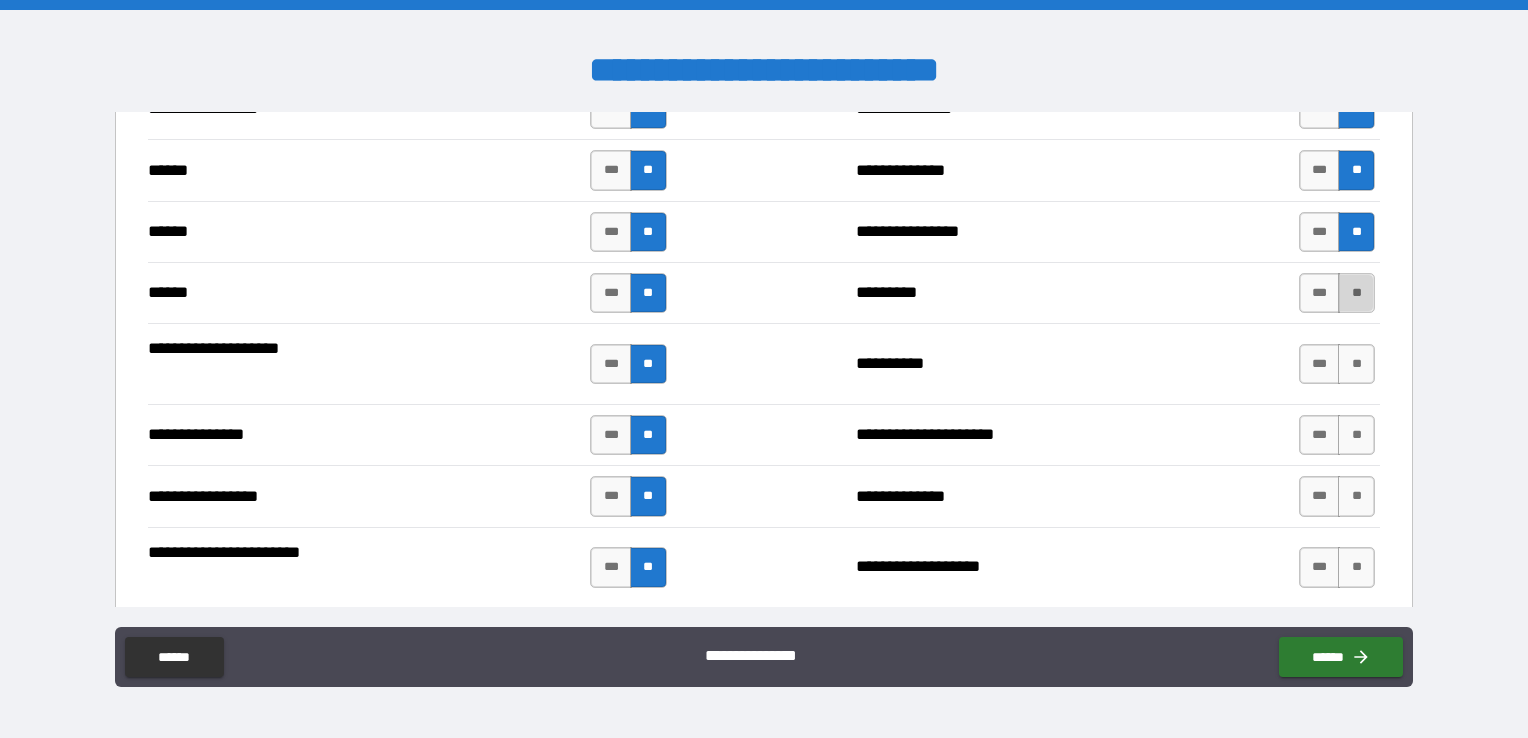 click on "**" at bounding box center (1356, 293) 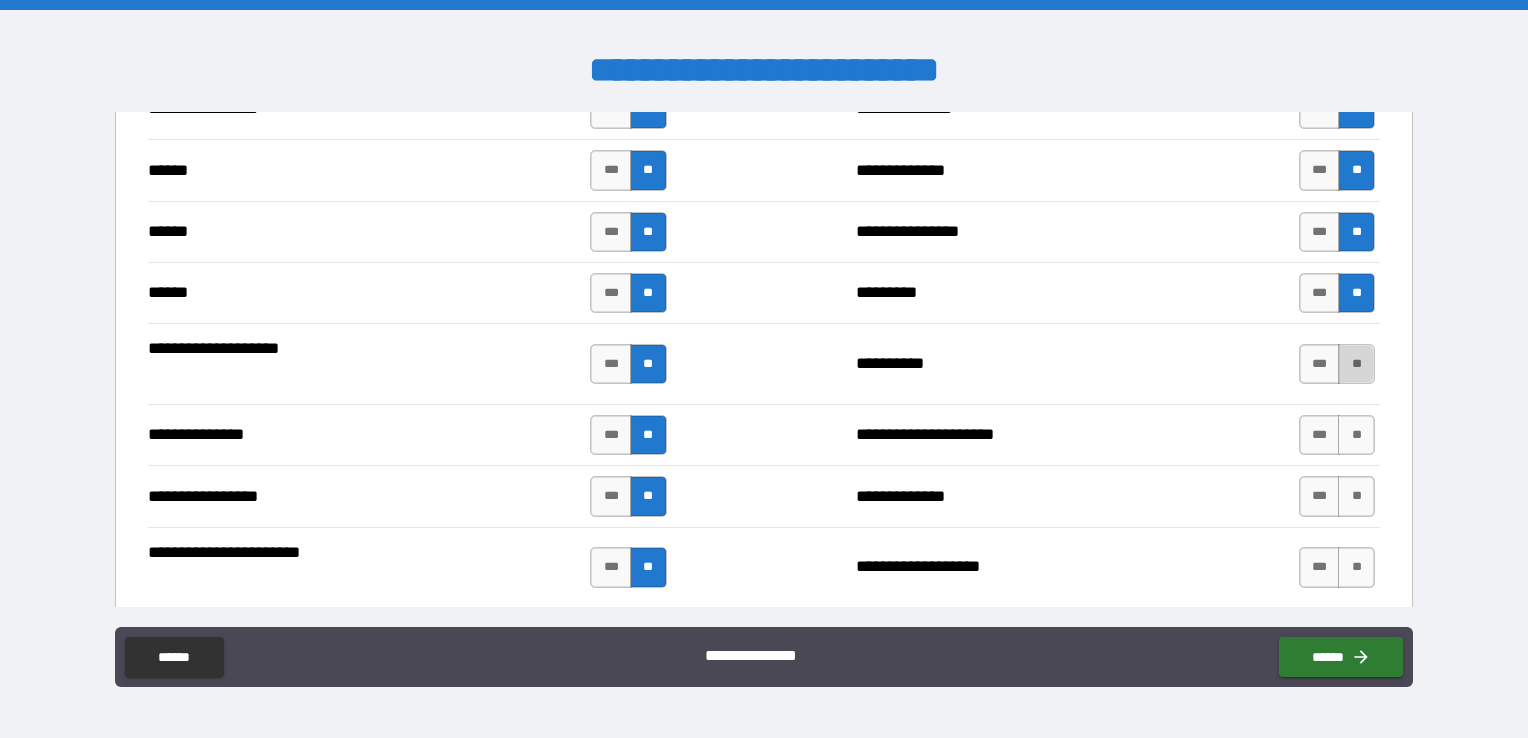 click on "**" at bounding box center (1356, 364) 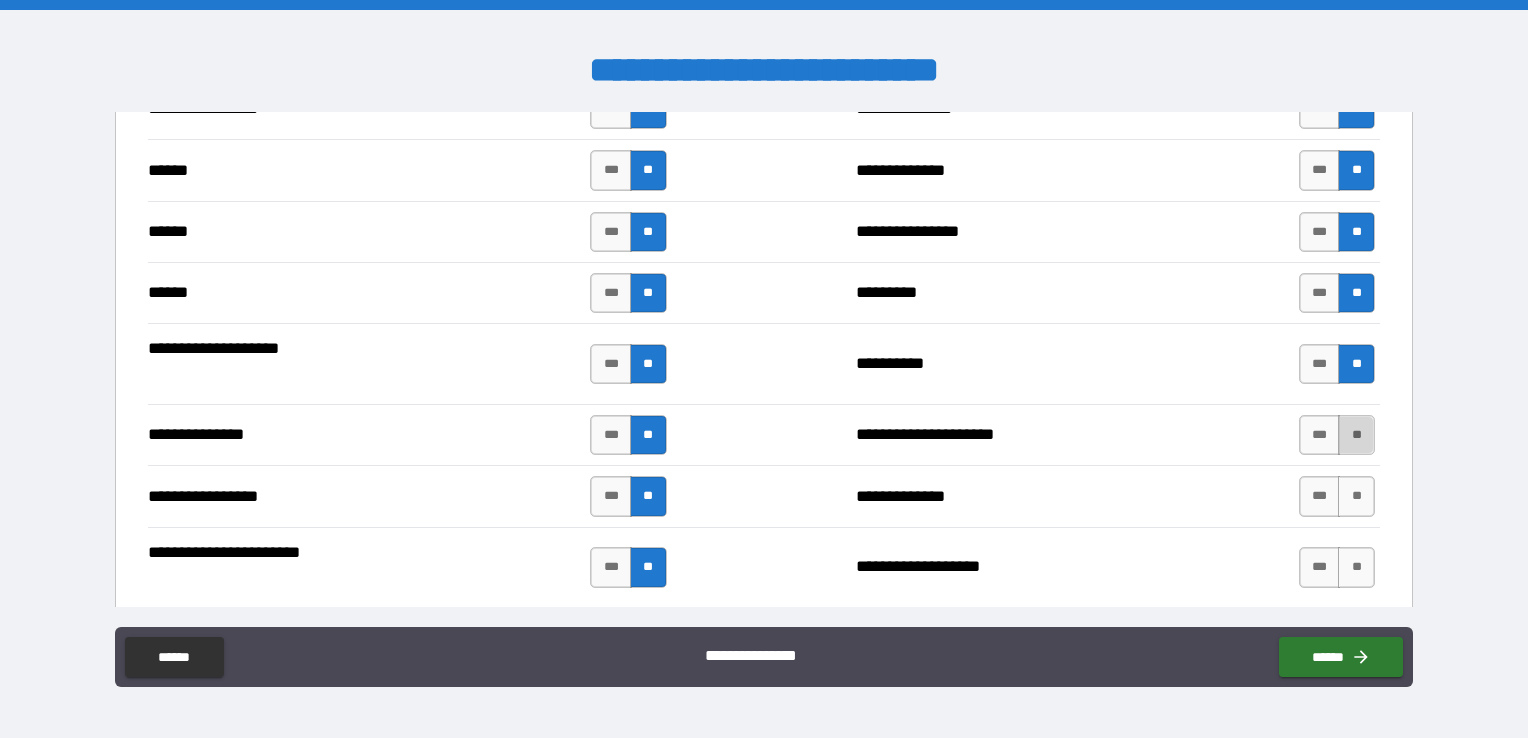 click on "**" at bounding box center (1356, 435) 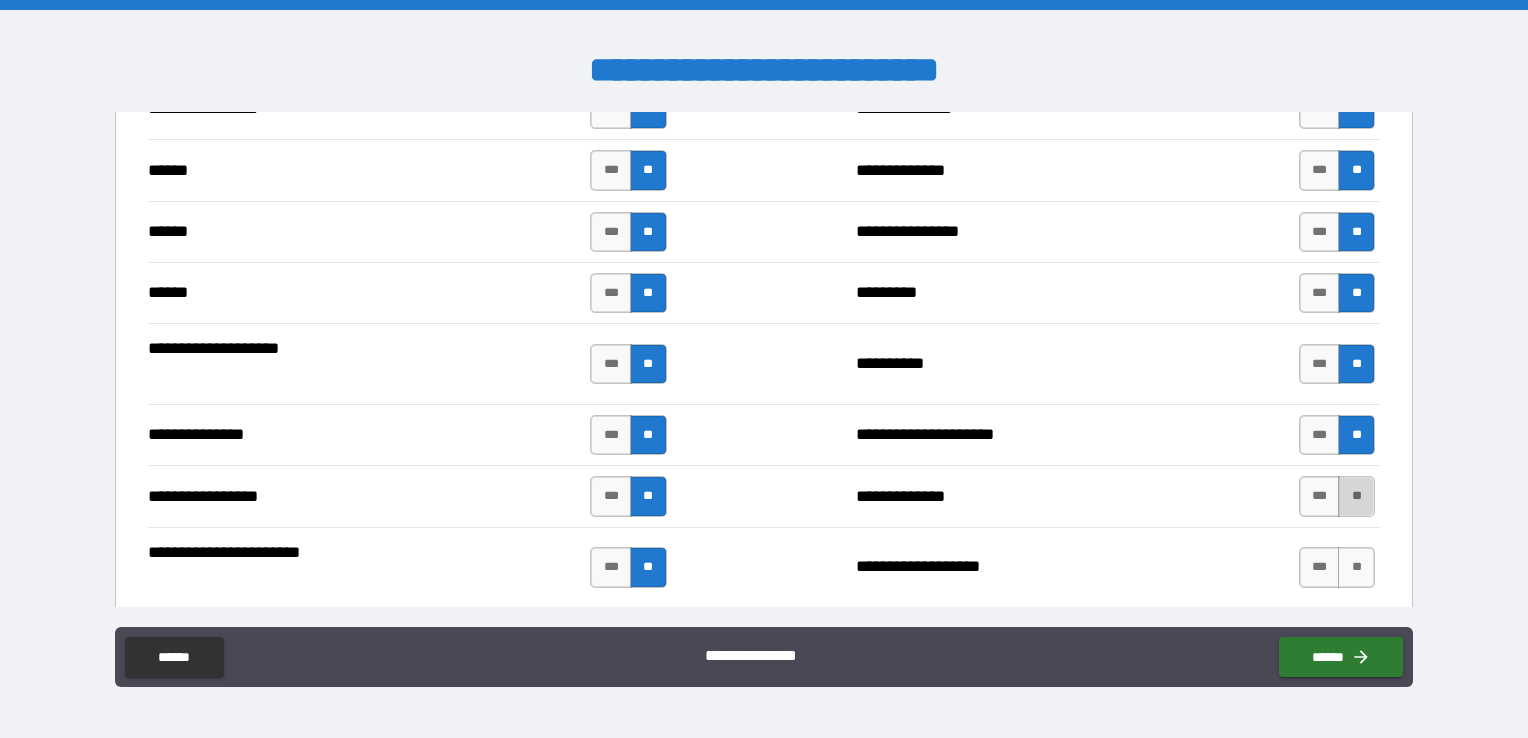 click on "**" at bounding box center [1356, 496] 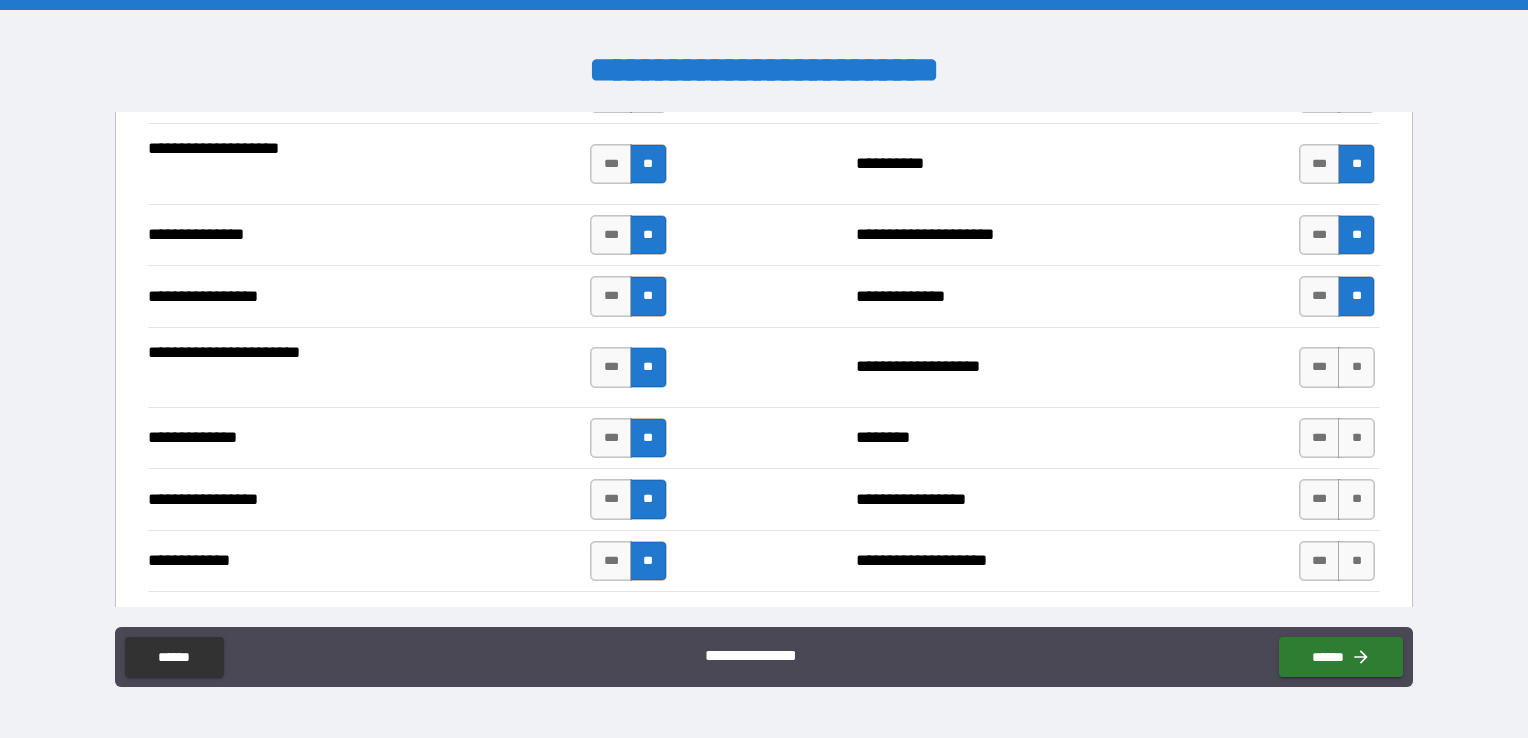 scroll, scrollTop: 2600, scrollLeft: 0, axis: vertical 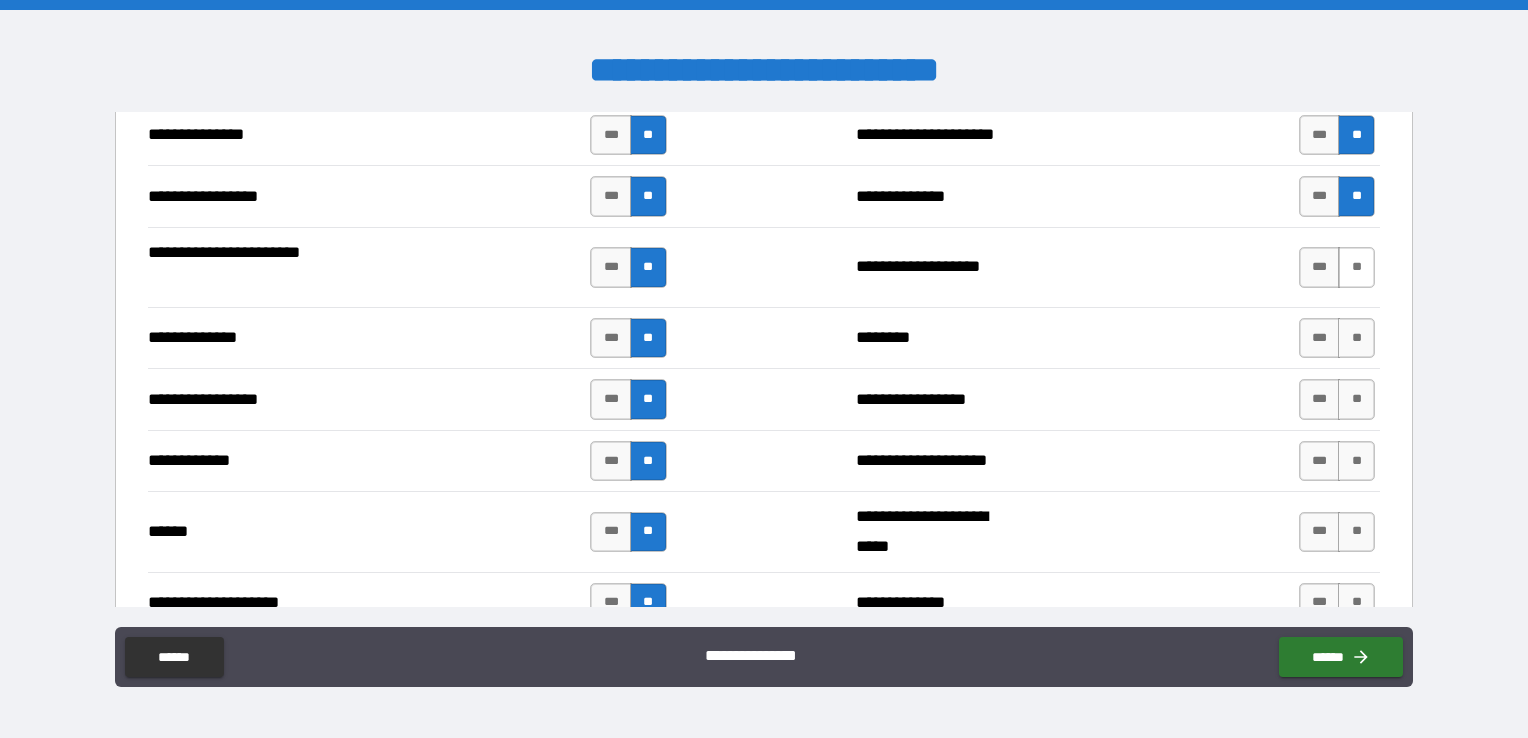 click on "**" at bounding box center (1356, 267) 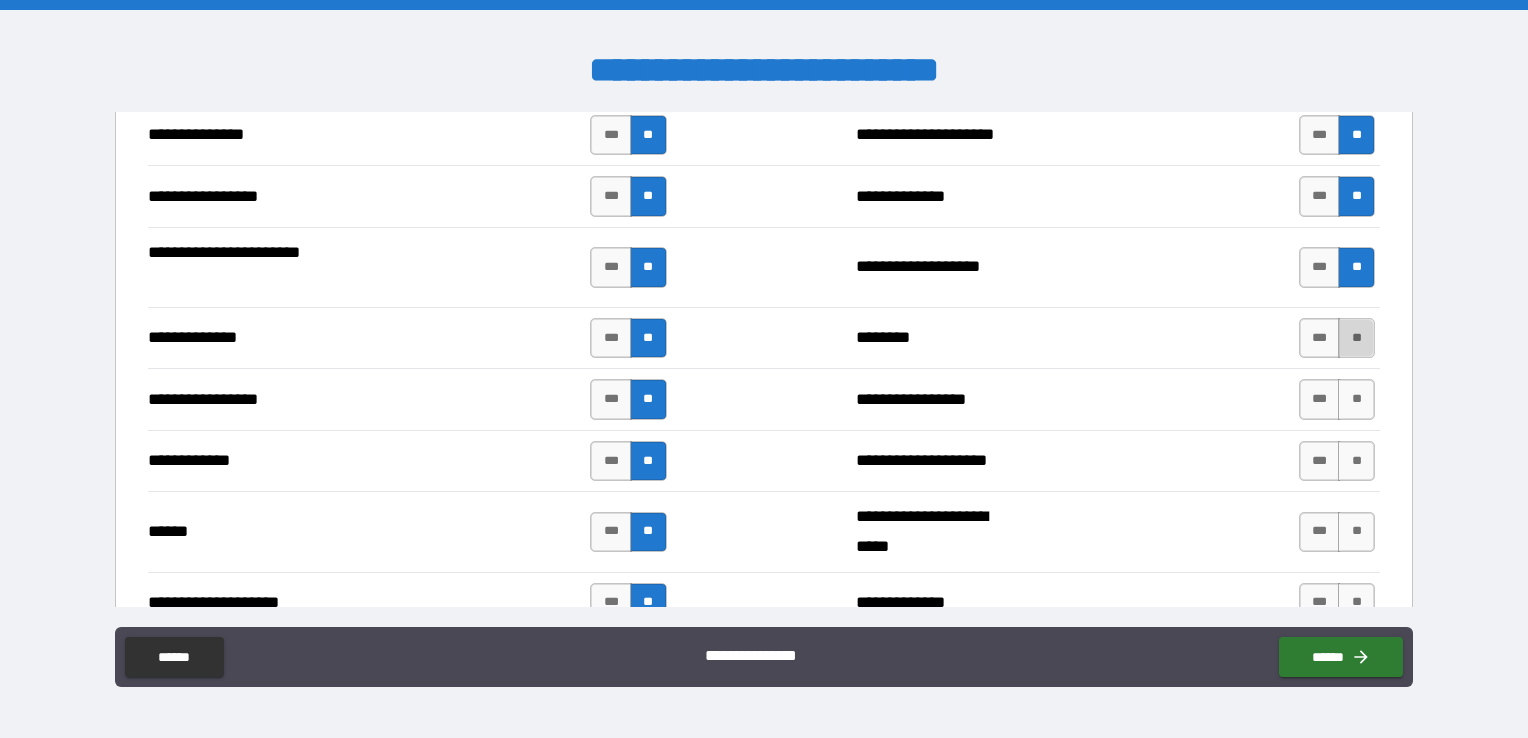 click on "**" at bounding box center [1356, 338] 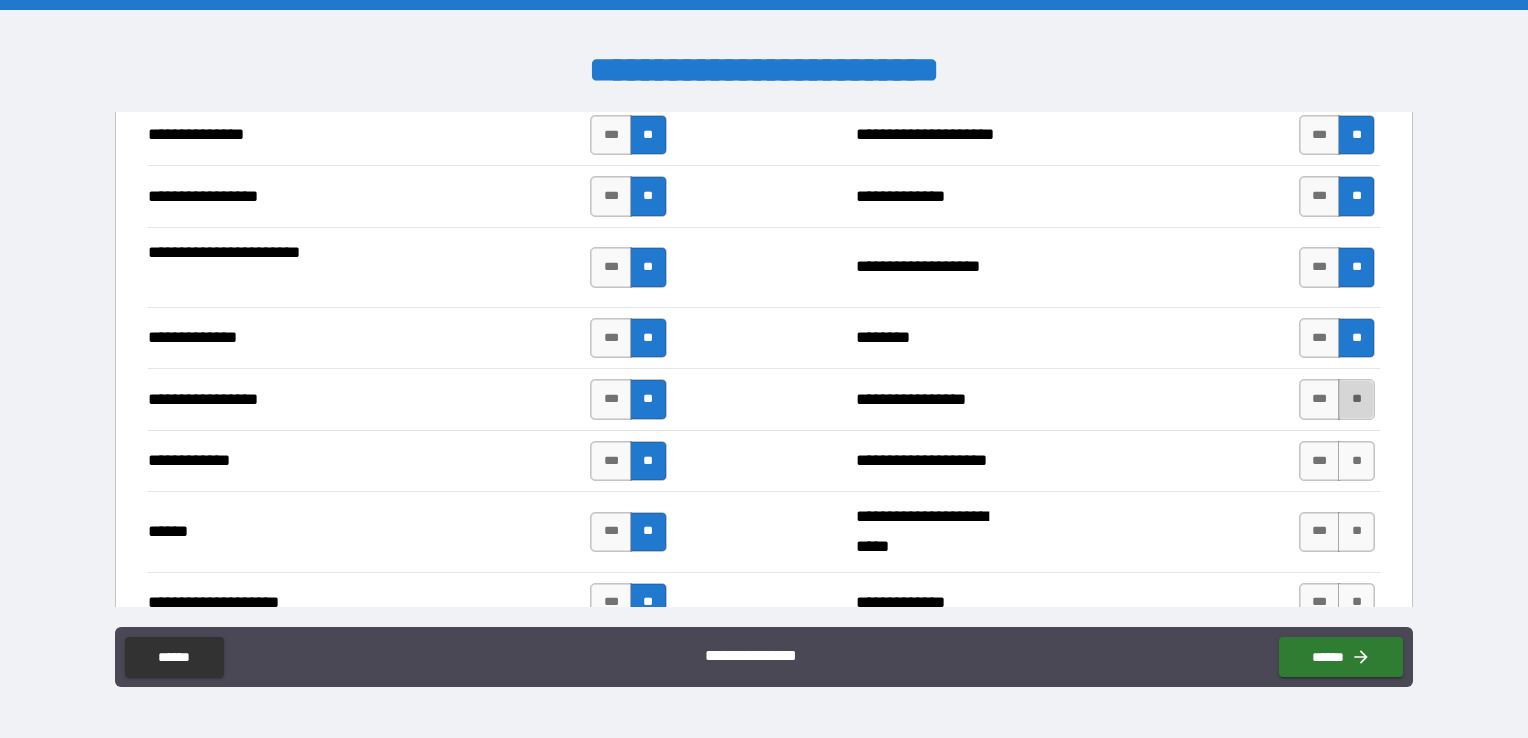 click on "**" at bounding box center (1356, 399) 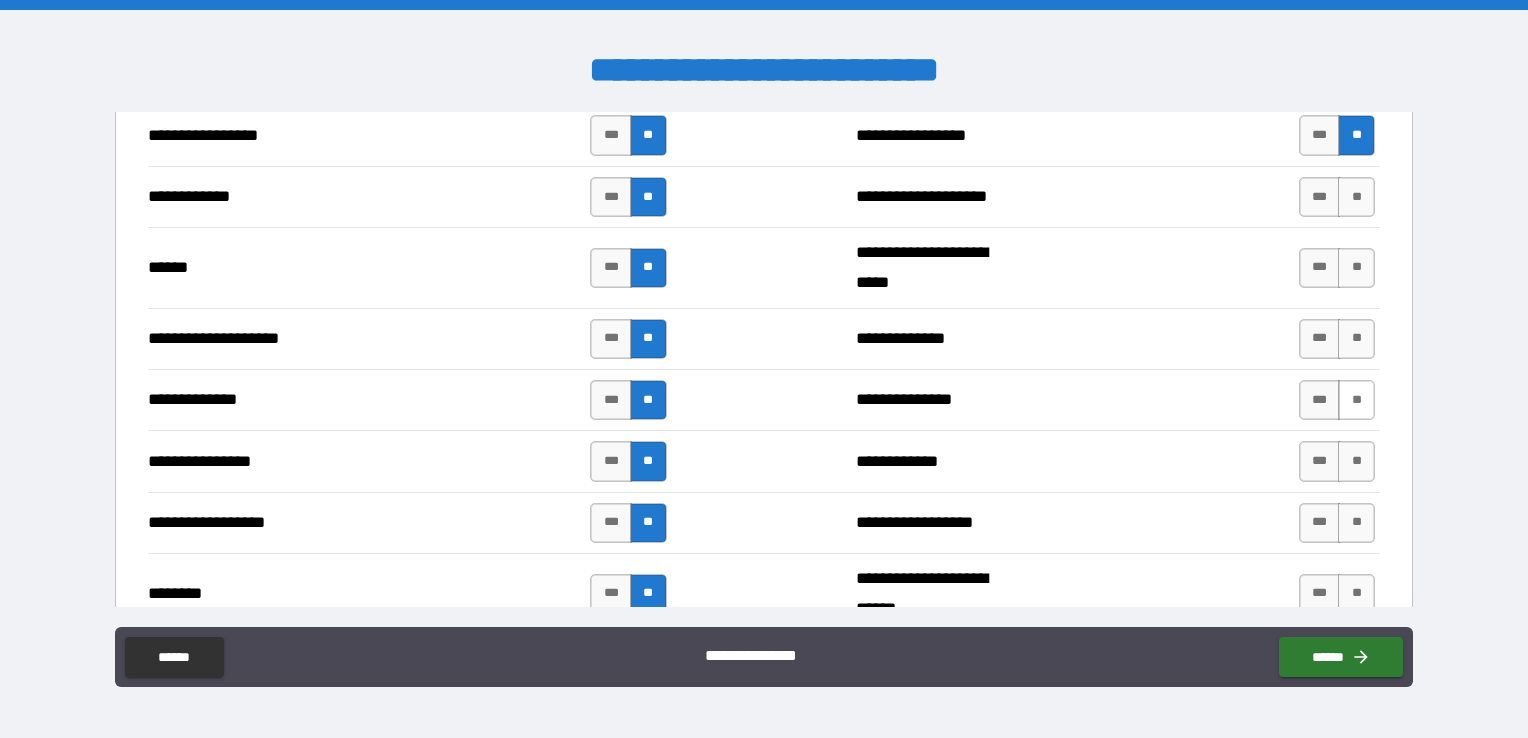 scroll, scrollTop: 2900, scrollLeft: 0, axis: vertical 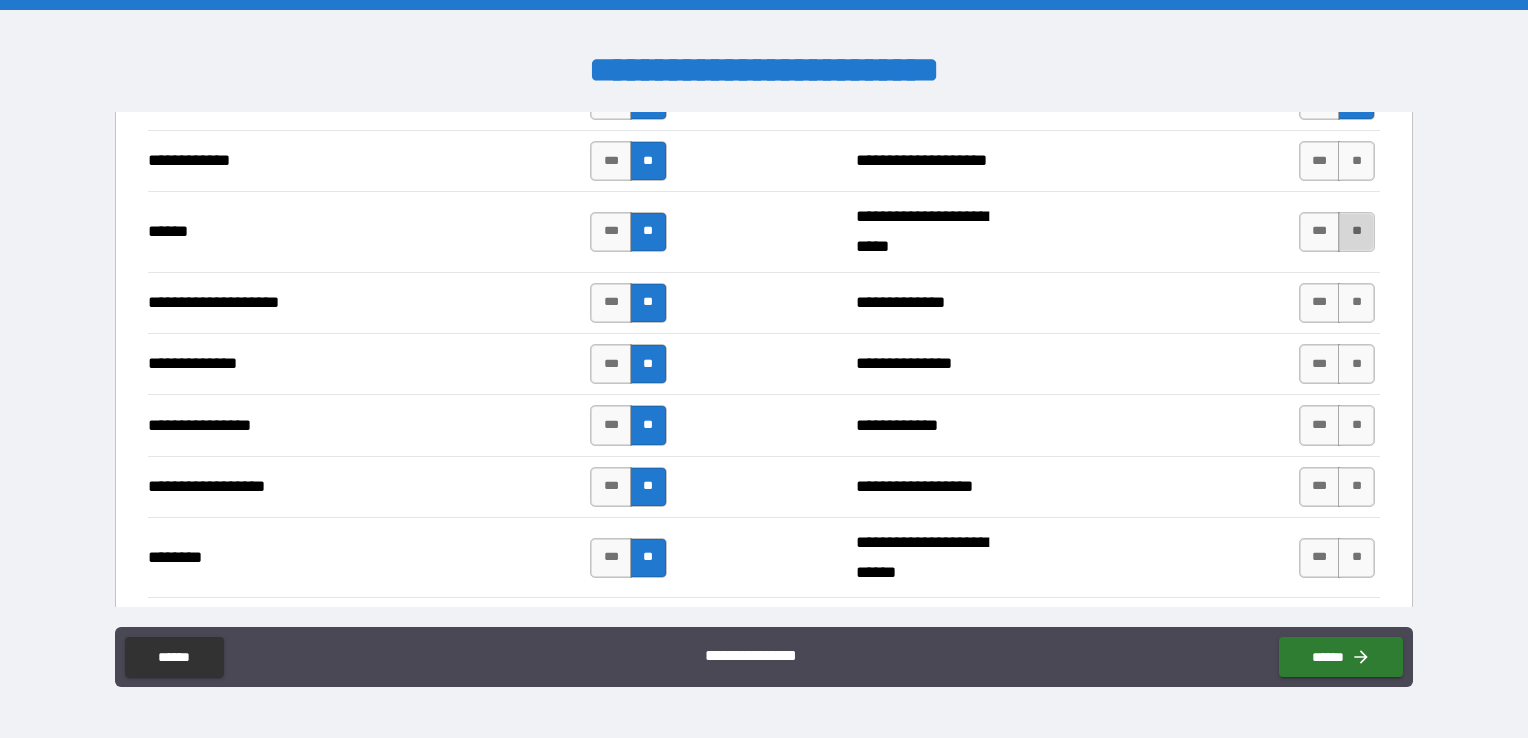 click on "**" at bounding box center [1356, 232] 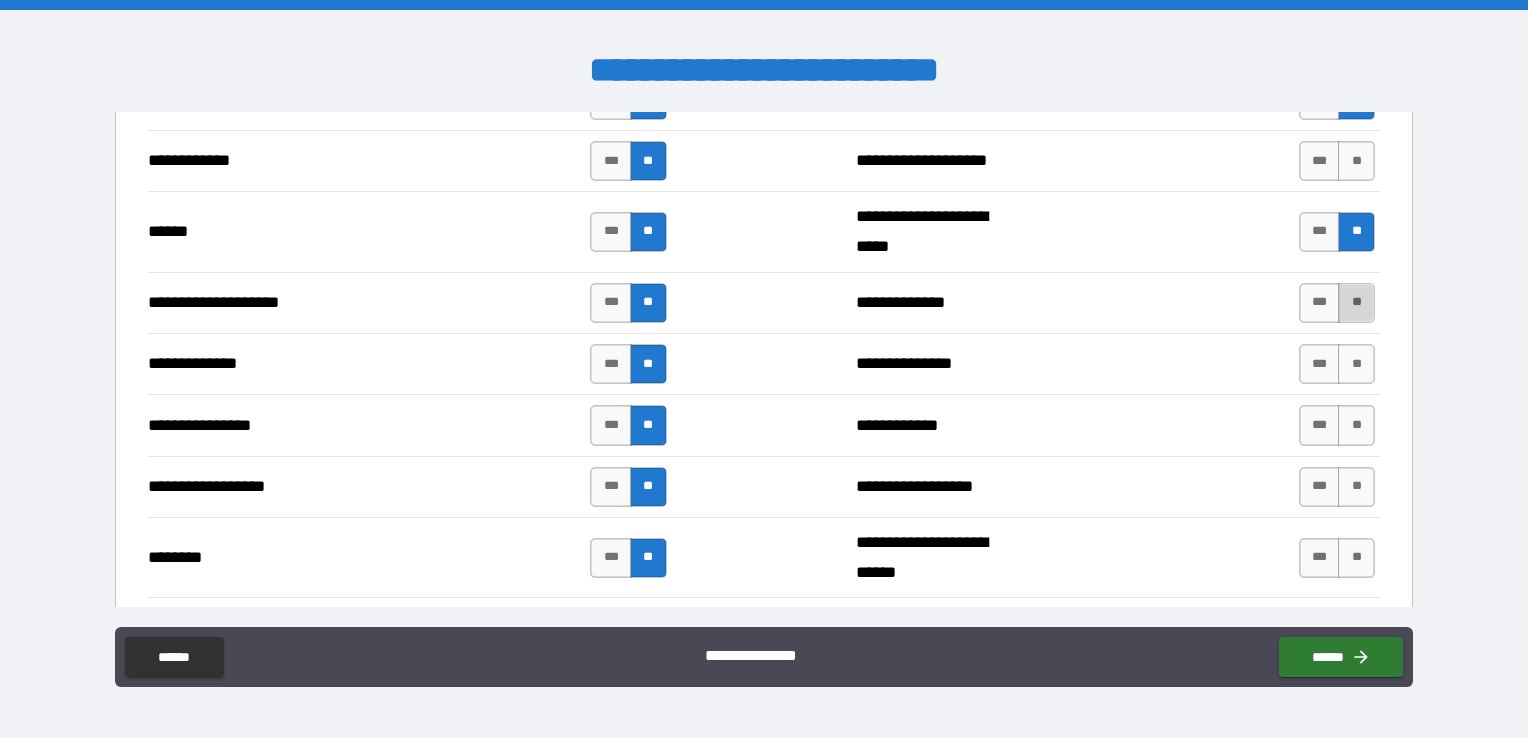 click on "**" at bounding box center (1356, 303) 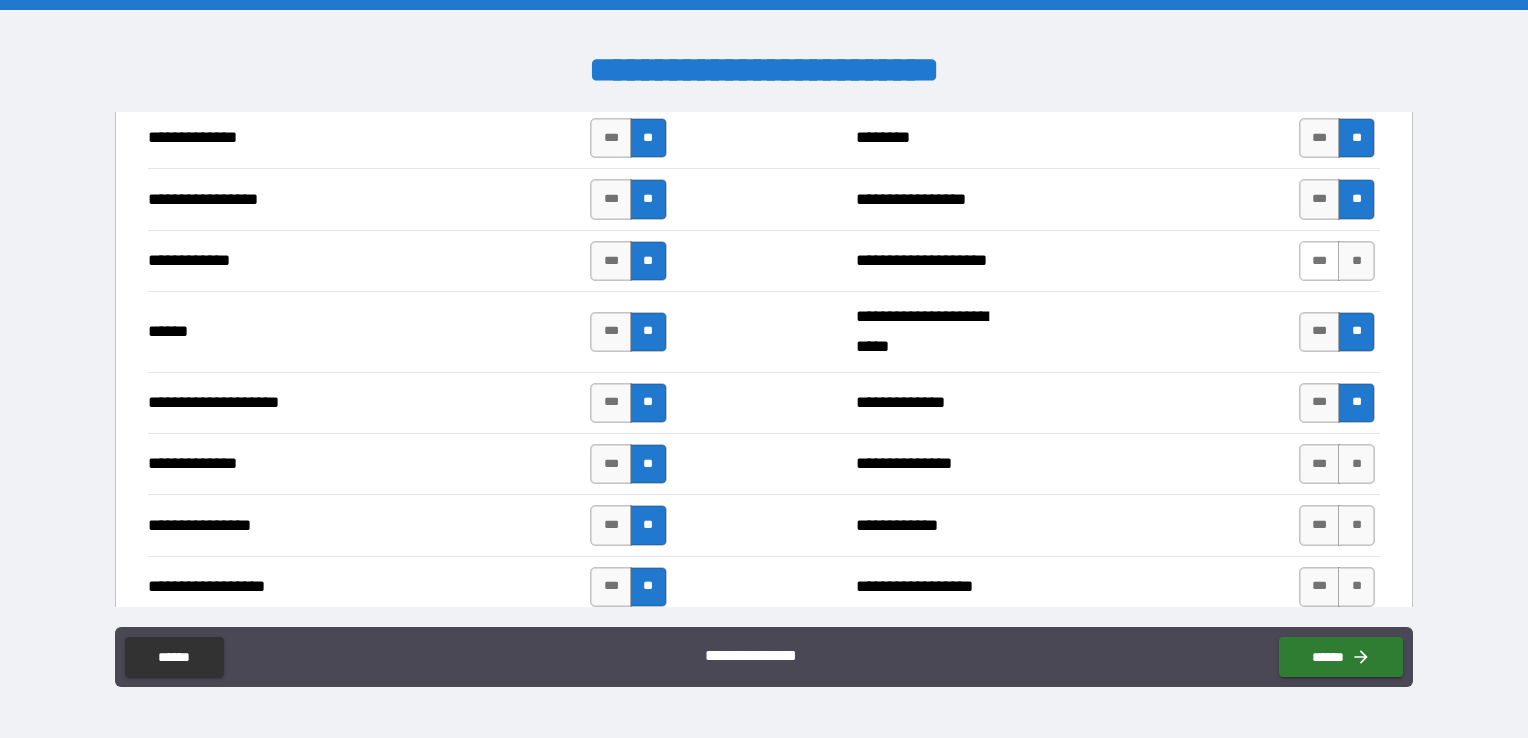 scroll, scrollTop: 2800, scrollLeft: 0, axis: vertical 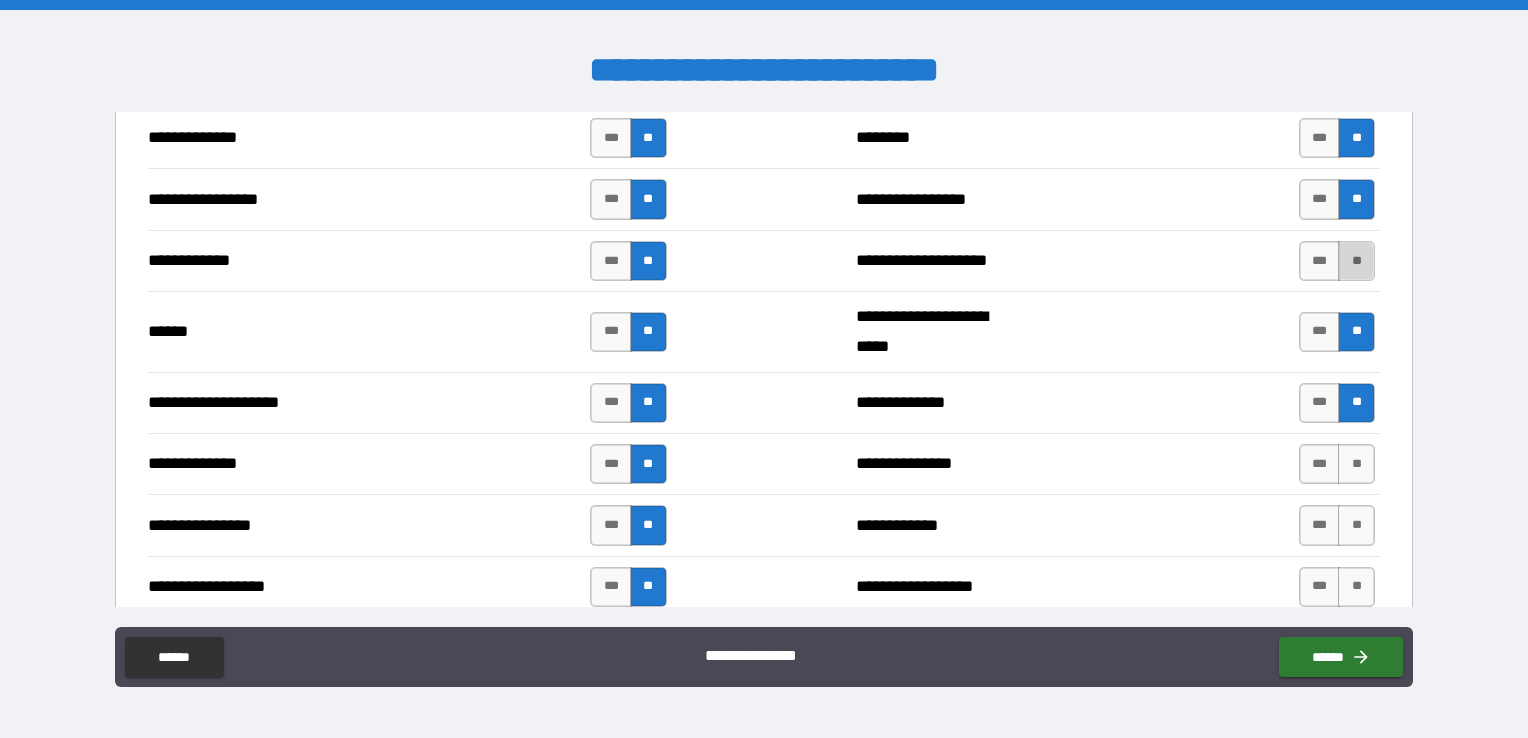 click on "**" at bounding box center [1356, 261] 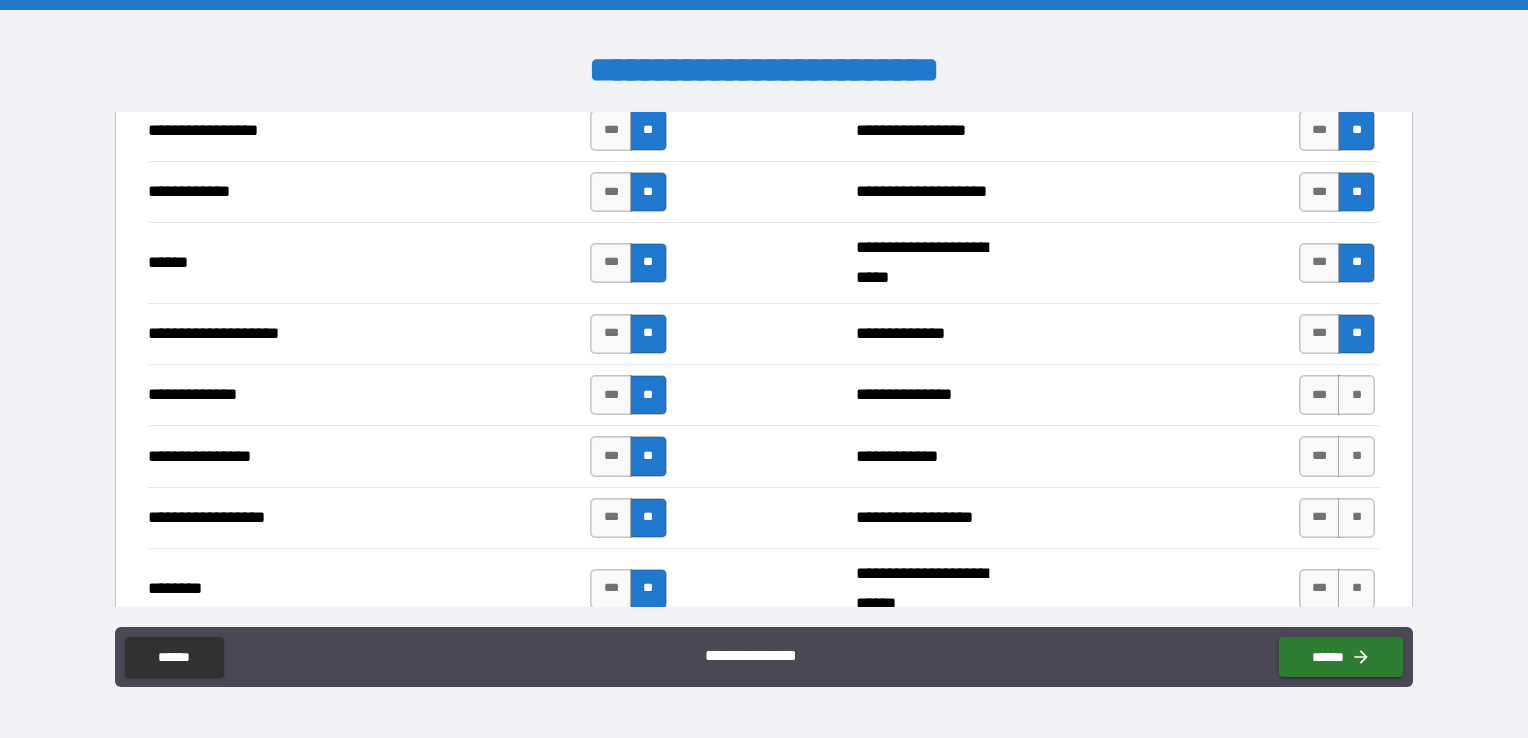 scroll, scrollTop: 2900, scrollLeft: 0, axis: vertical 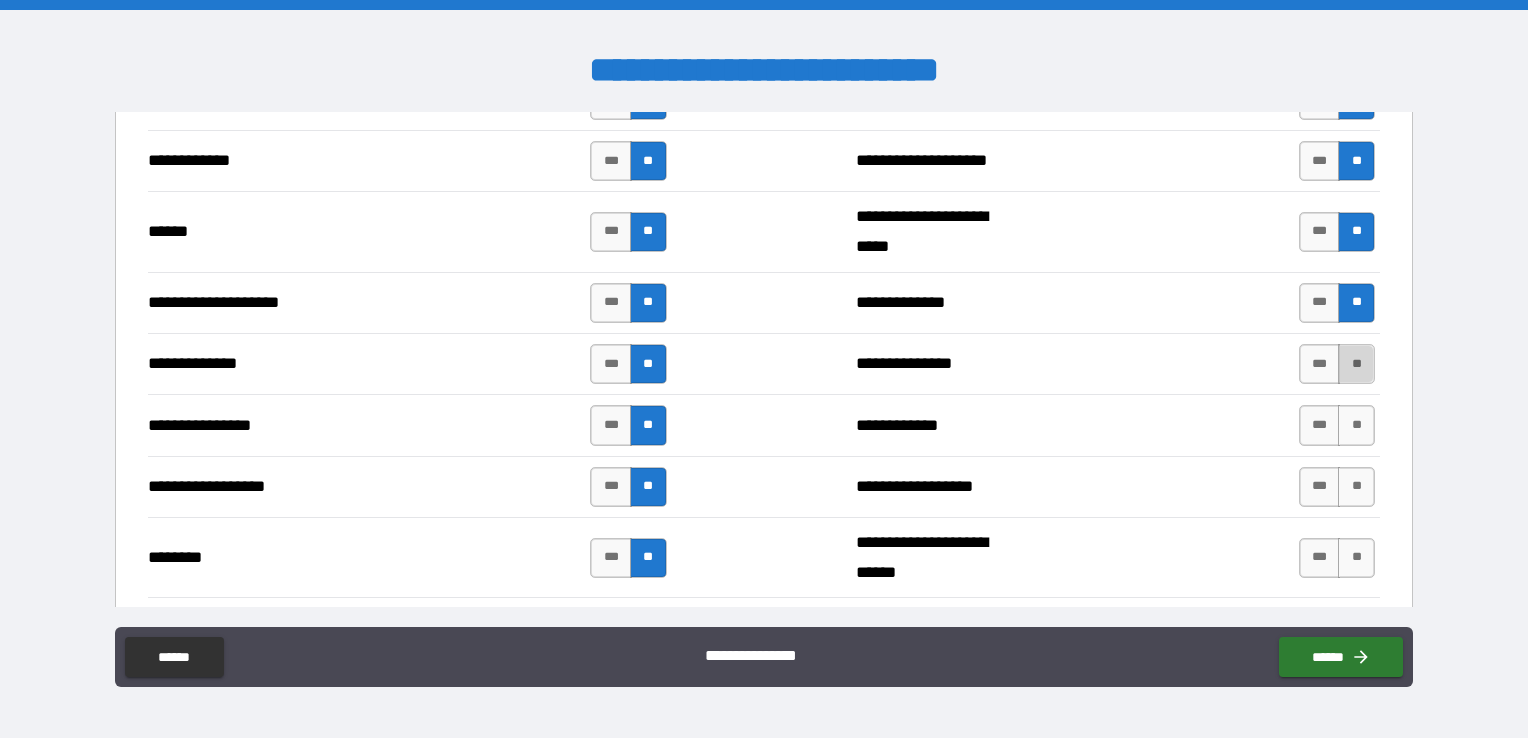 click on "**" at bounding box center [1356, 364] 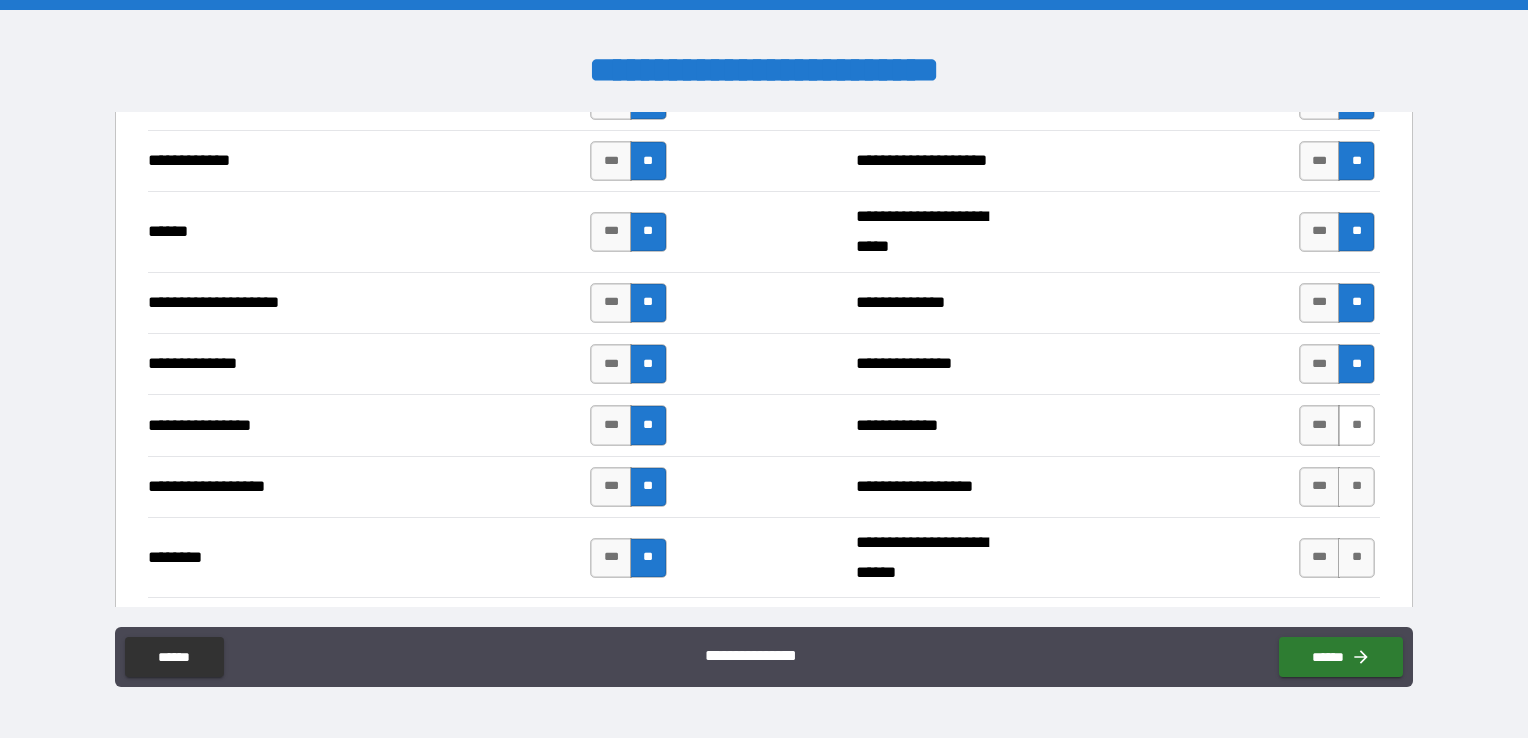 click on "**" at bounding box center (1356, 425) 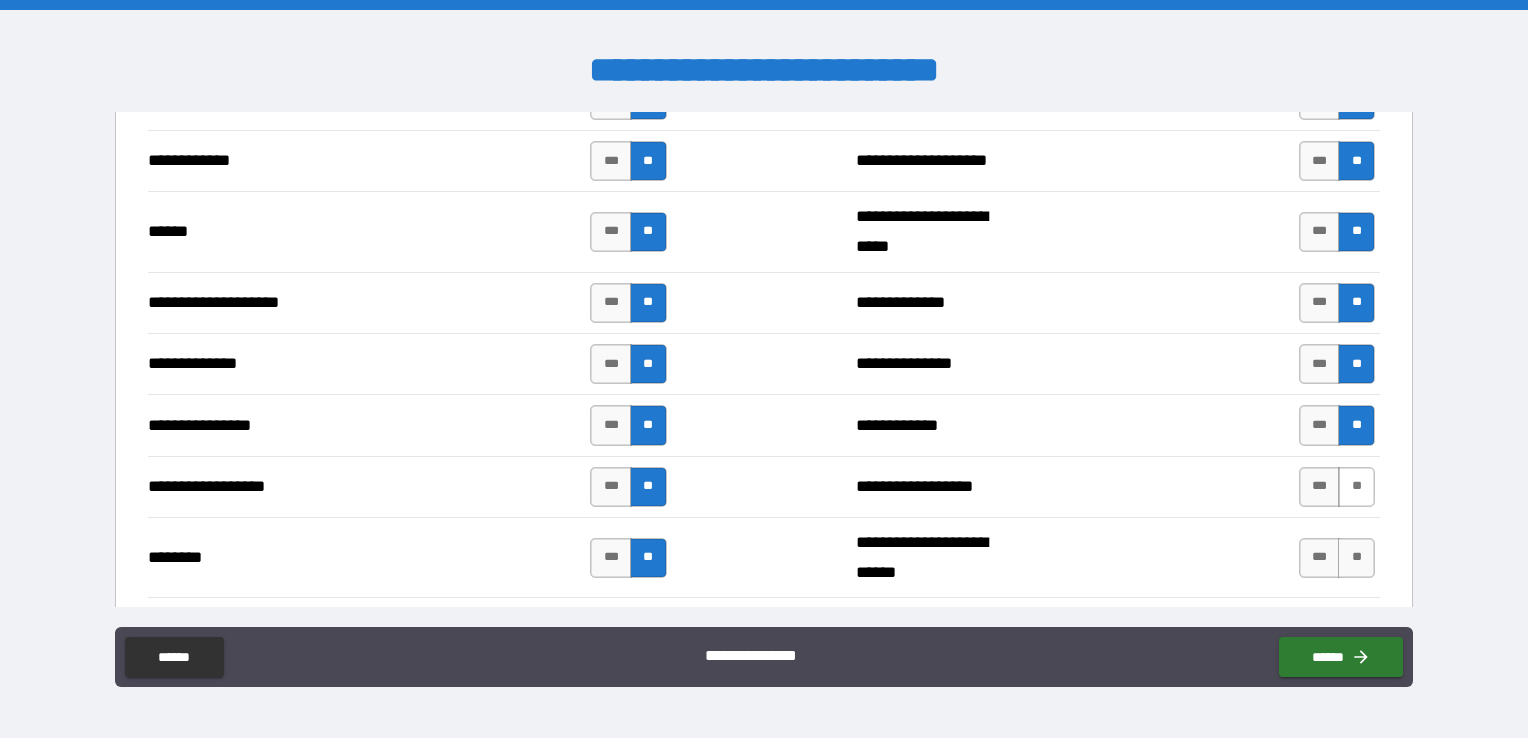 click on "**" at bounding box center (1356, 487) 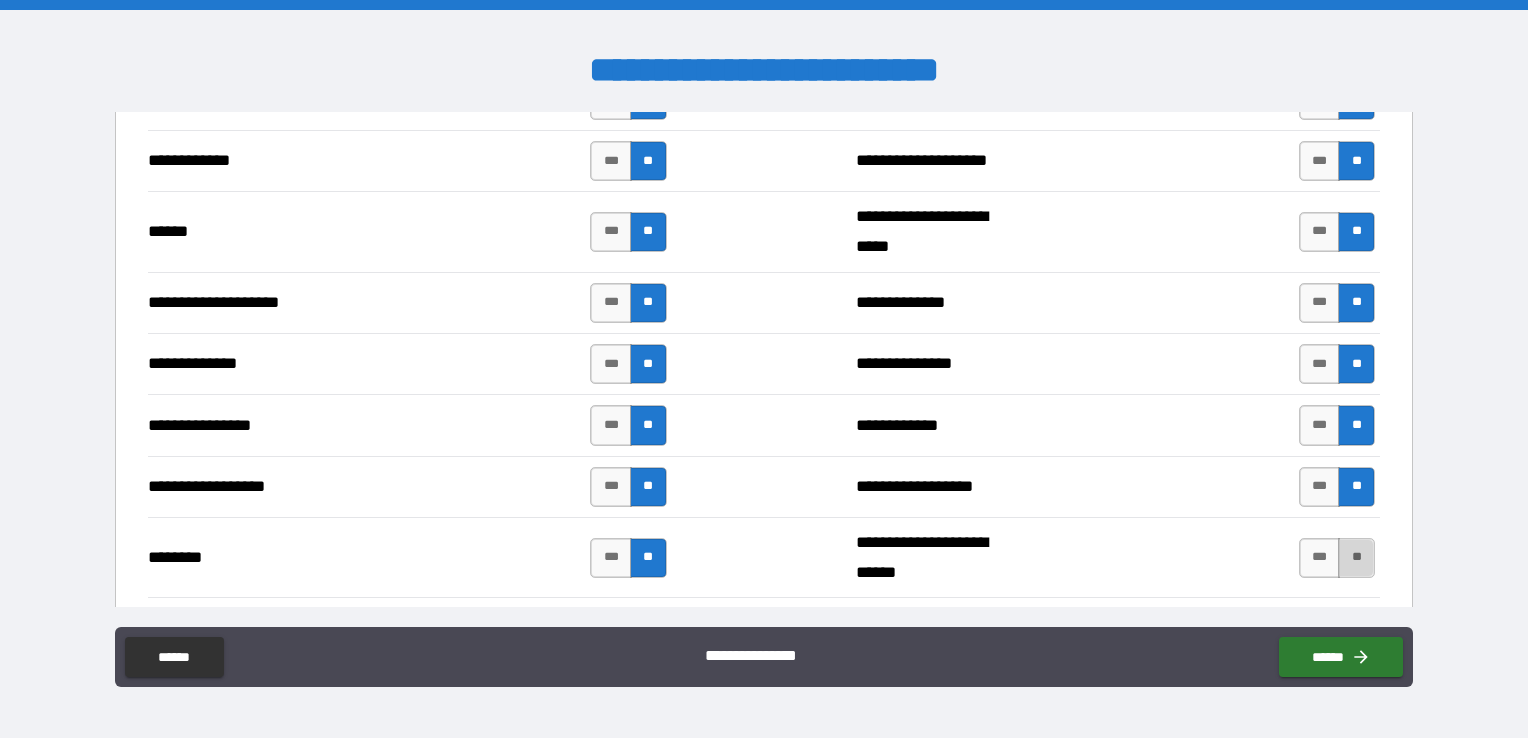 click on "**" at bounding box center (1356, 558) 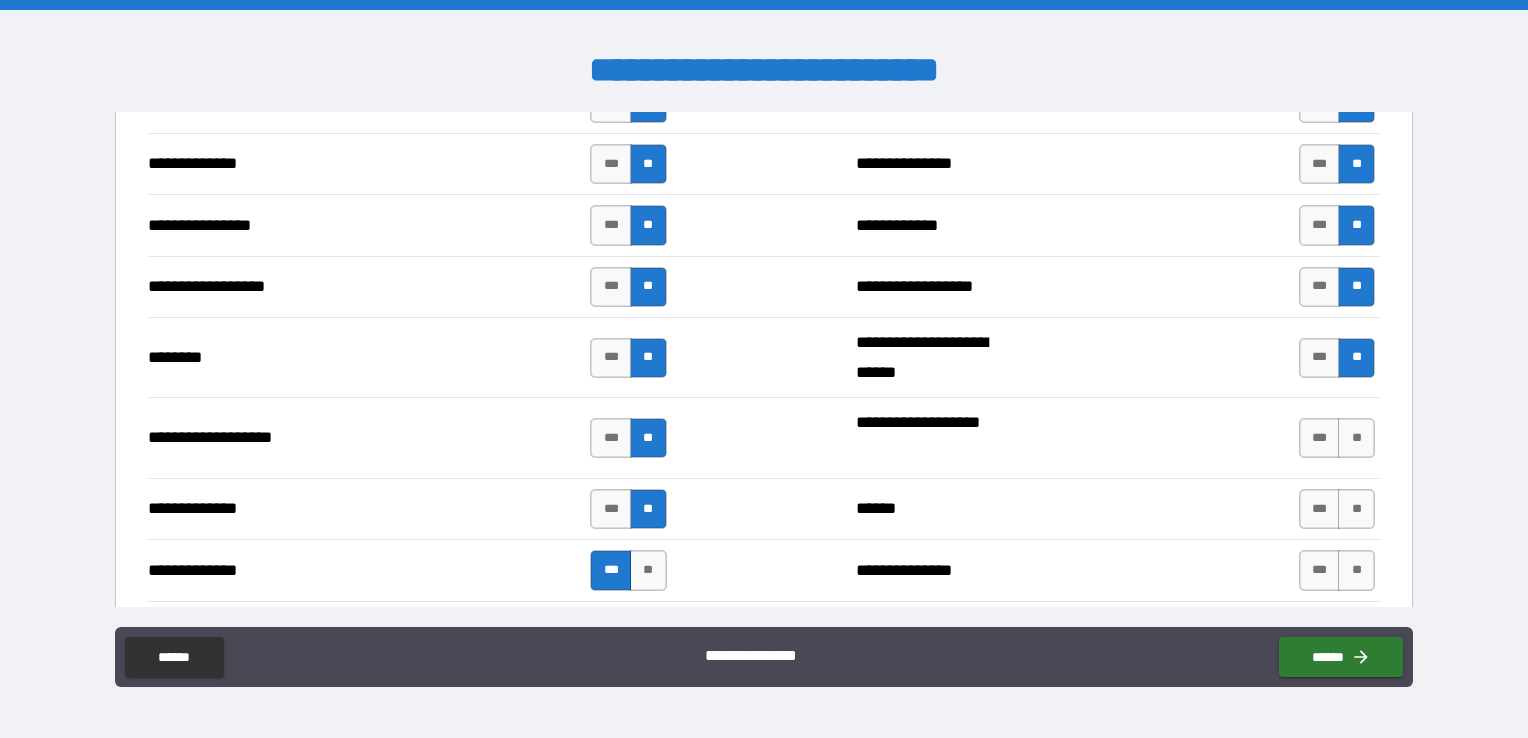 scroll, scrollTop: 3200, scrollLeft: 0, axis: vertical 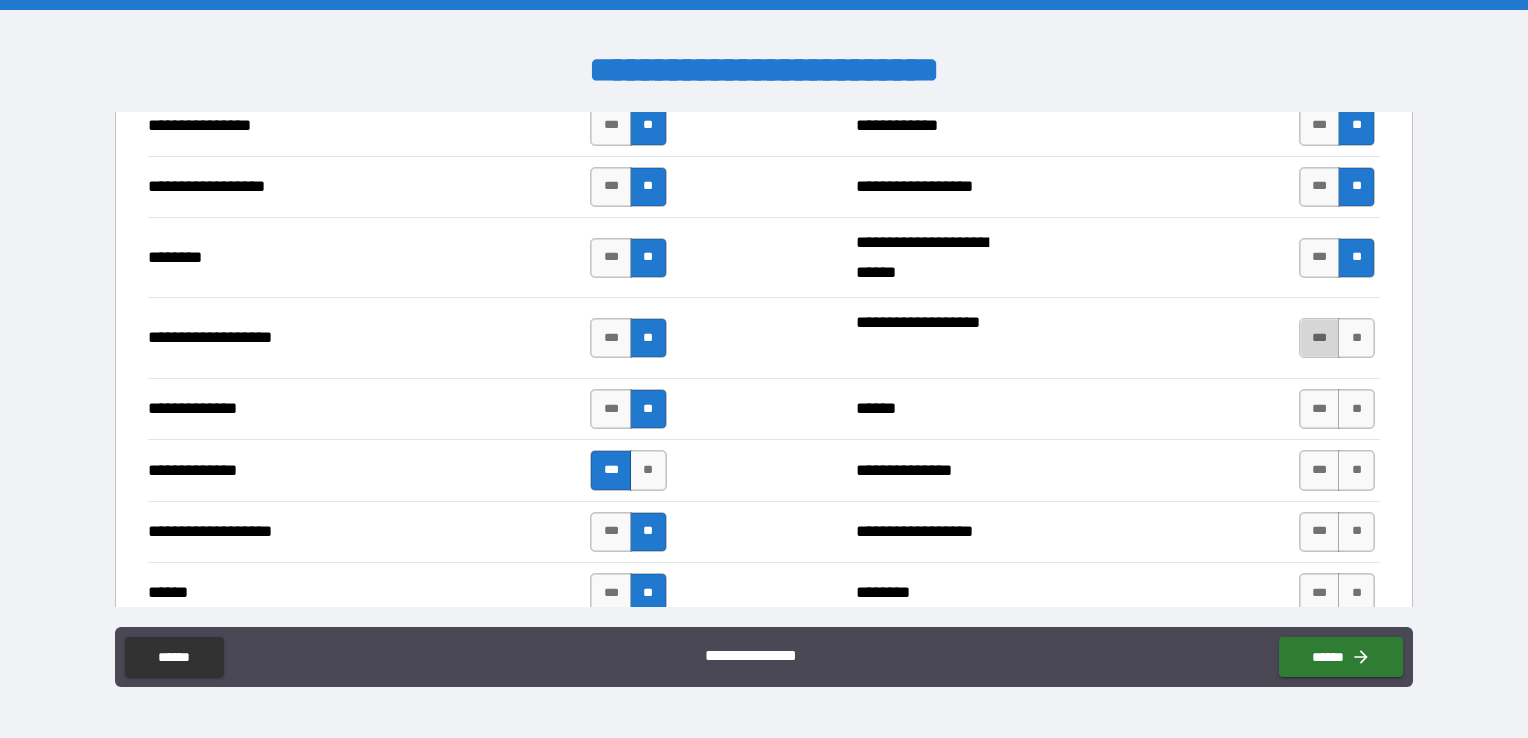 click on "***" at bounding box center [1320, 338] 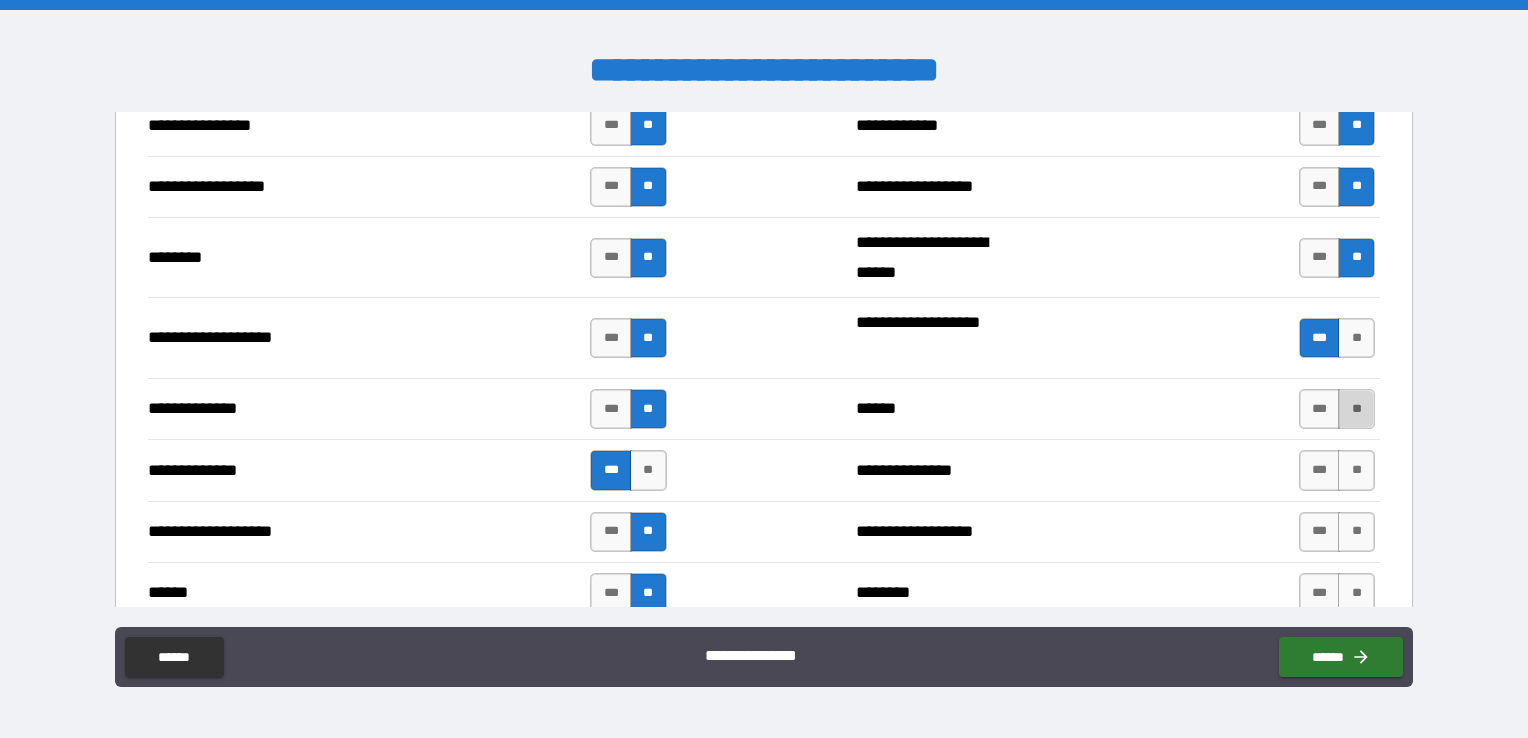 click on "**" at bounding box center [1356, 409] 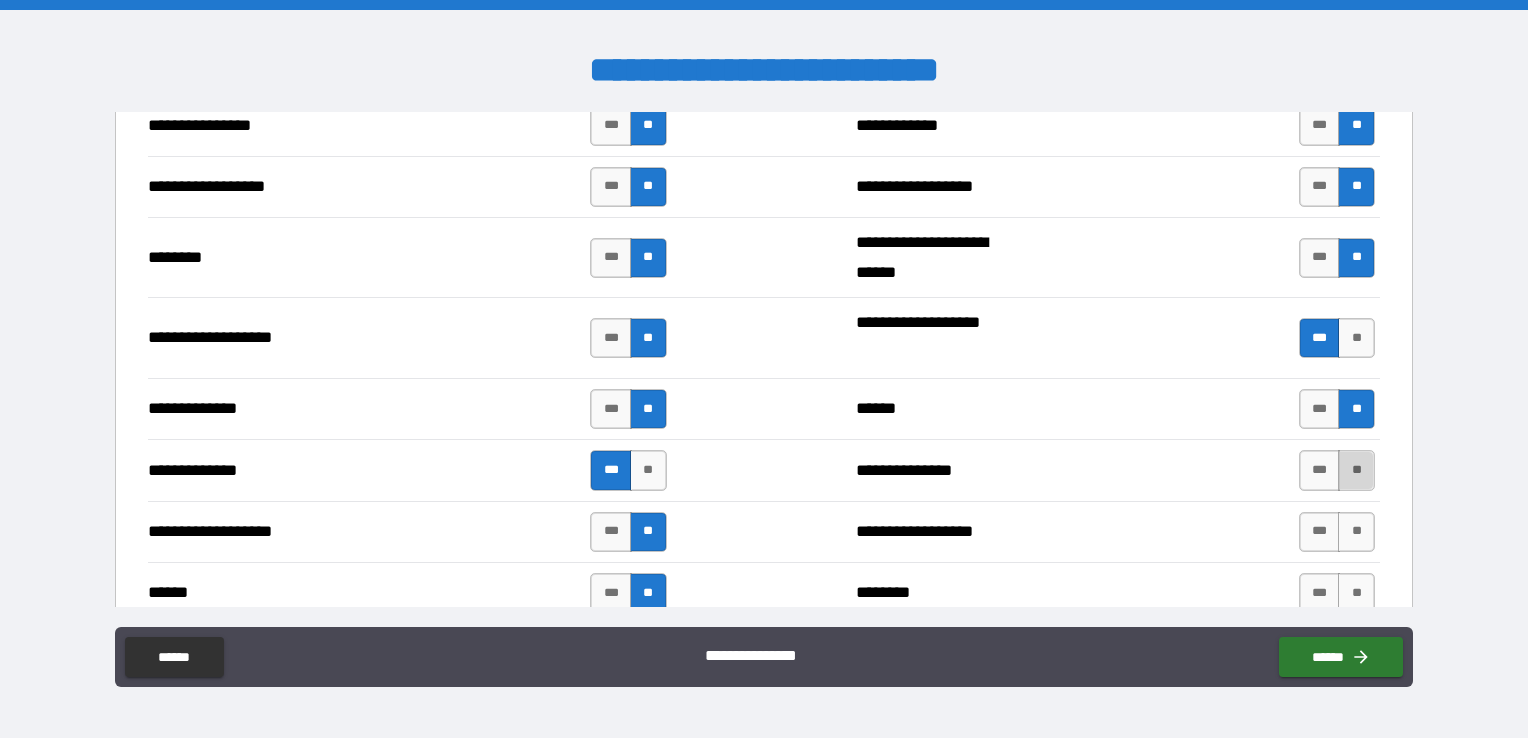 click on "**" at bounding box center (1356, 470) 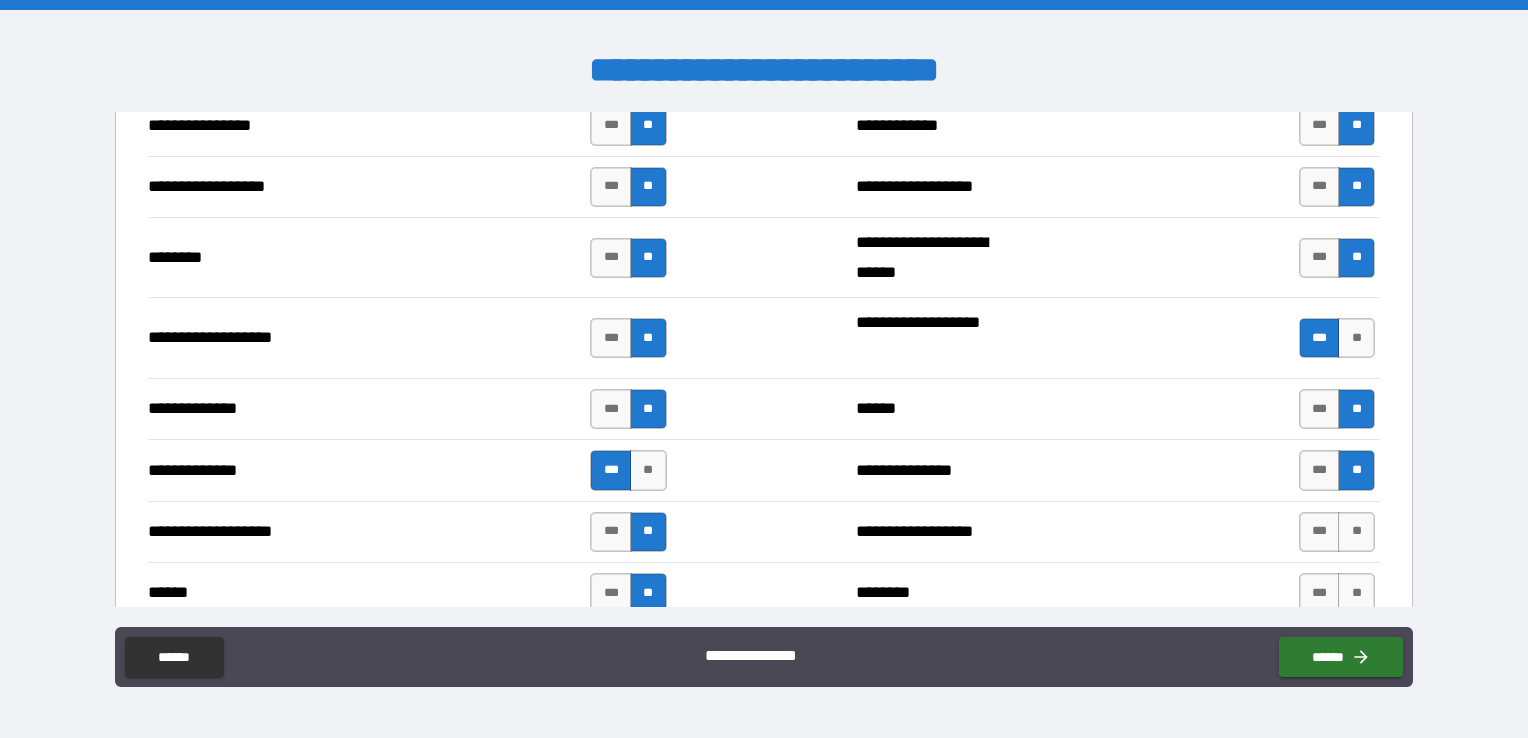 scroll, scrollTop: 3300, scrollLeft: 0, axis: vertical 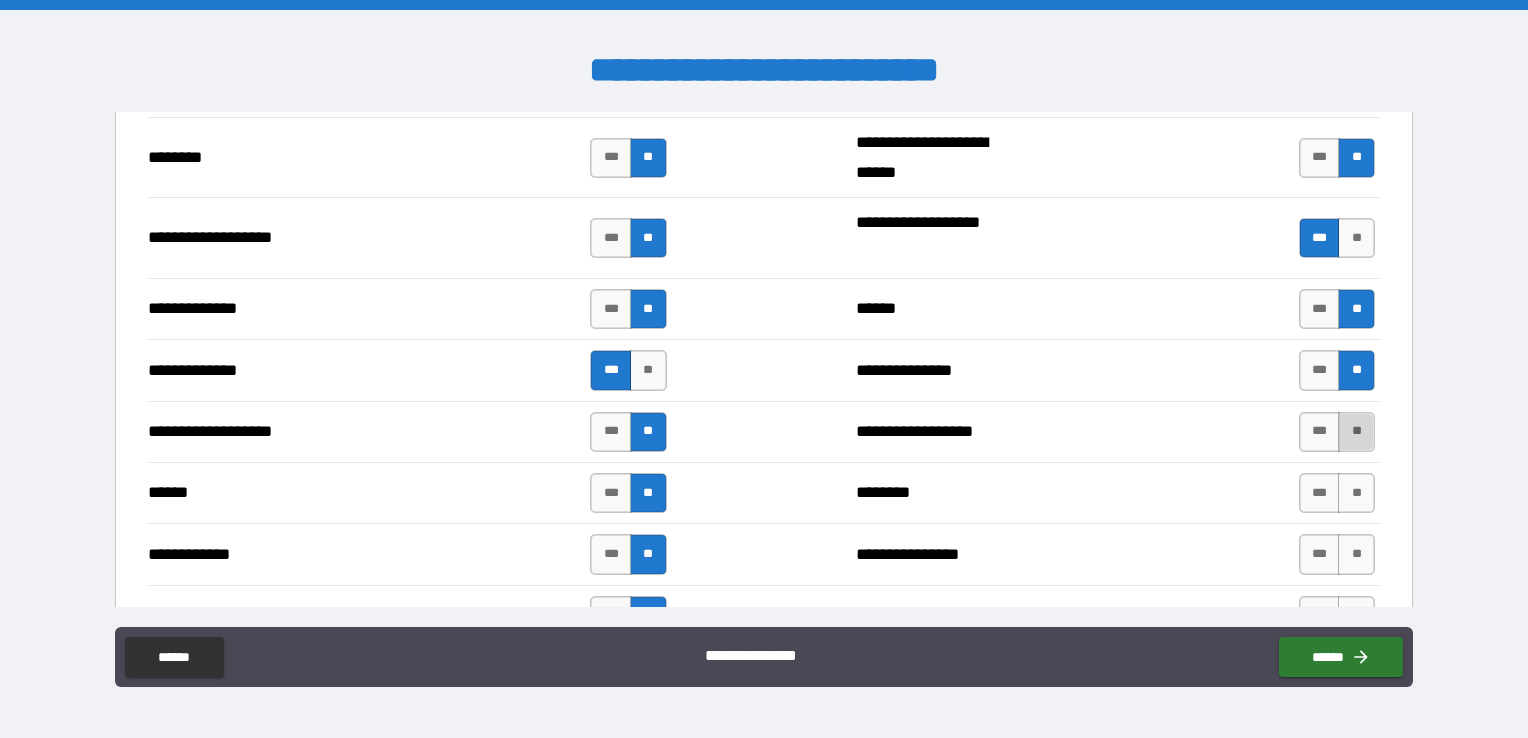 click on "**" at bounding box center (1356, 432) 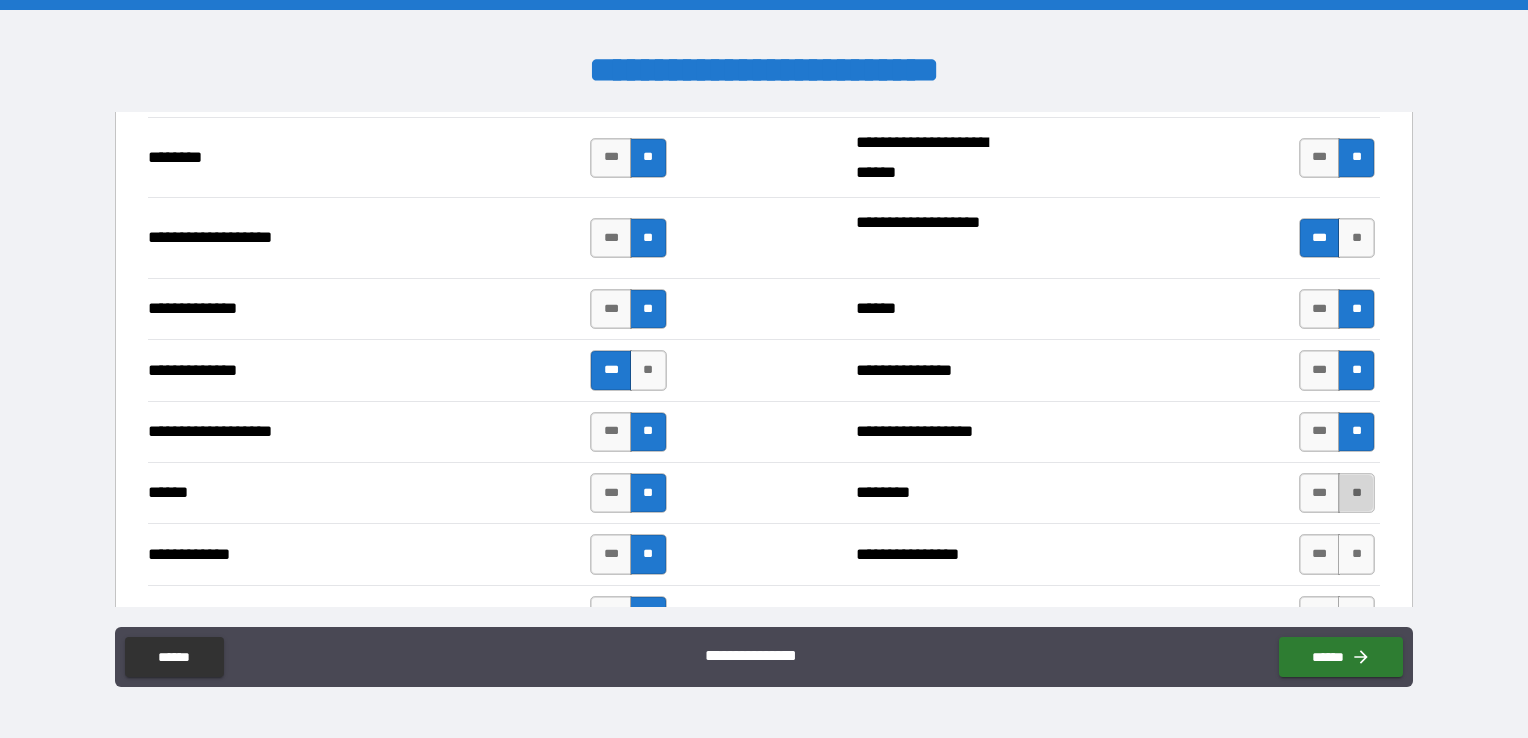 click on "**" at bounding box center [1356, 493] 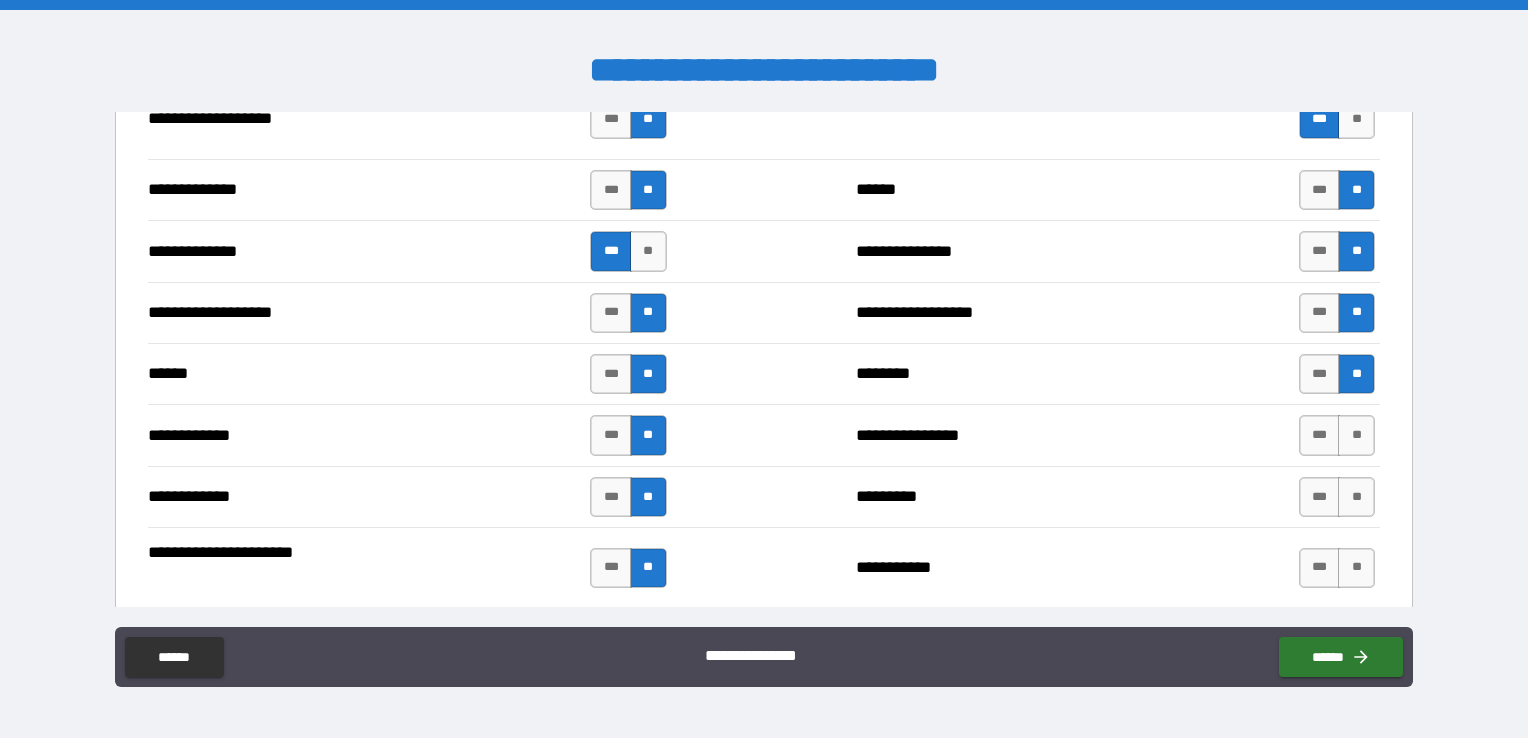 scroll, scrollTop: 3500, scrollLeft: 0, axis: vertical 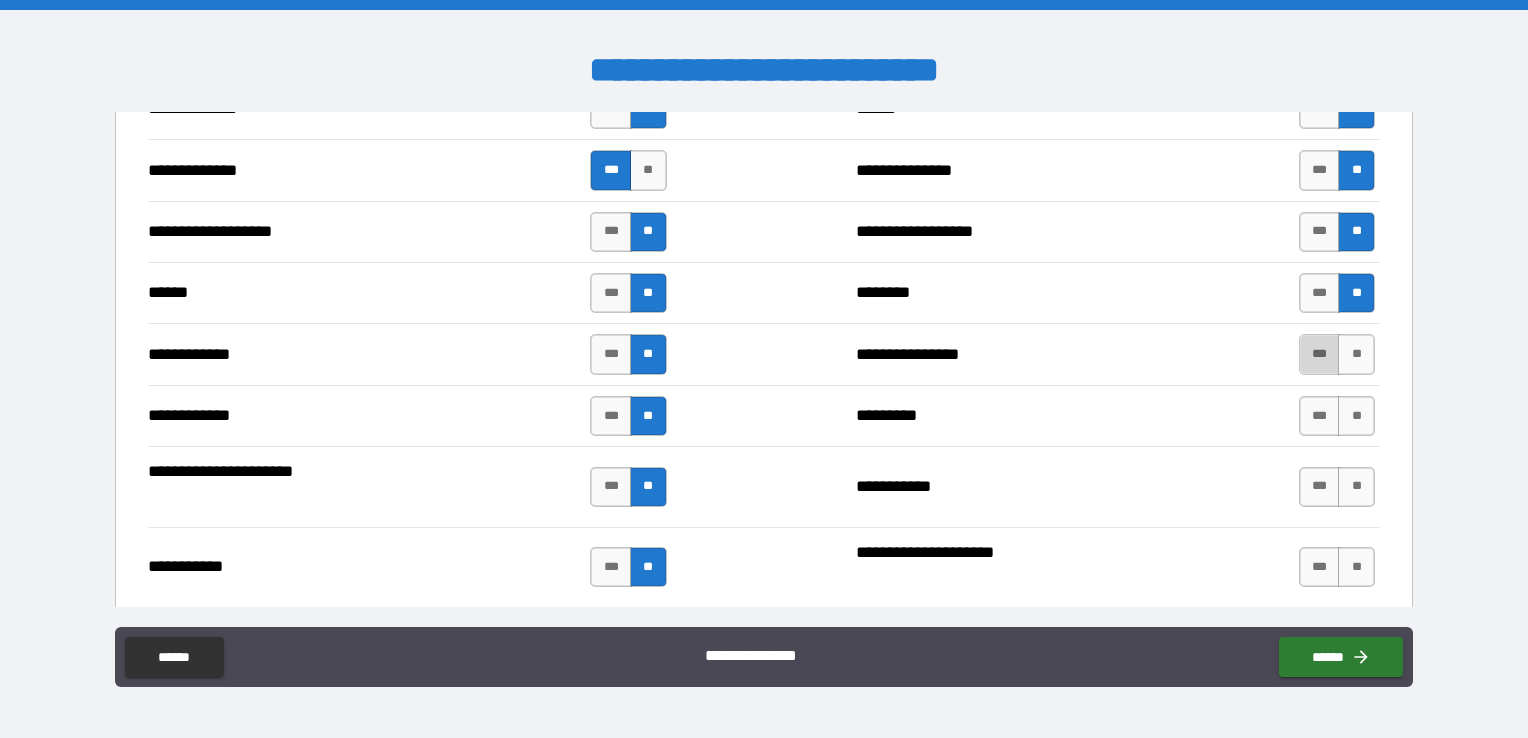 click on "***" at bounding box center [1320, 354] 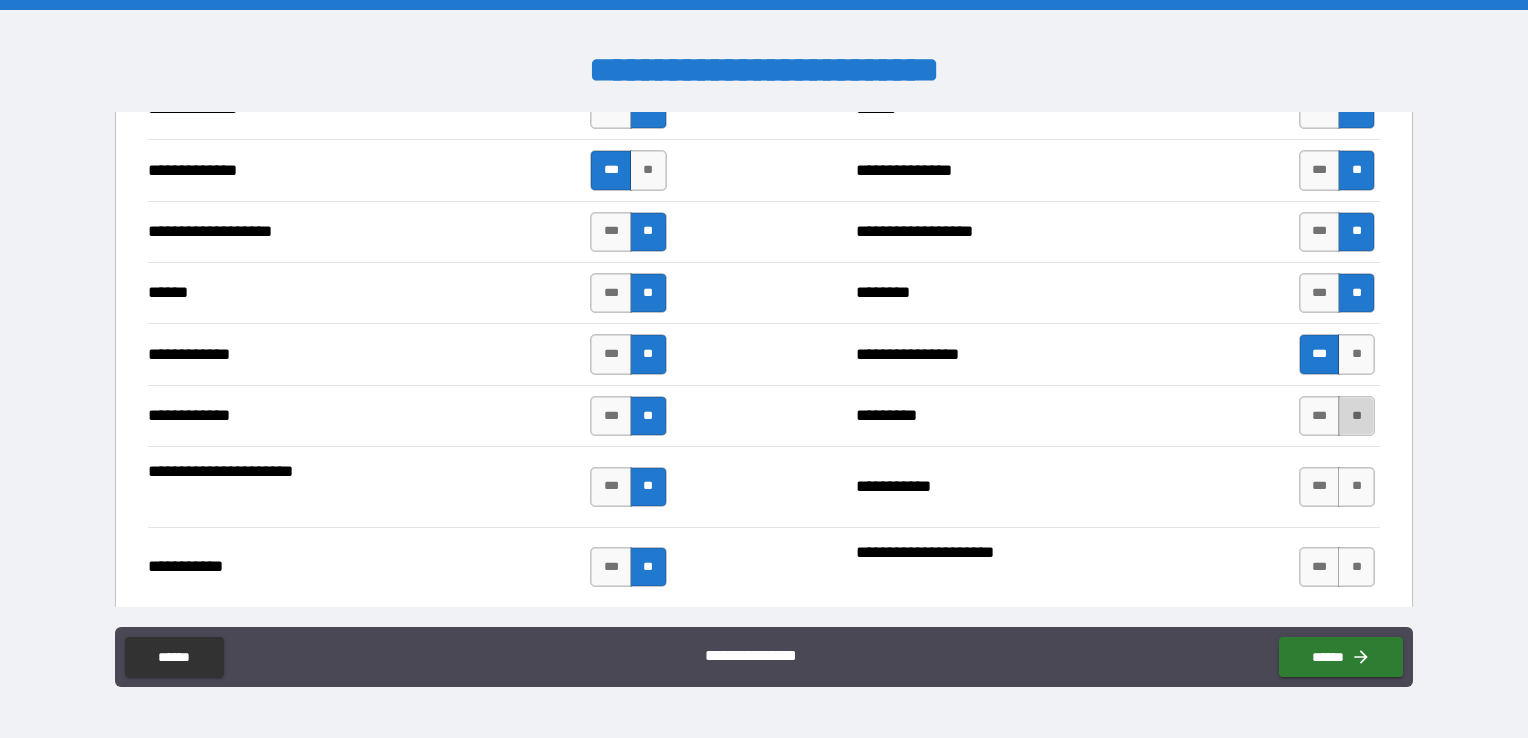 click on "**" at bounding box center [1356, 416] 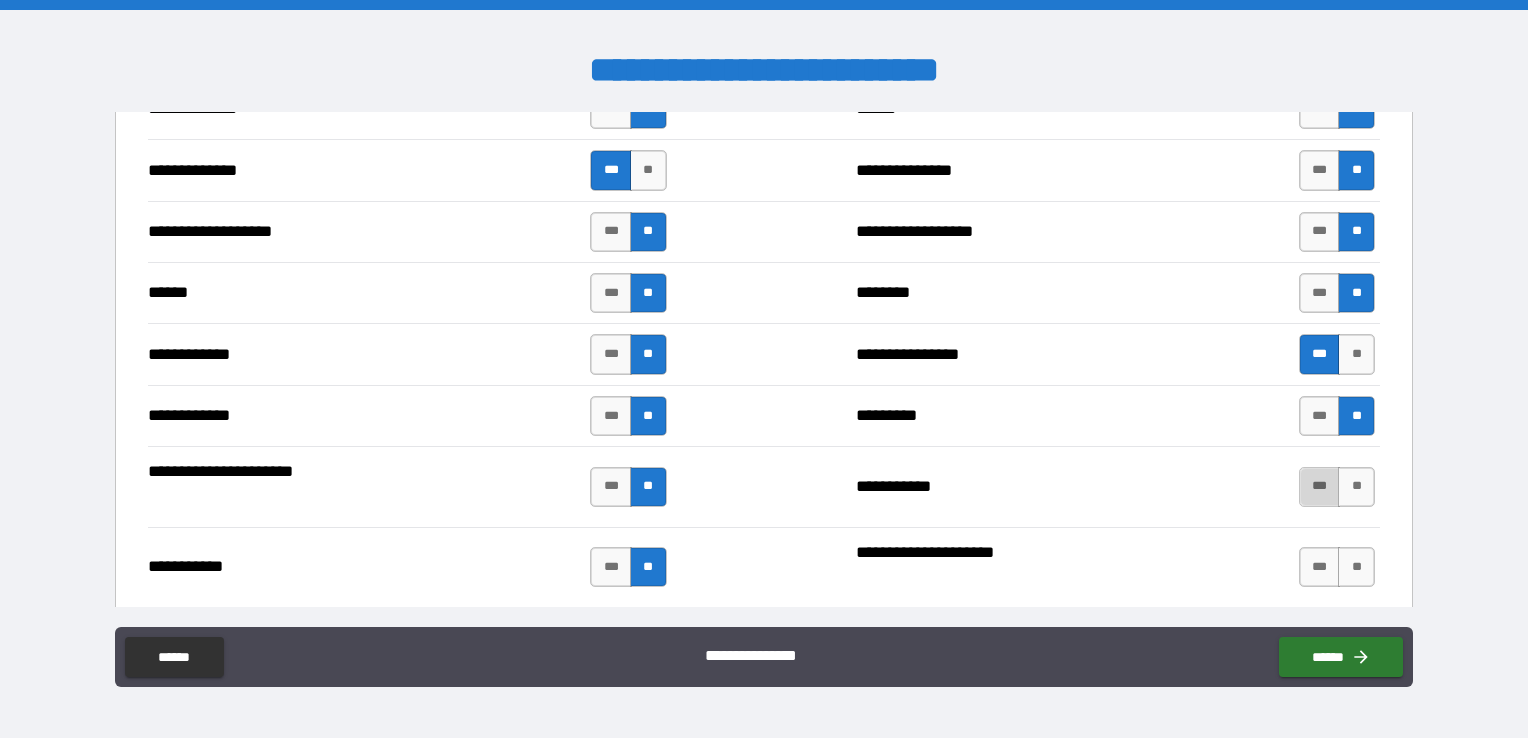 click on "***" at bounding box center (1320, 487) 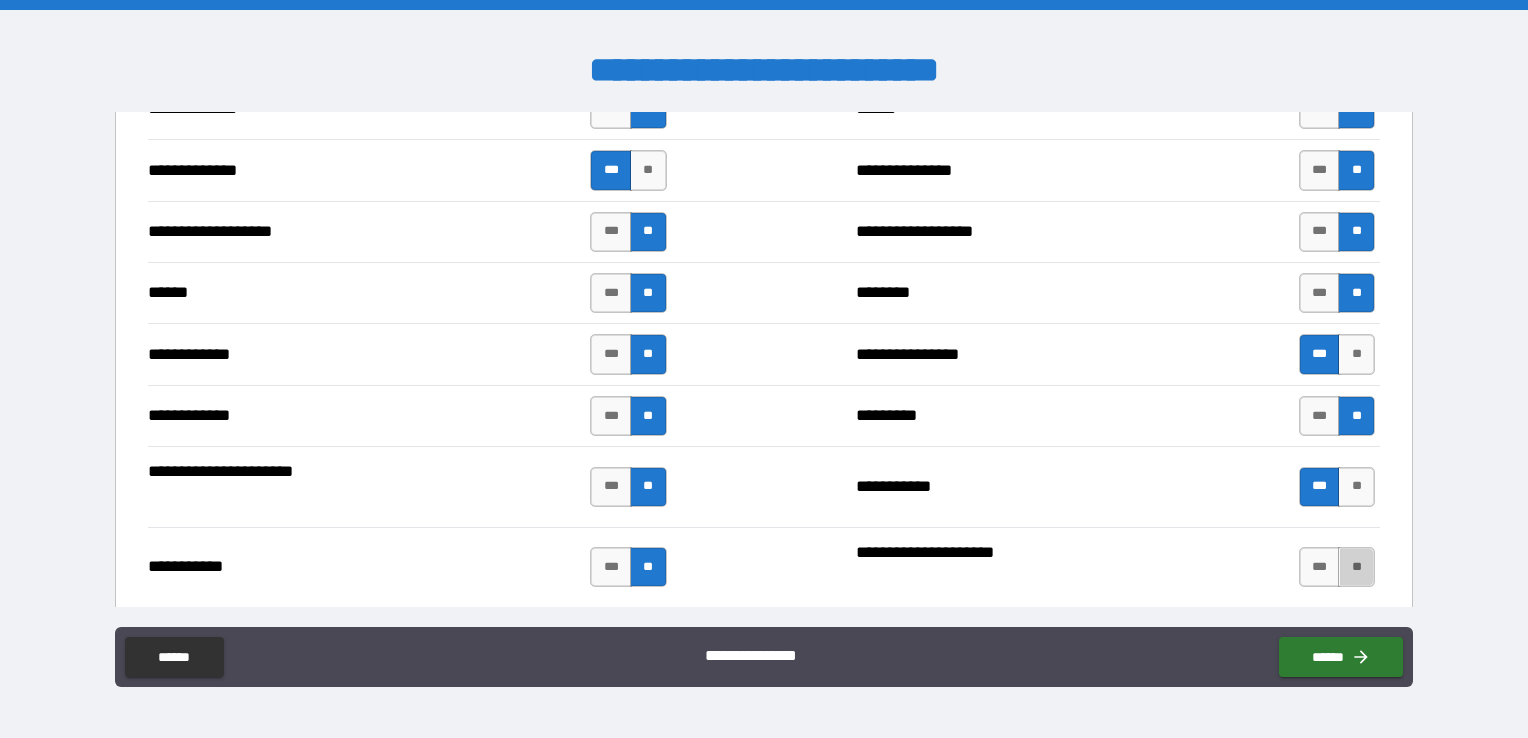 drag, startPoint x: 1349, startPoint y: 550, endPoint x: 1336, endPoint y: 532, distance: 22.203604 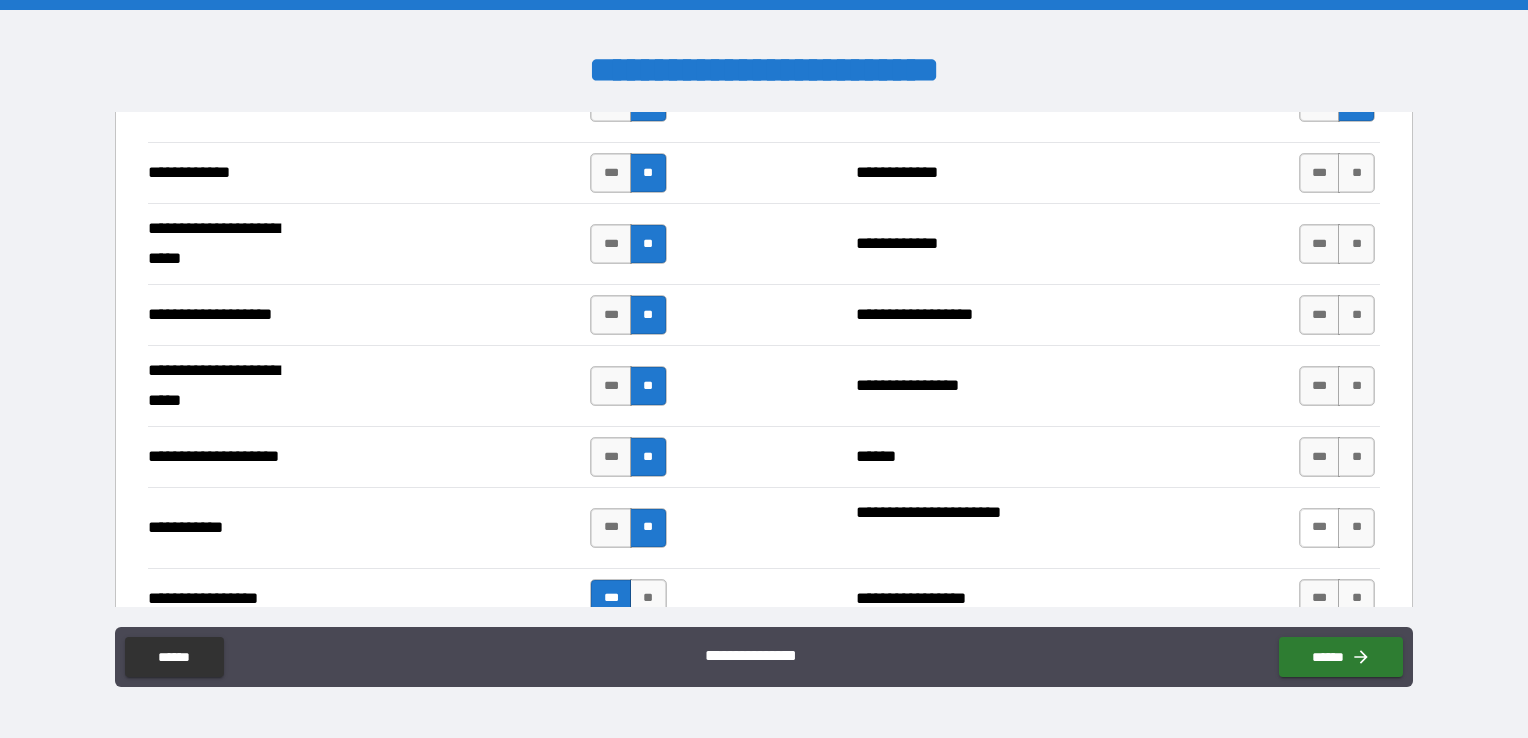 scroll, scrollTop: 4000, scrollLeft: 0, axis: vertical 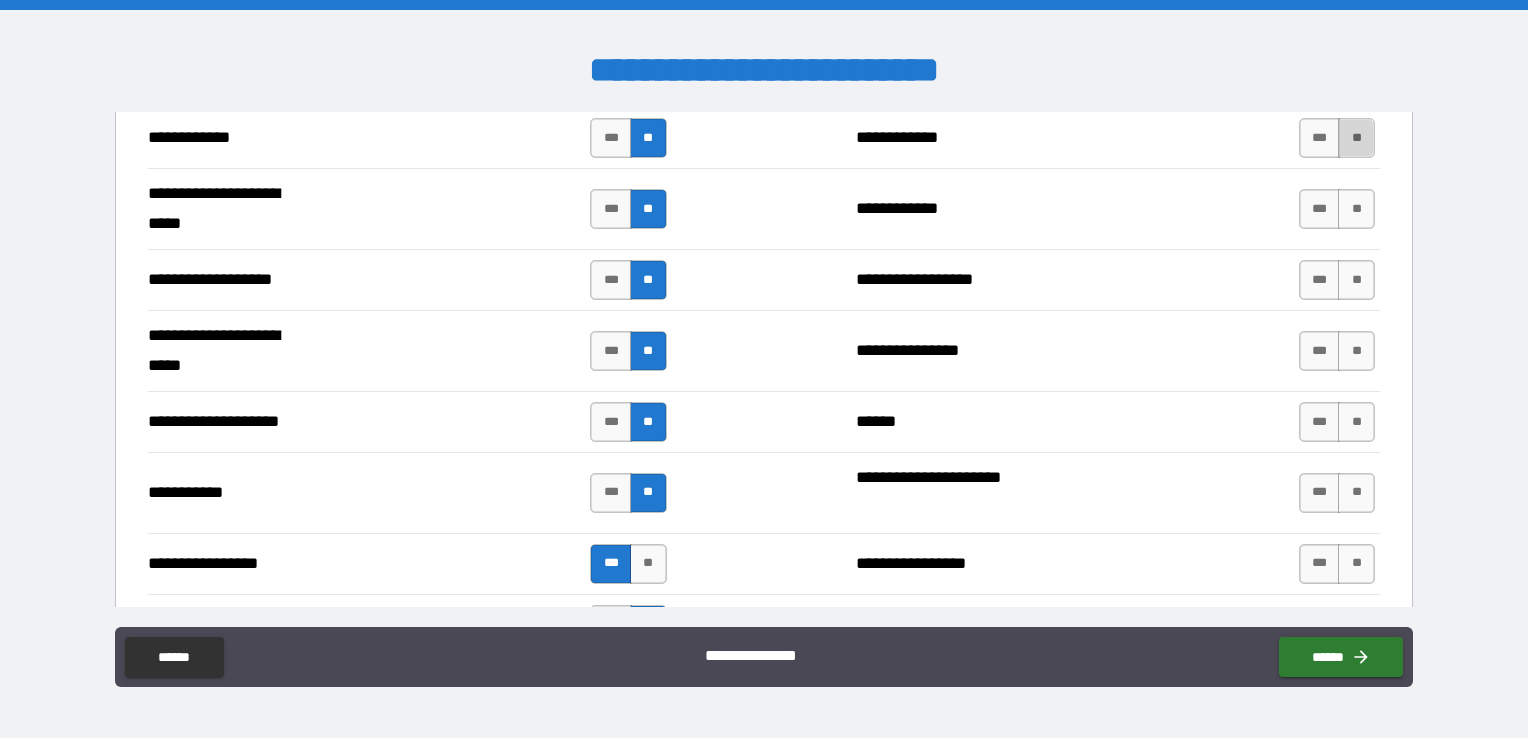 click on "**" at bounding box center (1356, 138) 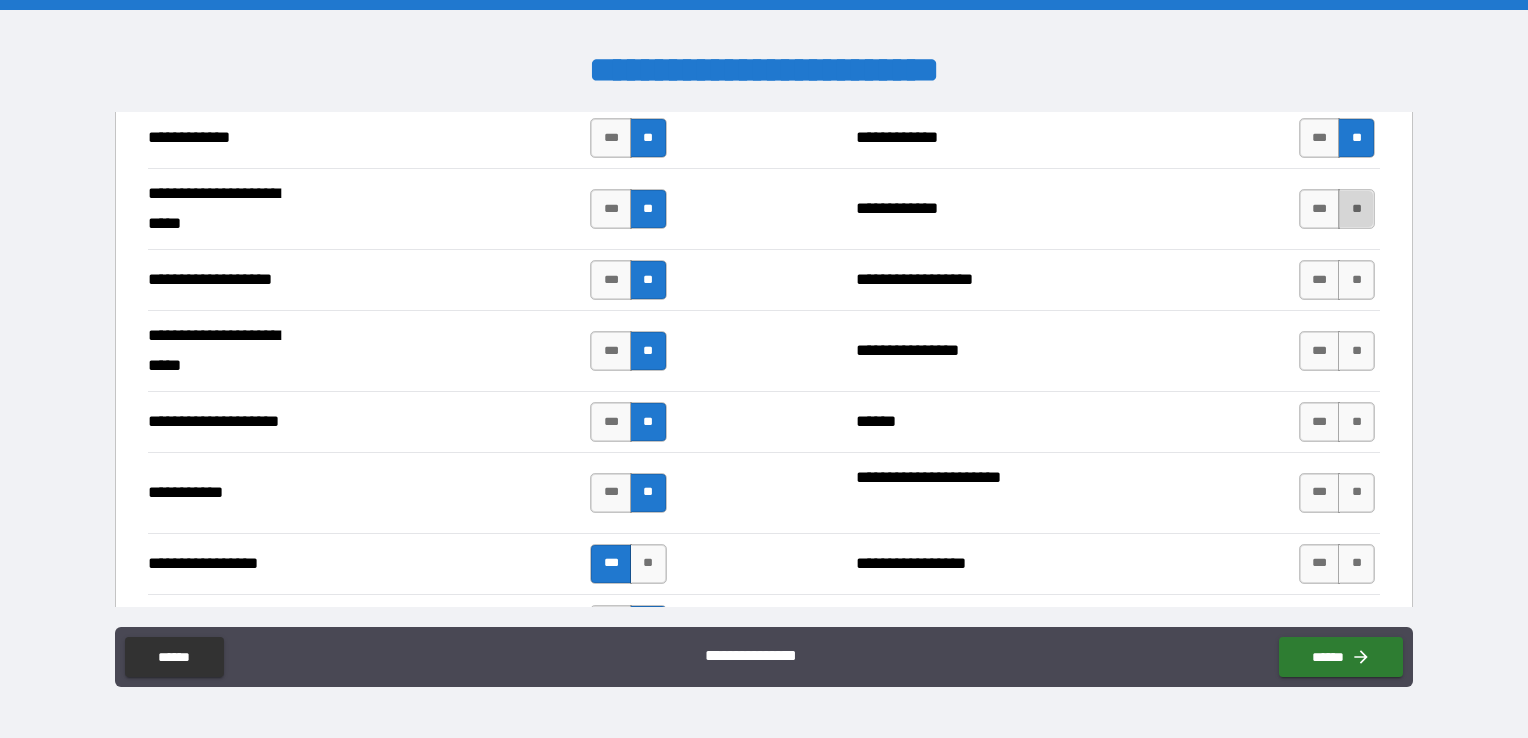 click on "**" at bounding box center [1356, 209] 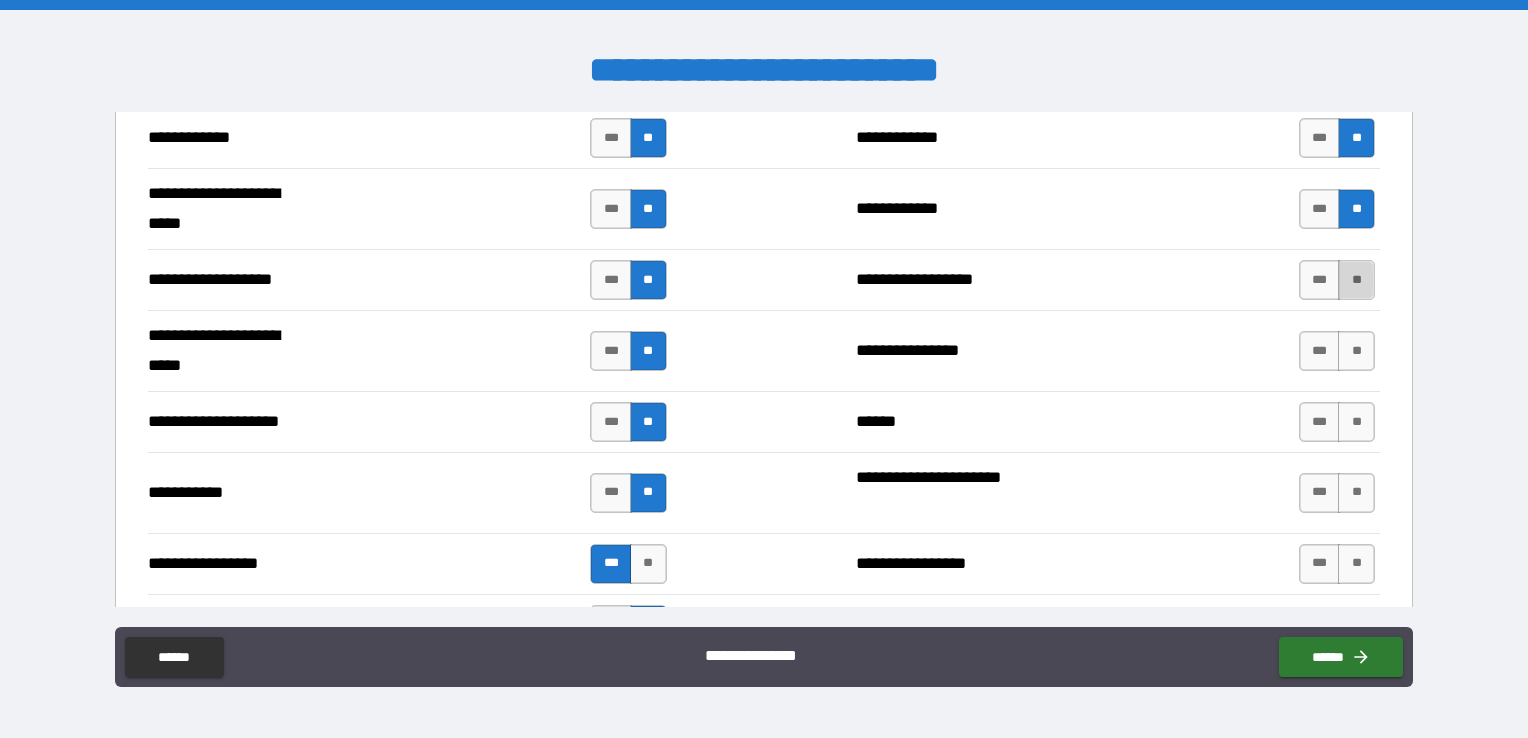 click on "**" at bounding box center [1356, 280] 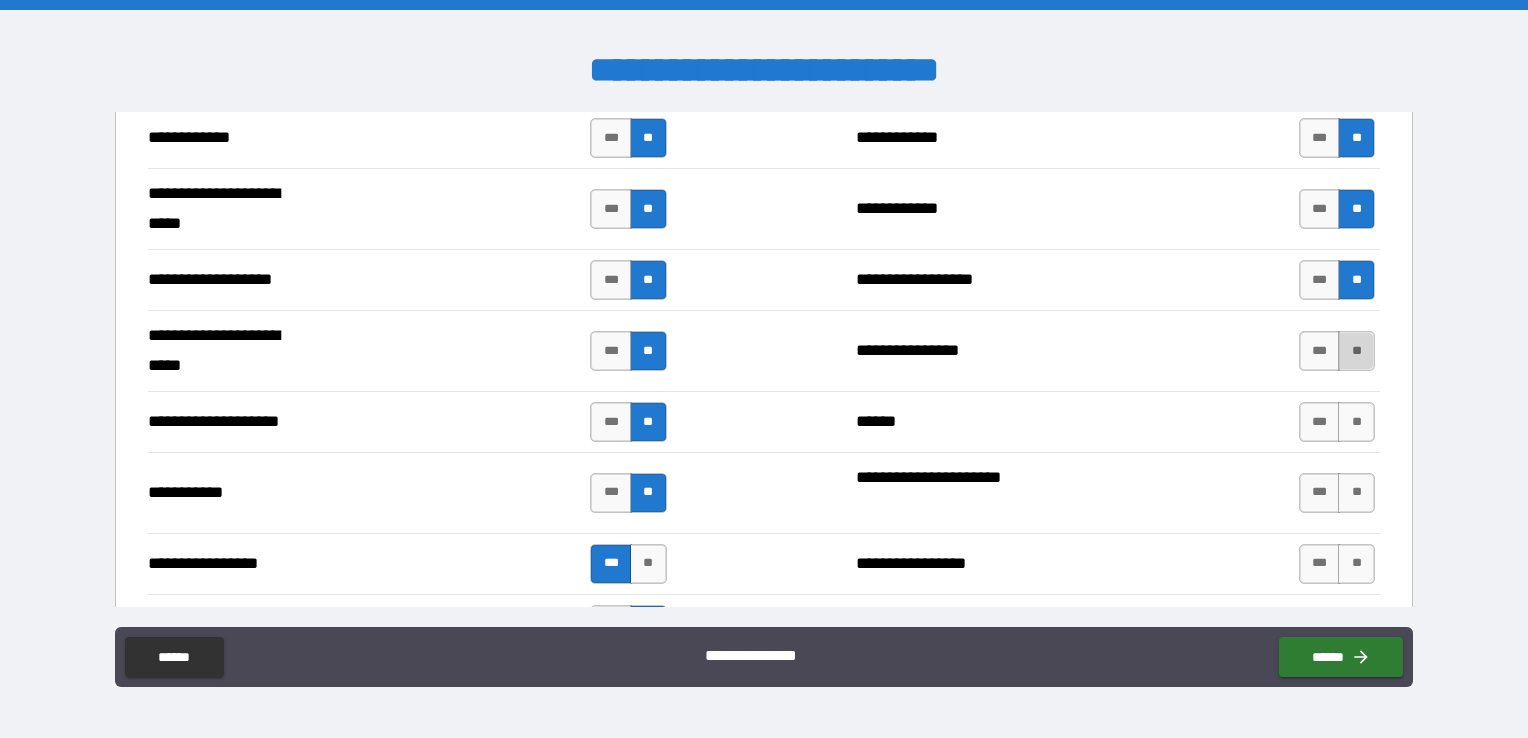 click on "**" at bounding box center (1356, 351) 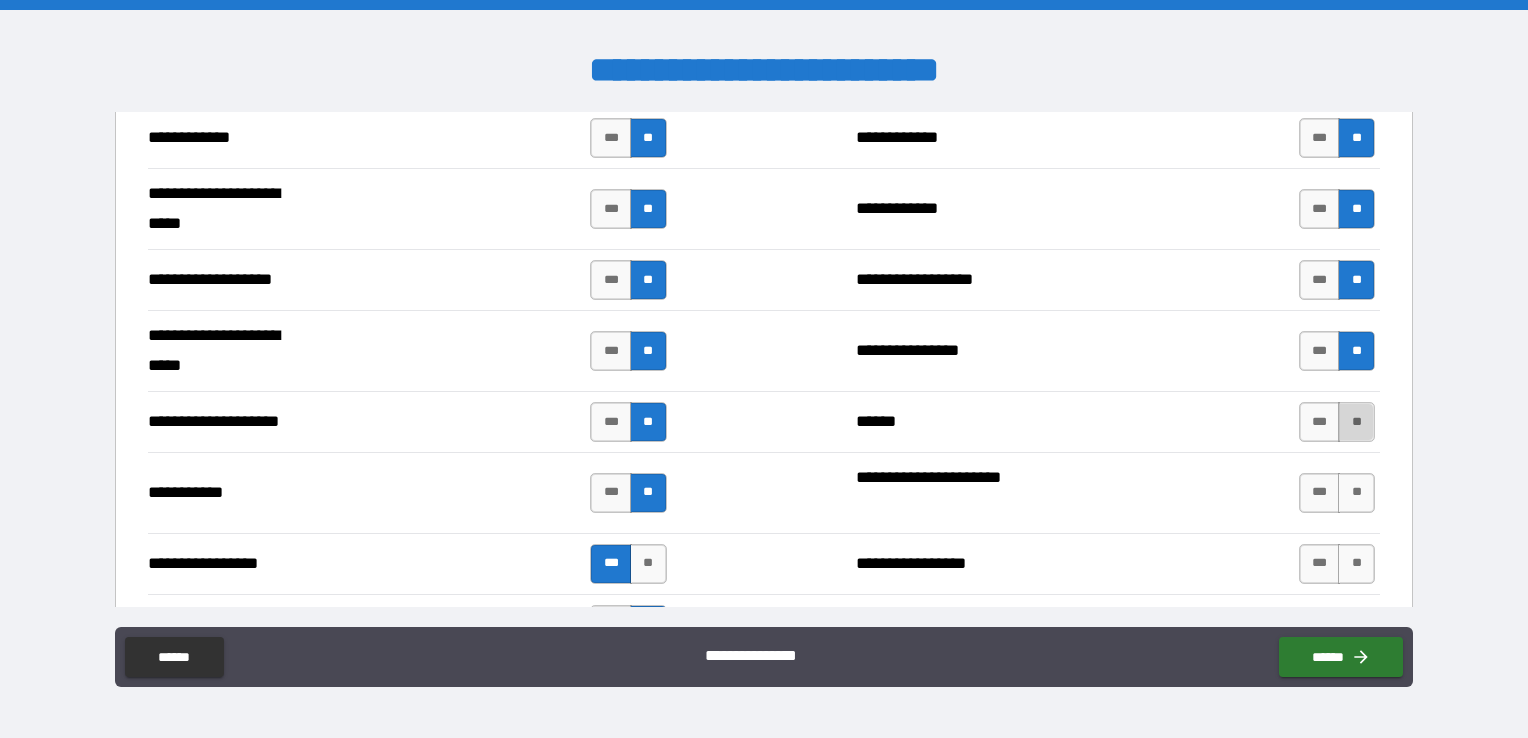 click on "**" at bounding box center [1356, 422] 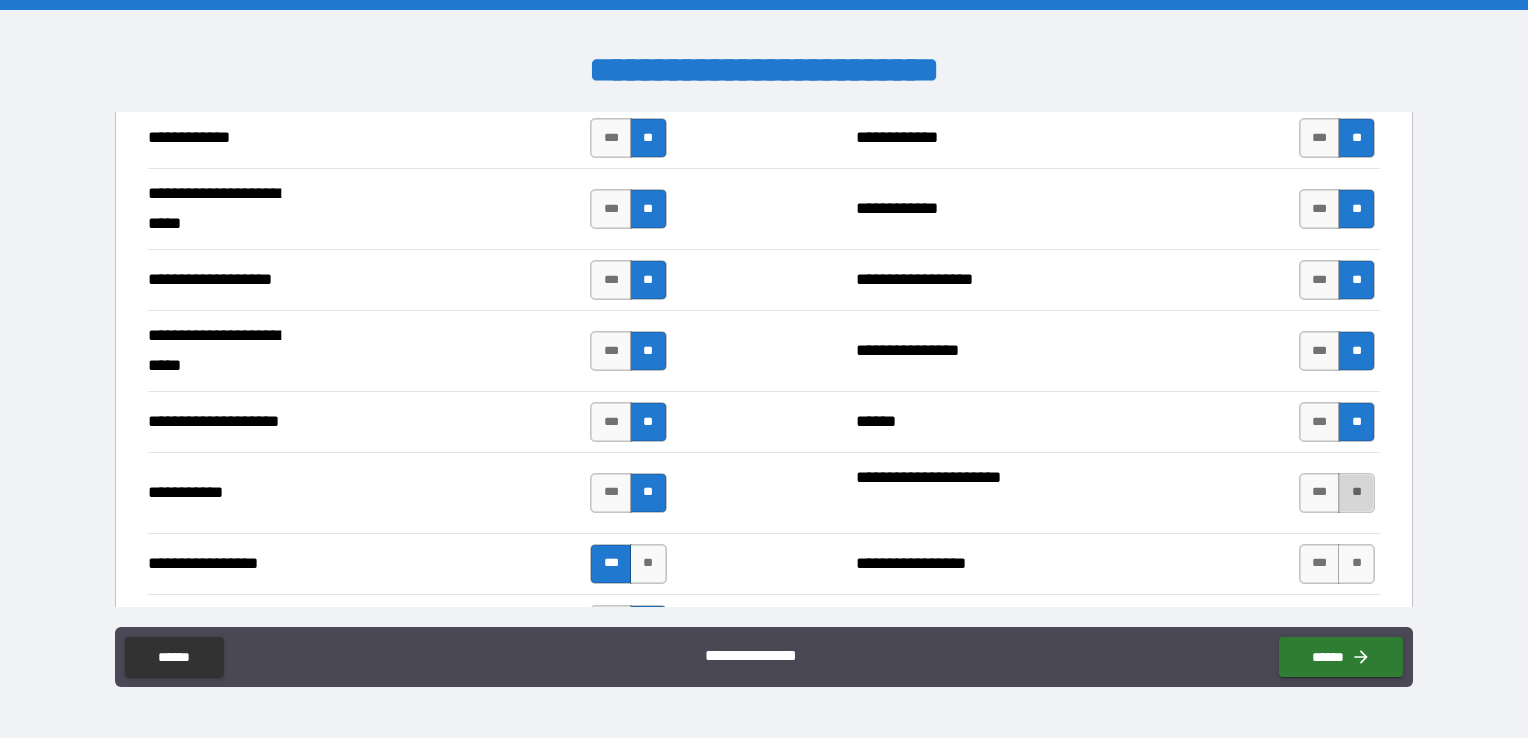 click on "**" at bounding box center [1356, 493] 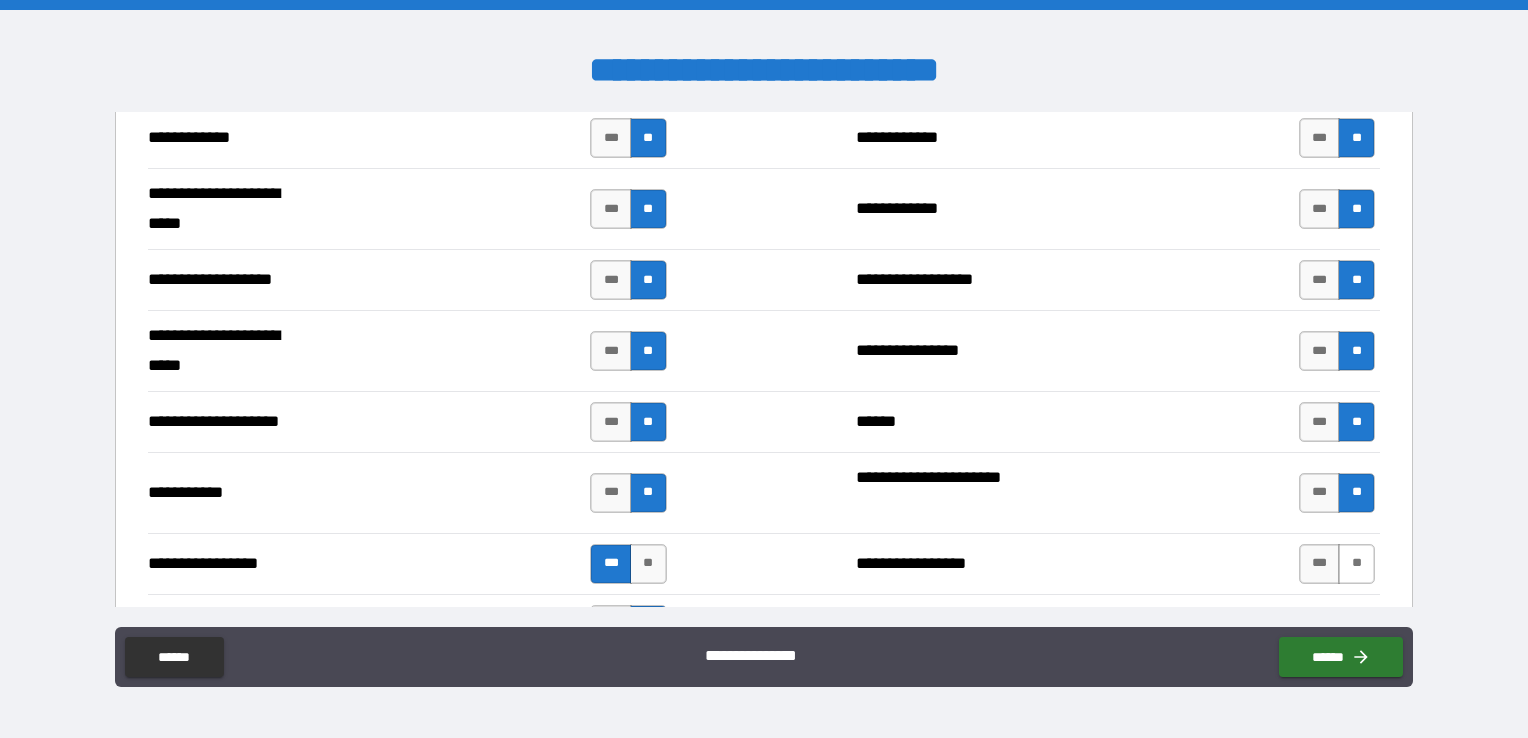 click on "**" at bounding box center (1356, 564) 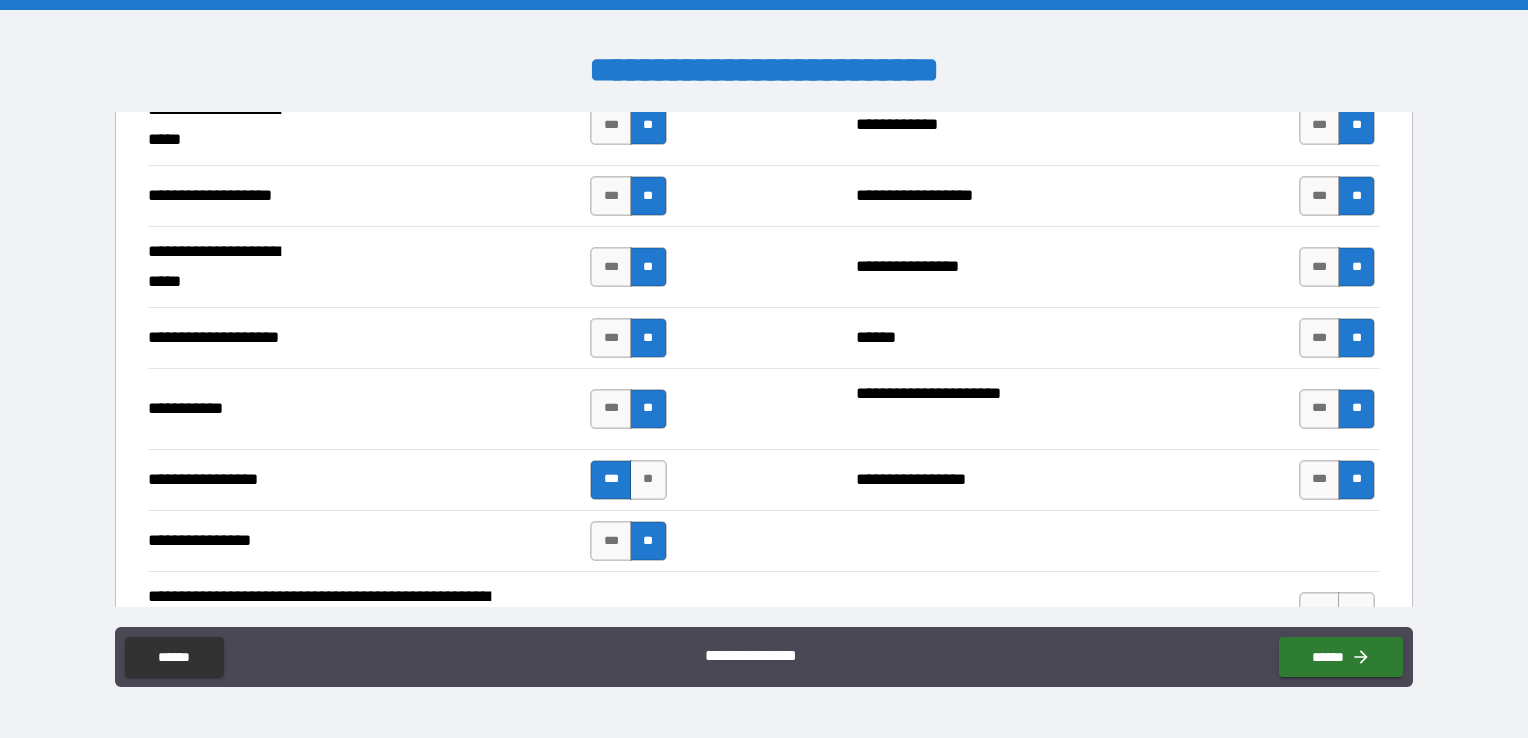 scroll, scrollTop: 4200, scrollLeft: 0, axis: vertical 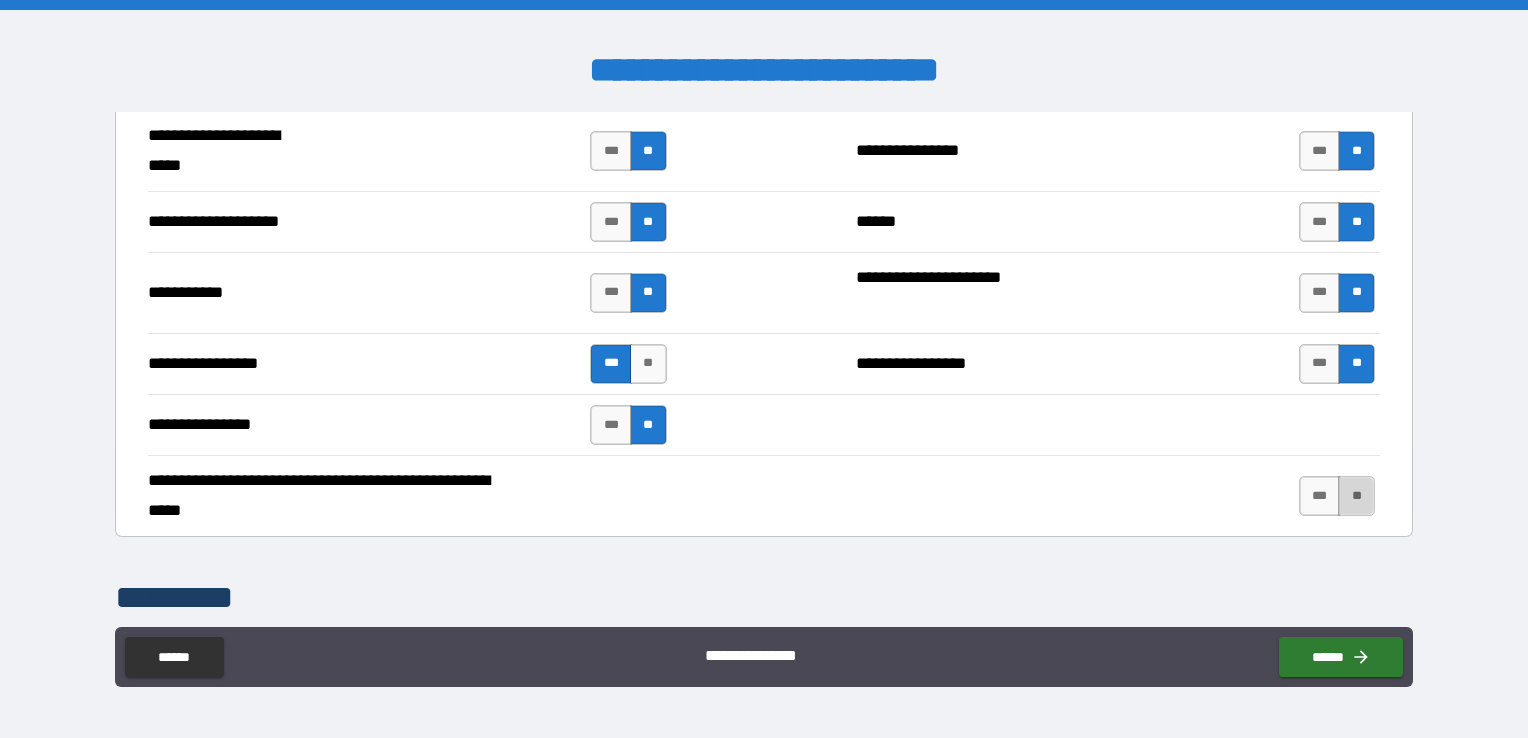 click on "**" at bounding box center (1356, 496) 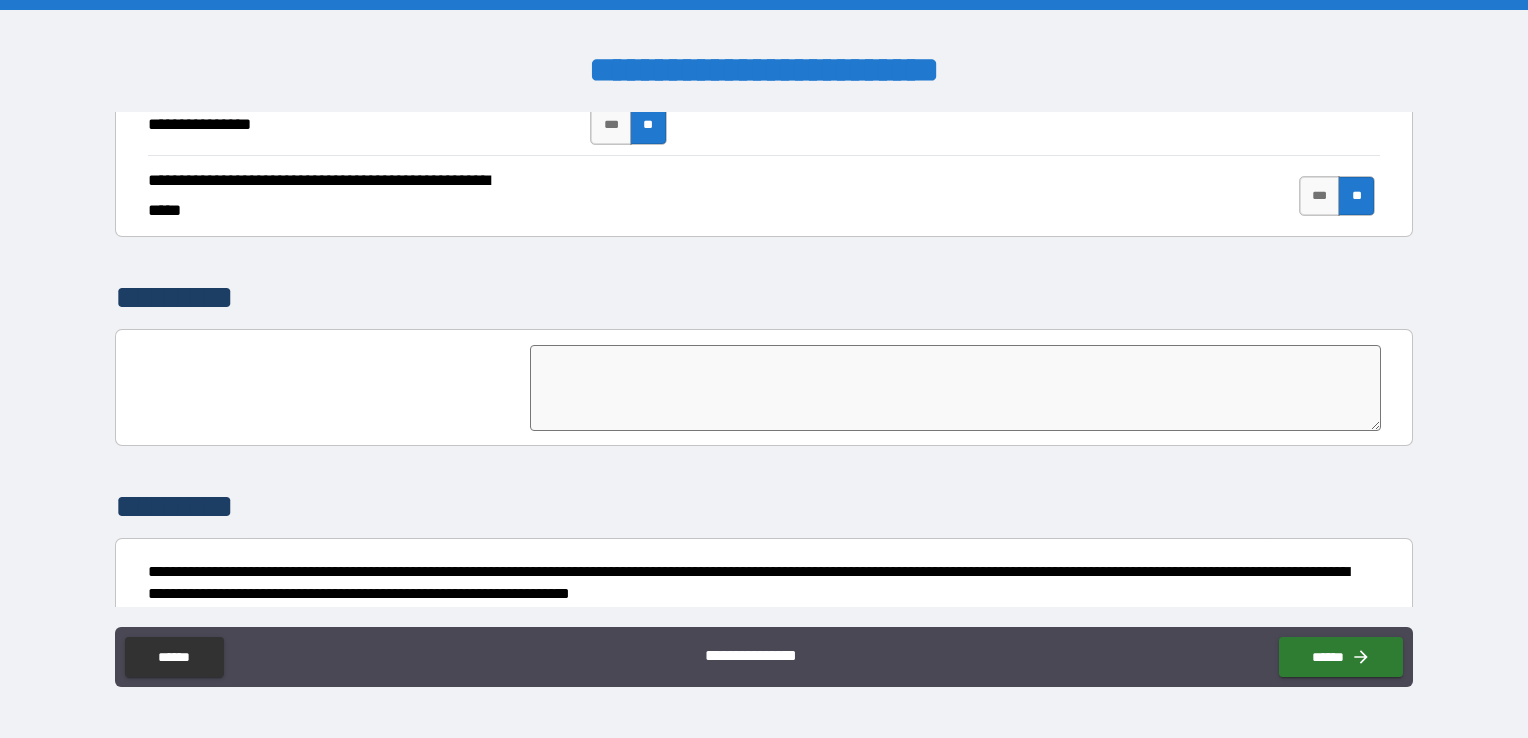 scroll, scrollTop: 4576, scrollLeft: 0, axis: vertical 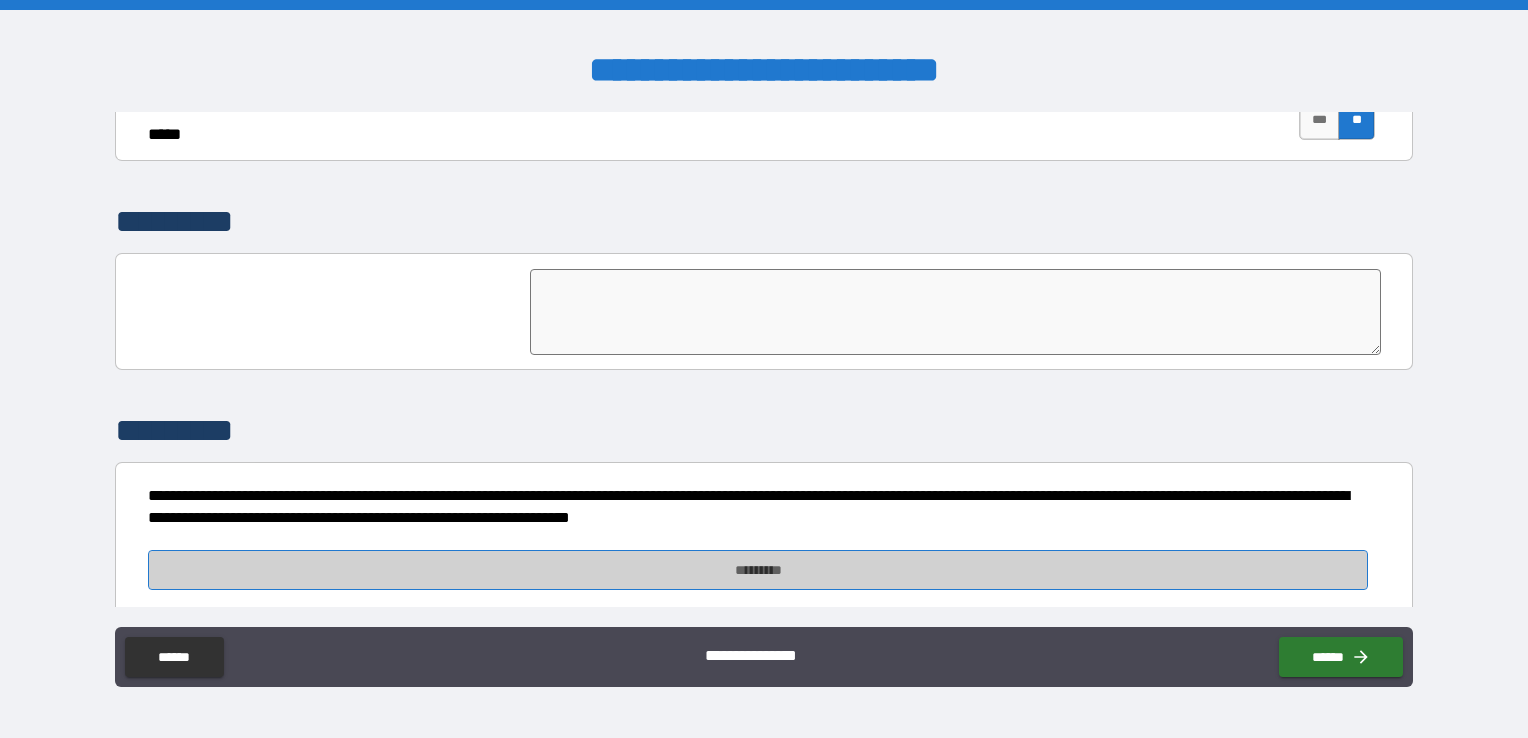 click on "*********" at bounding box center (758, 570) 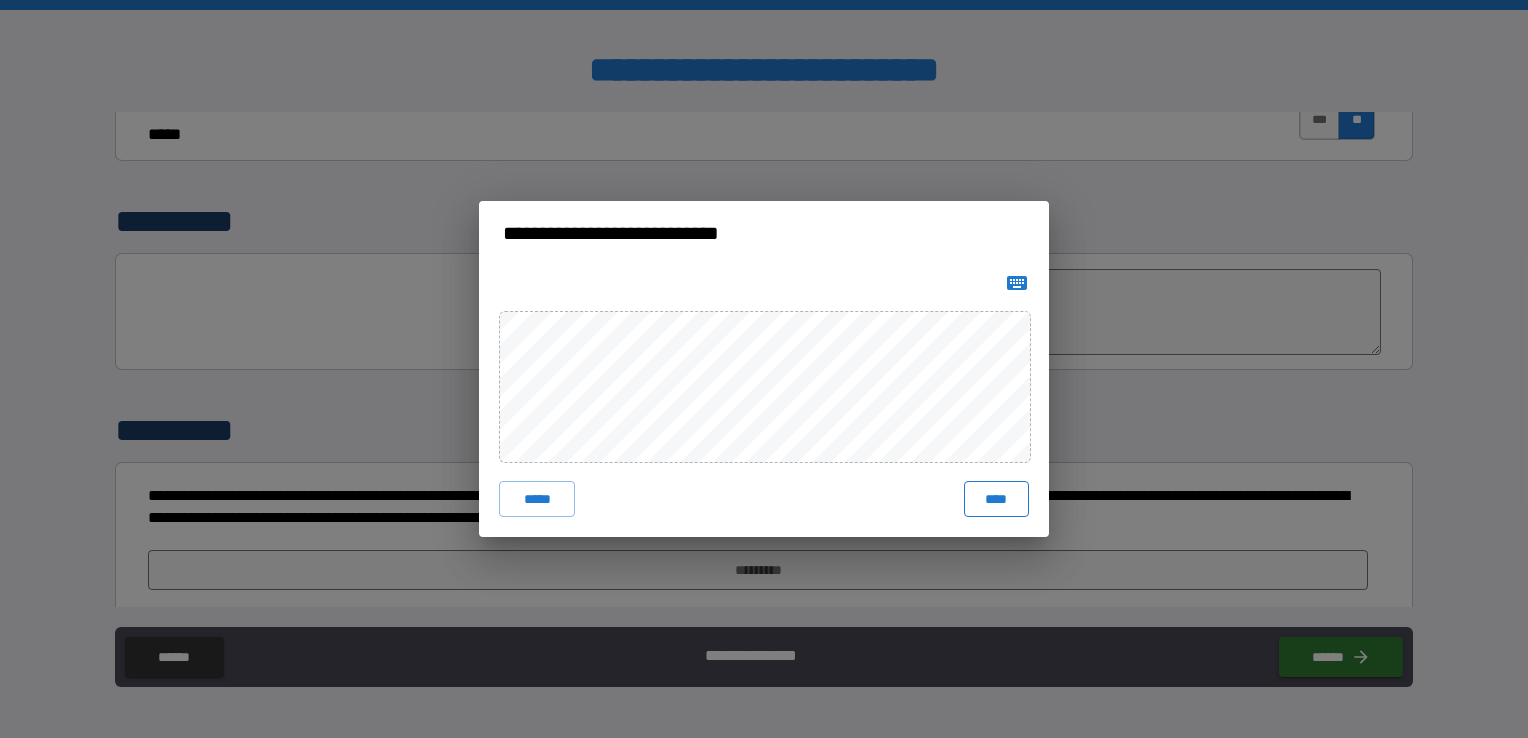 click on "****" at bounding box center [996, 499] 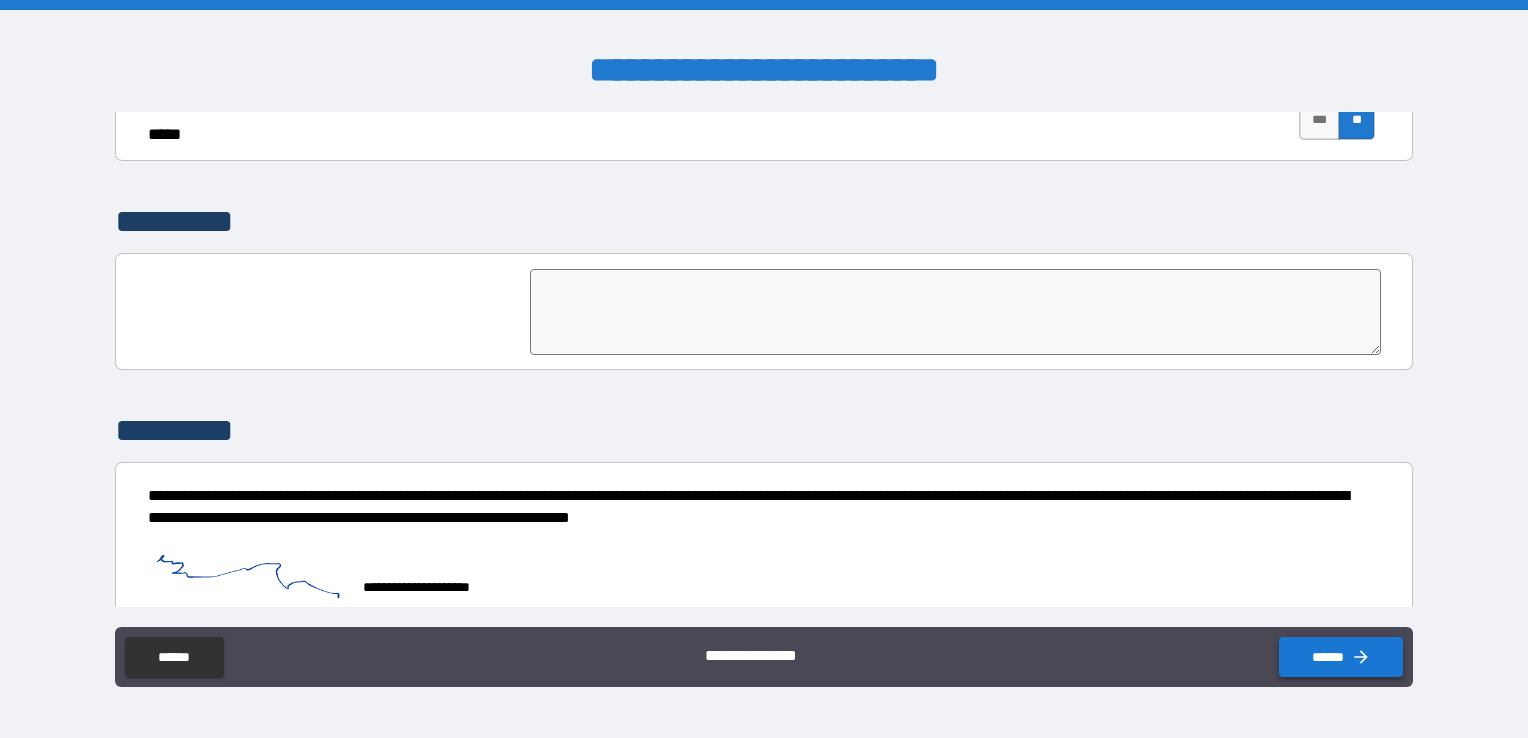 click on "******" at bounding box center [1341, 657] 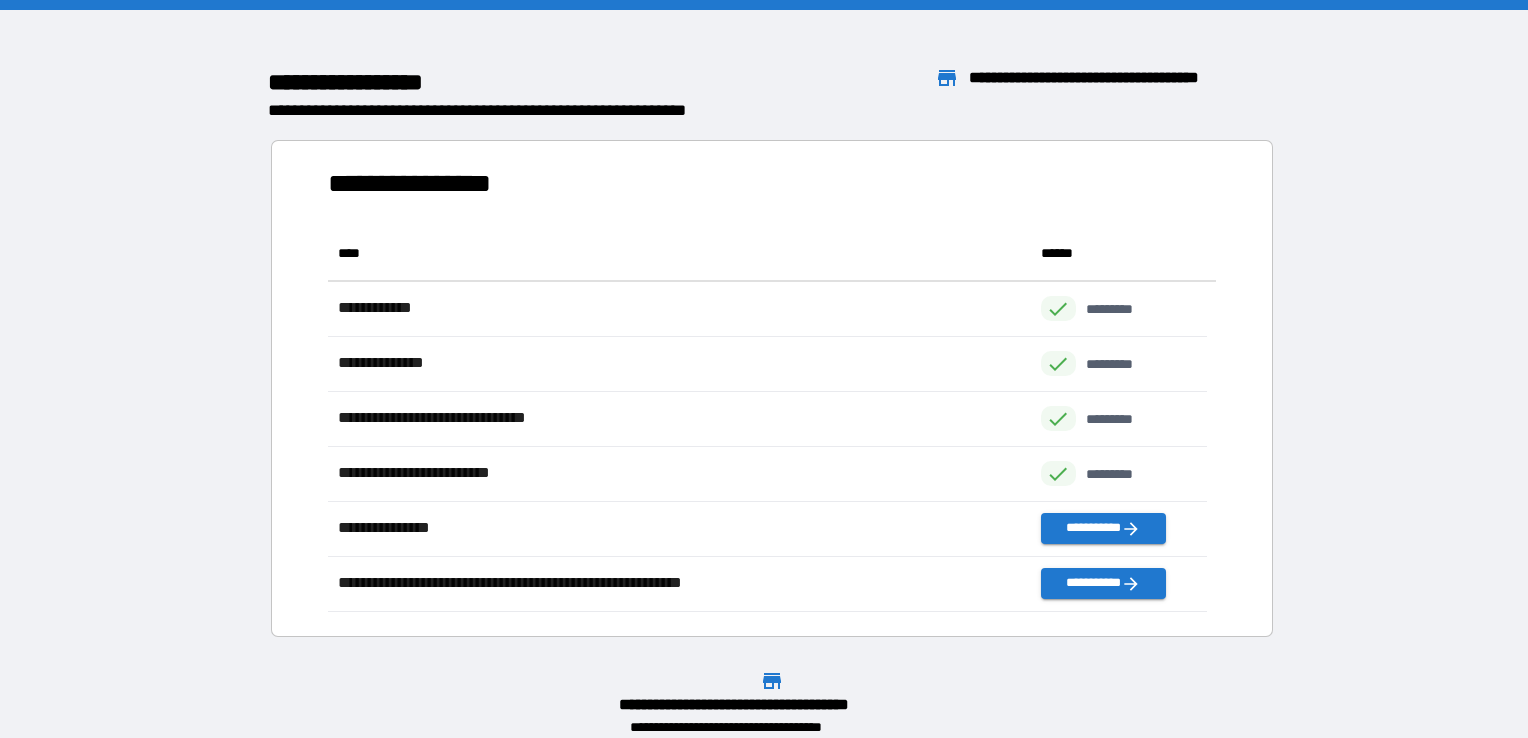 scroll, scrollTop: 16, scrollLeft: 16, axis: both 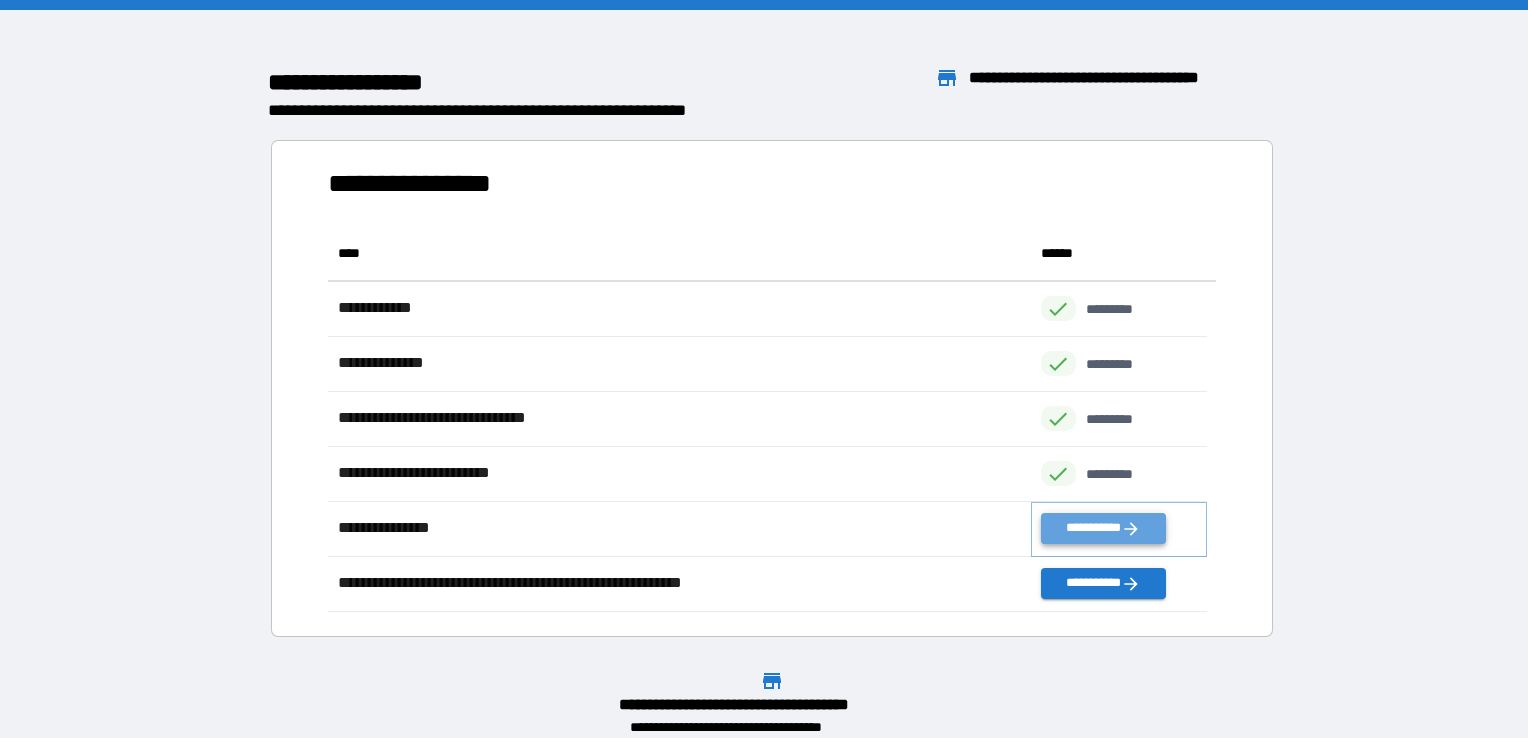click on "**********" at bounding box center (1103, 528) 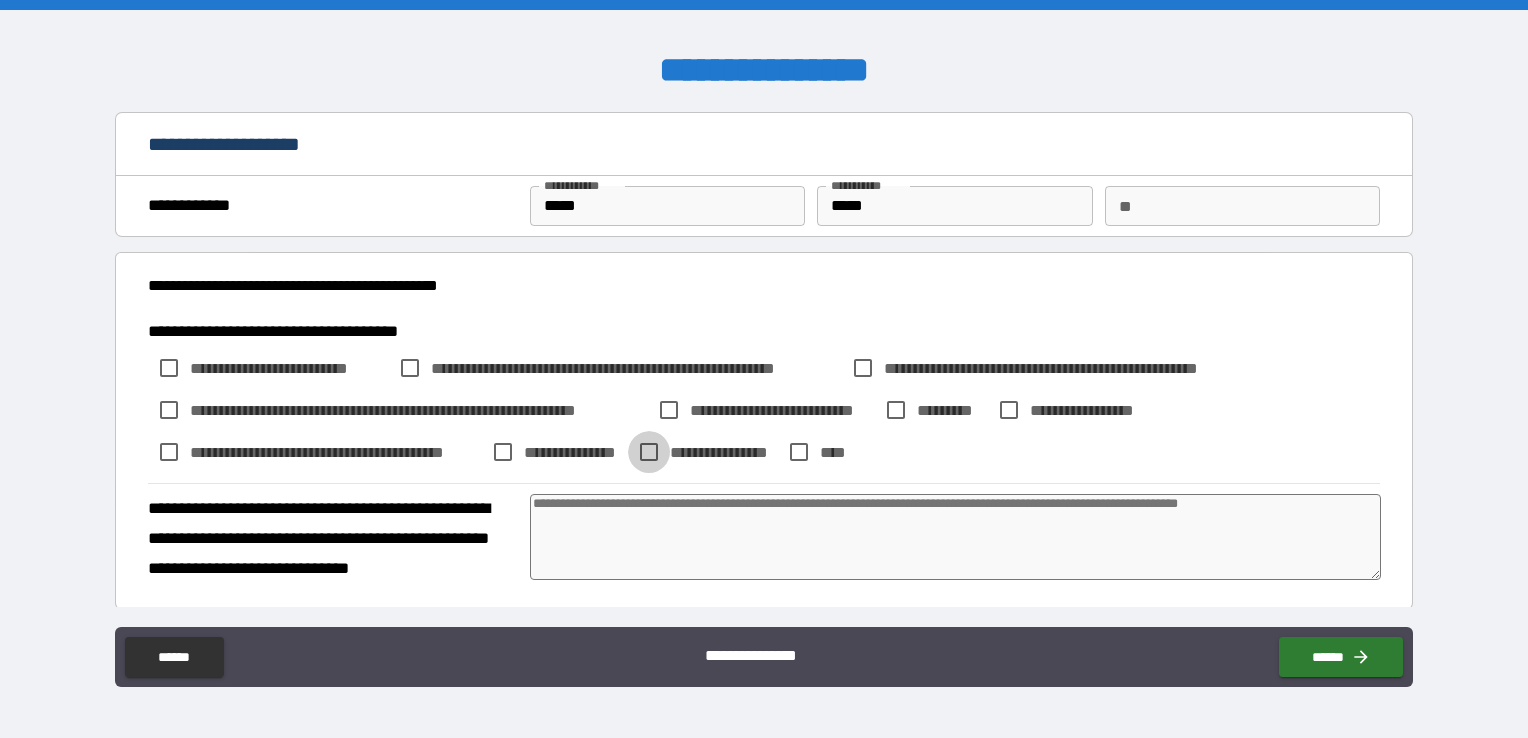 type on "*" 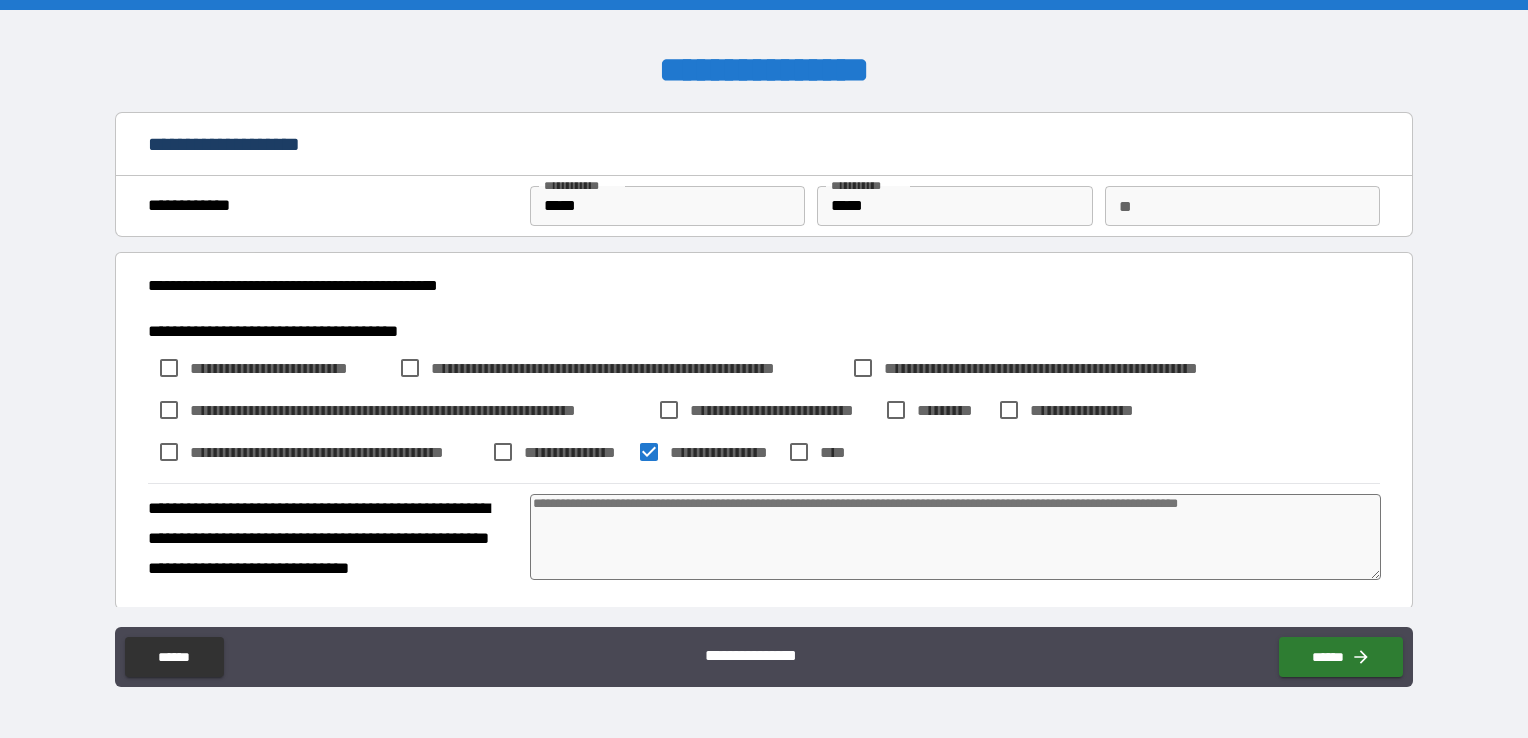 click at bounding box center [955, 537] 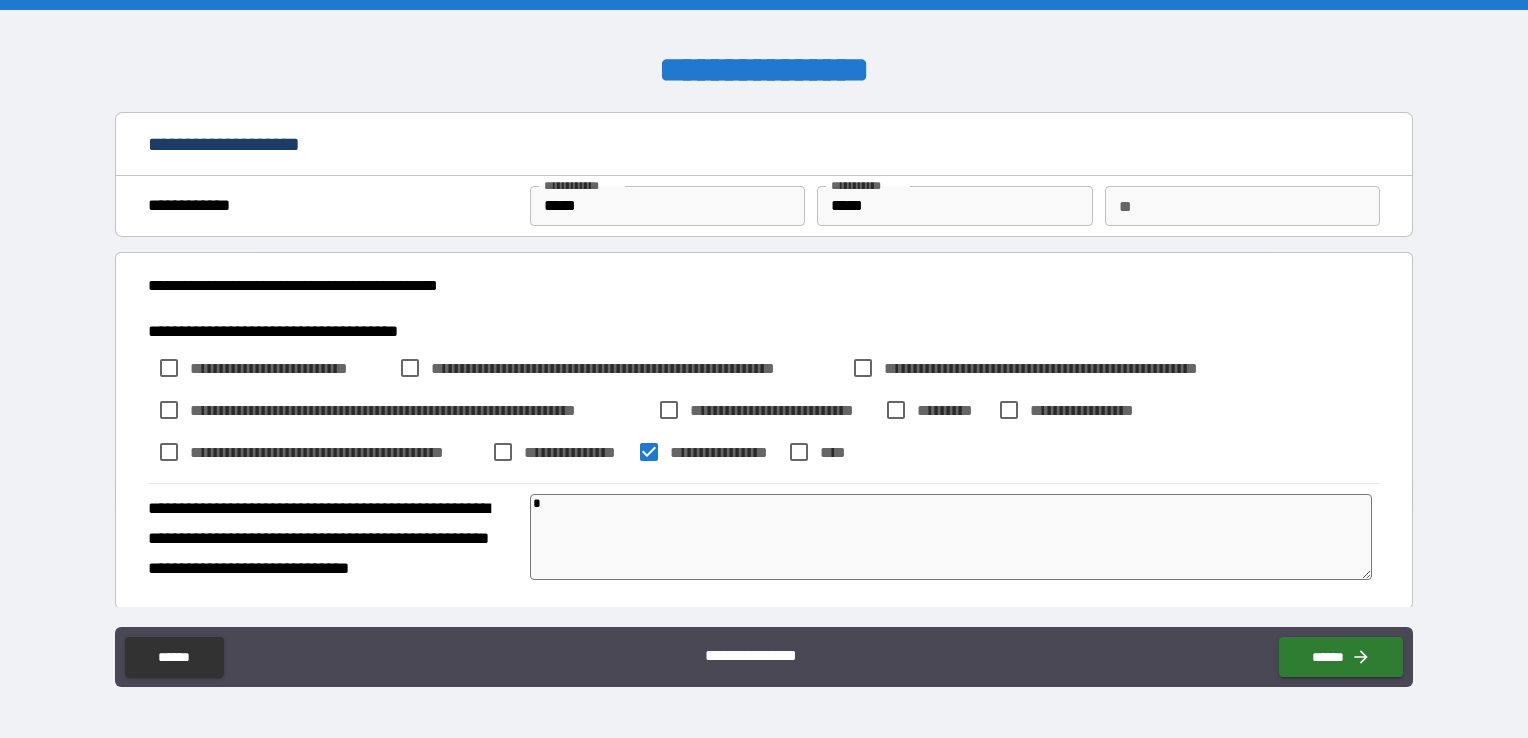 type on "*" 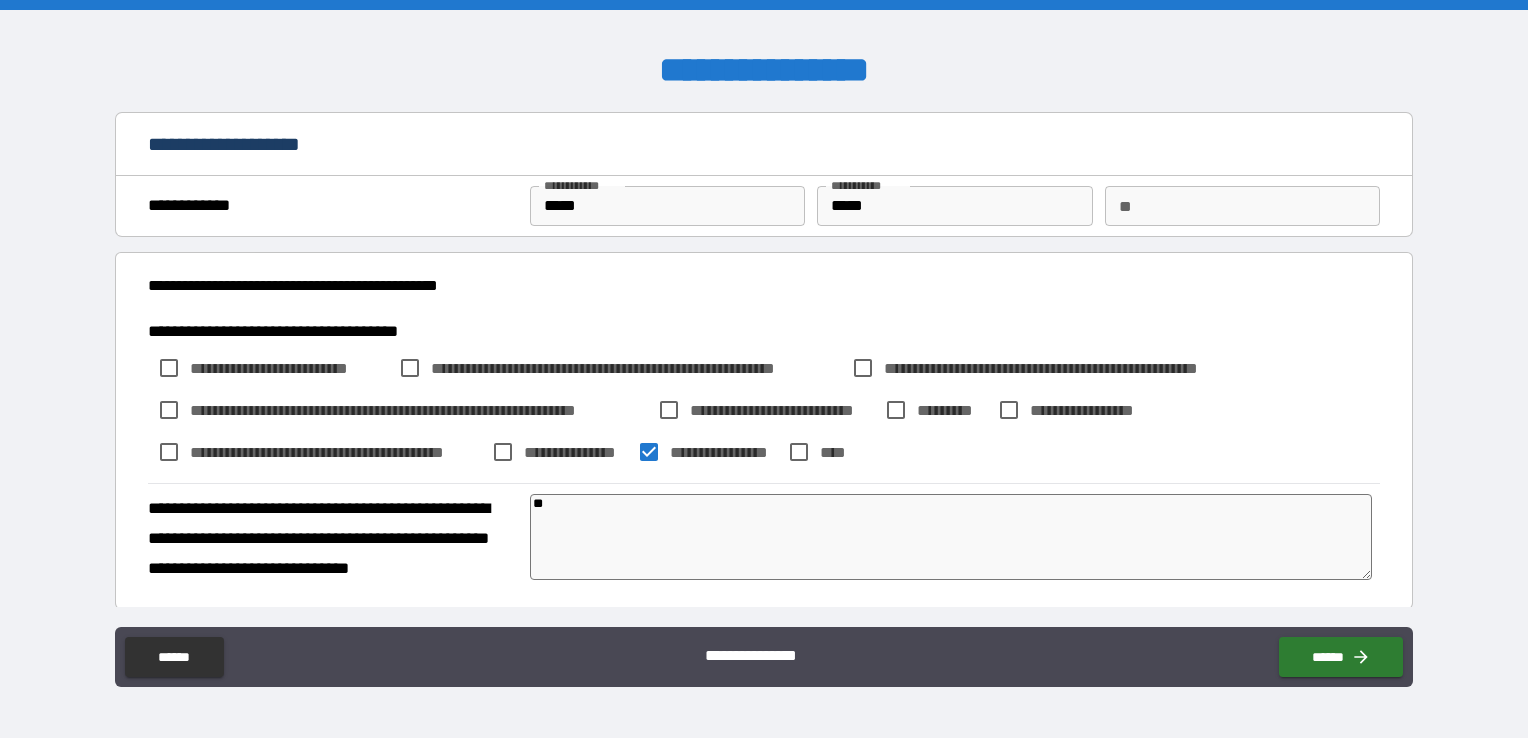 type on "*" 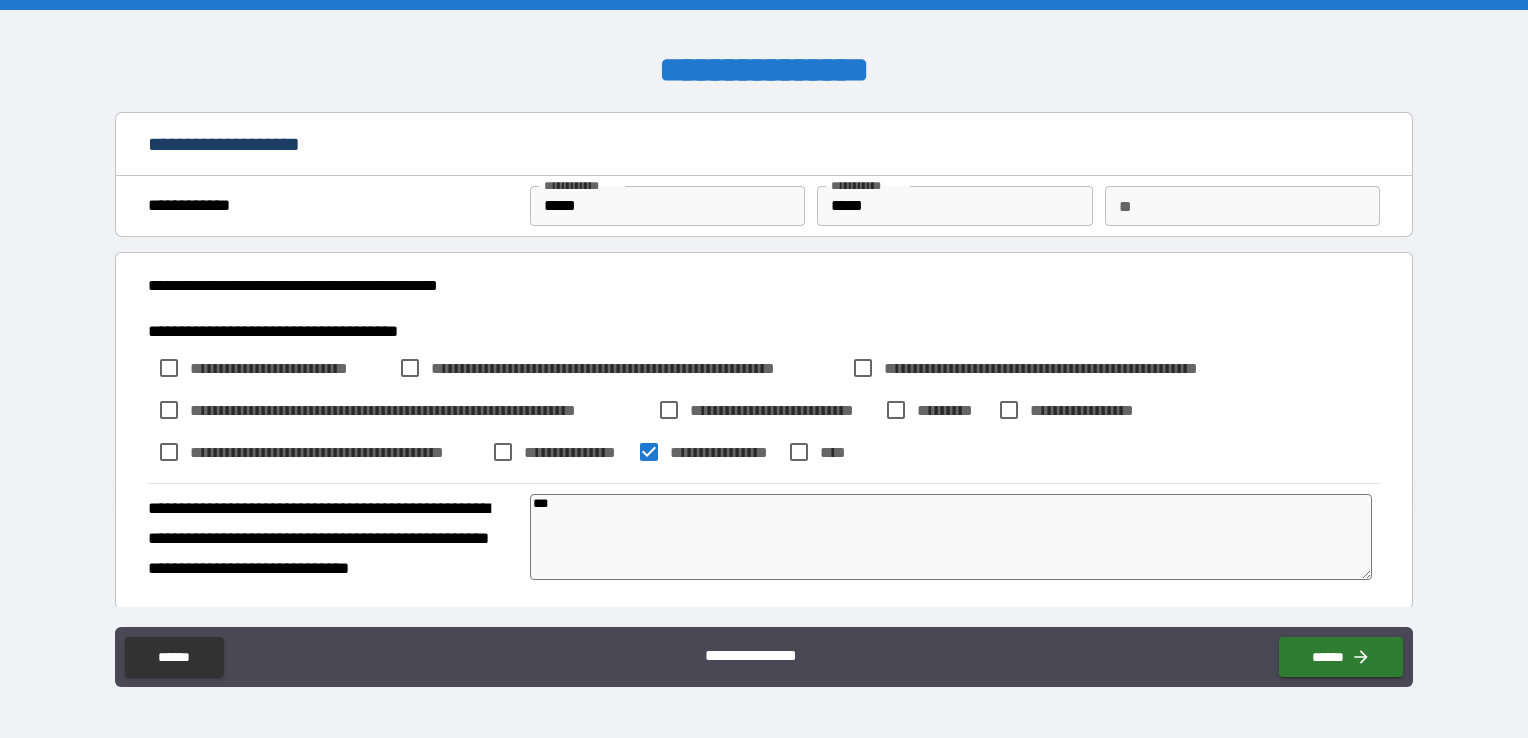 type on "*" 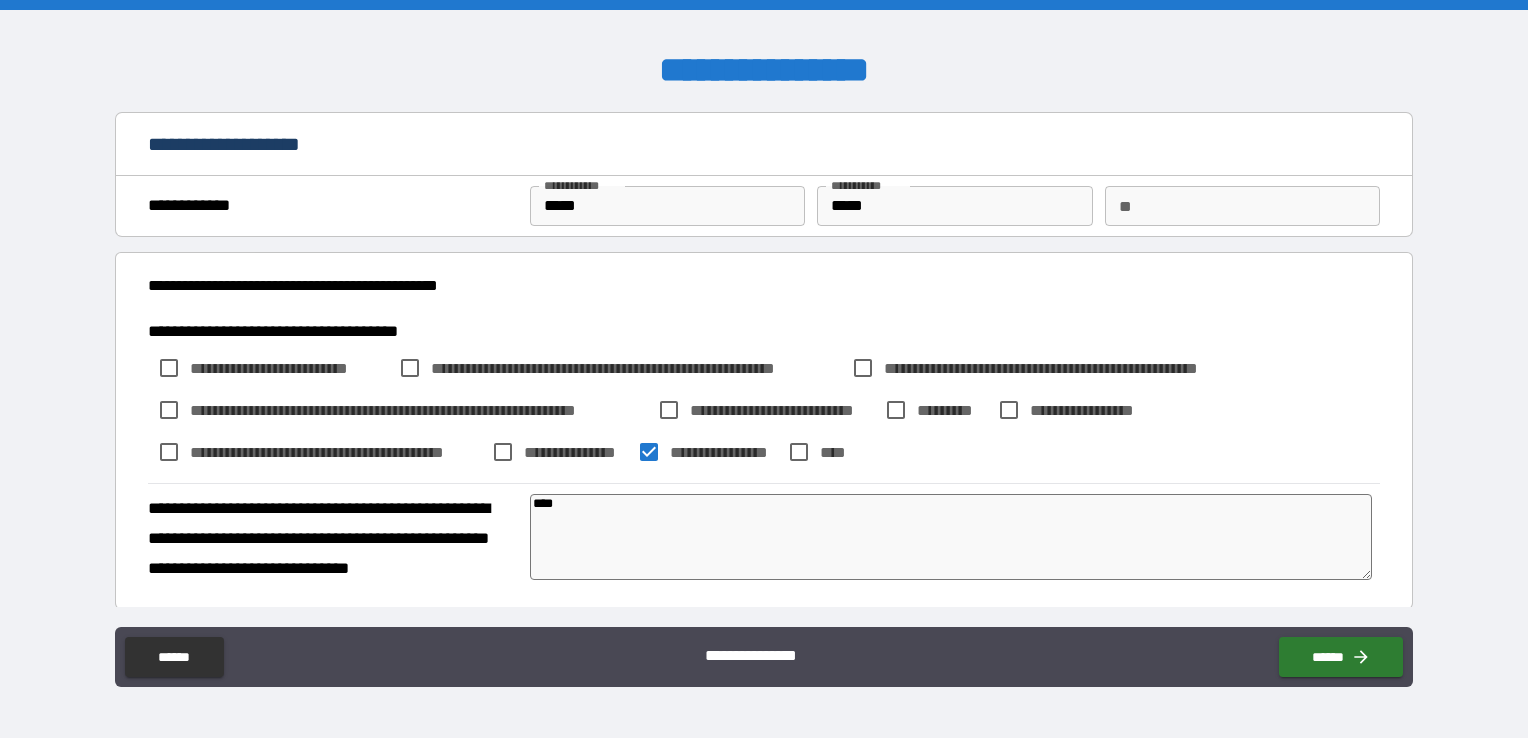 type on "*****" 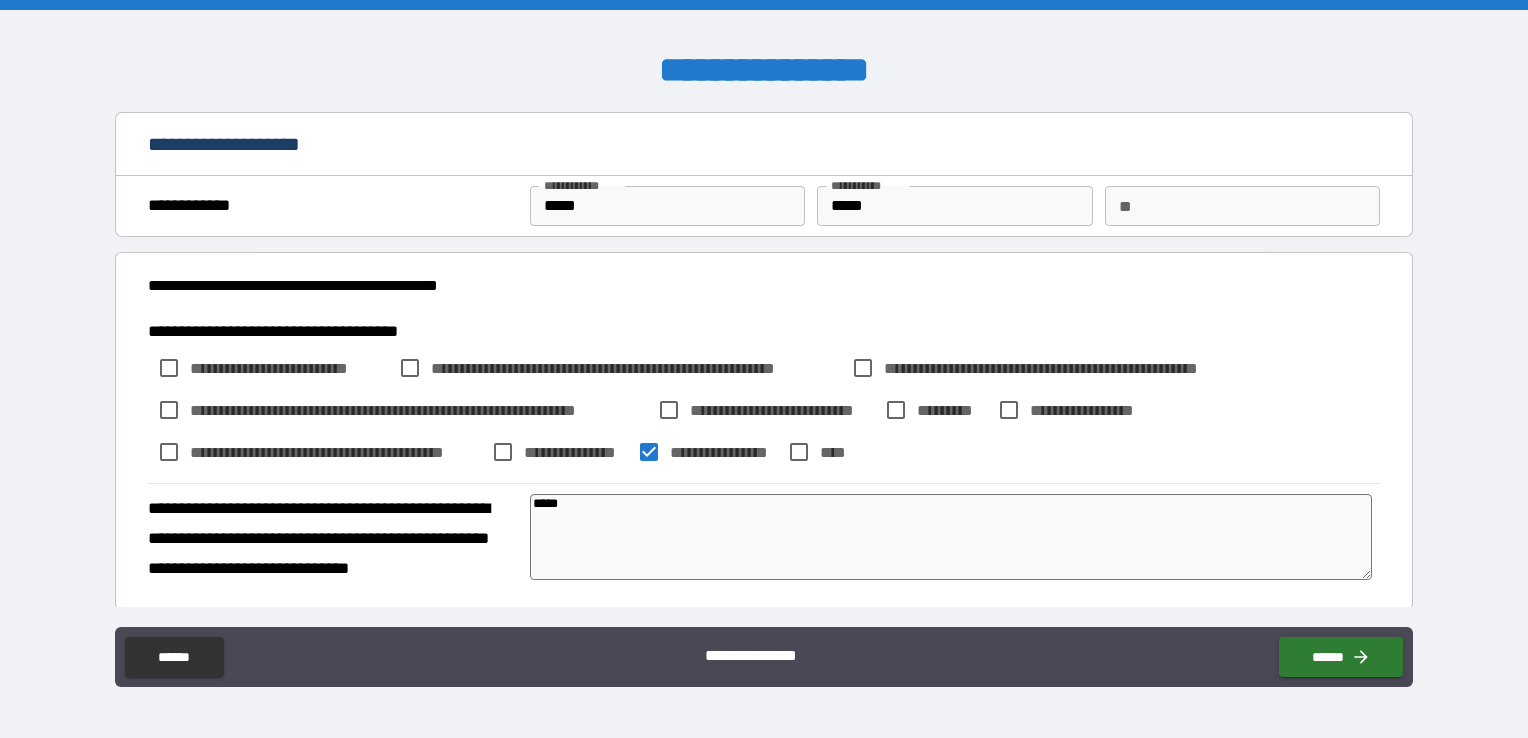 type on "******" 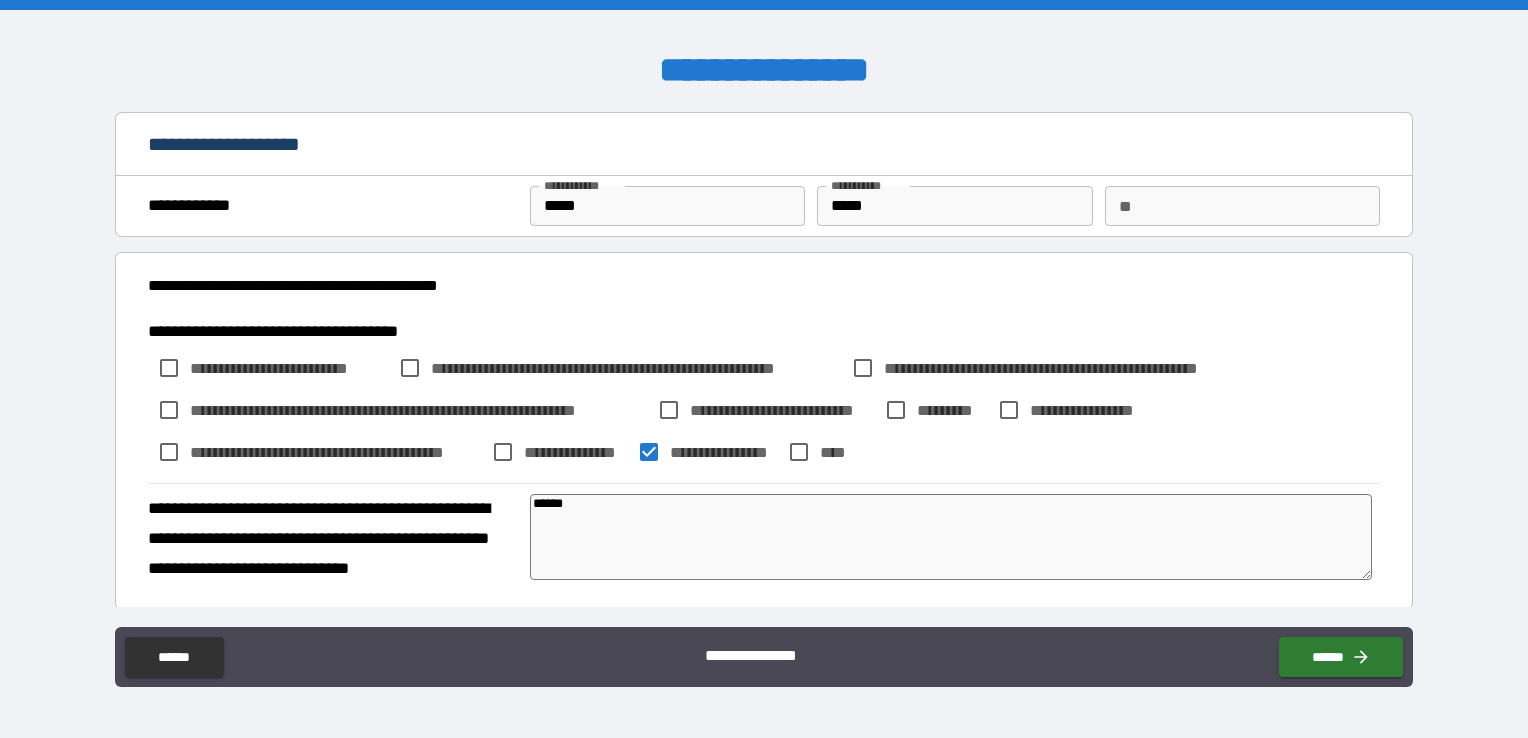 type on "*" 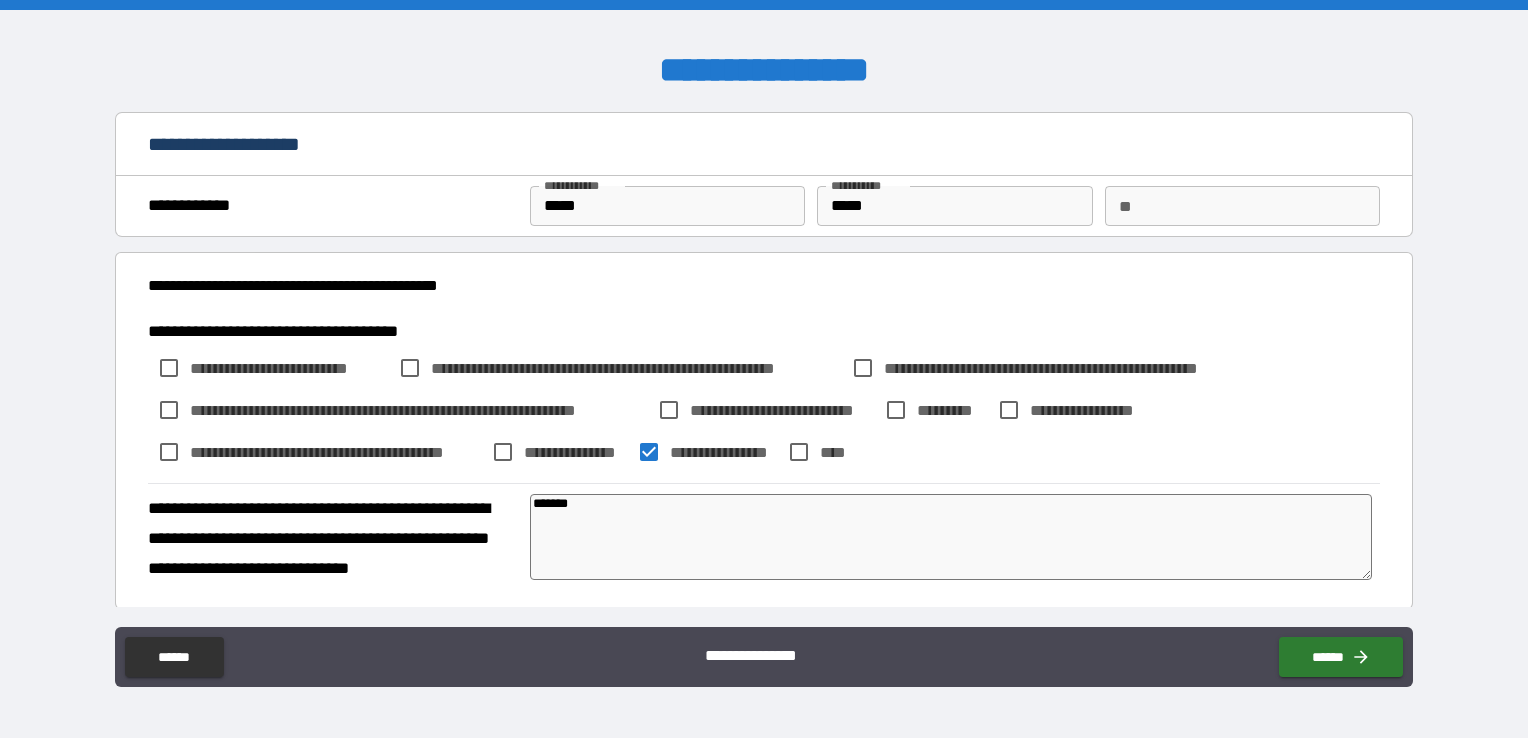 type on "*" 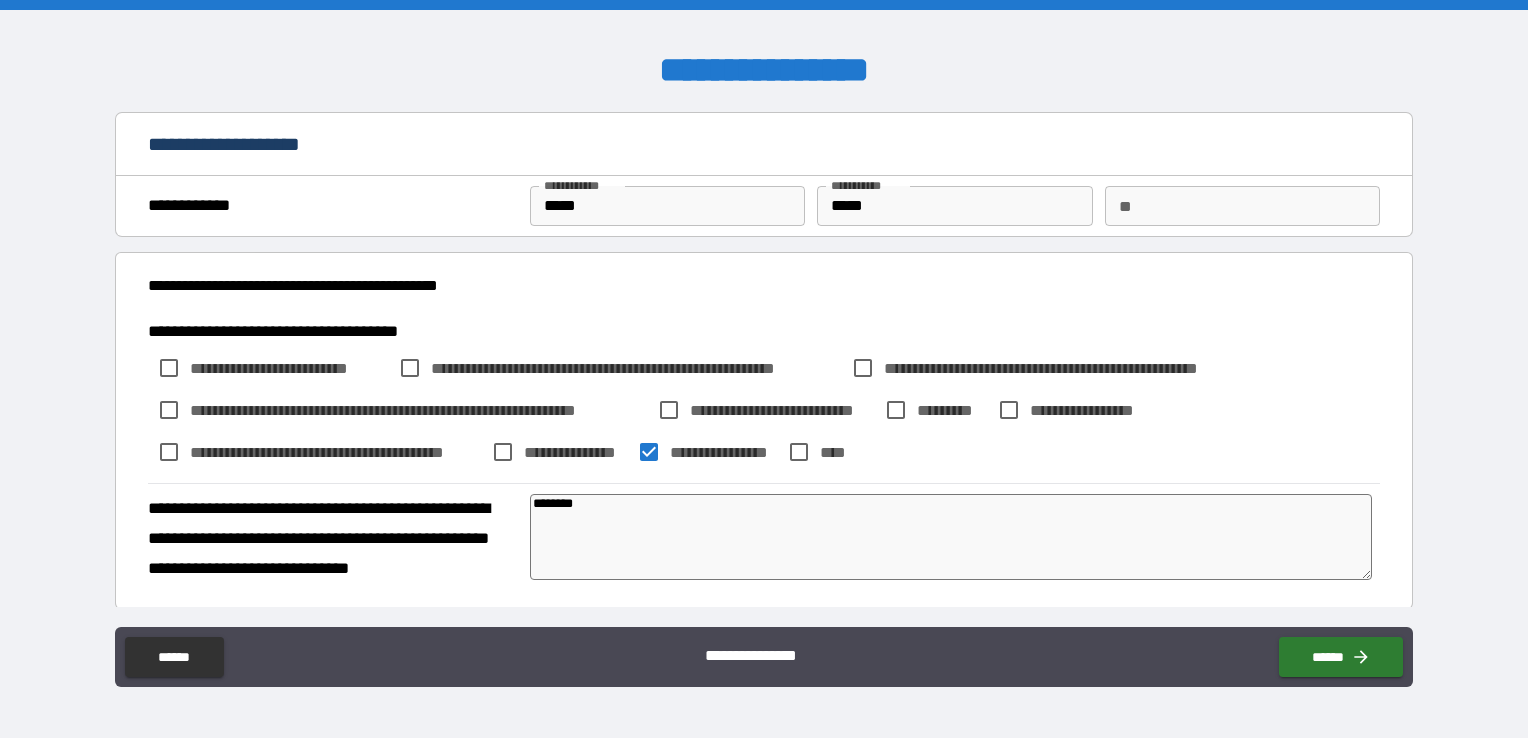 type on "*" 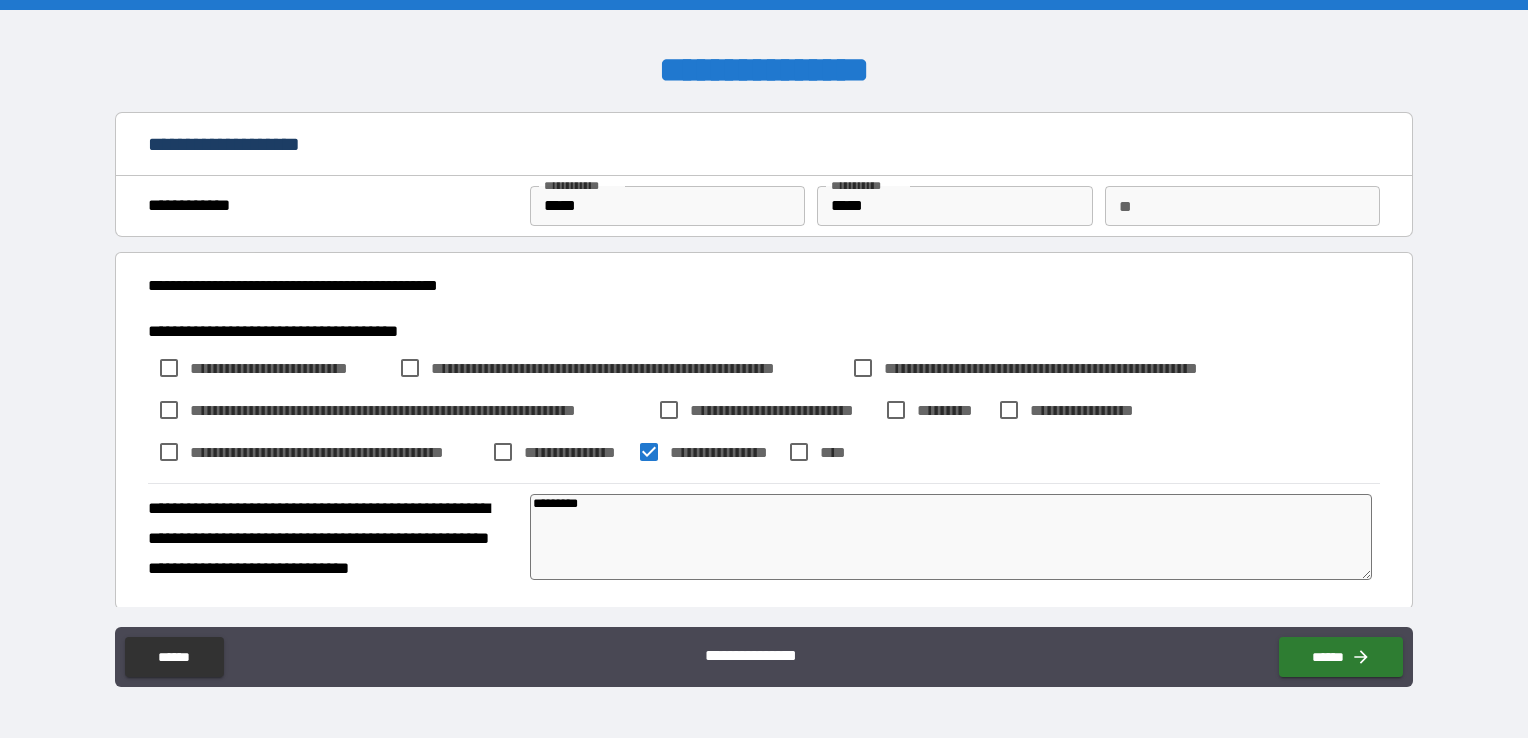 type on "*" 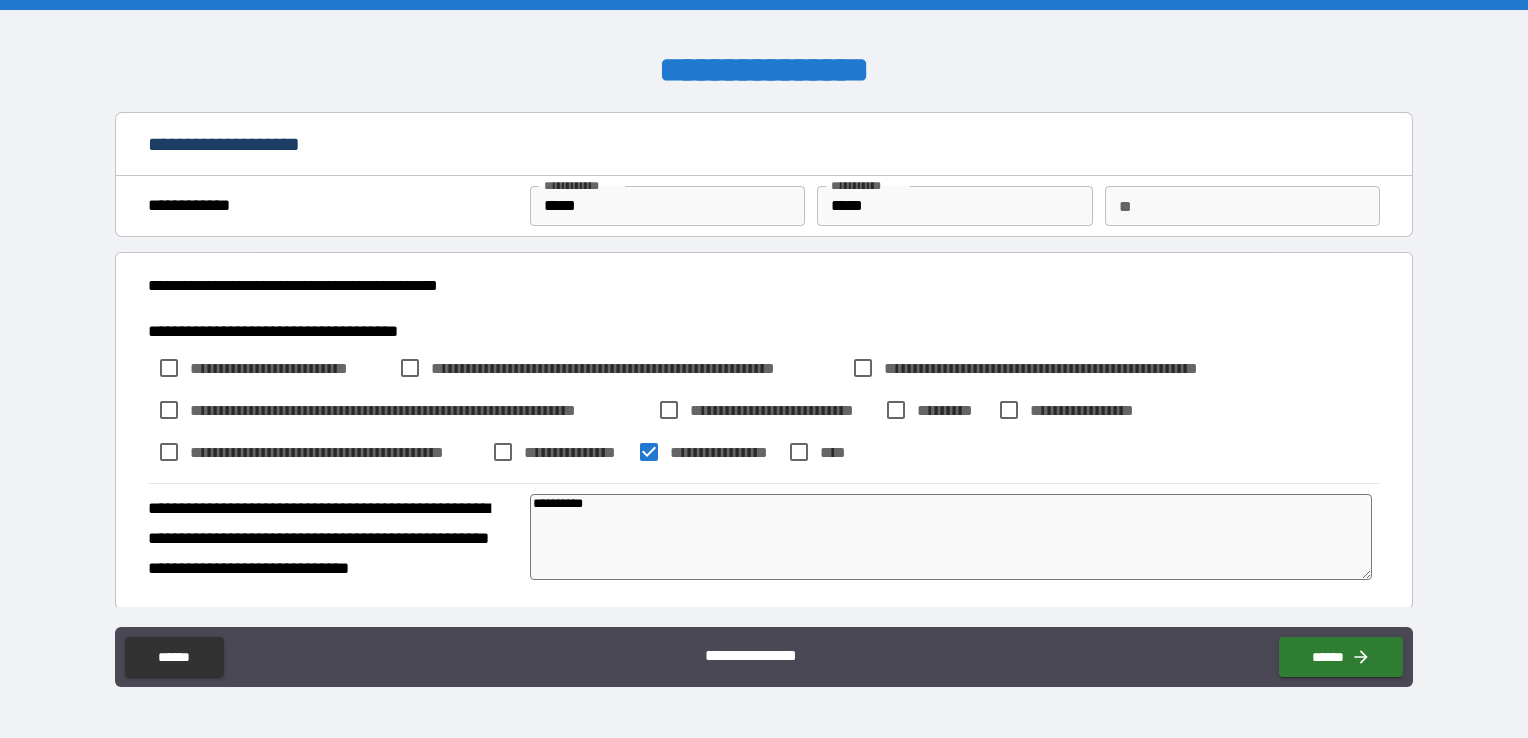 type on "*" 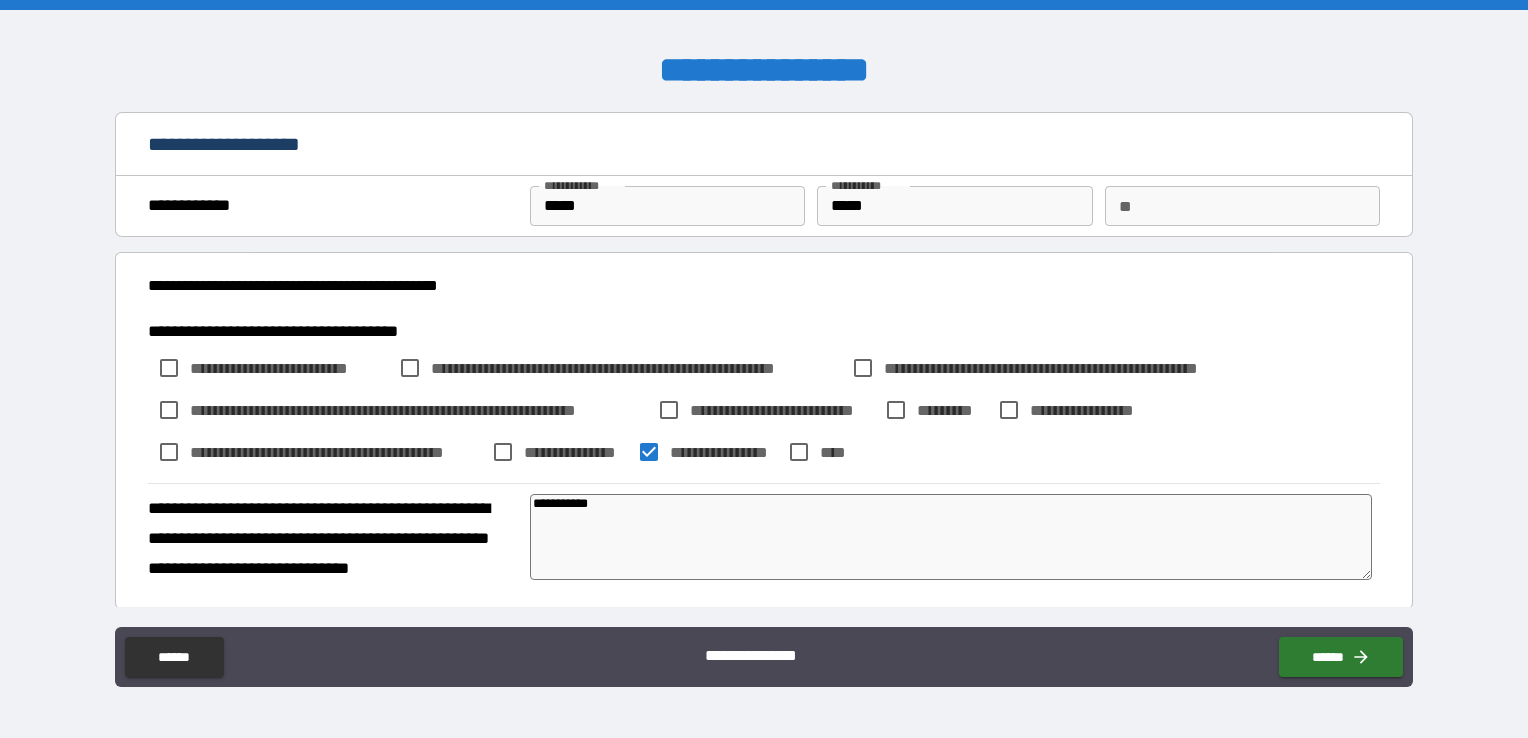 type on "**********" 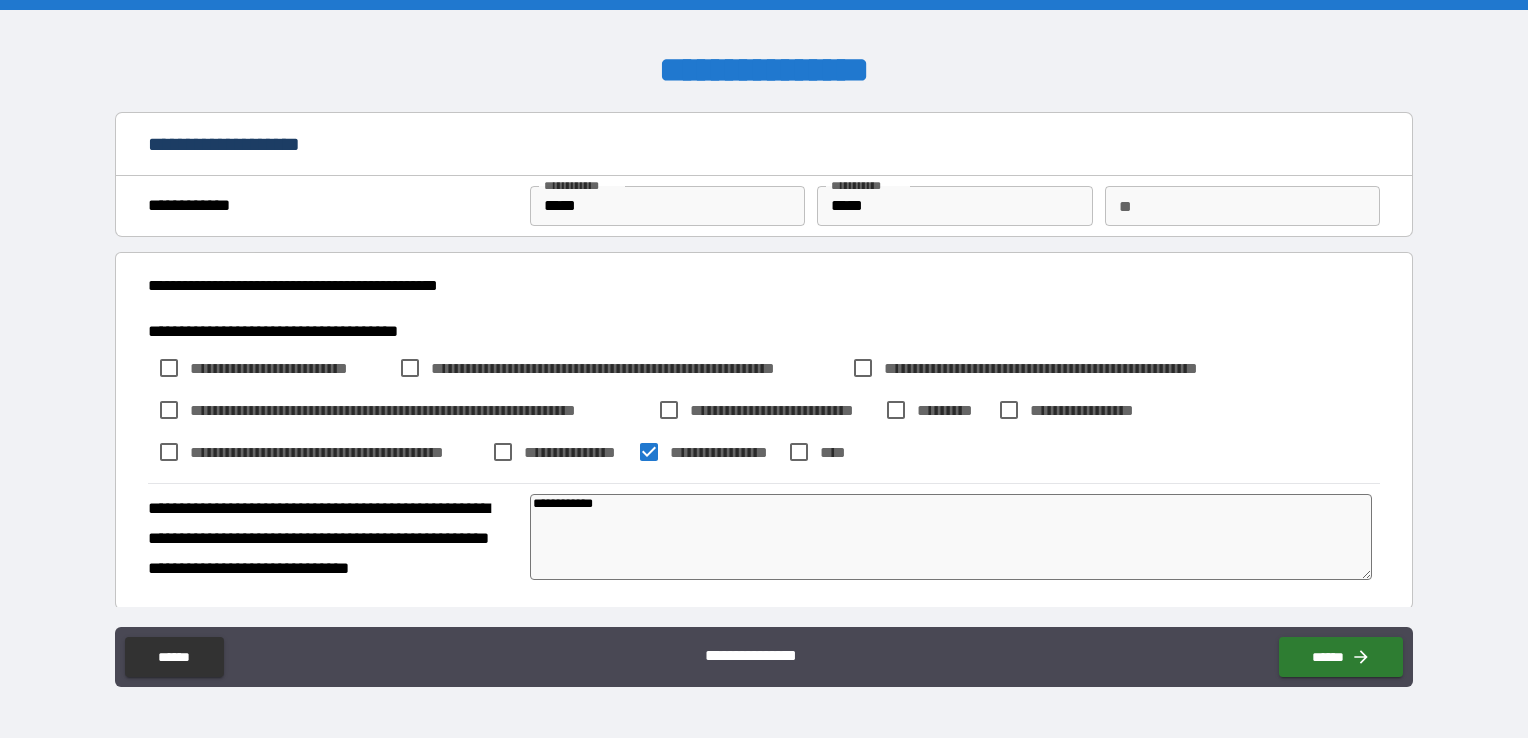 type on "*" 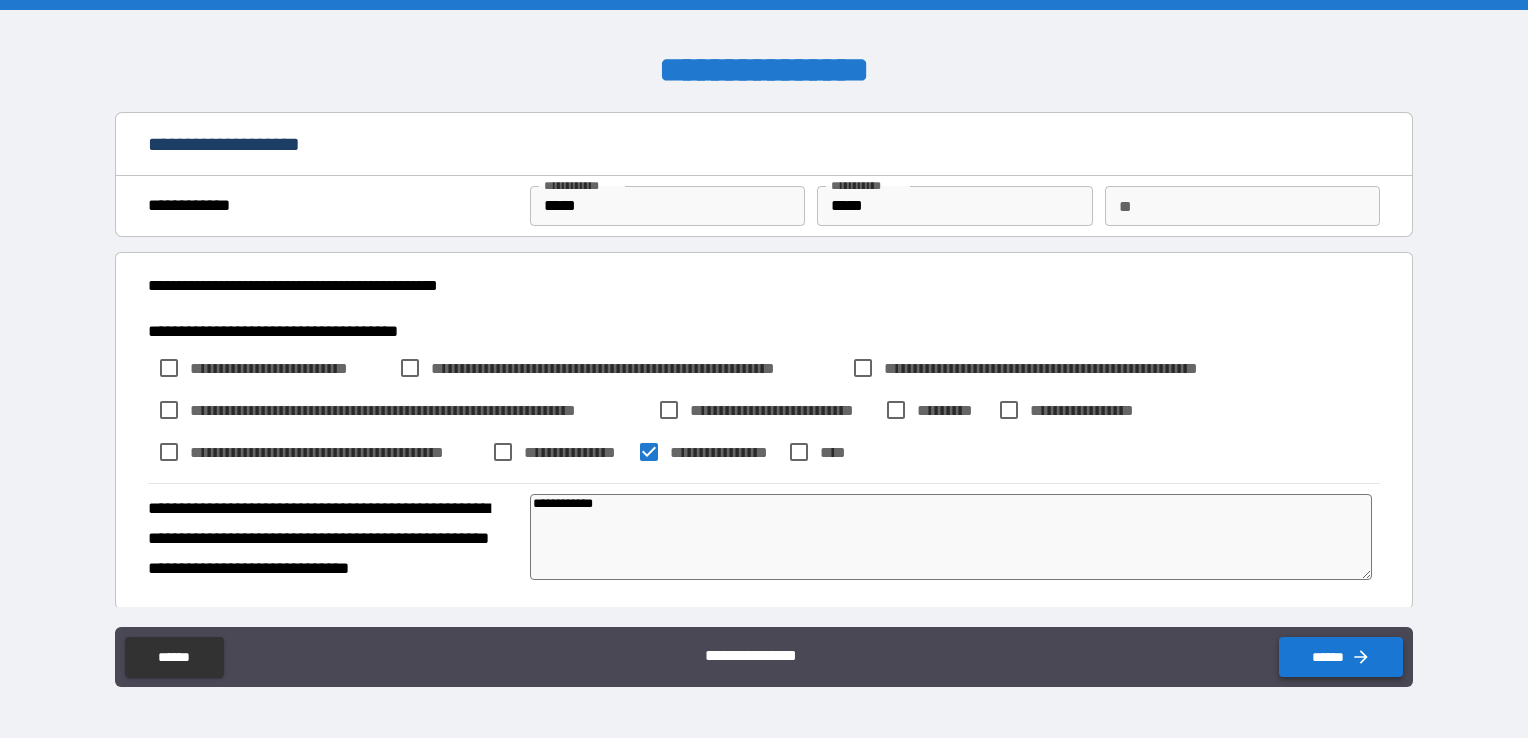 type on "**********" 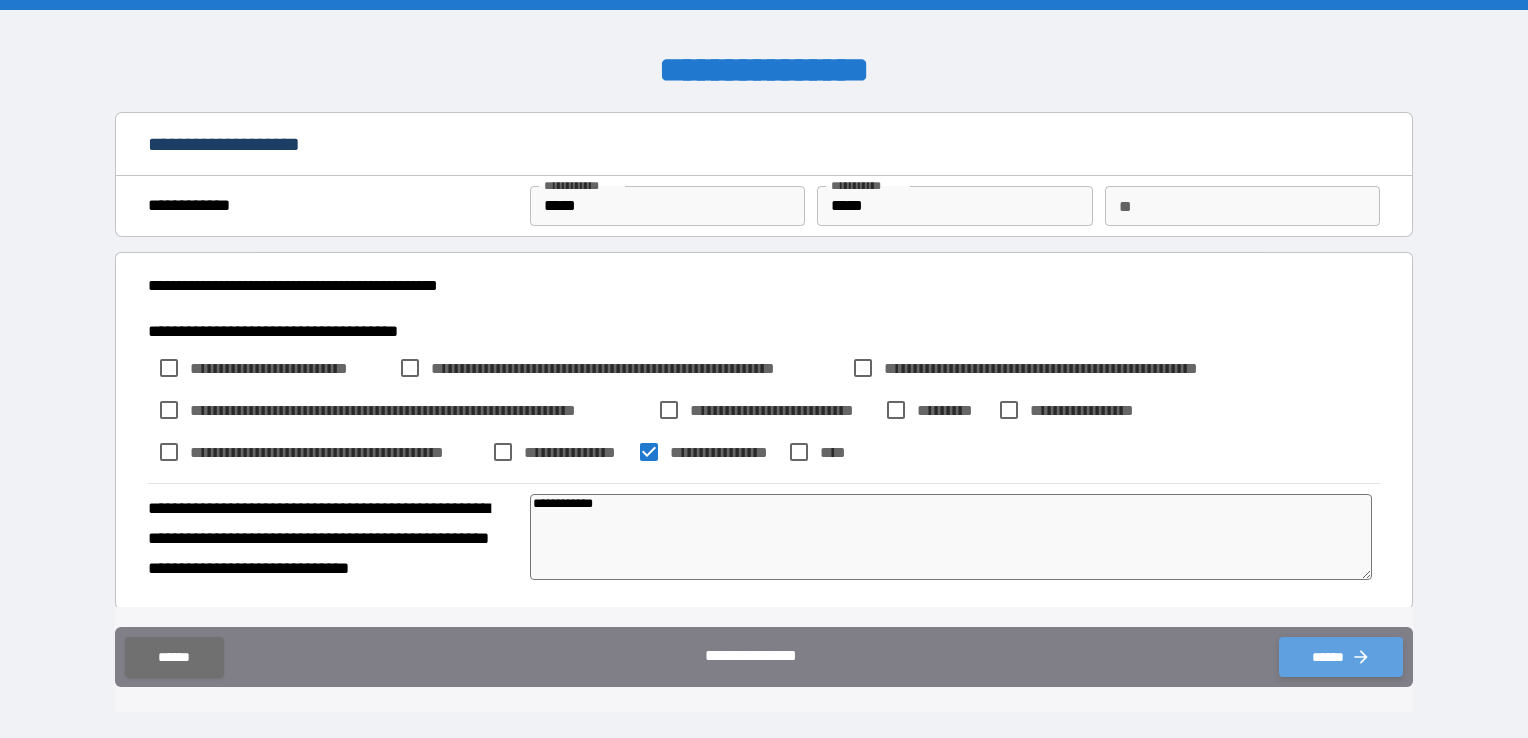 click on "******" at bounding box center (1341, 657) 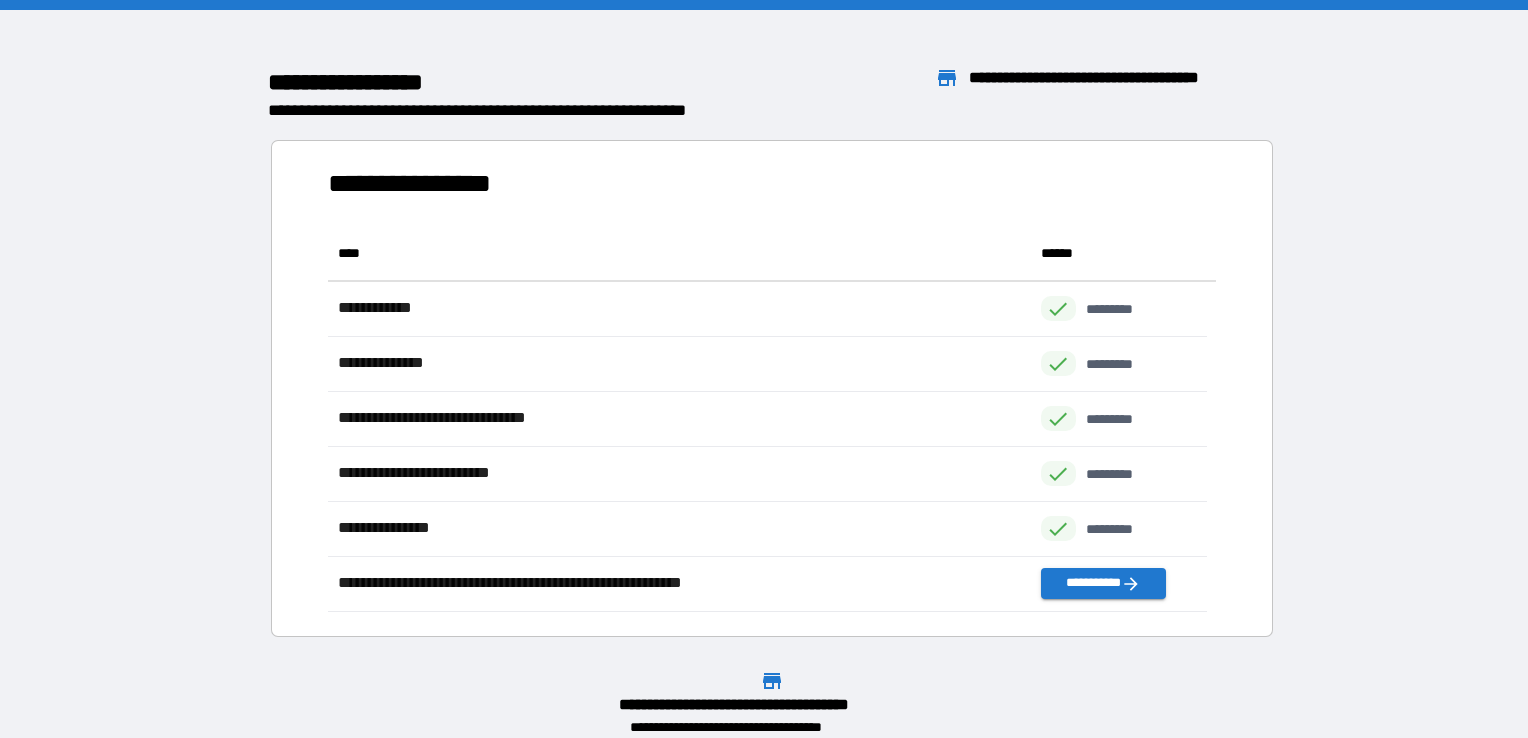 scroll, scrollTop: 16, scrollLeft: 16, axis: both 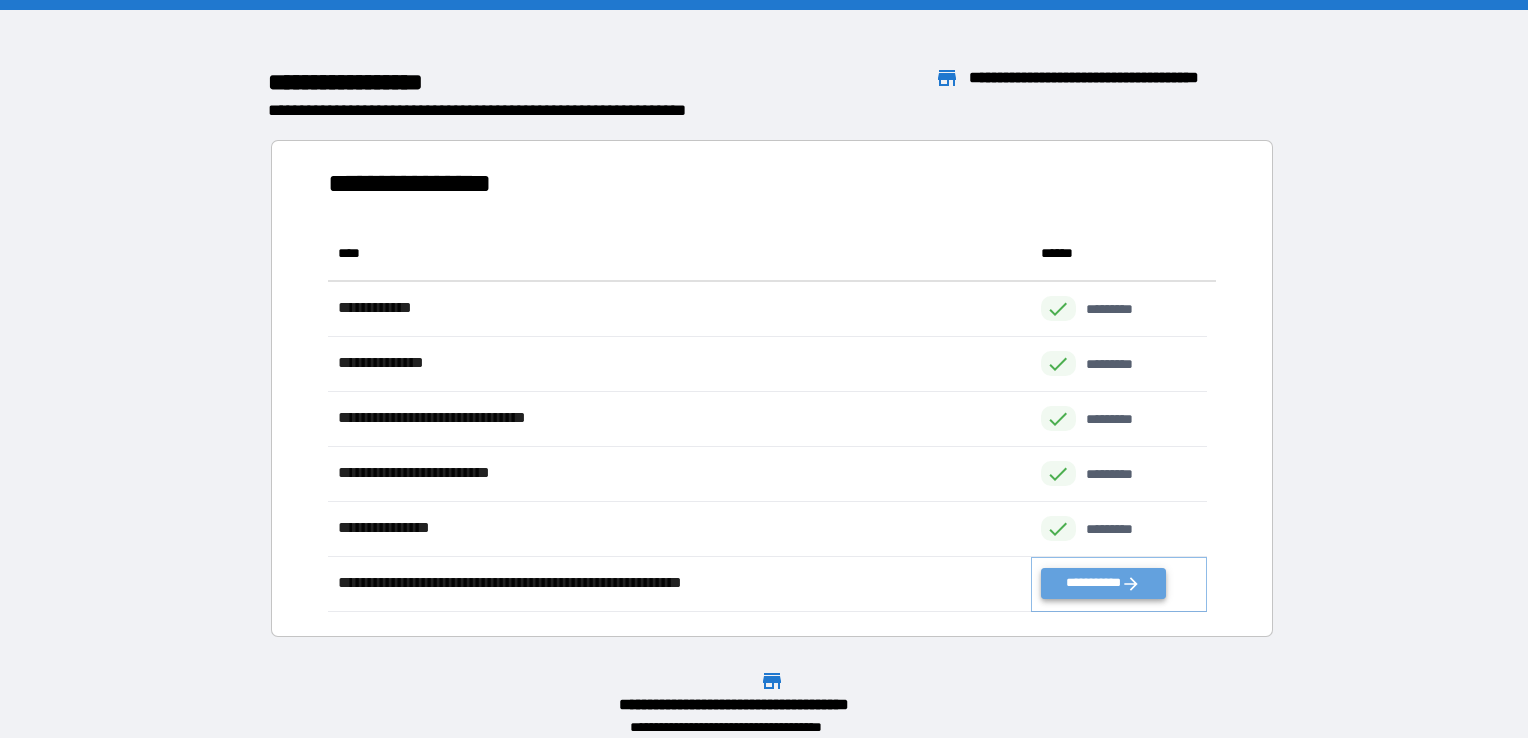 click on "**********" at bounding box center [1103, 583] 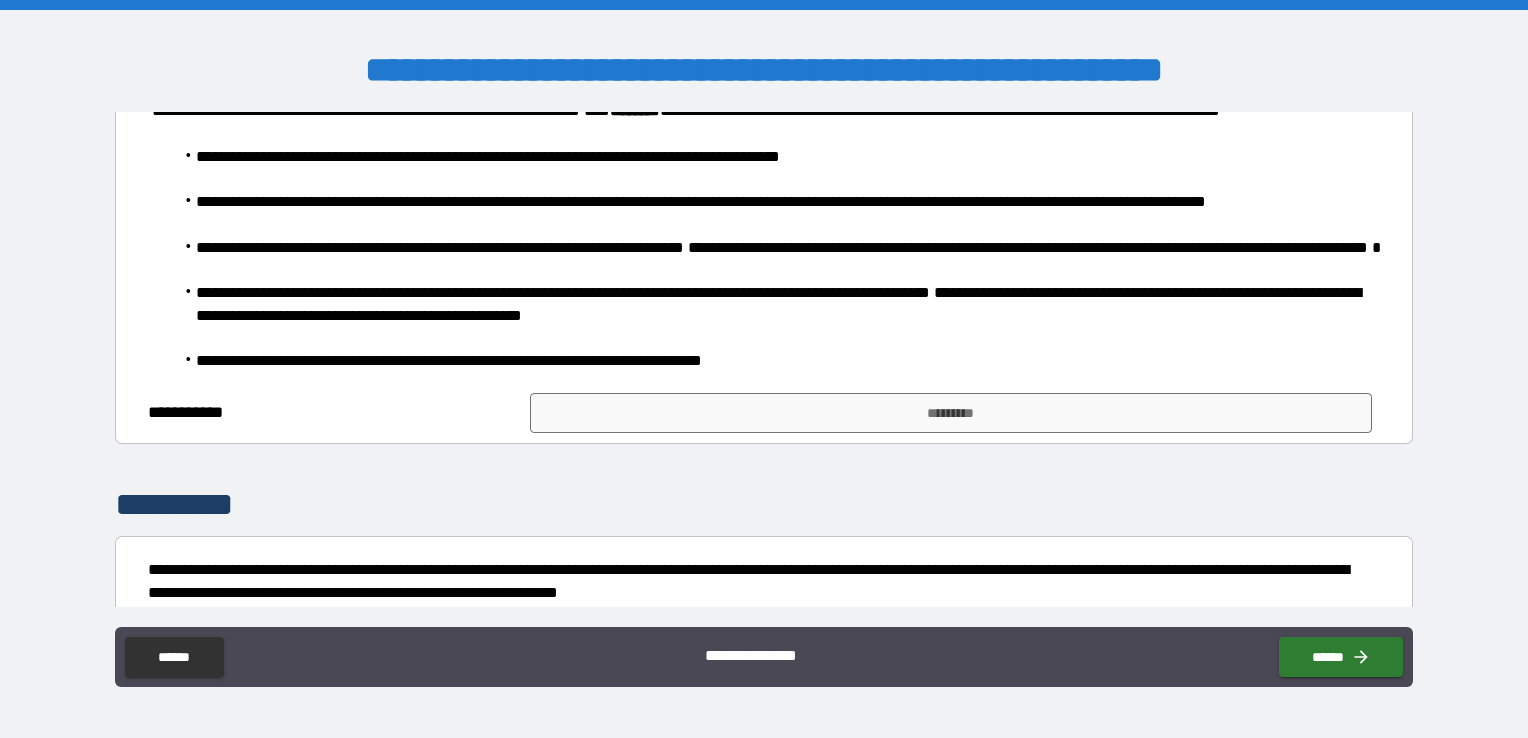 scroll, scrollTop: 300, scrollLeft: 0, axis: vertical 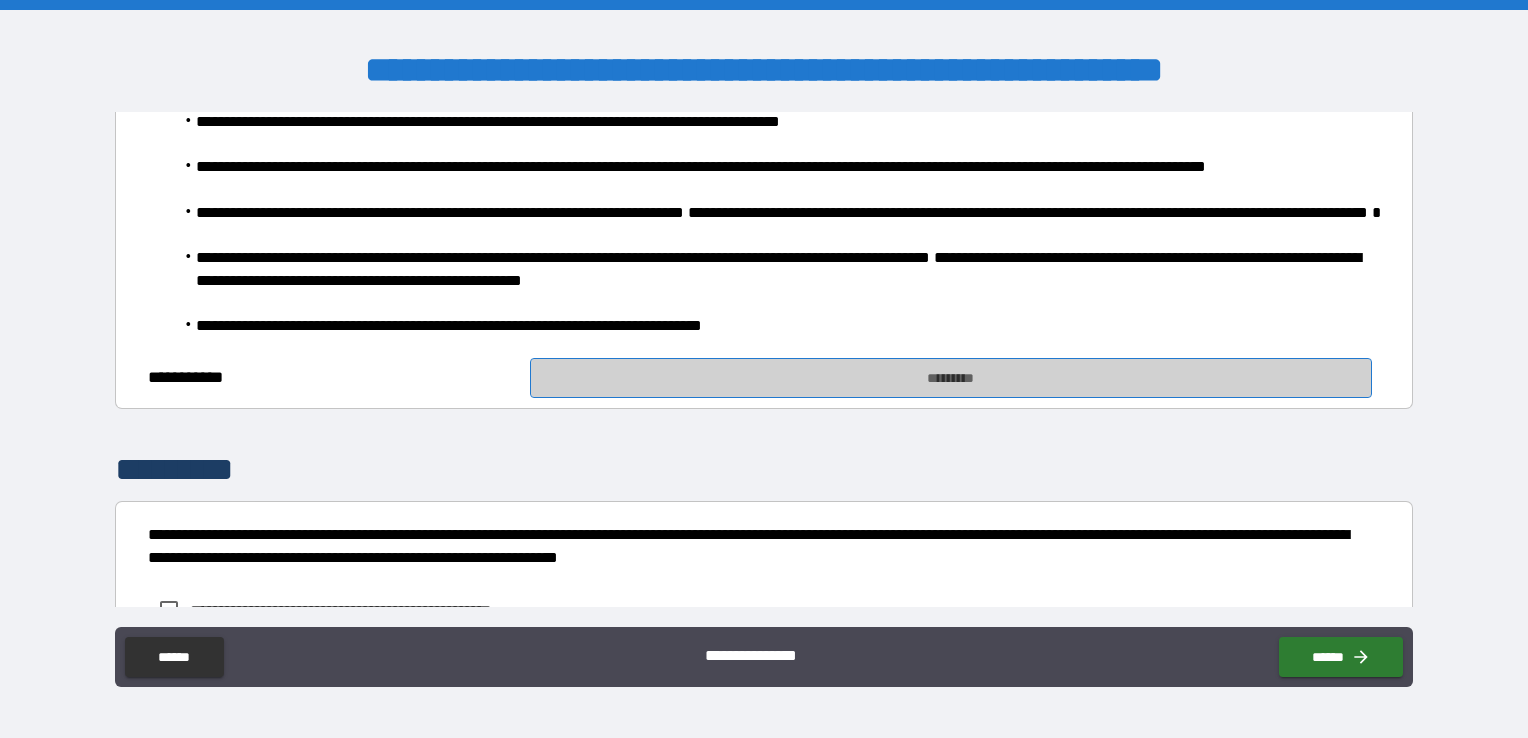 click on "*********" at bounding box center [951, 378] 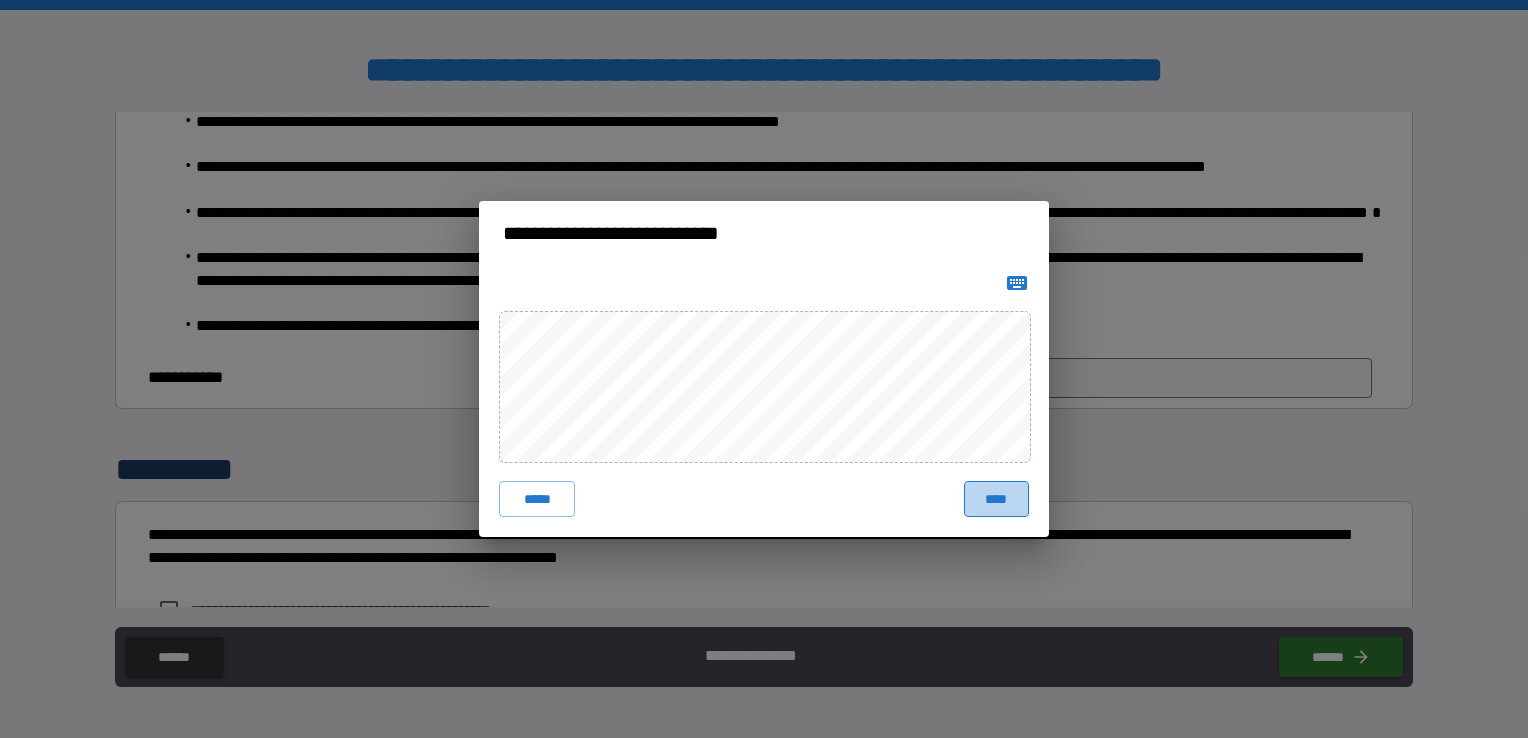 click on "****" at bounding box center [996, 499] 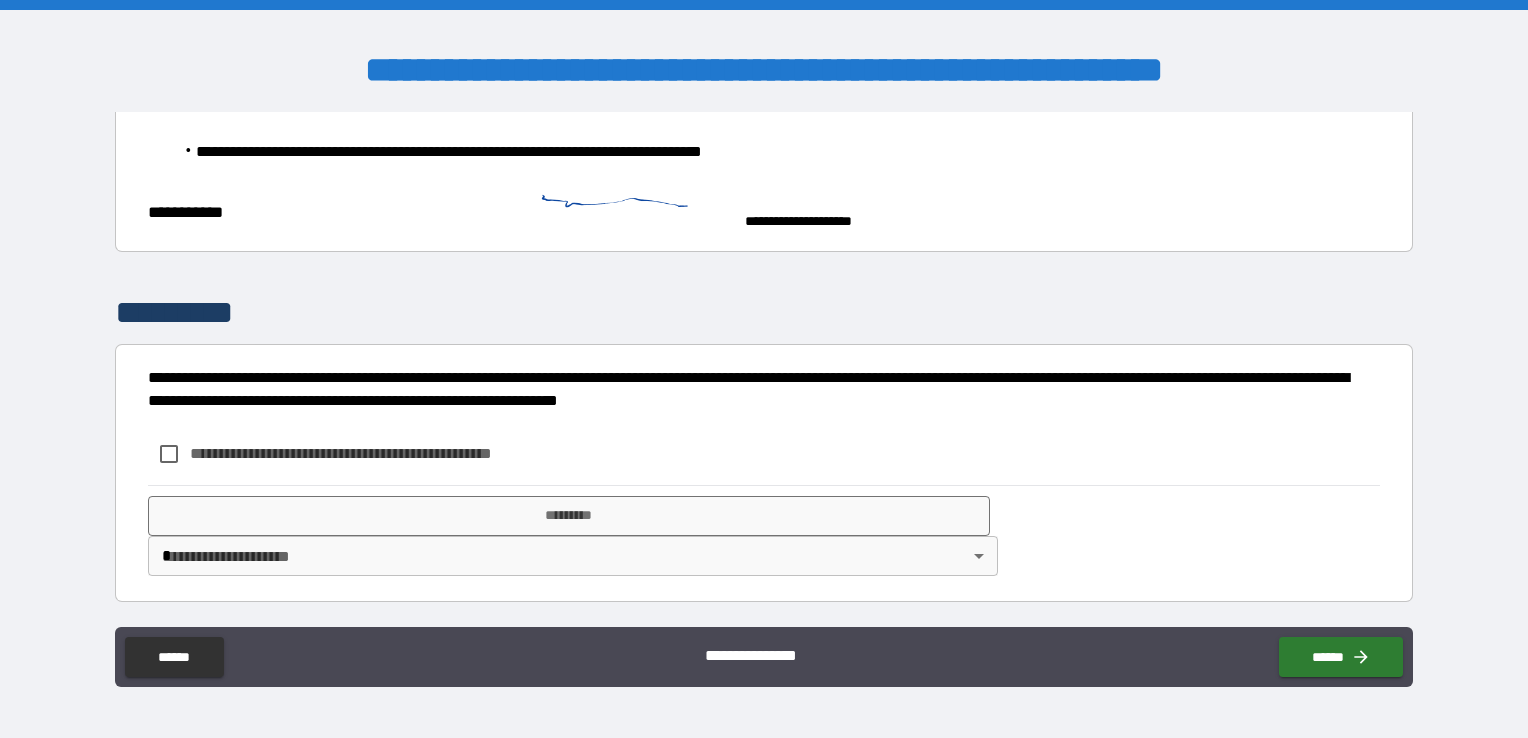 scroll, scrollTop: 517, scrollLeft: 0, axis: vertical 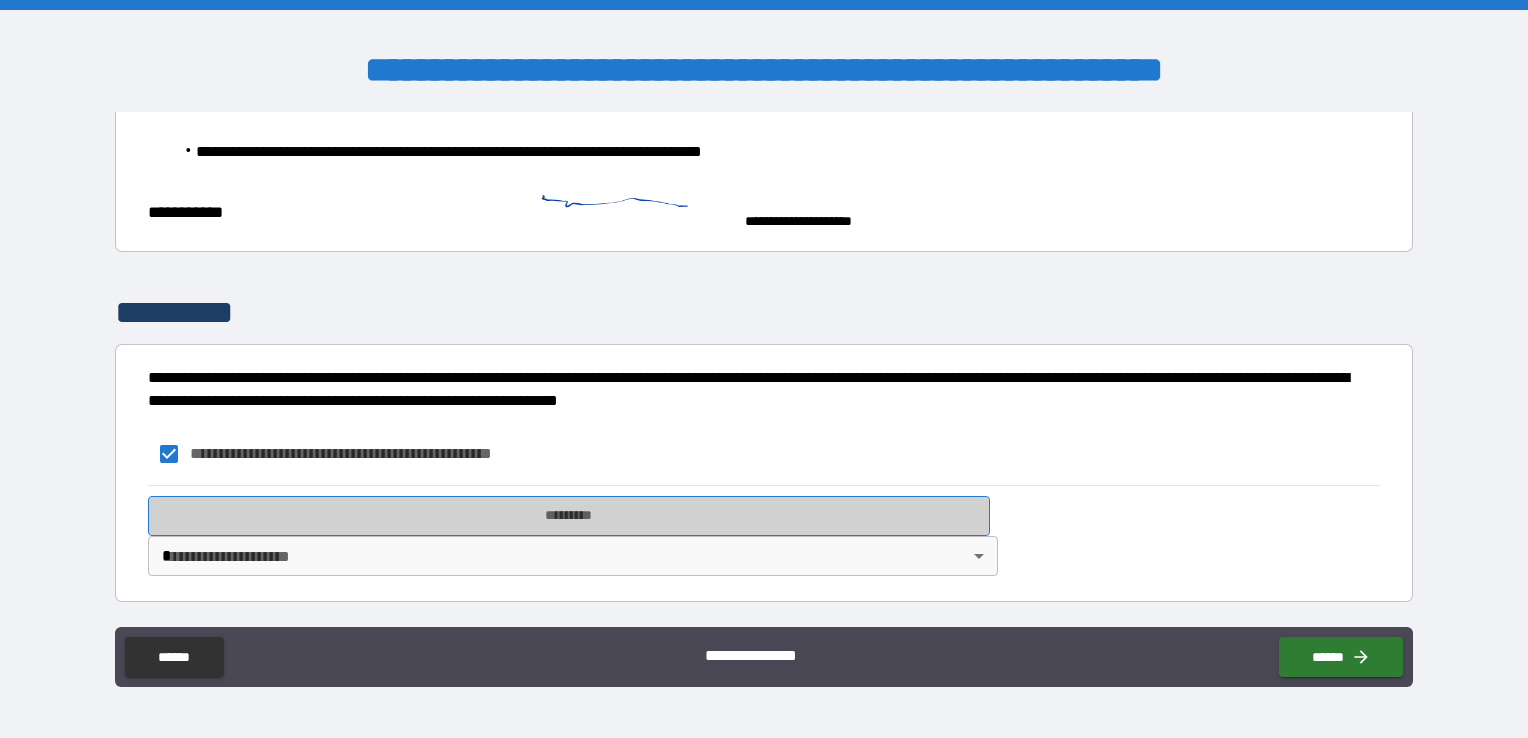click on "*********" at bounding box center (569, 516) 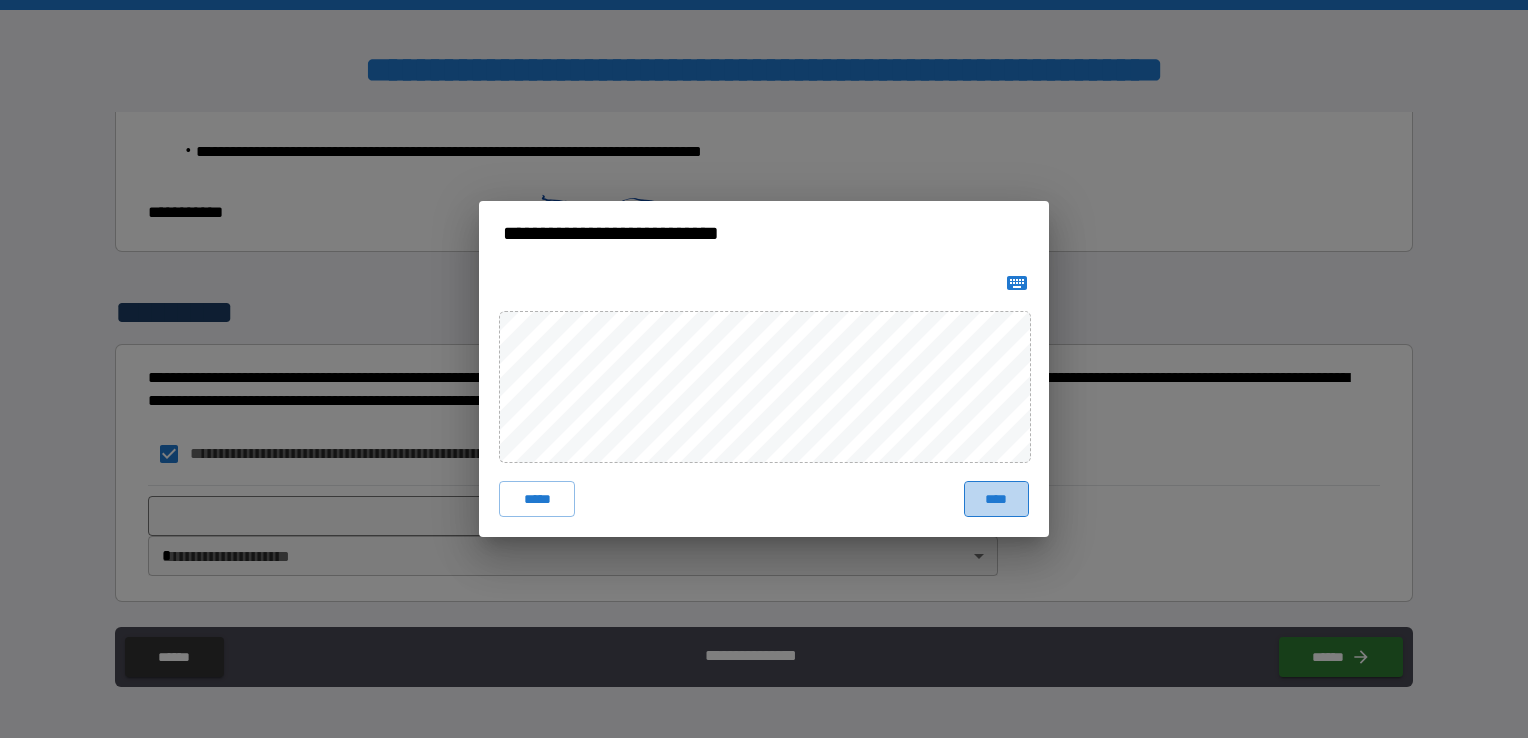 click on "****" at bounding box center [996, 499] 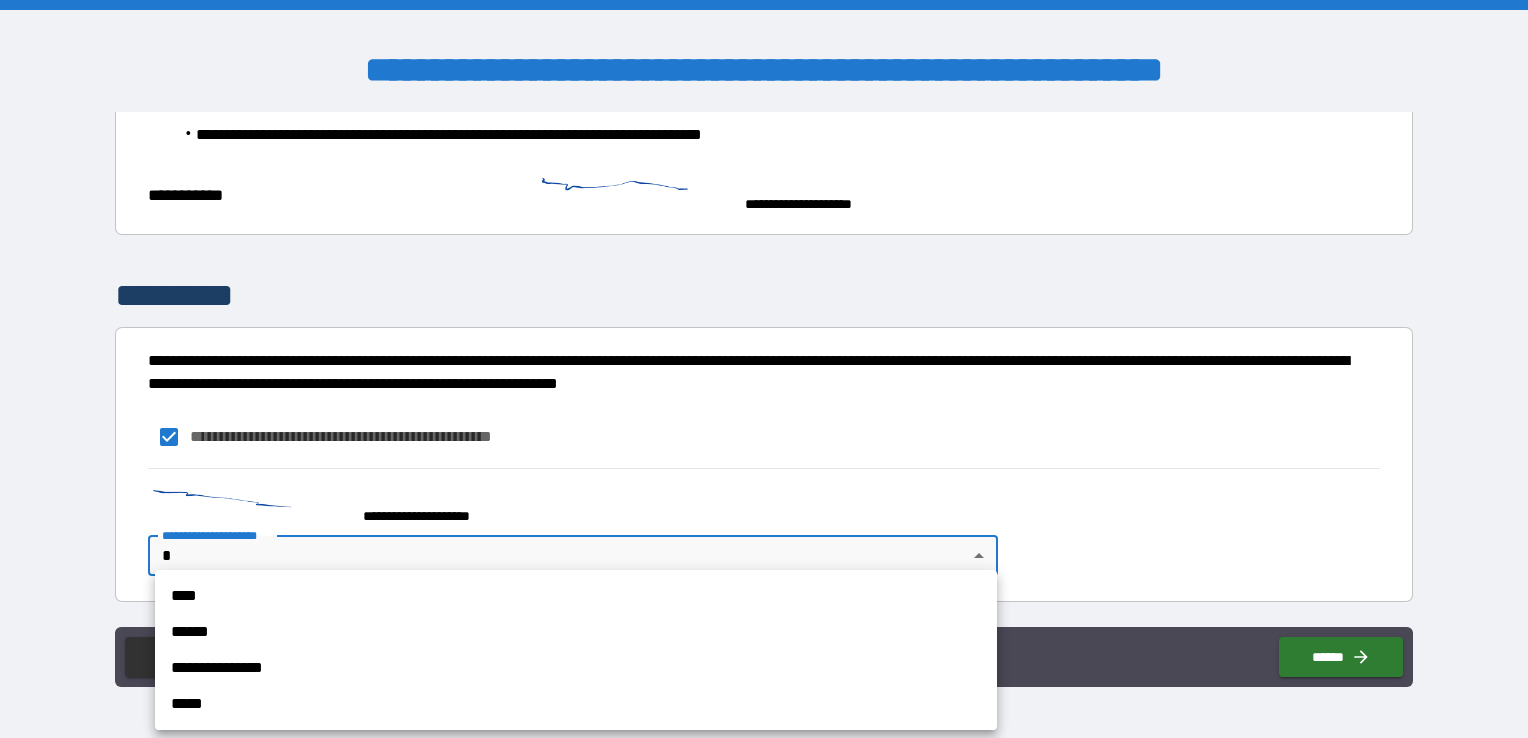 click on "**********" at bounding box center (764, 369) 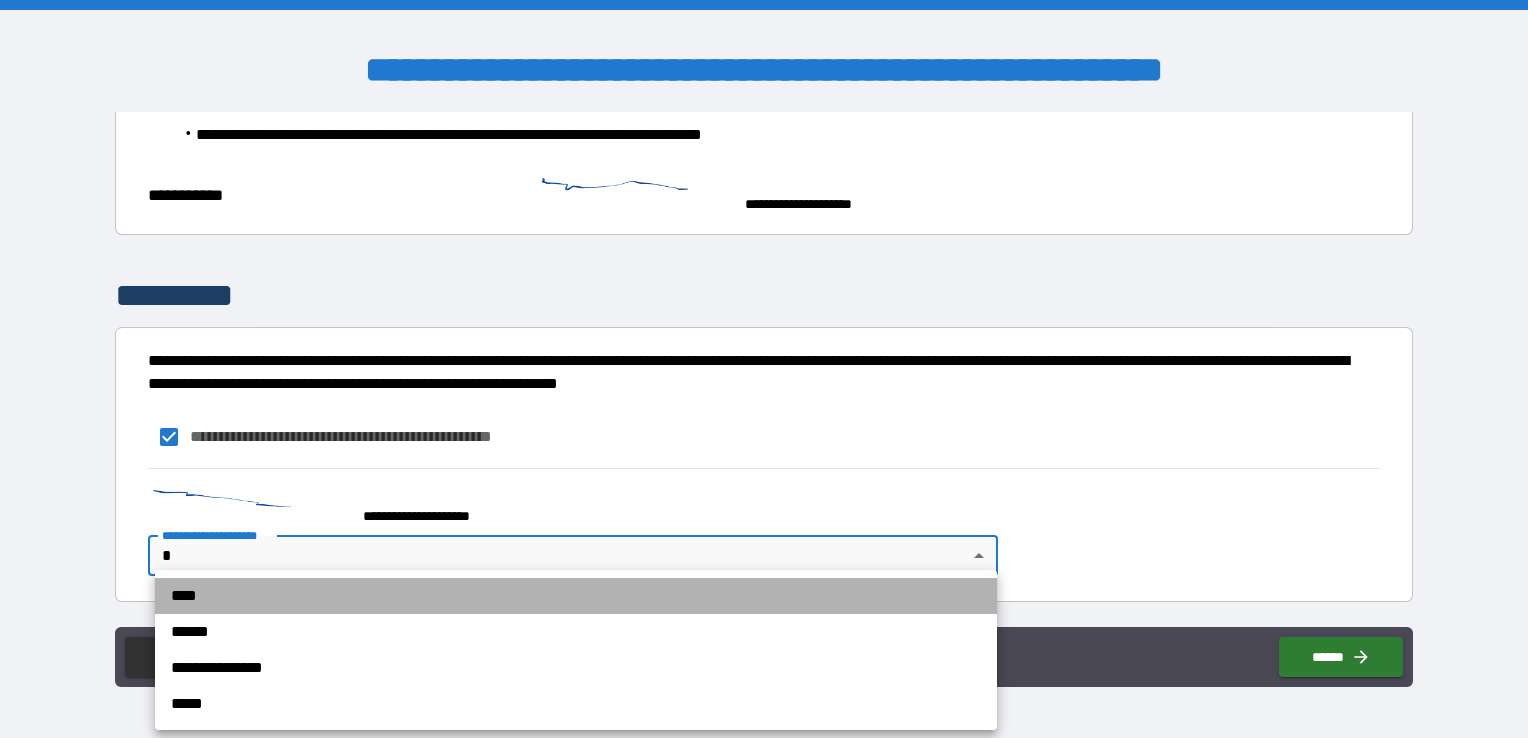 drag, startPoint x: 200, startPoint y: 594, endPoint x: 259, endPoint y: 559, distance: 68.60029 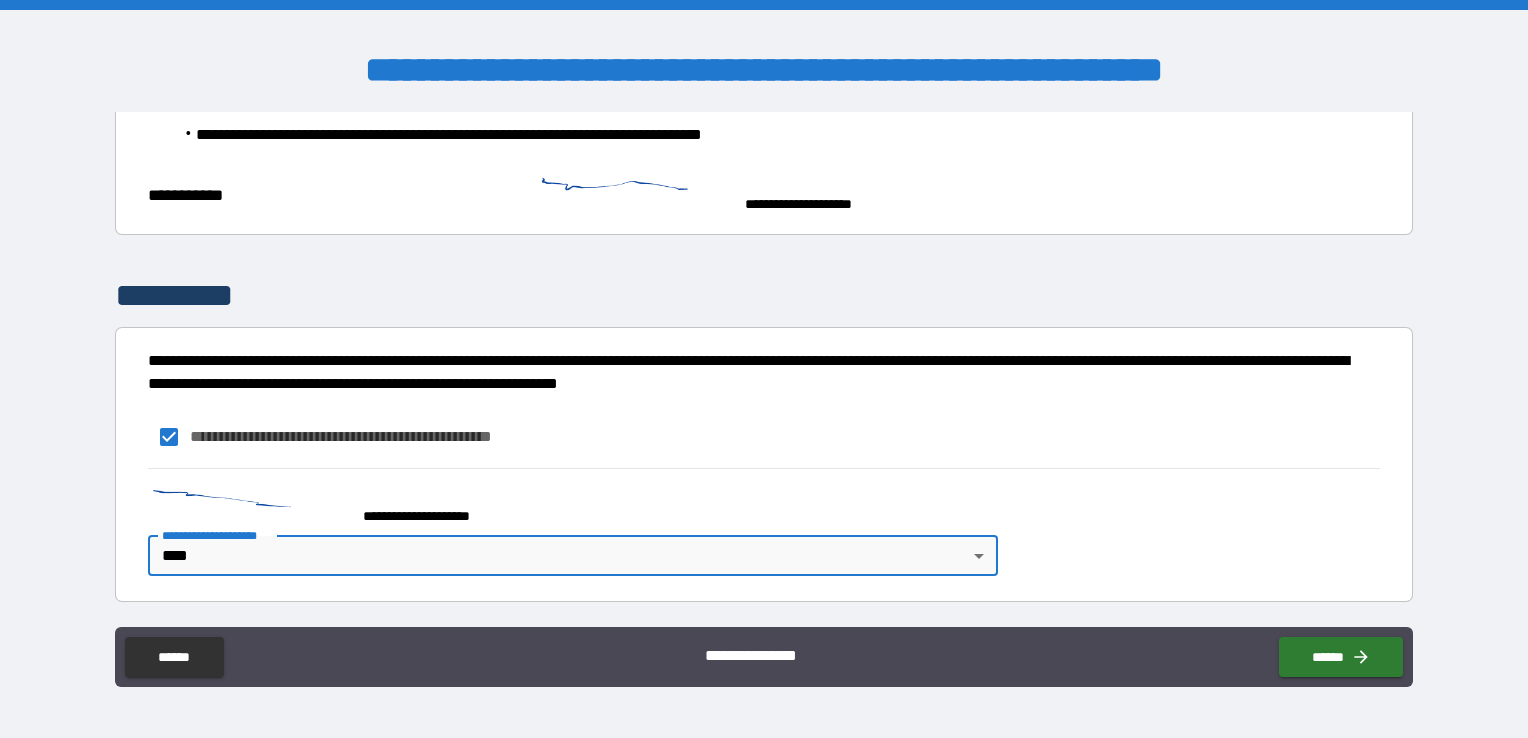 scroll, scrollTop: 534, scrollLeft: 0, axis: vertical 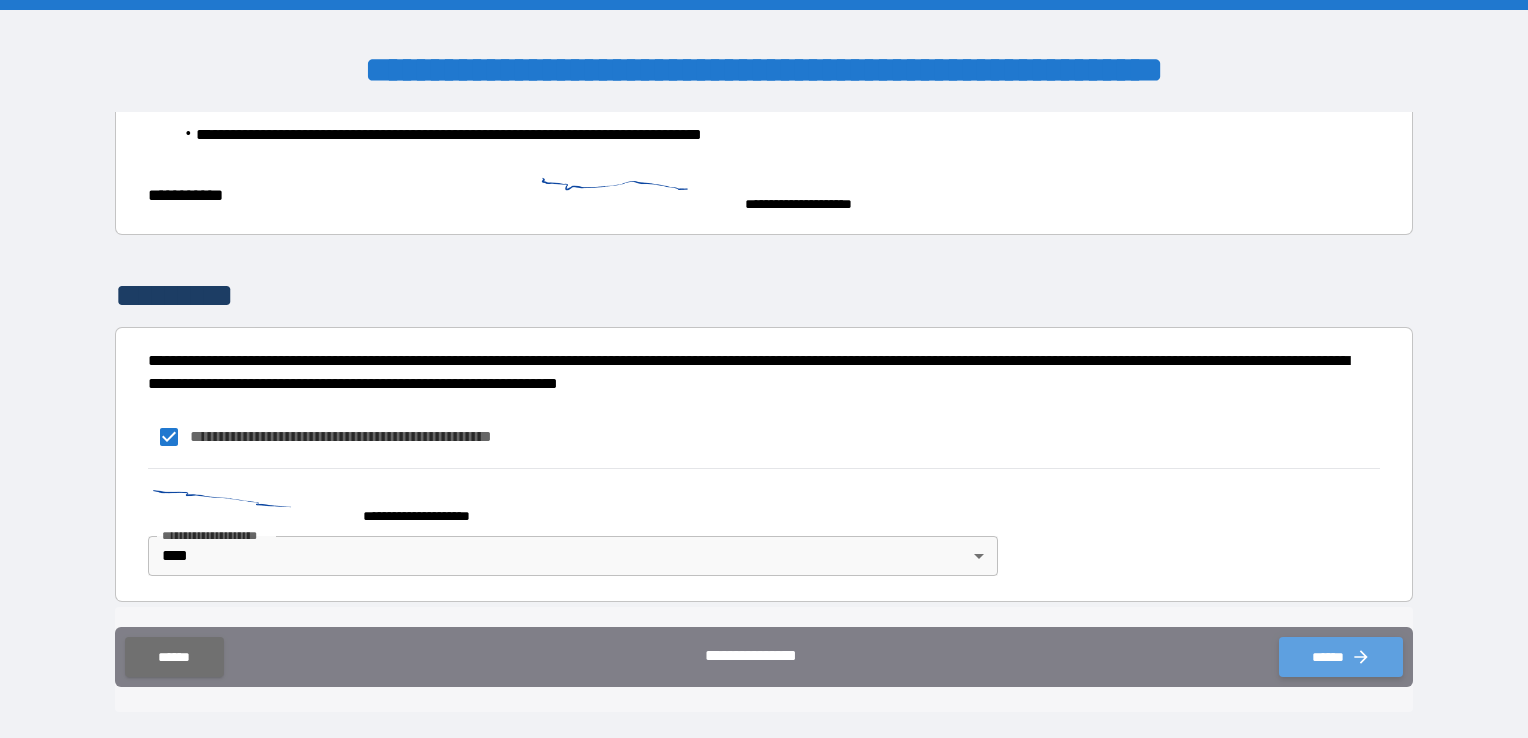 click on "******" at bounding box center [1341, 657] 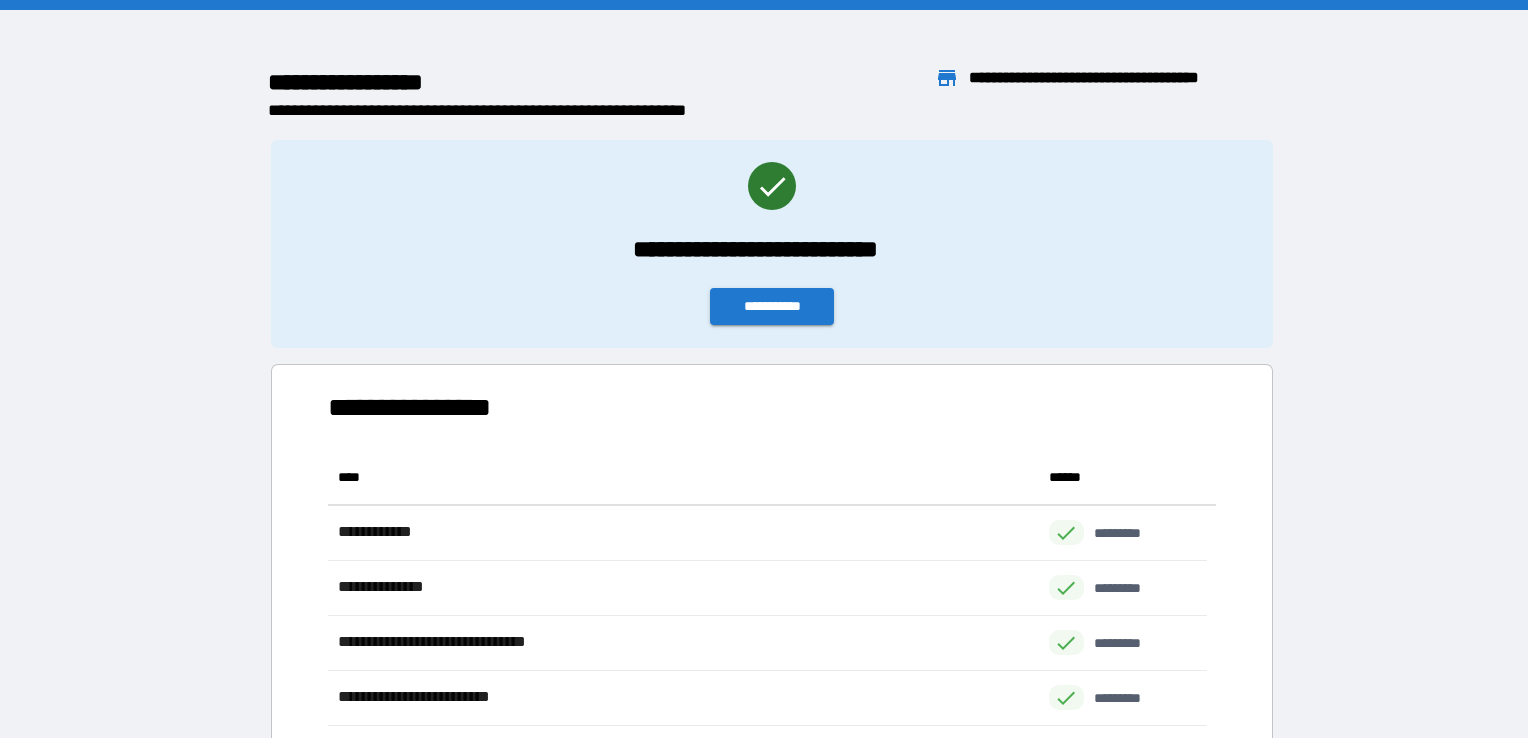 scroll, scrollTop: 16, scrollLeft: 16, axis: both 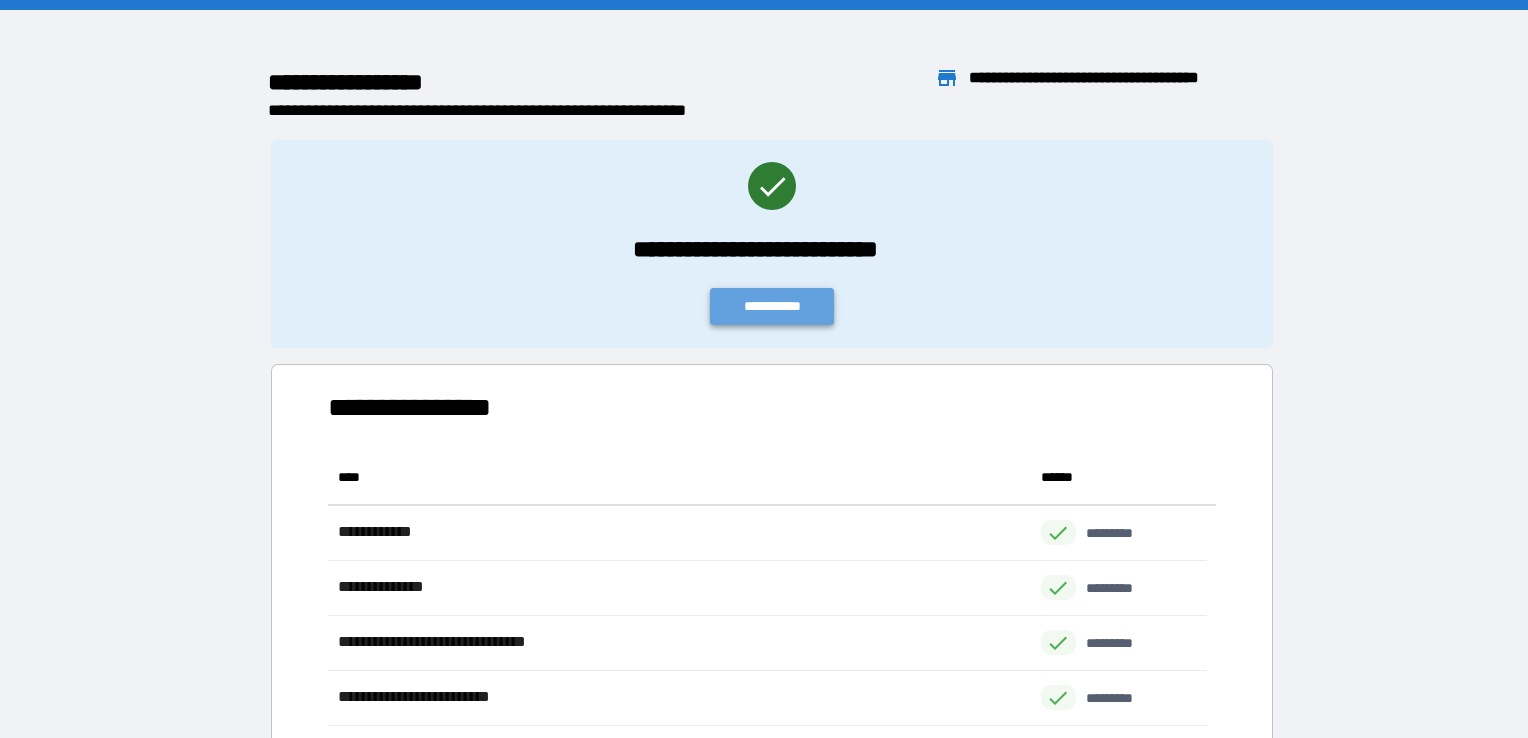 click on "**********" at bounding box center [772, 306] 